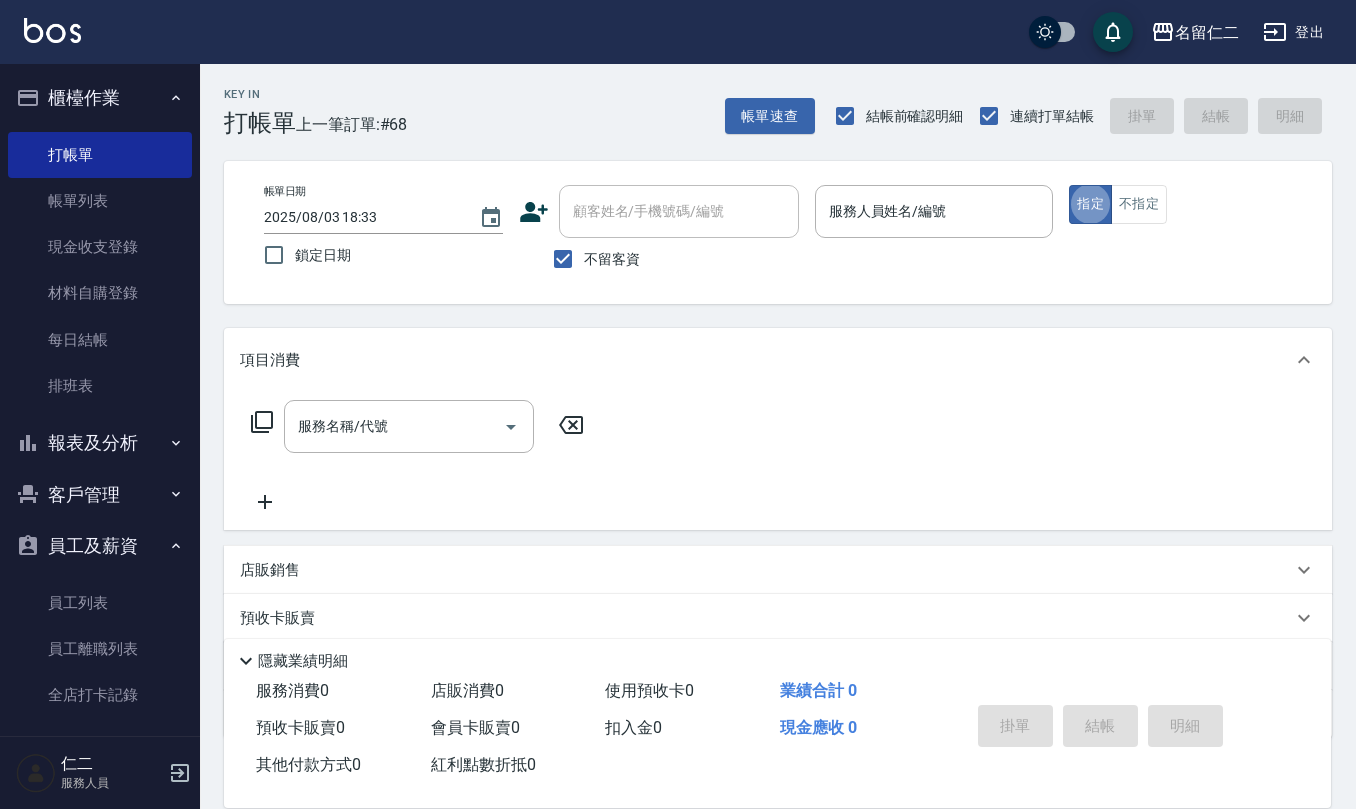 scroll, scrollTop: 0, scrollLeft: 0, axis: both 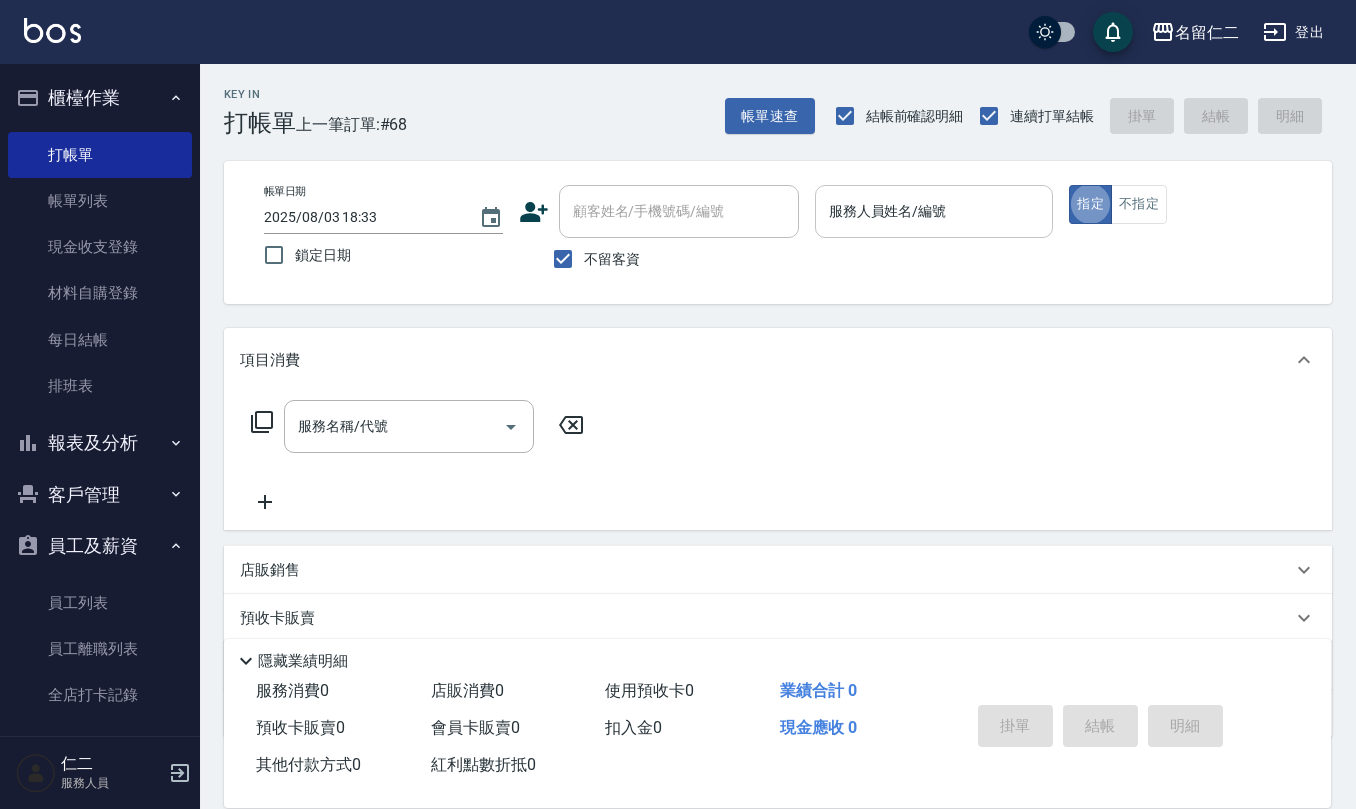 click on "服務人員姓名/編號" at bounding box center [934, 211] 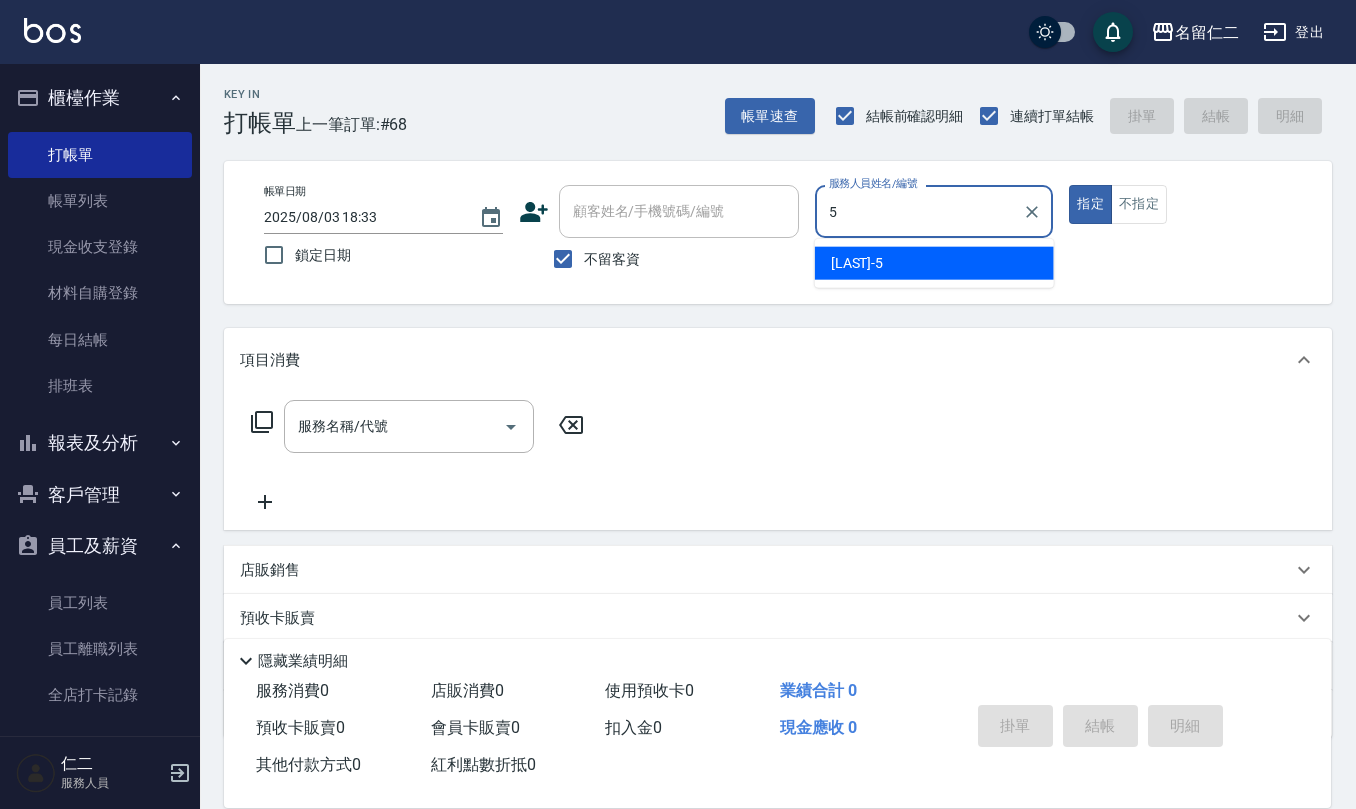 type on "[NAME]-[QUANTITY]" 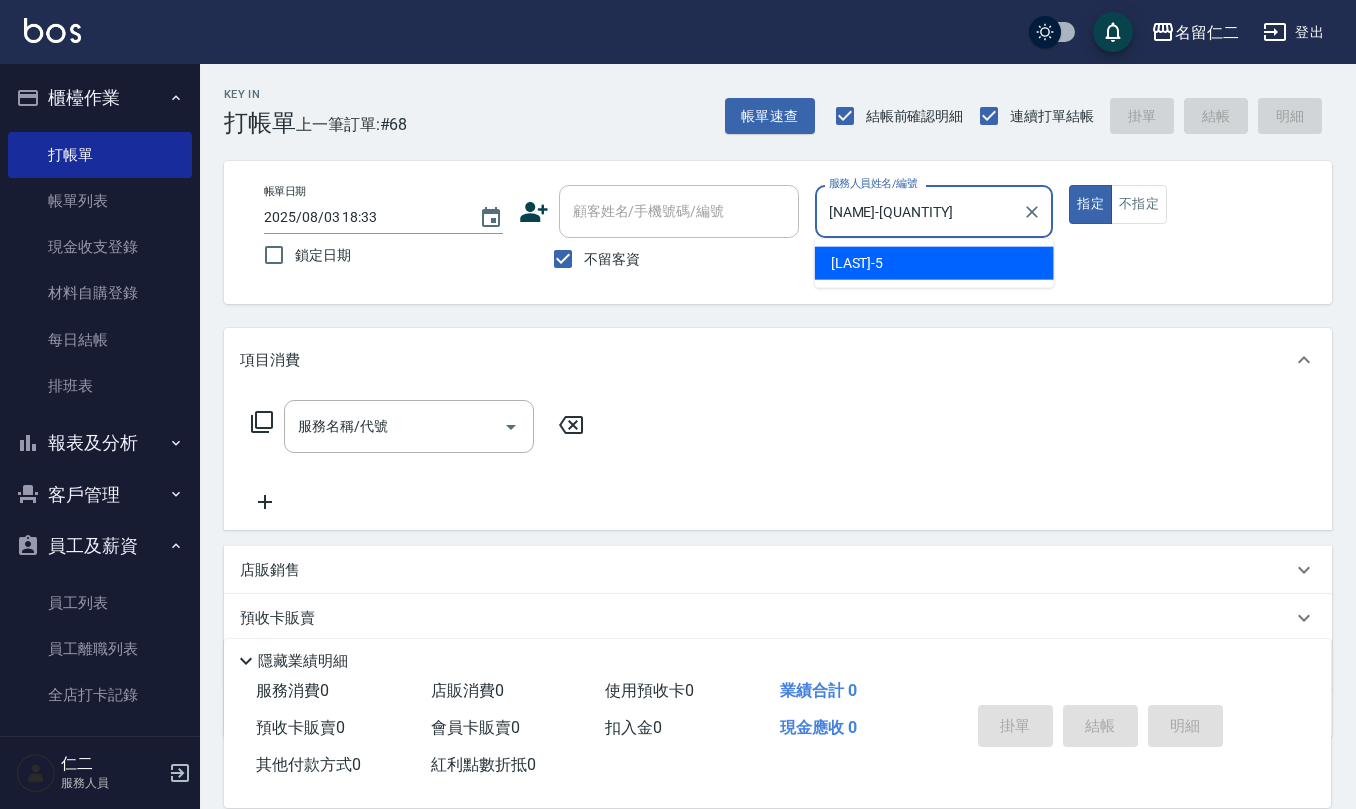type on "true" 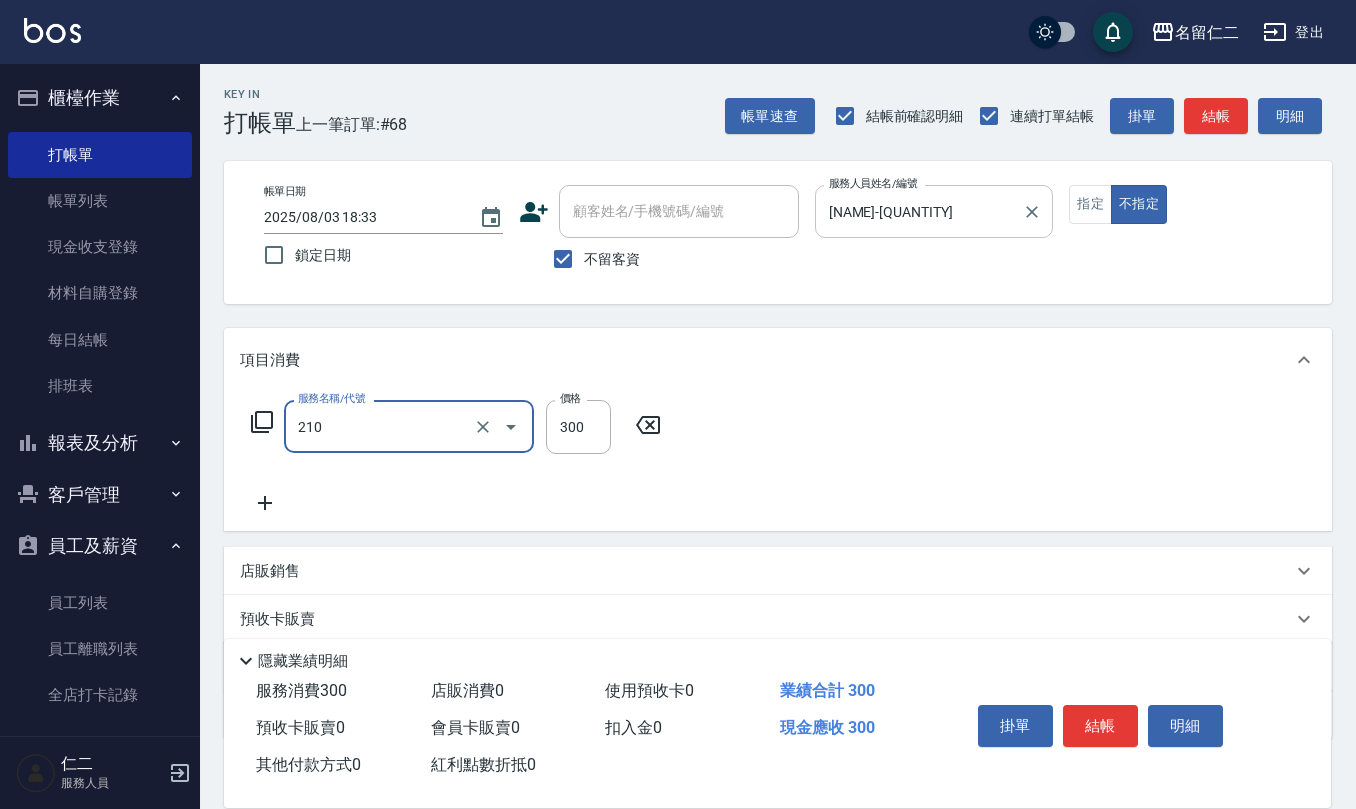 type on "歐娜洗髮精(210)" 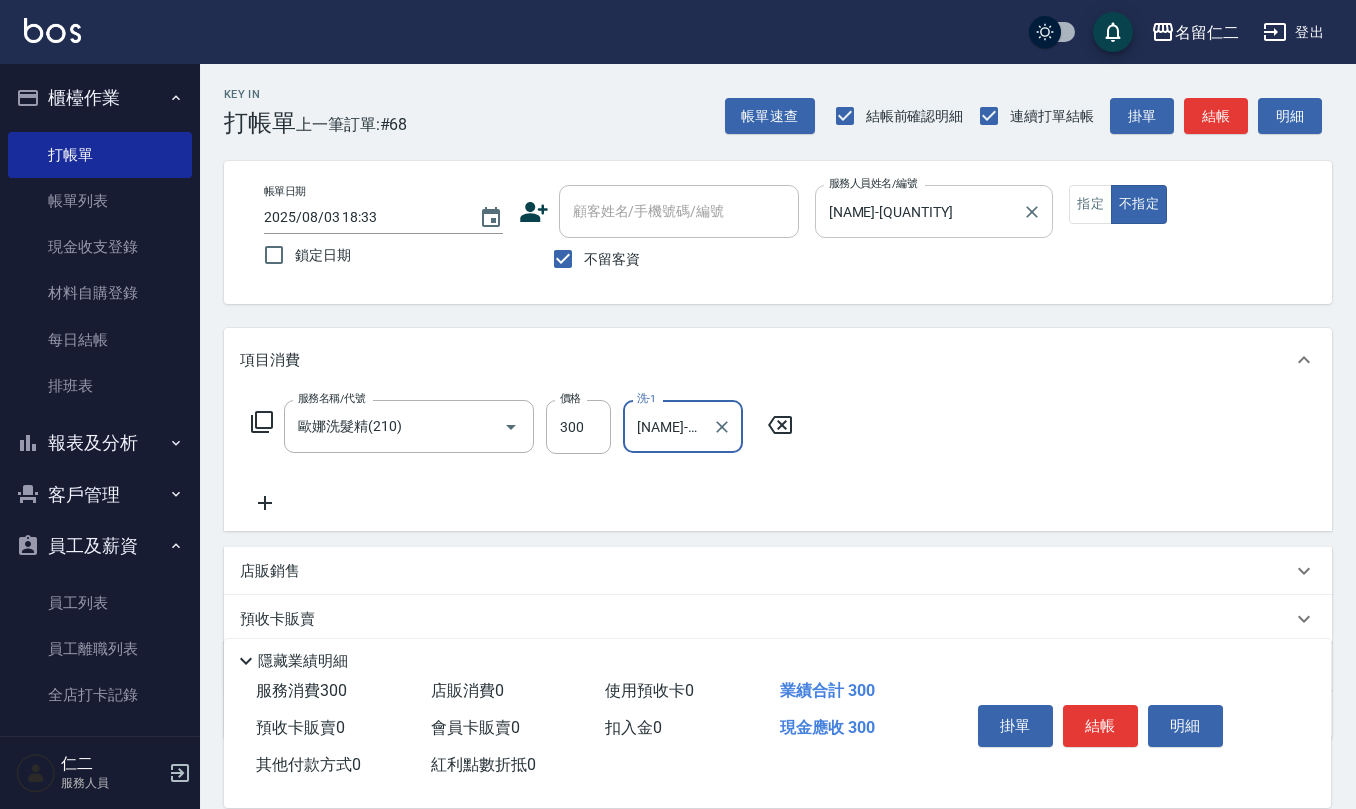 type on "[NAME]-[QUANTITY]" 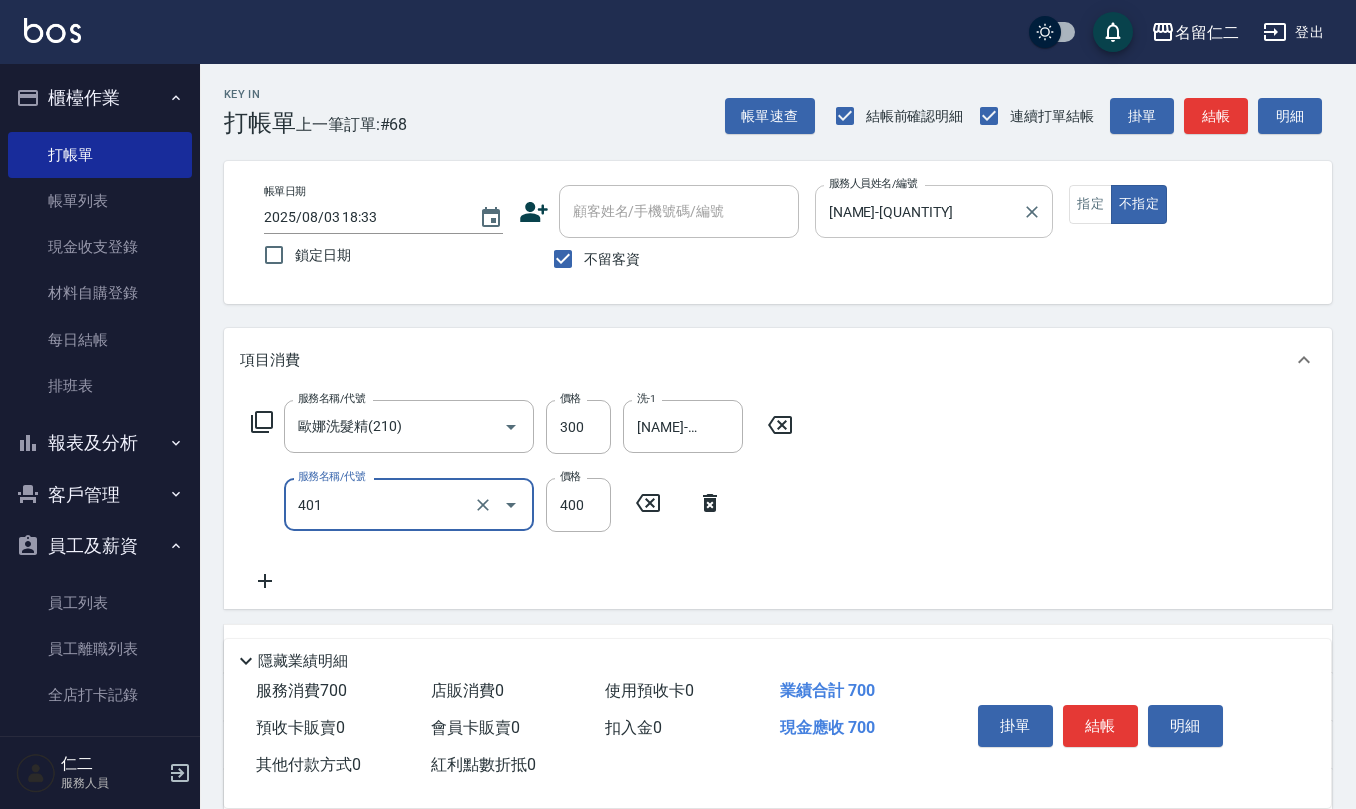 type on "剪髮(401)" 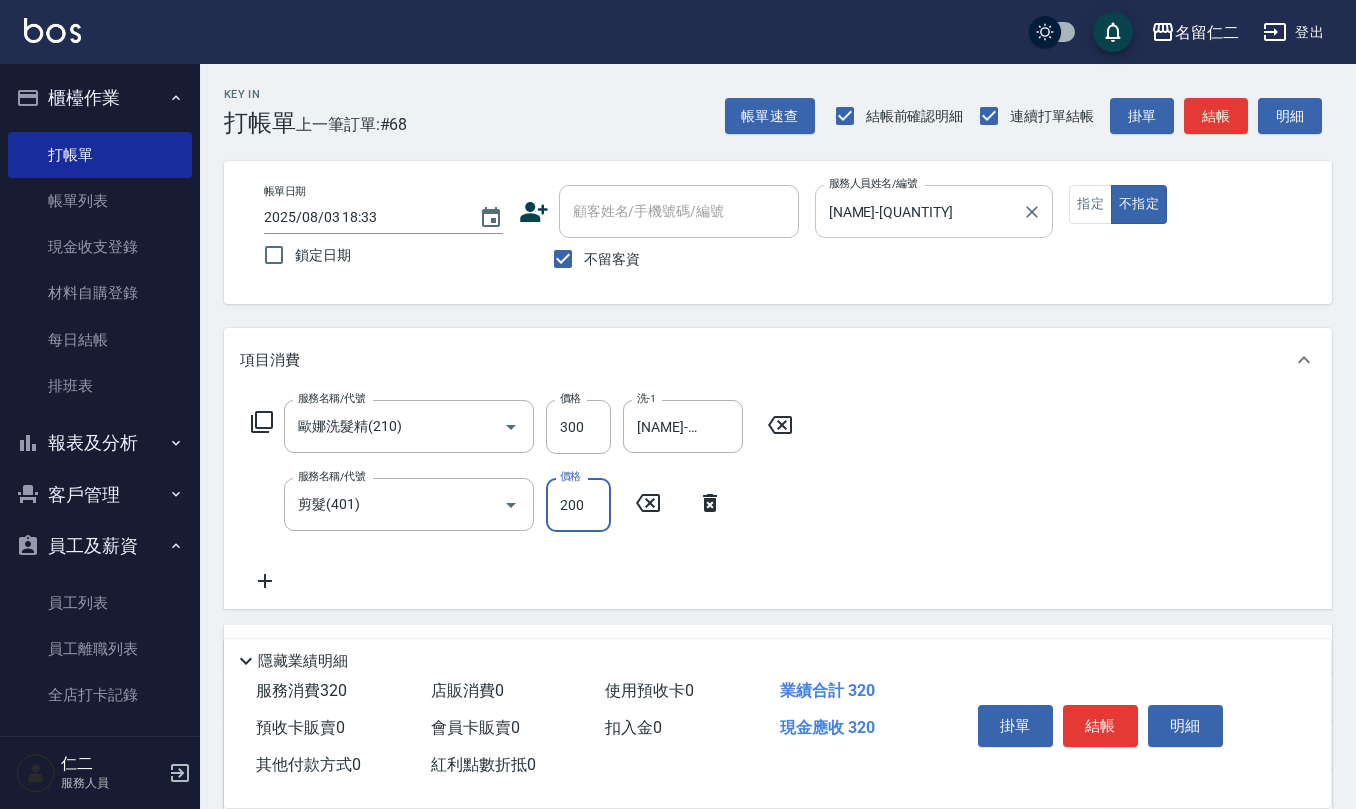 type on "200" 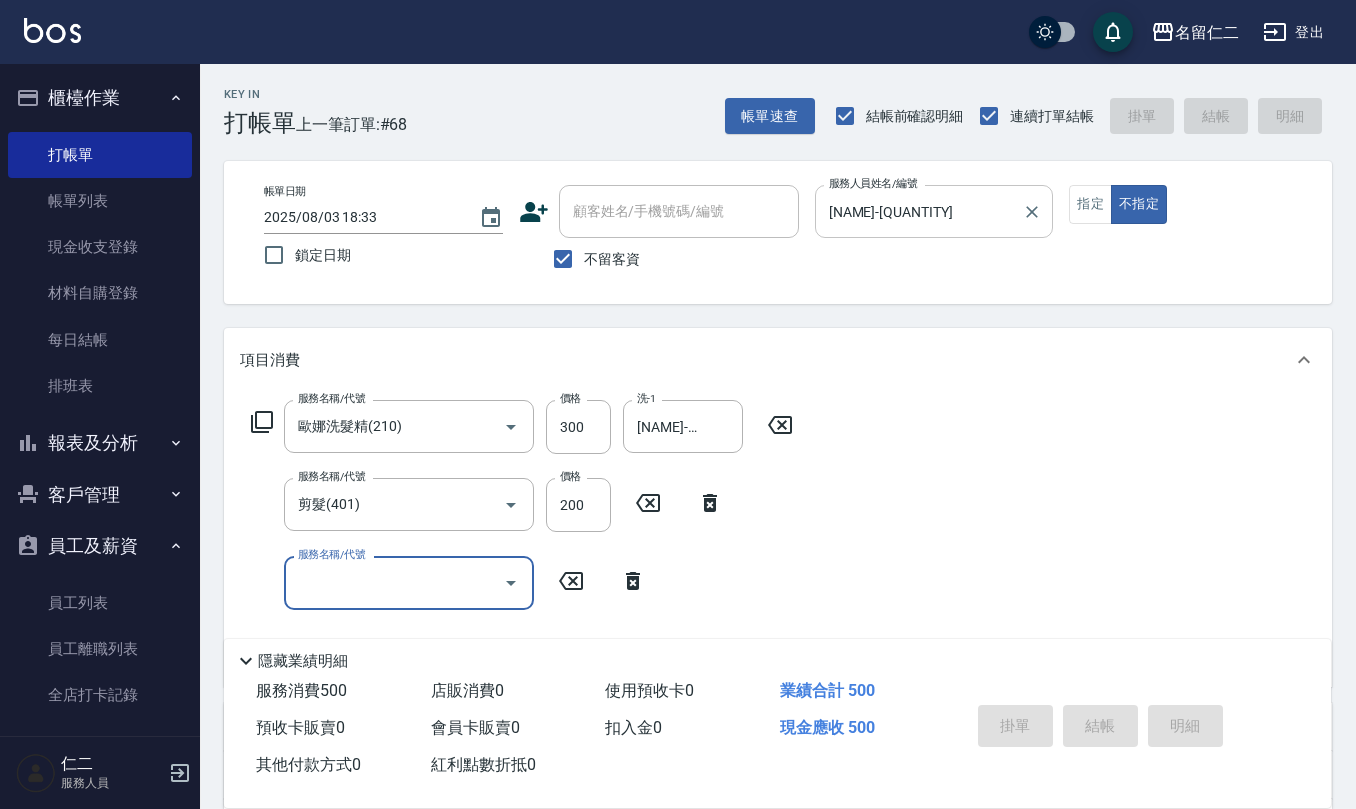 type on "2025/08/03 19:22" 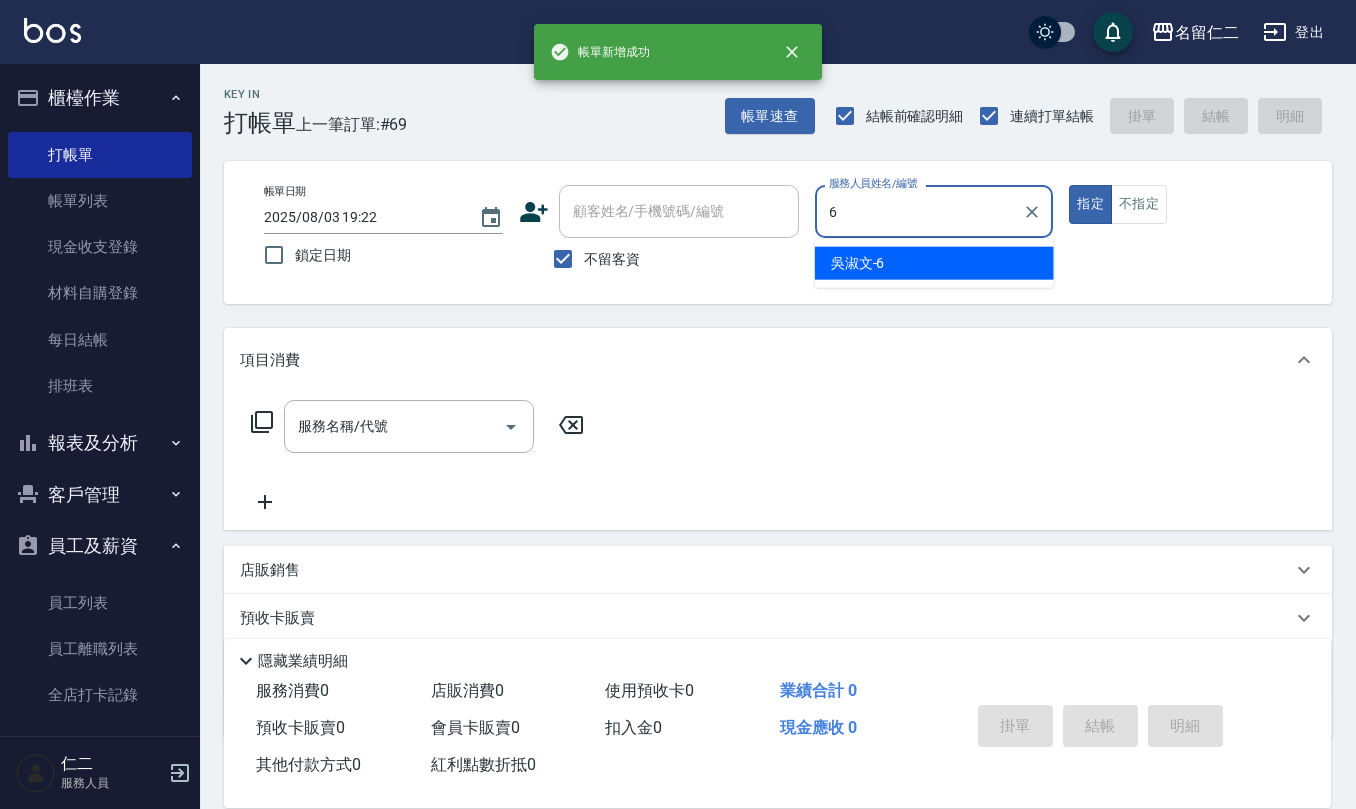 type on "[LAST]-[NUMBER]" 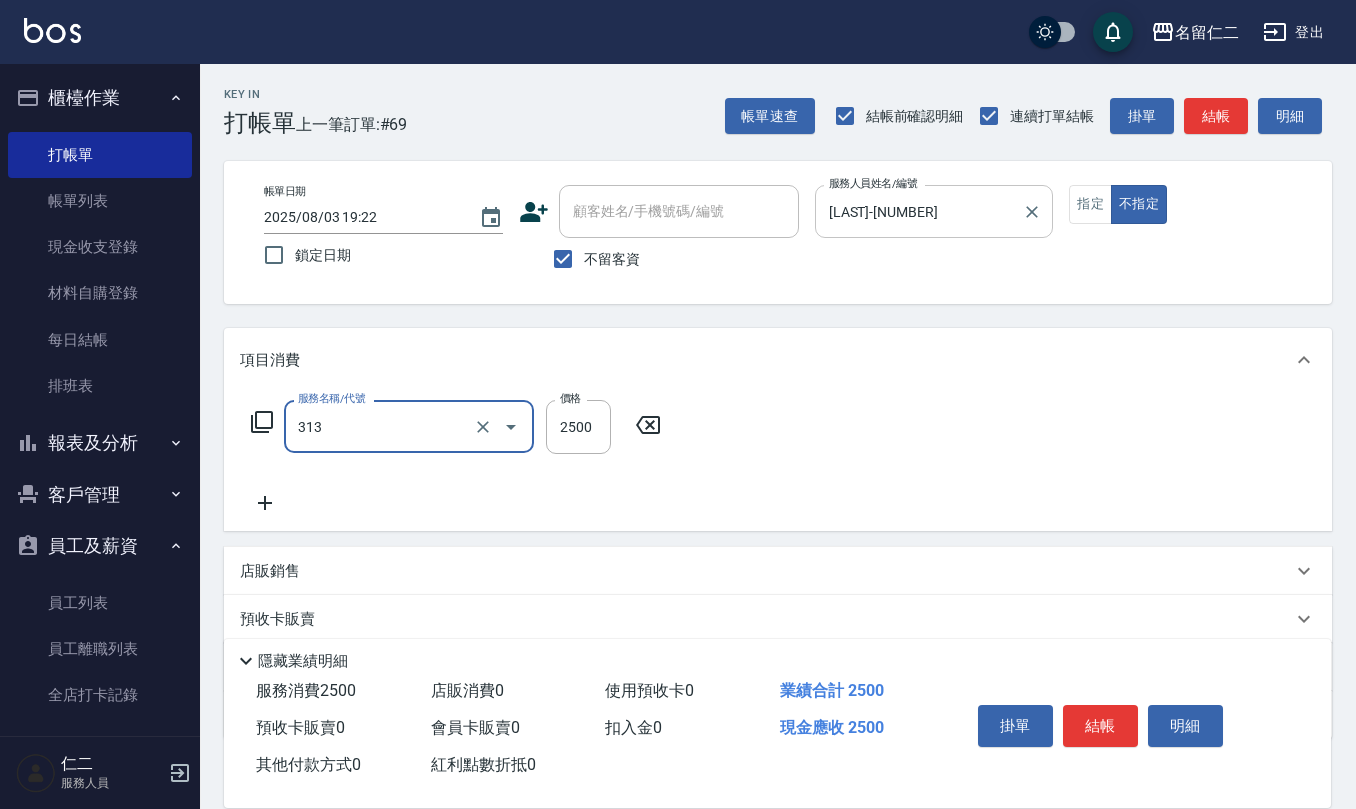 type on "生化還原[PRICE]([QUANTITY])" 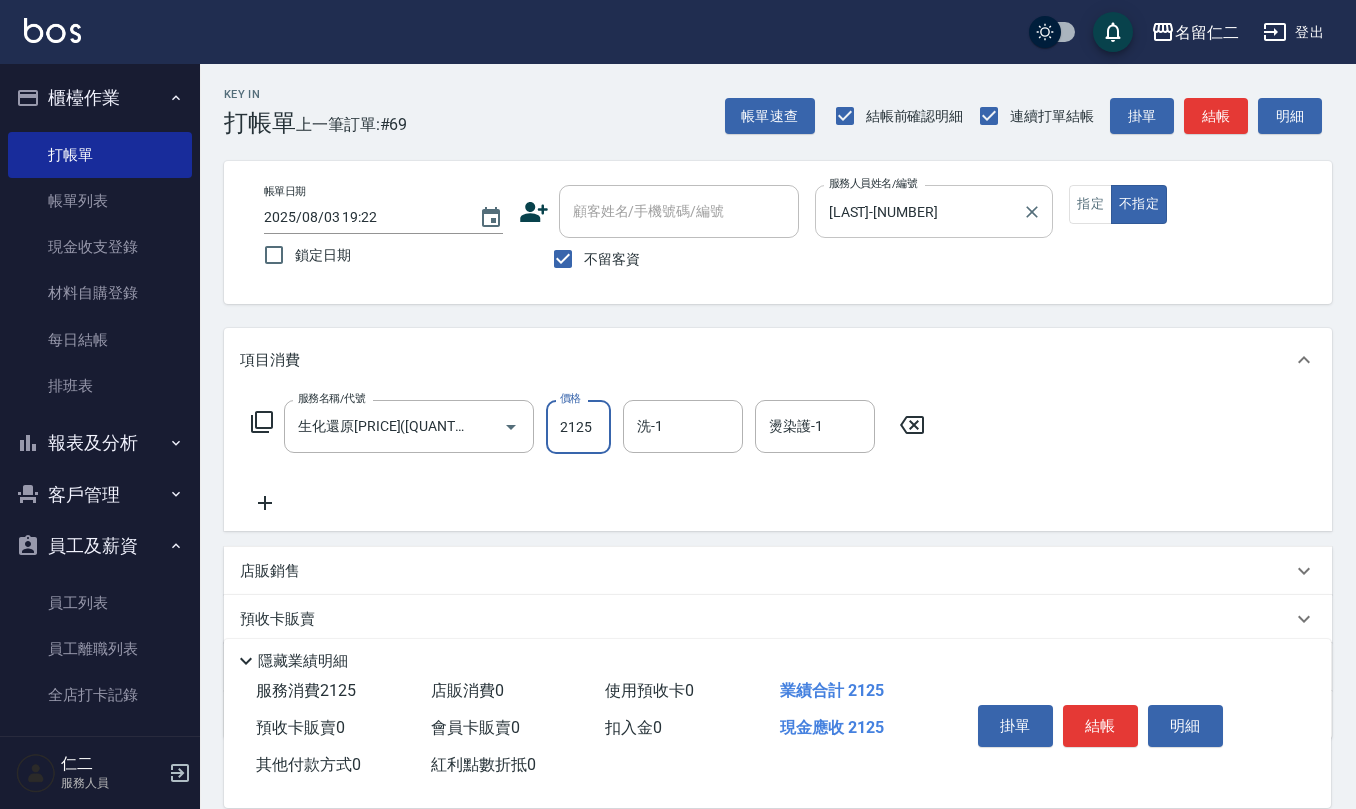 type on "2125" 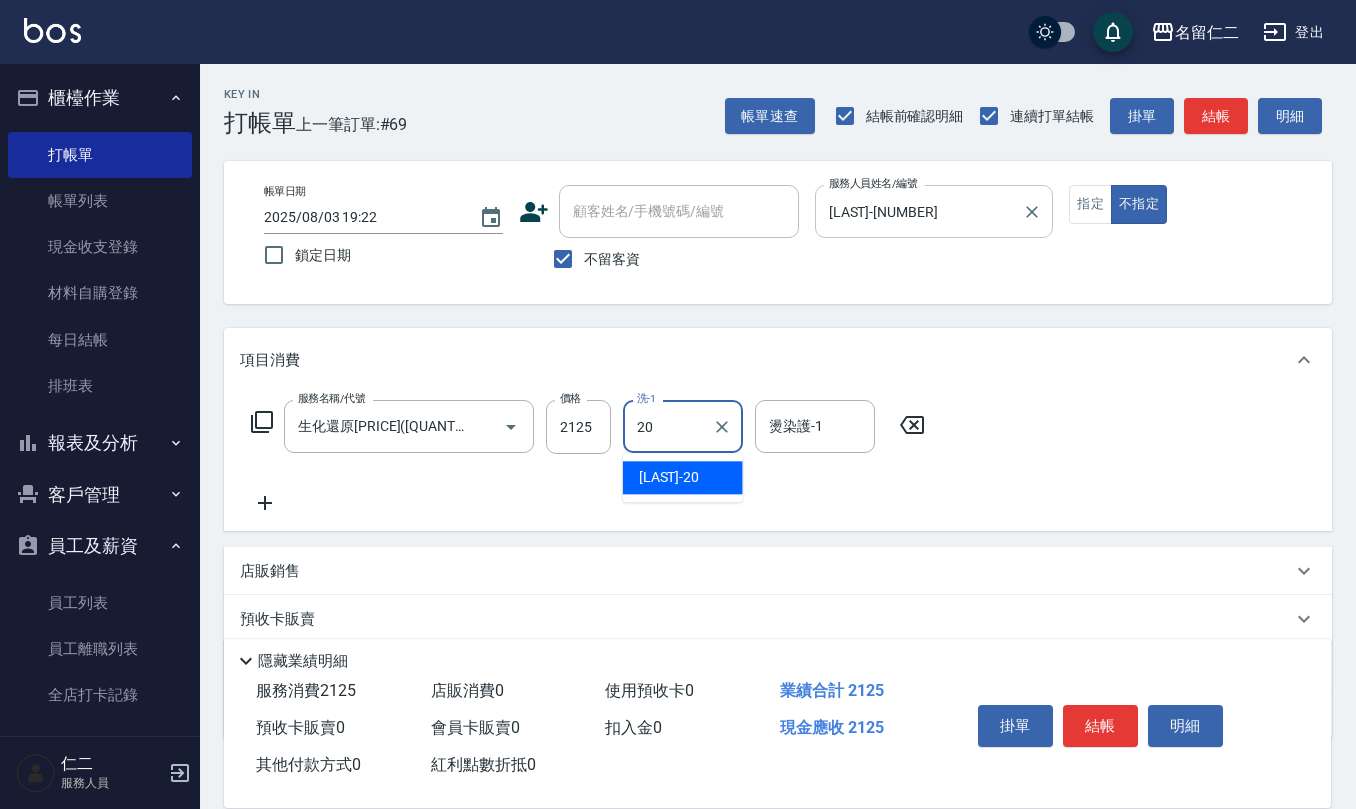 type on "杜芊彤-20" 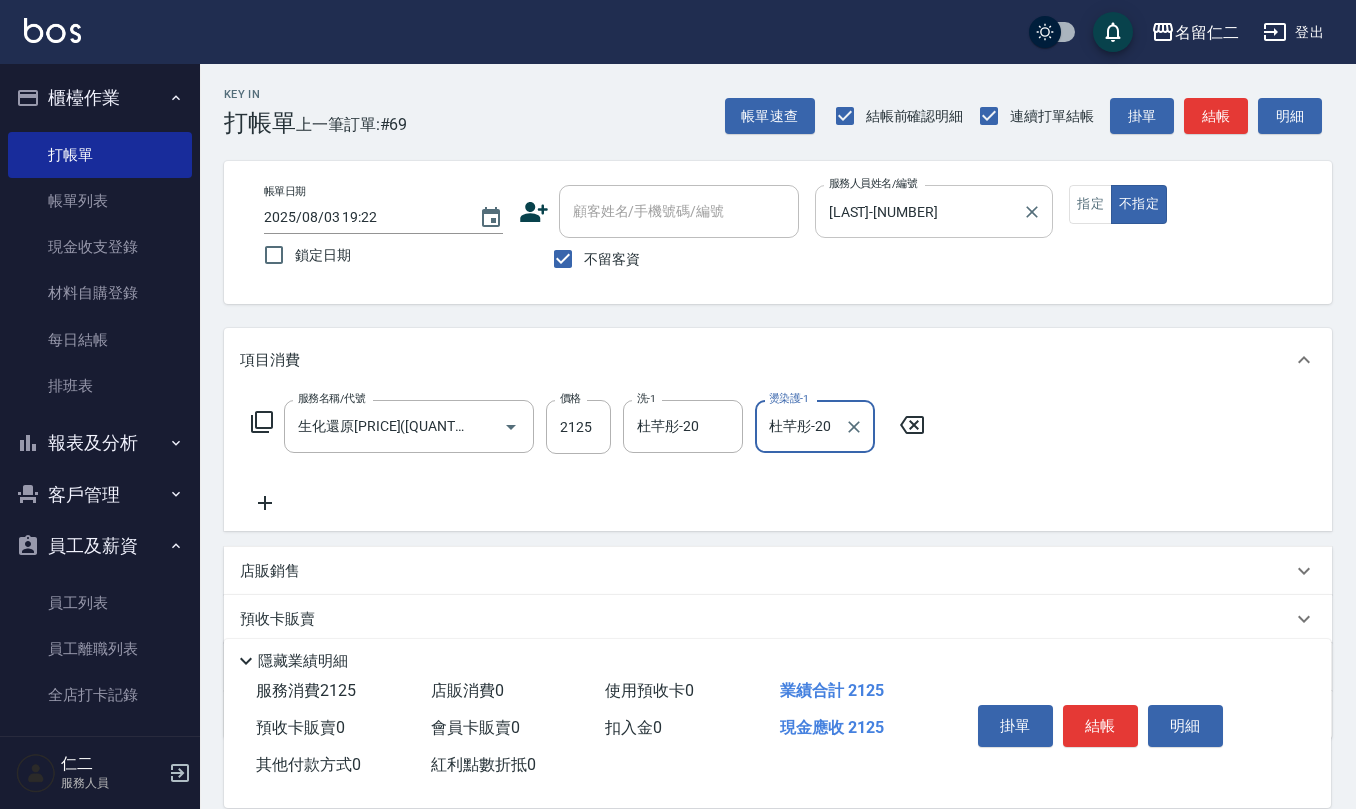 type on "杜芊彤-20" 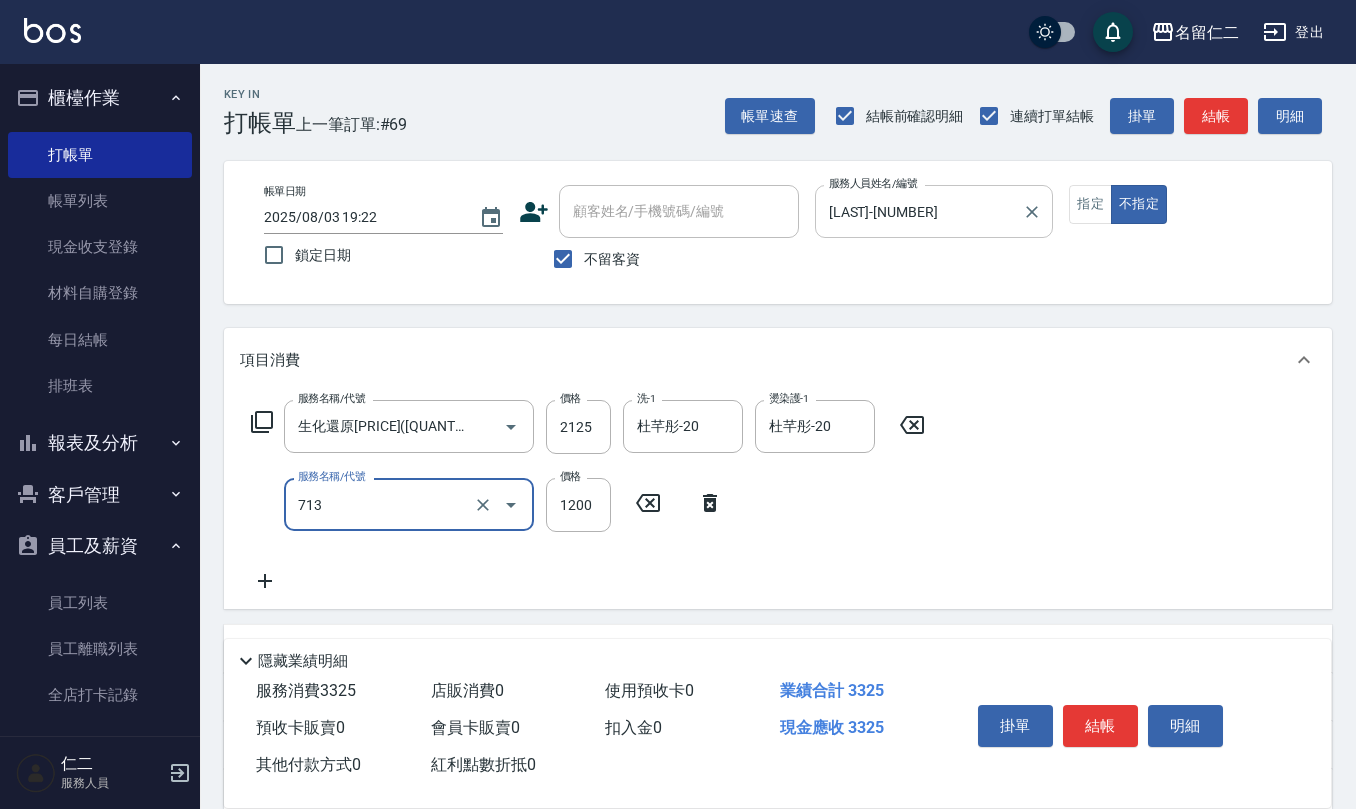 type on "水樣結構式[PRICE]([QUANTITY])" 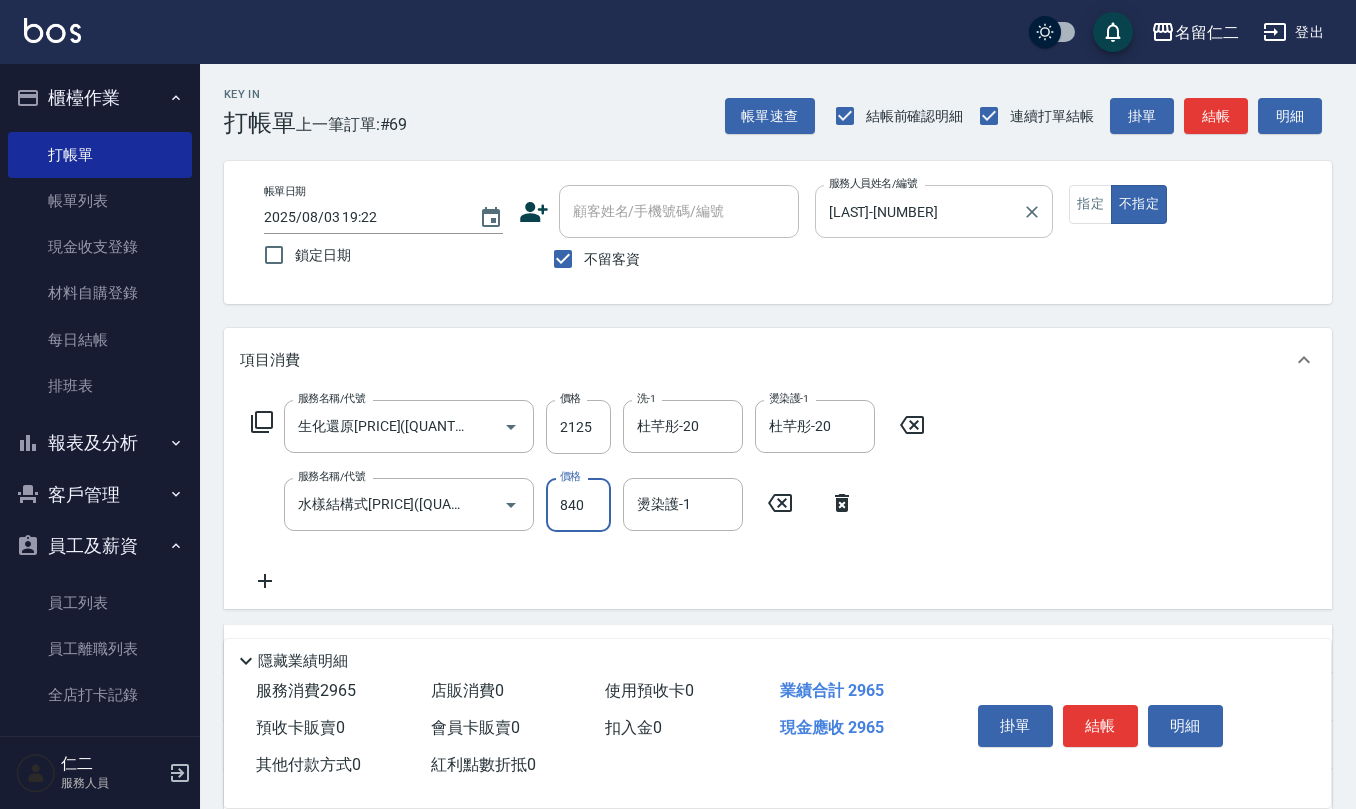 type on "840" 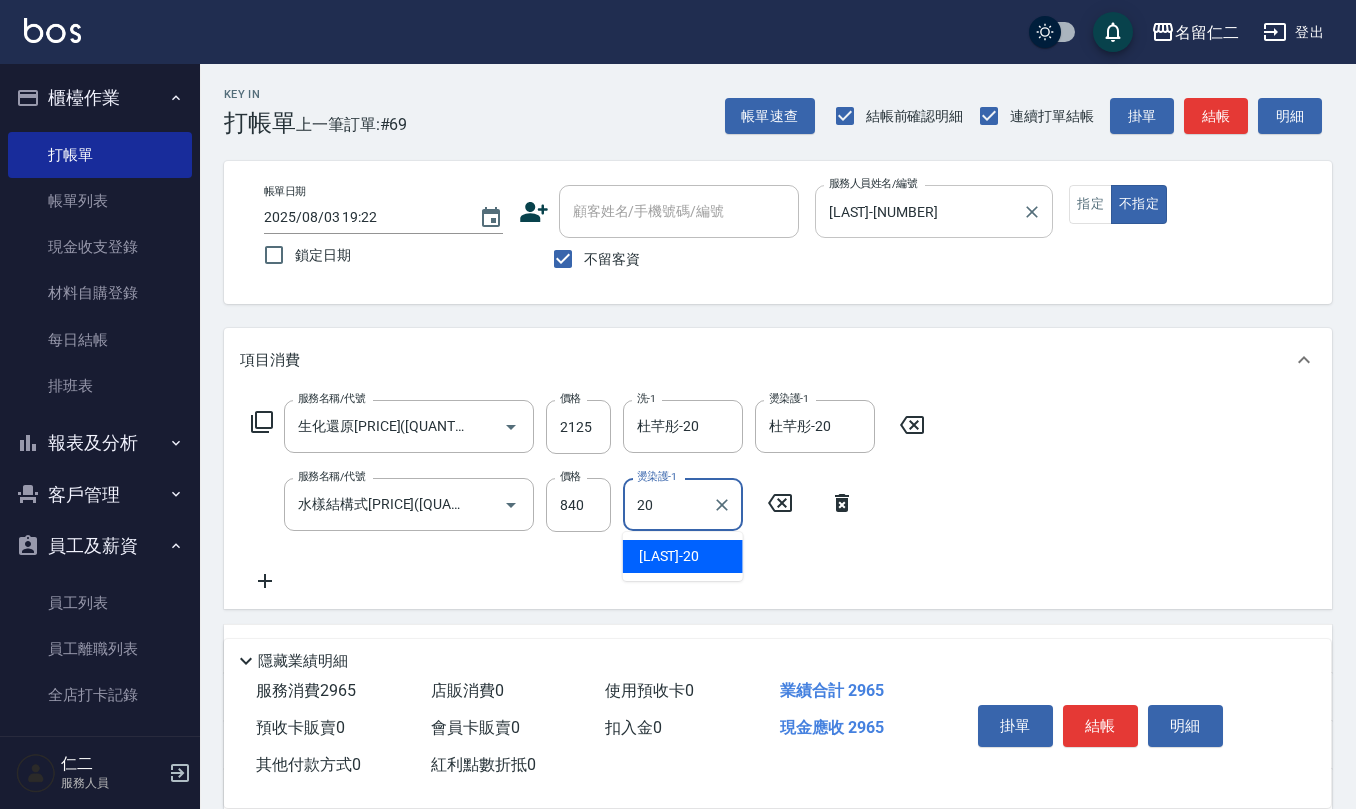 type on "杜芊彤-20" 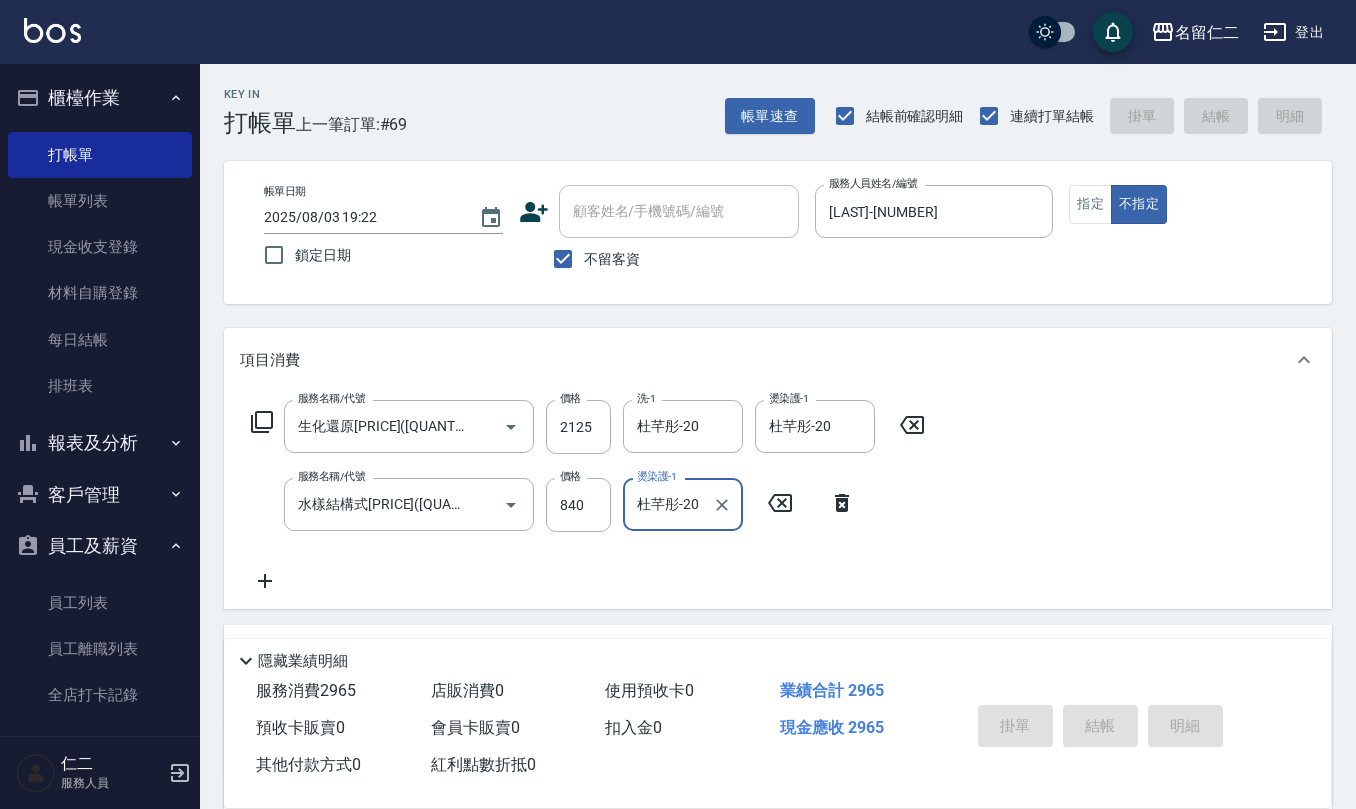 type 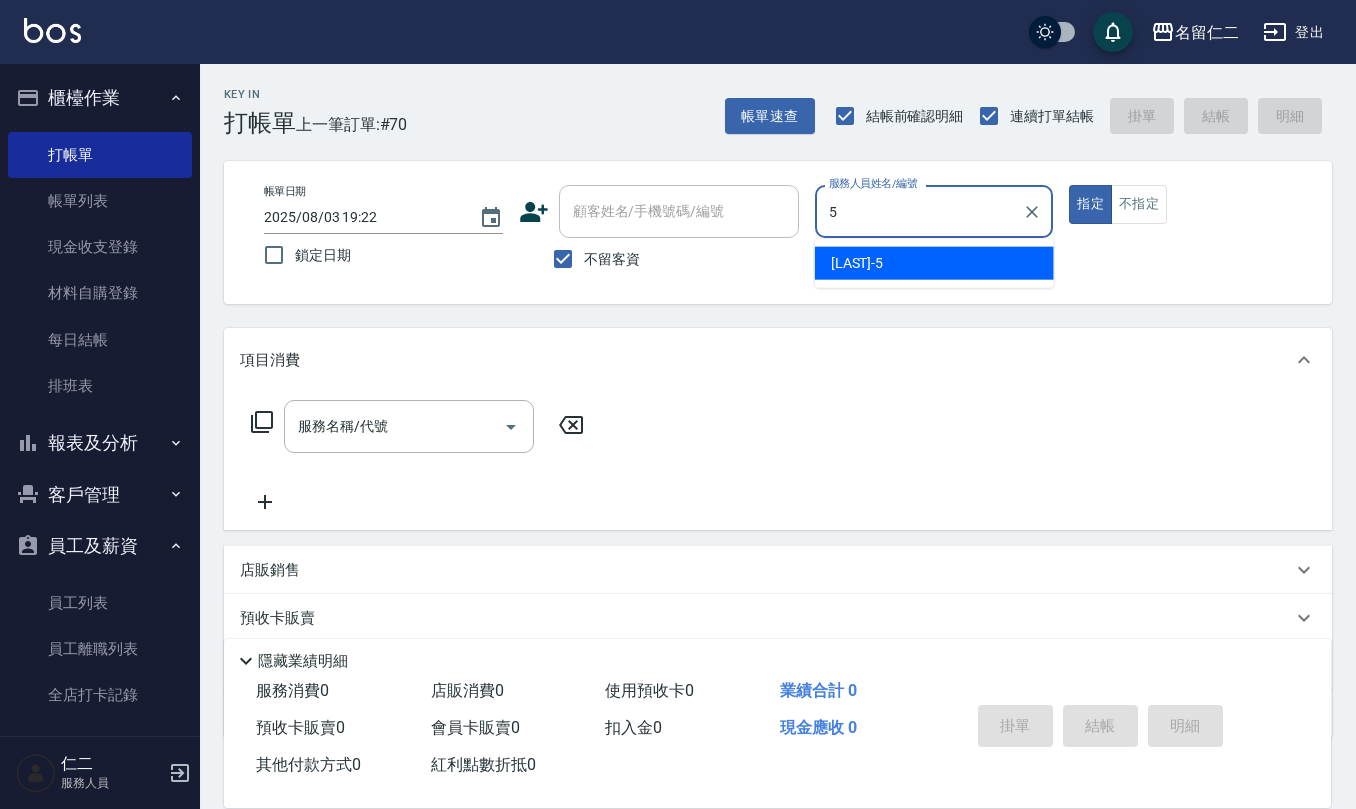 type on "[NAME]-[QUANTITY]" 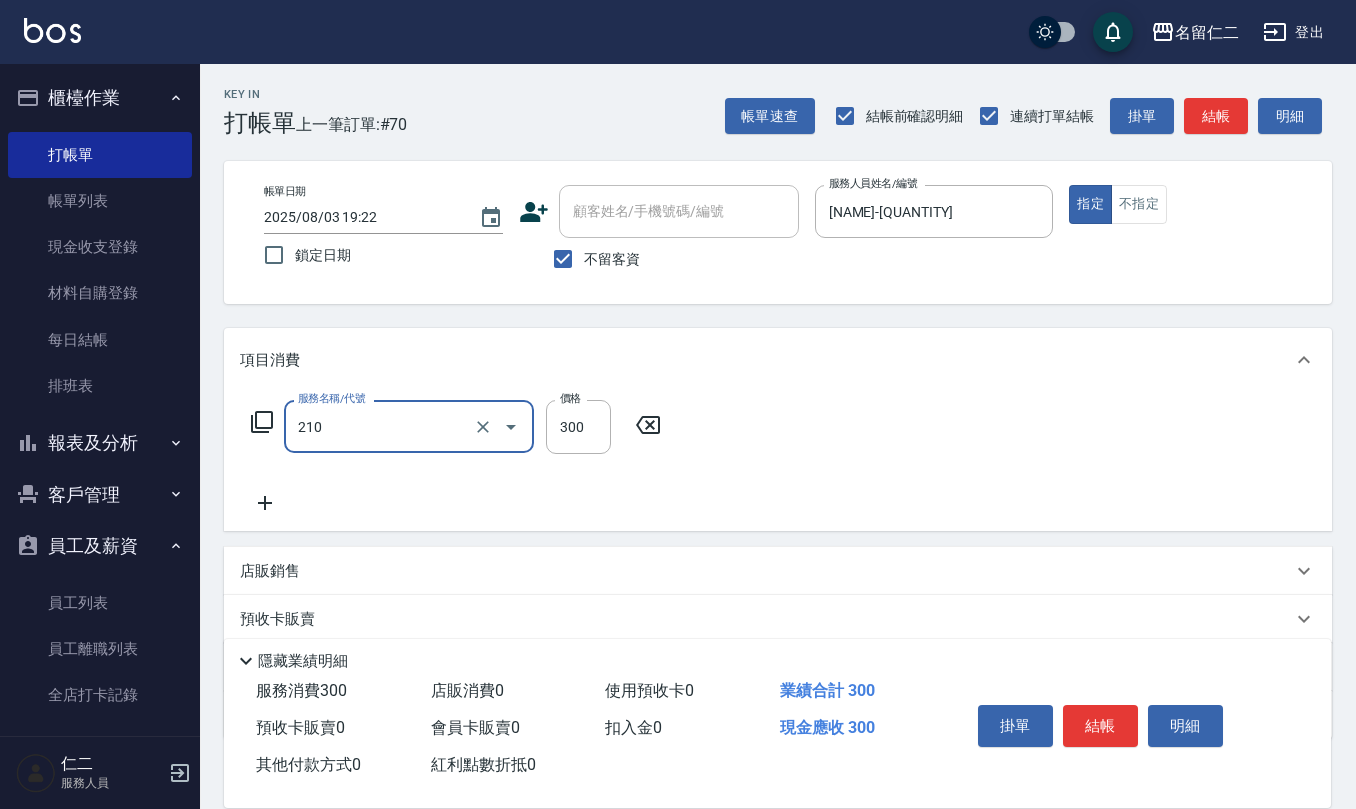 type on "歐娜洗髮精(210)" 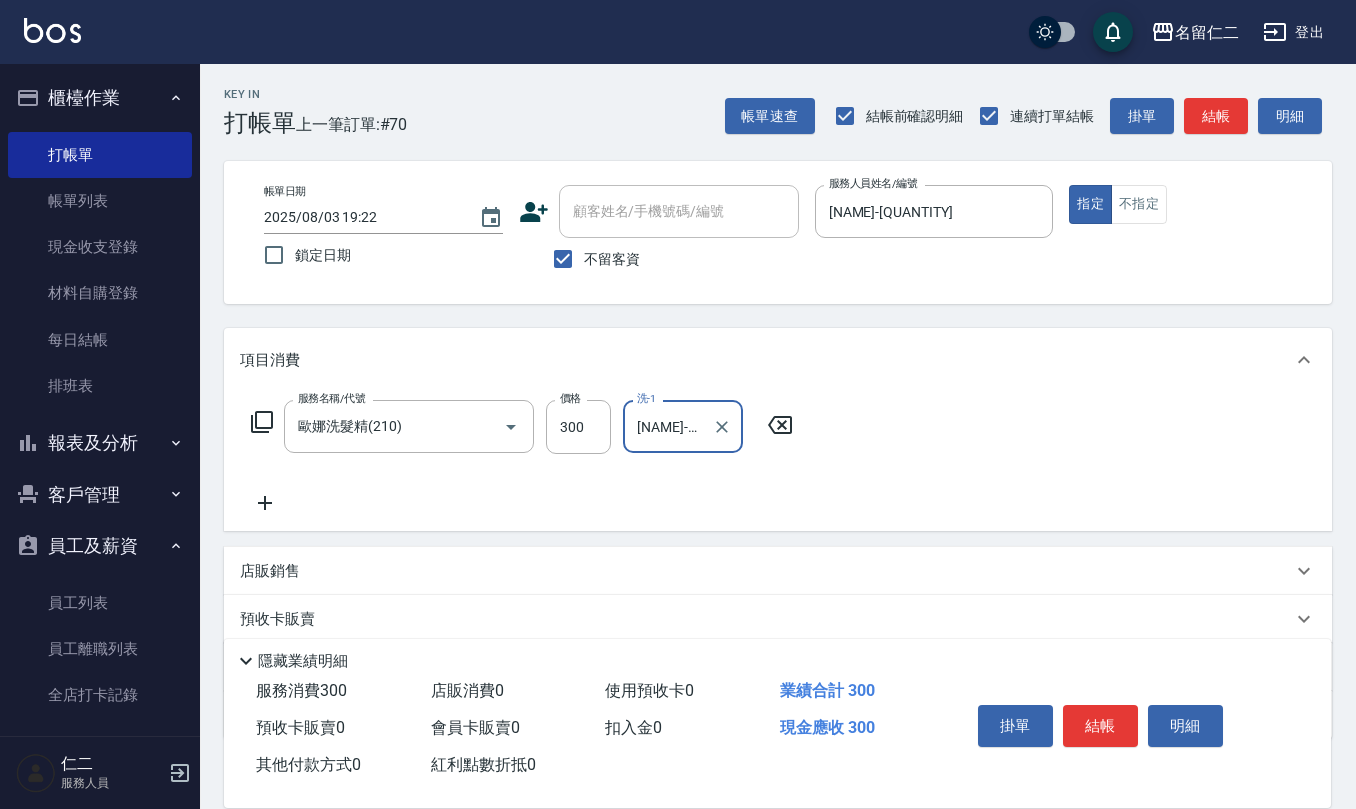 type on "[NAME]-[QUANTITY]" 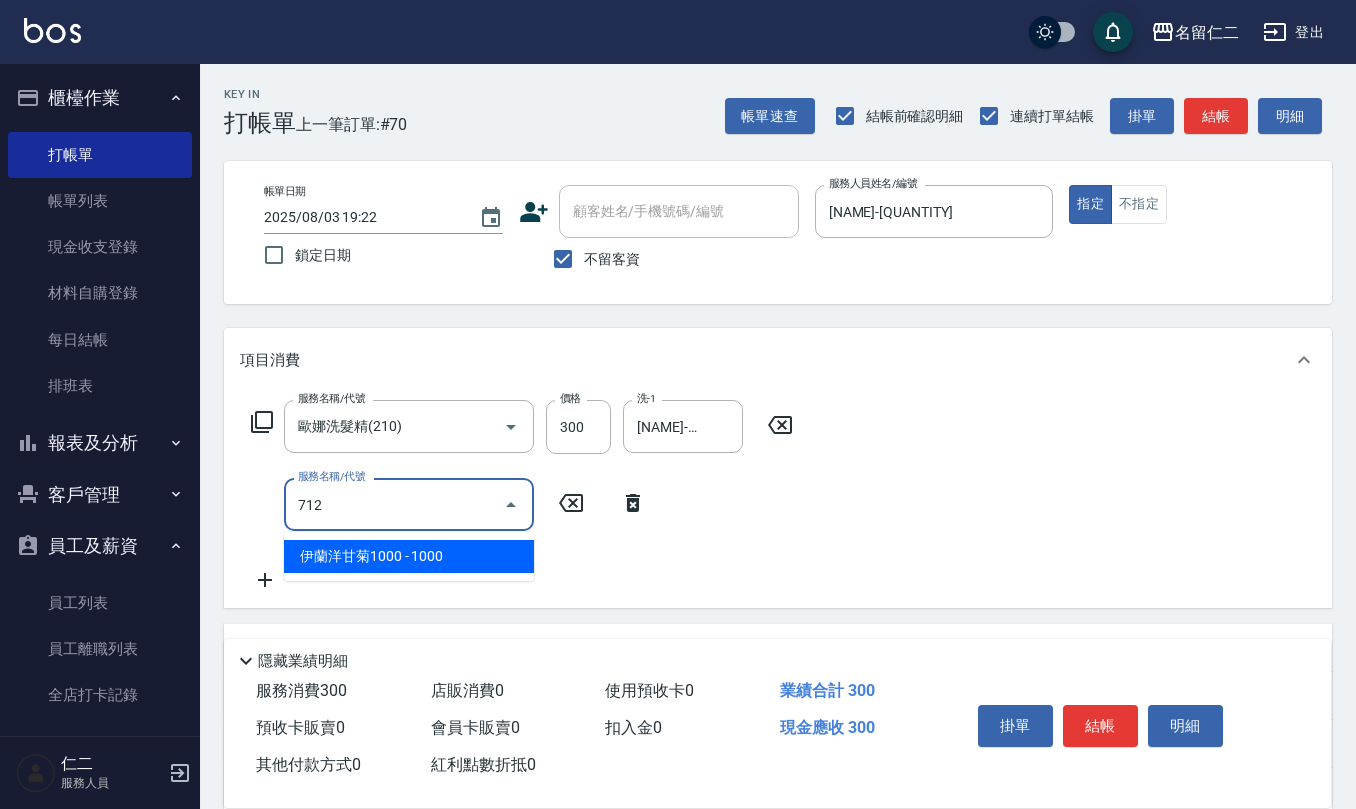 type on "伊蘭洋甘菊[PRICE]([QUANTITY])" 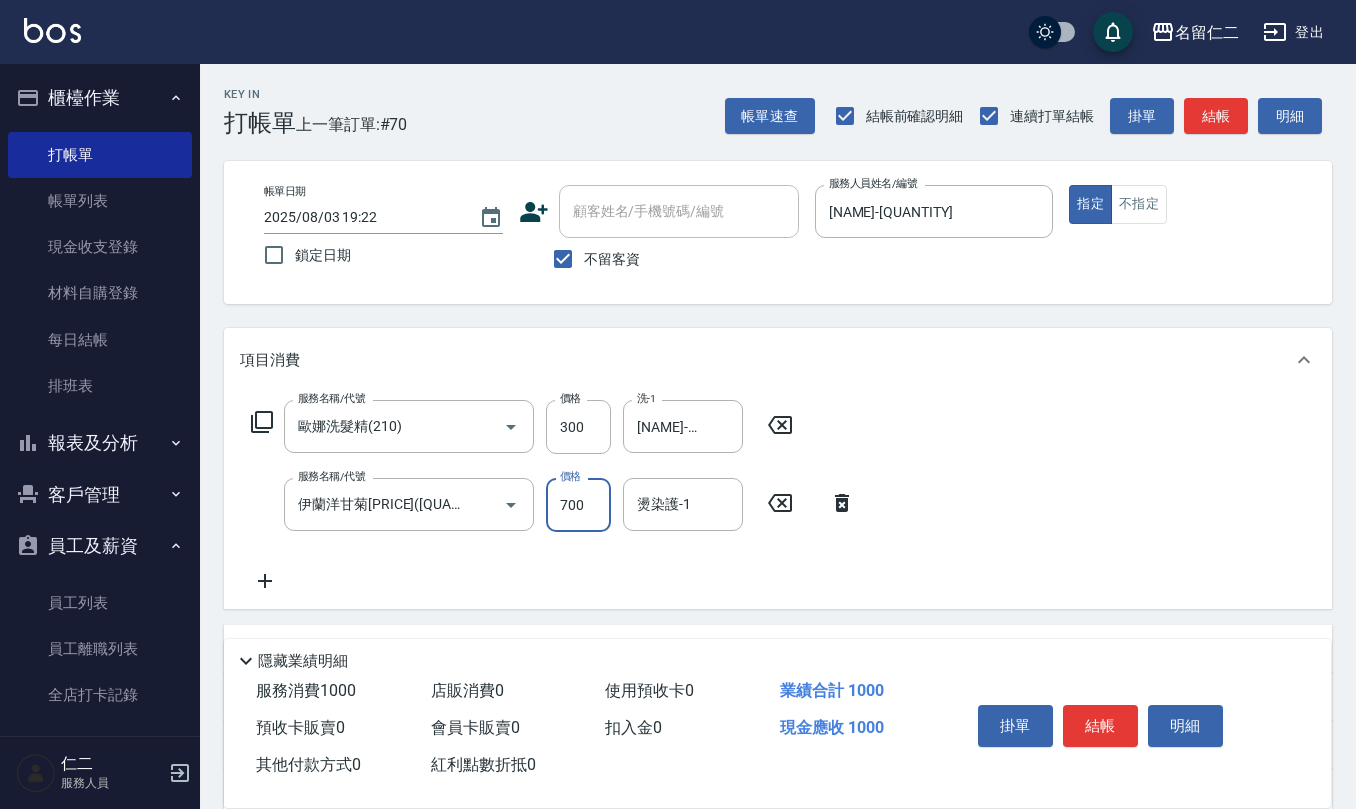 type on "700" 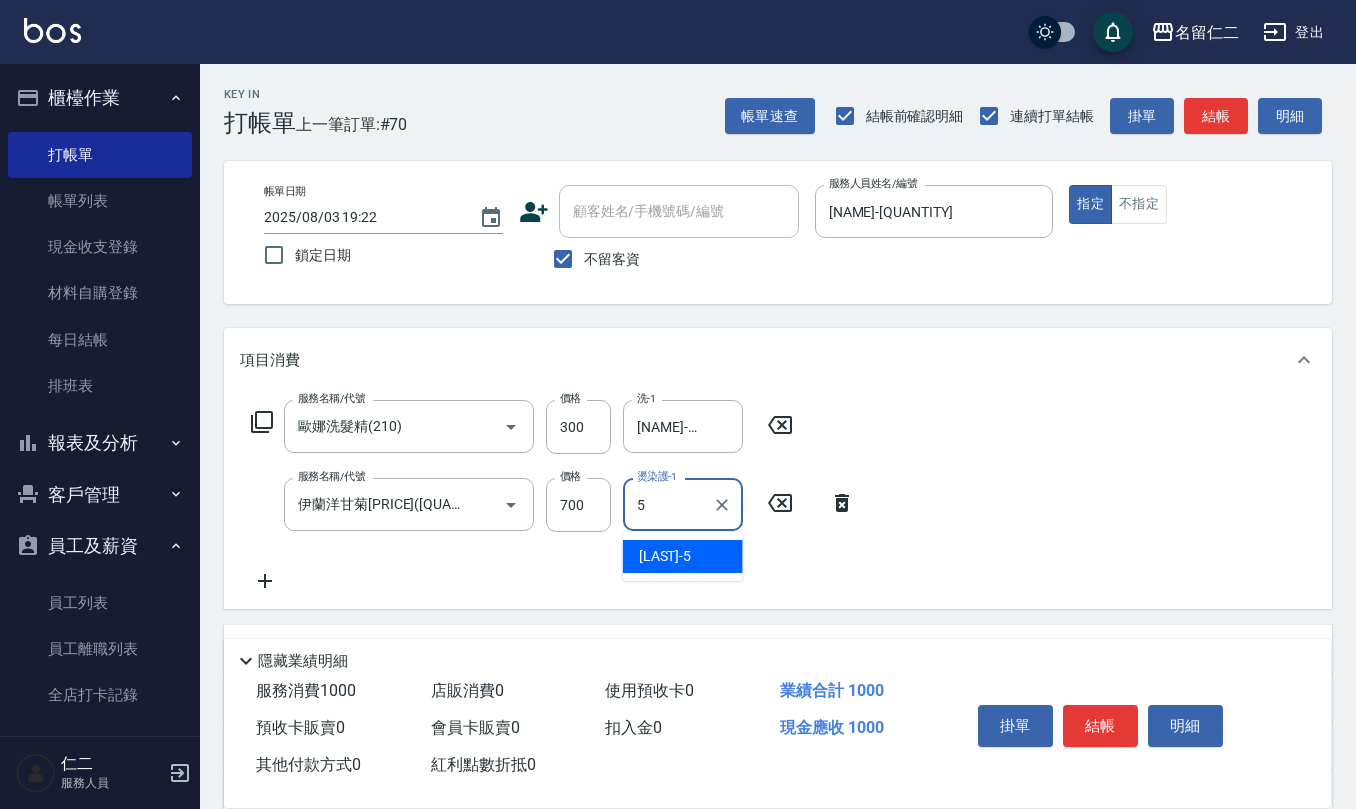 type on "[NAME]-[QUANTITY]" 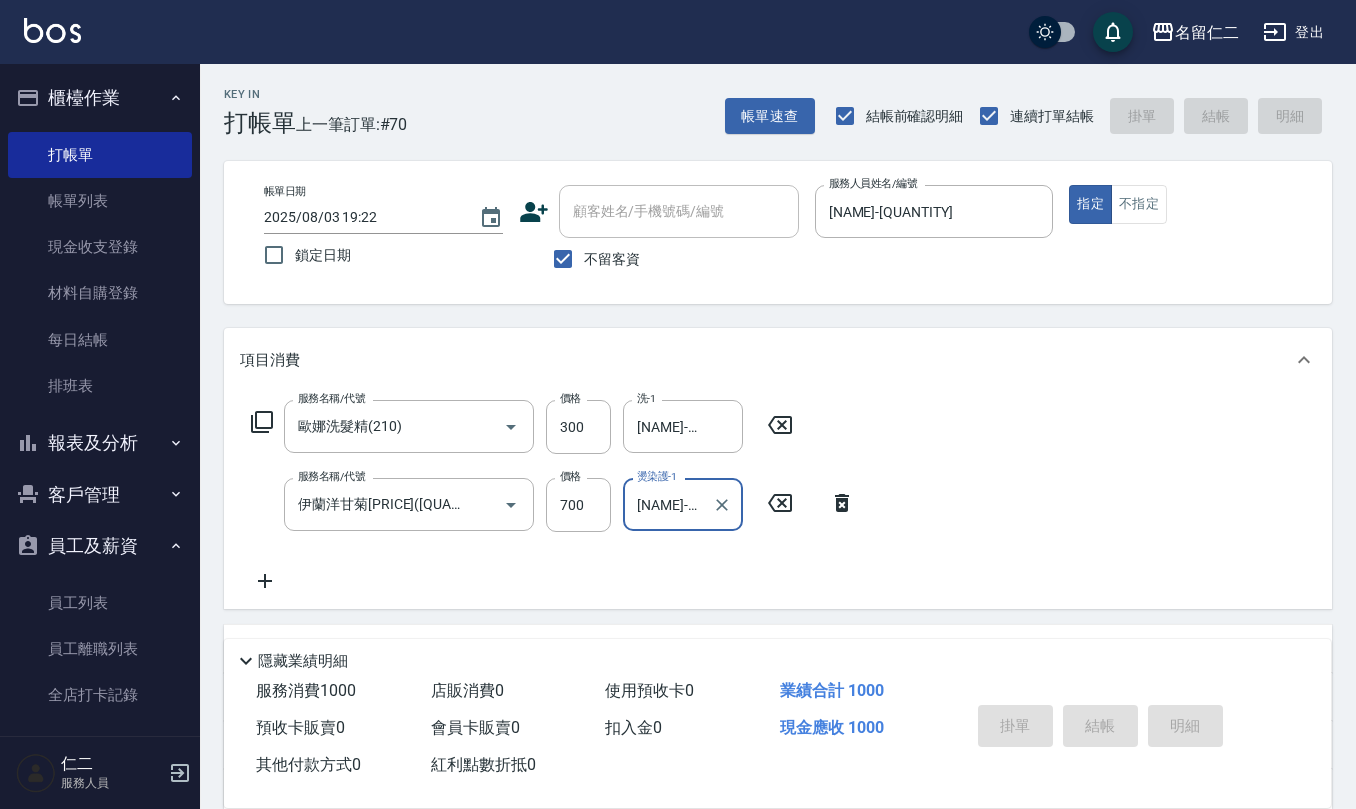 type 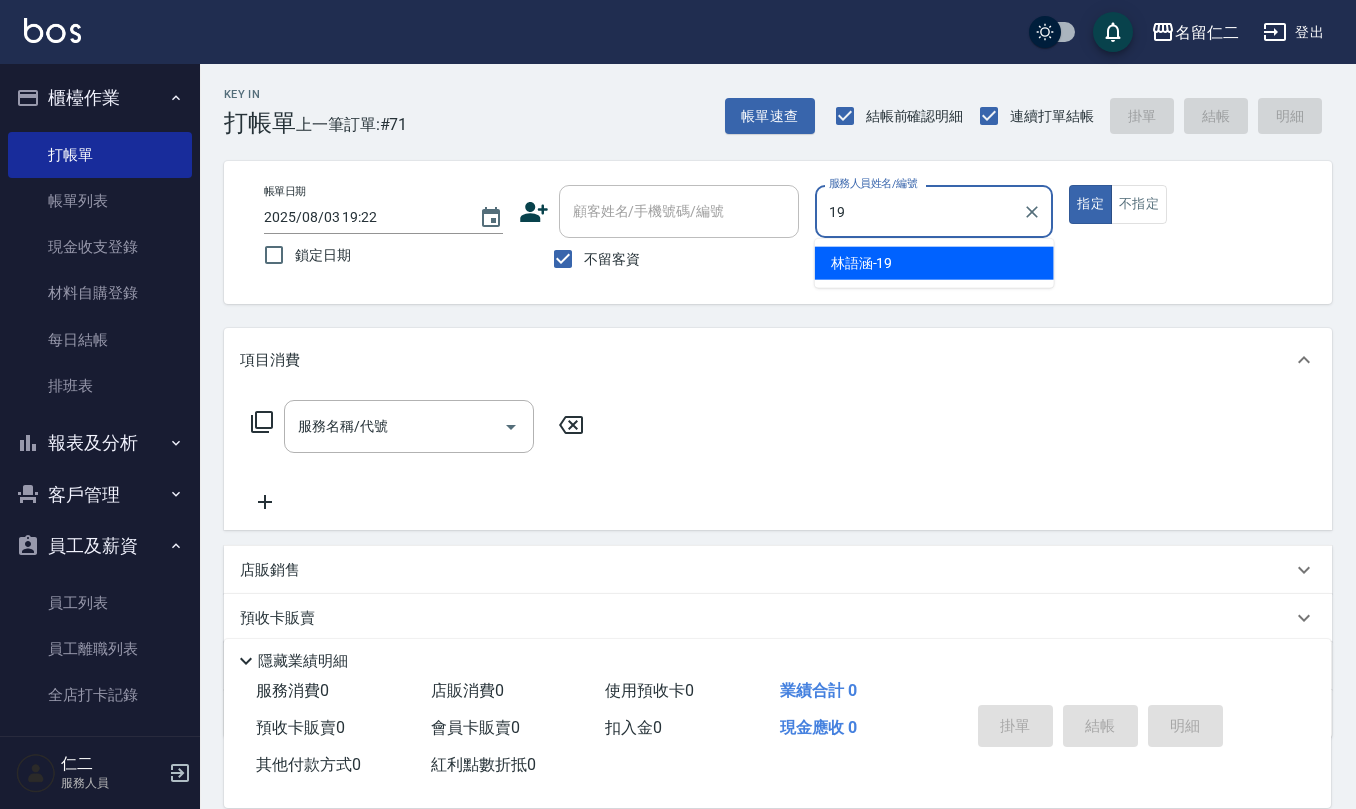 type on "林語涵-19" 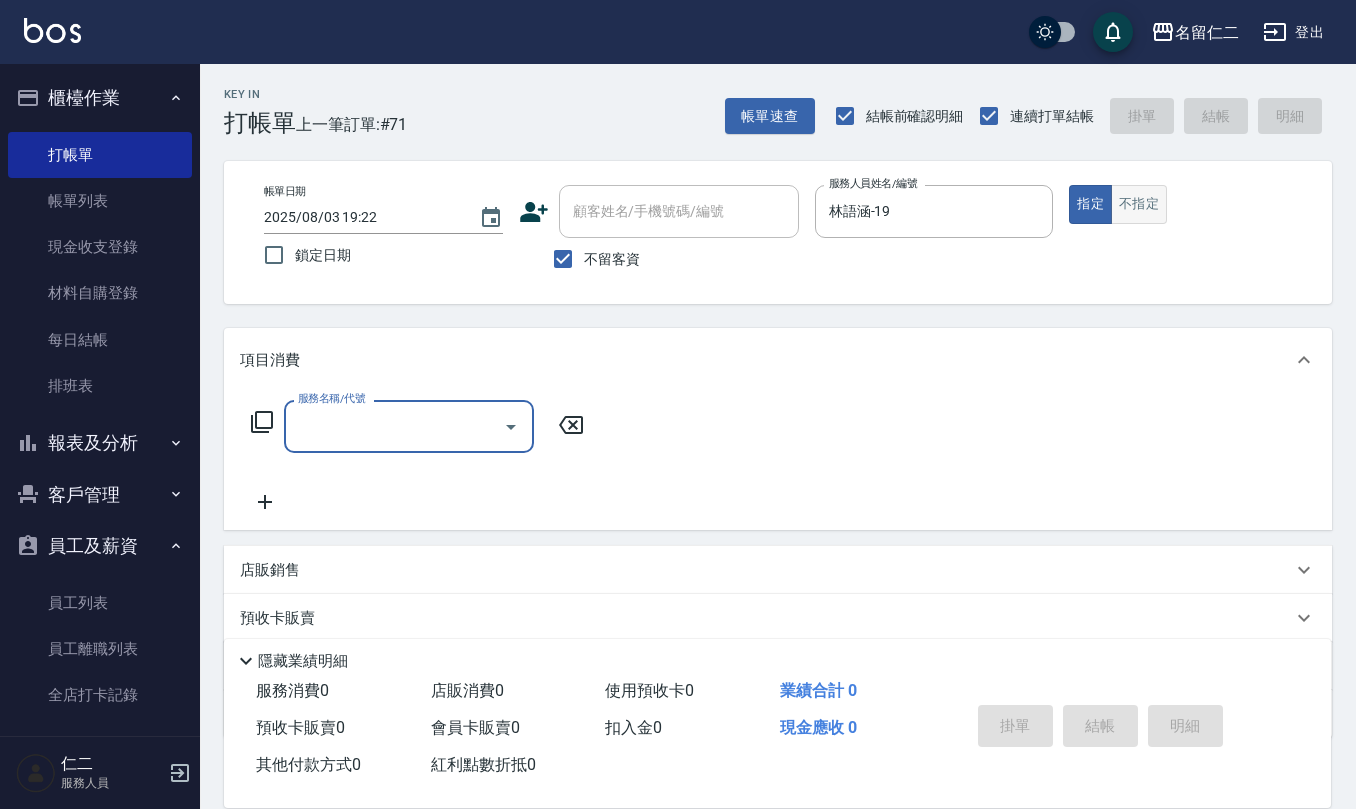 click on "不指定" at bounding box center (1139, 204) 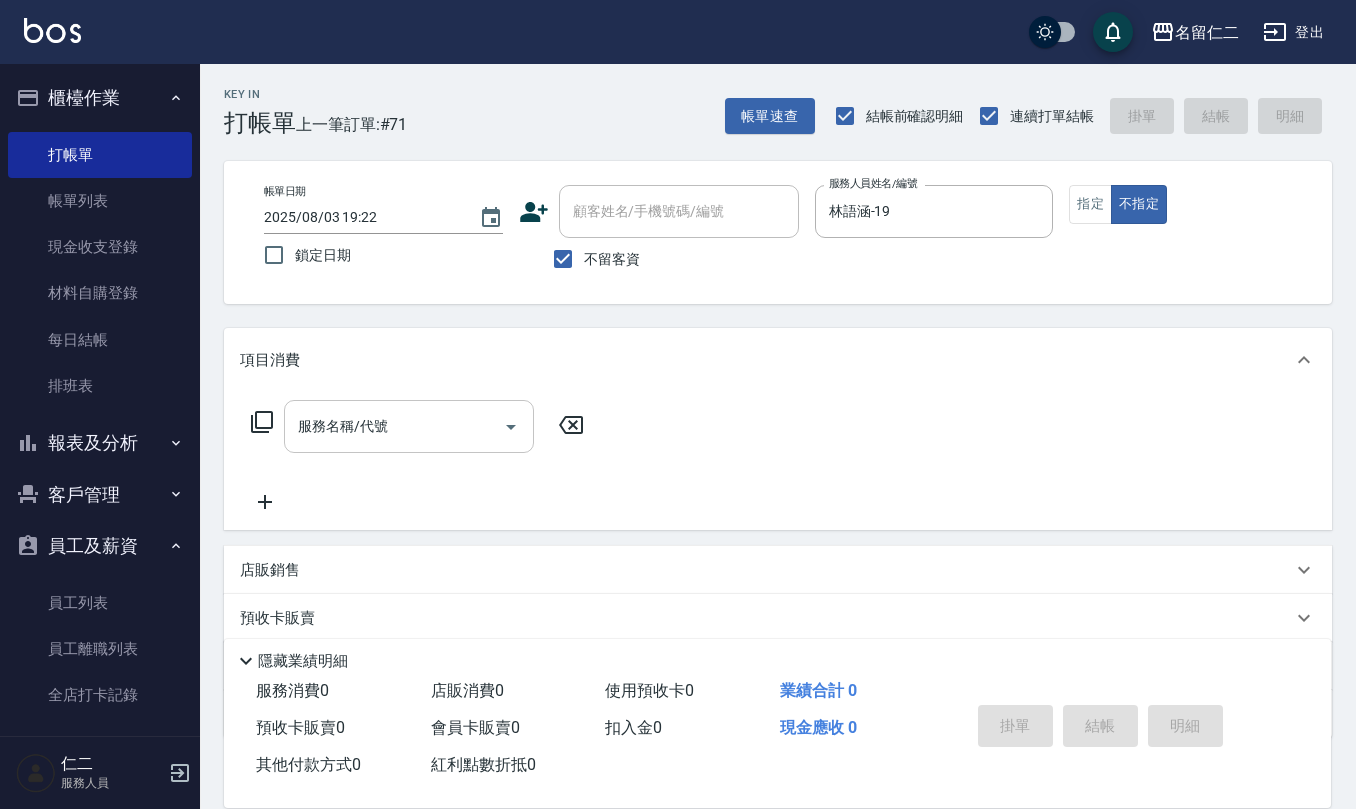 click on "服務名稱/代號" at bounding box center (394, 426) 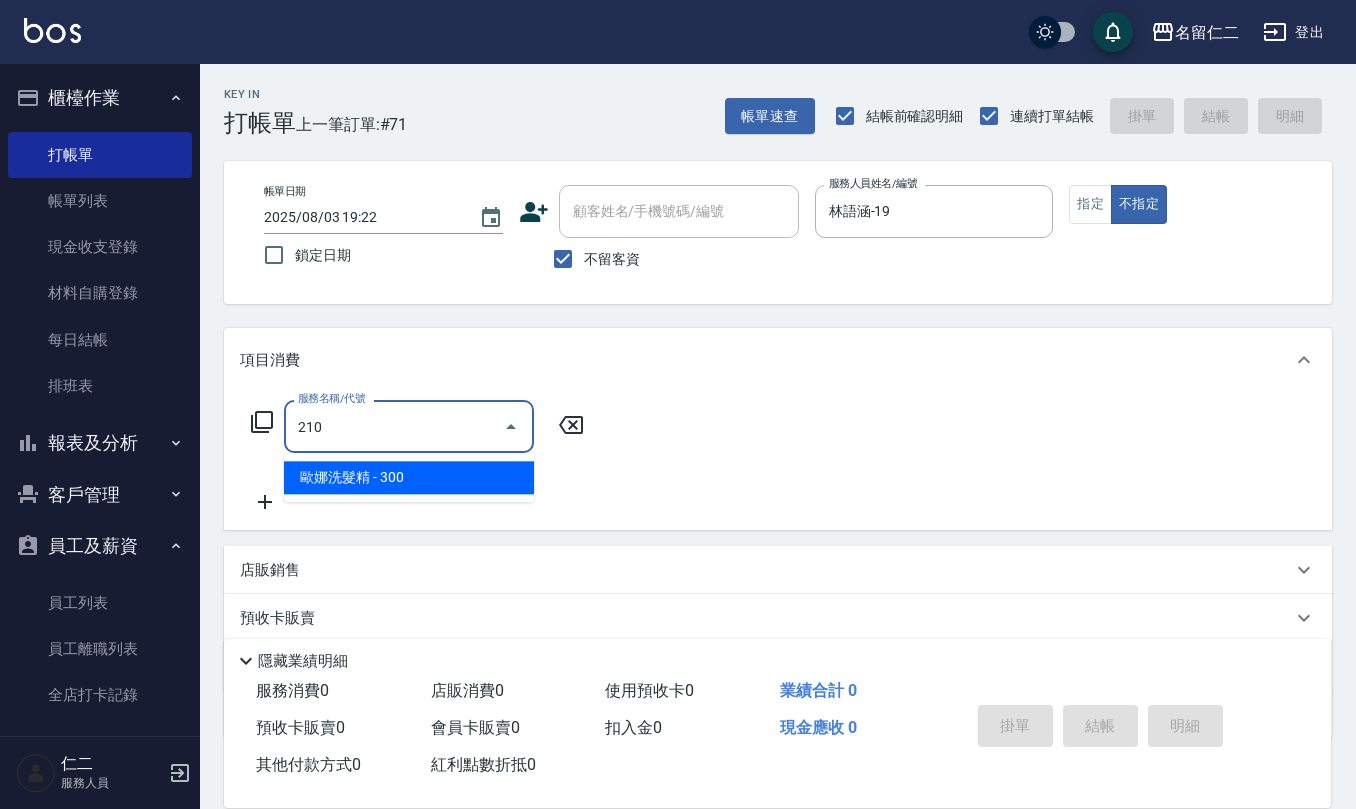 type on "歐娜洗髮精(210)" 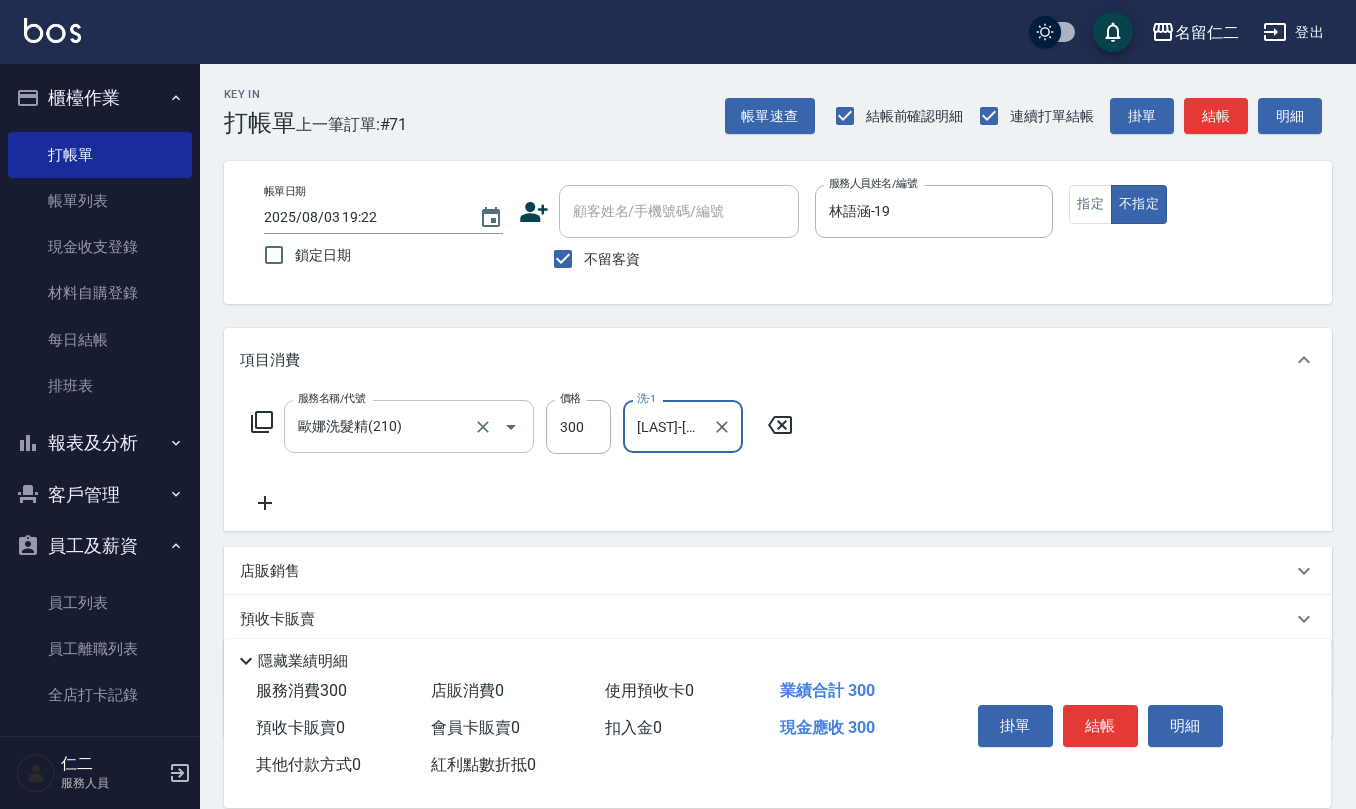 type on "[LAST]-[NUMBER]" 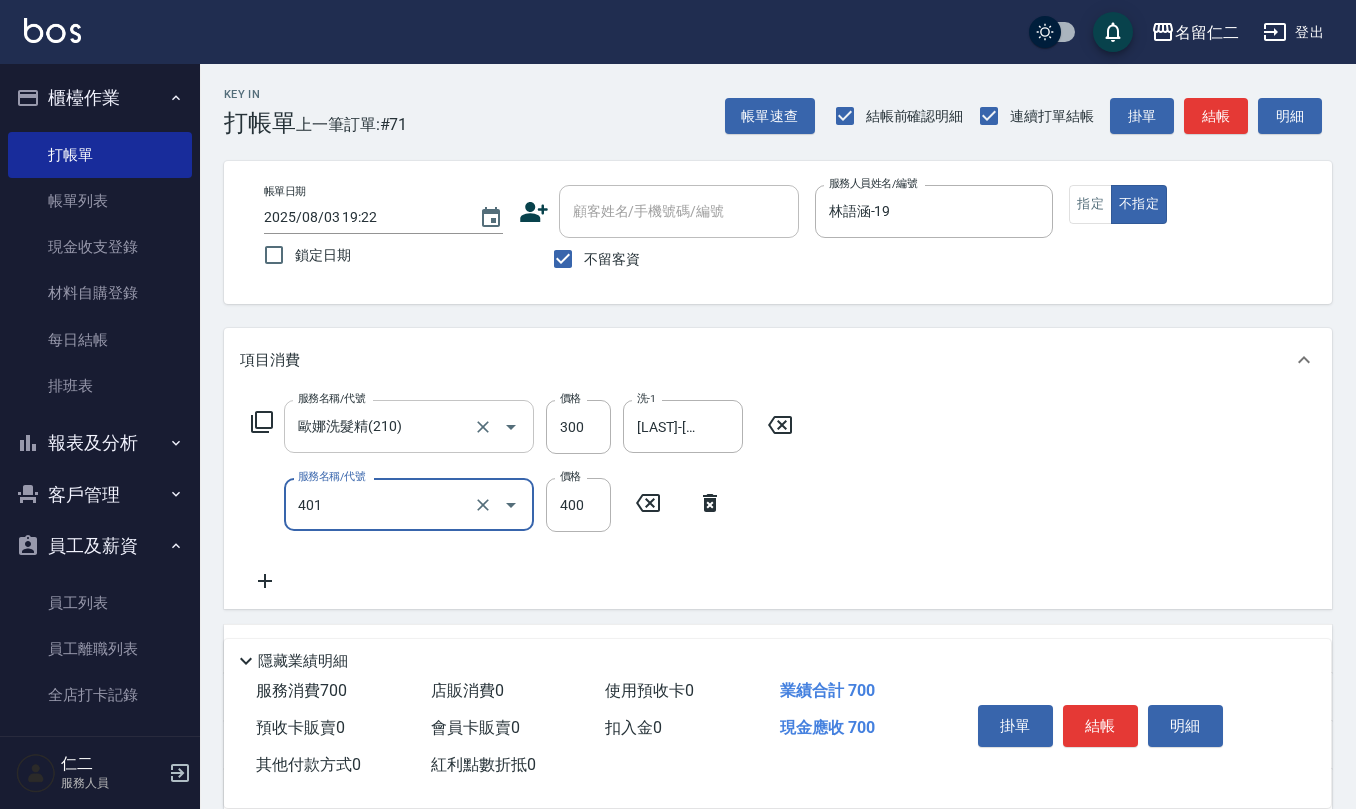 type on "剪髮(401)" 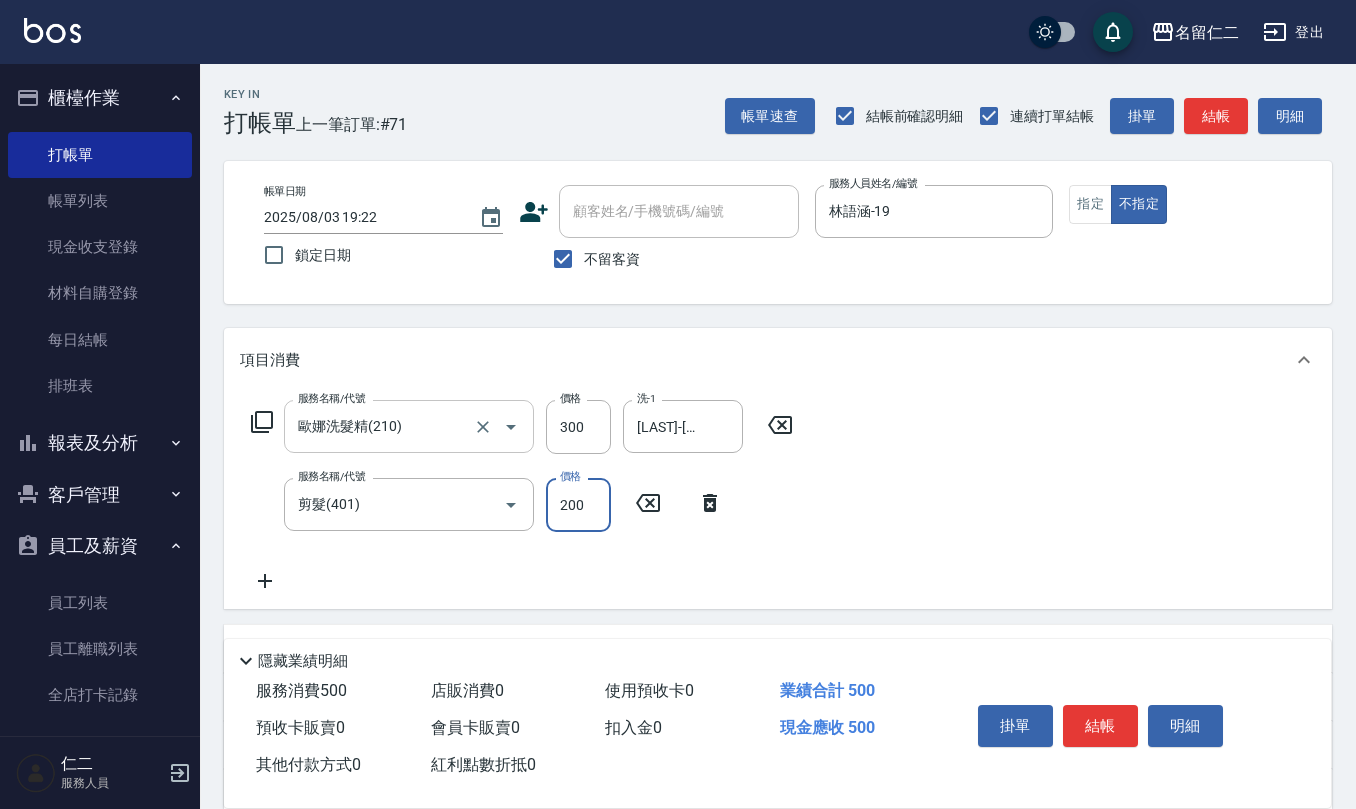 type on "200" 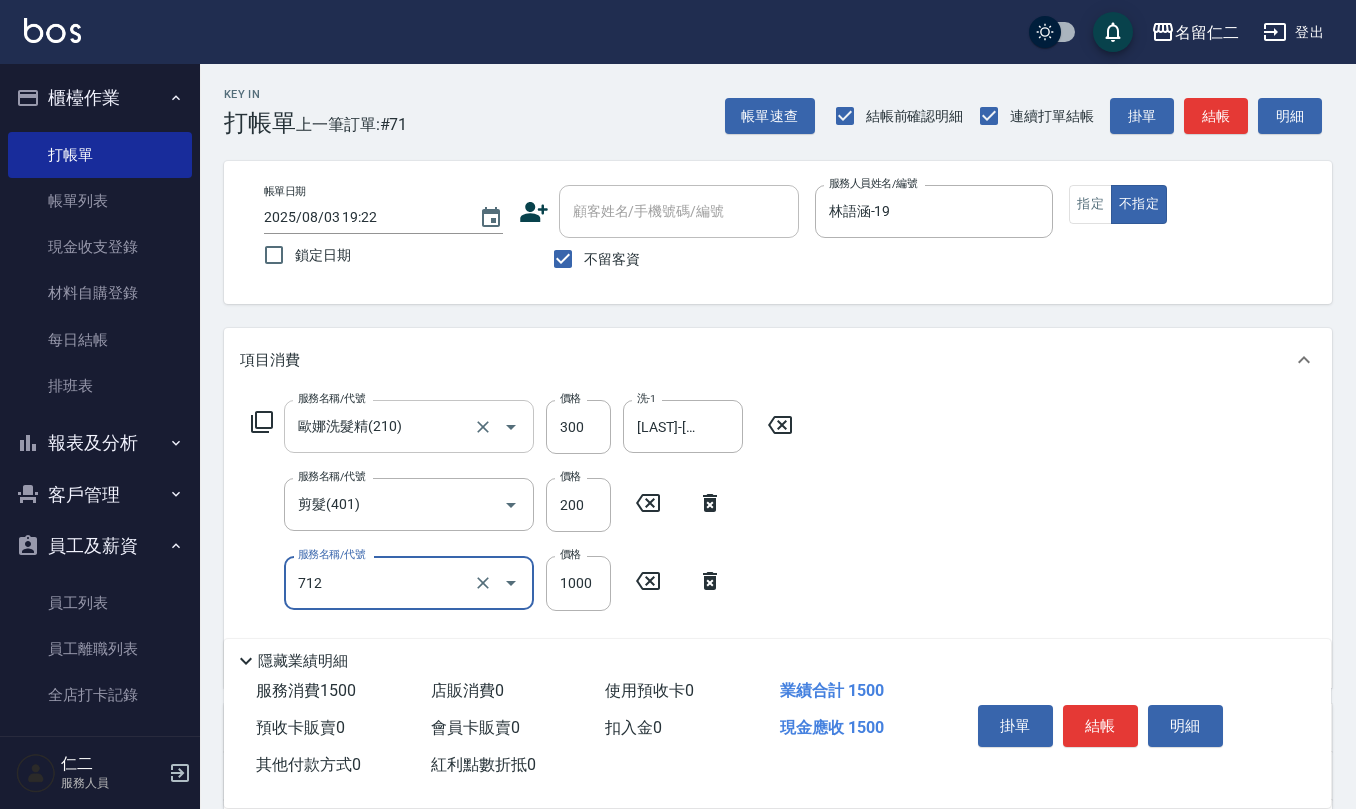 type on "伊蘭洋甘菊[PRICE]([QUANTITY])" 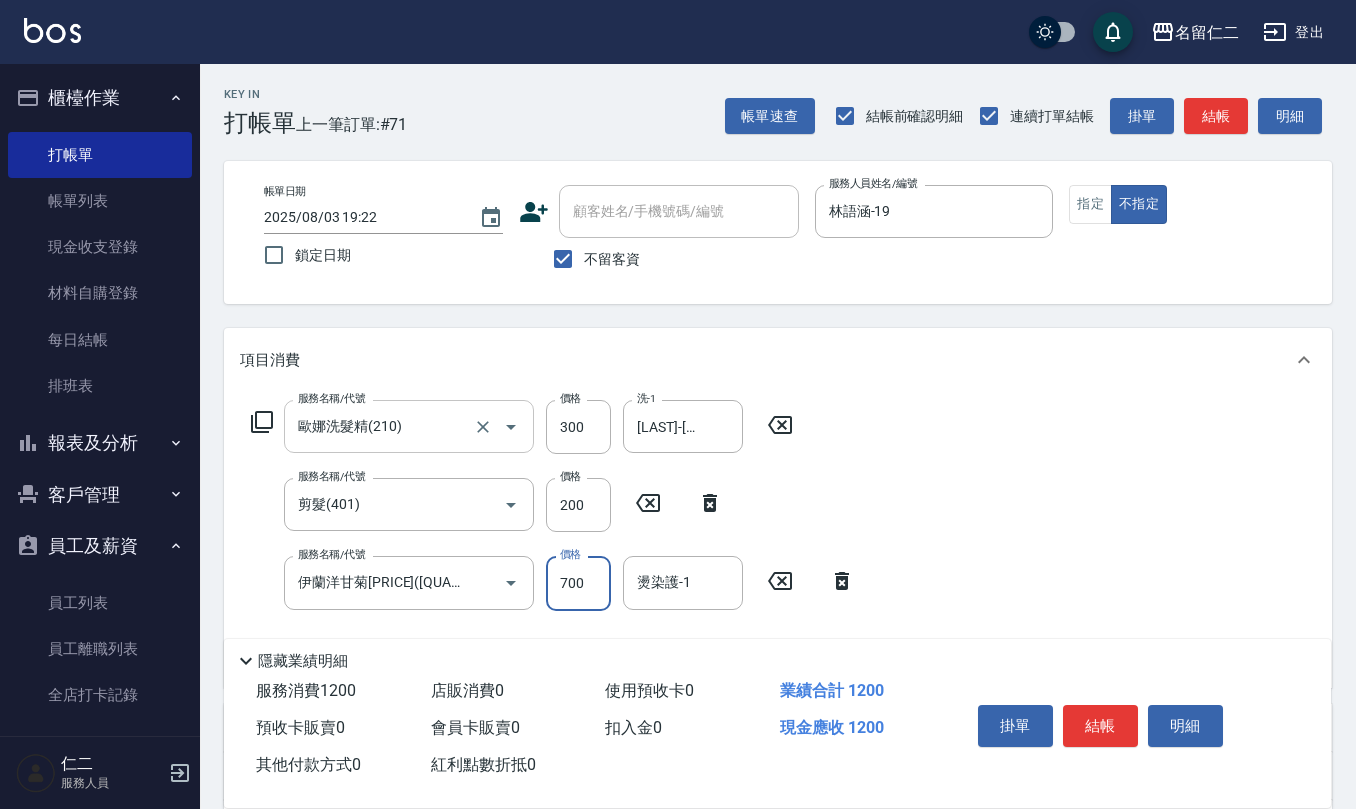 type on "700" 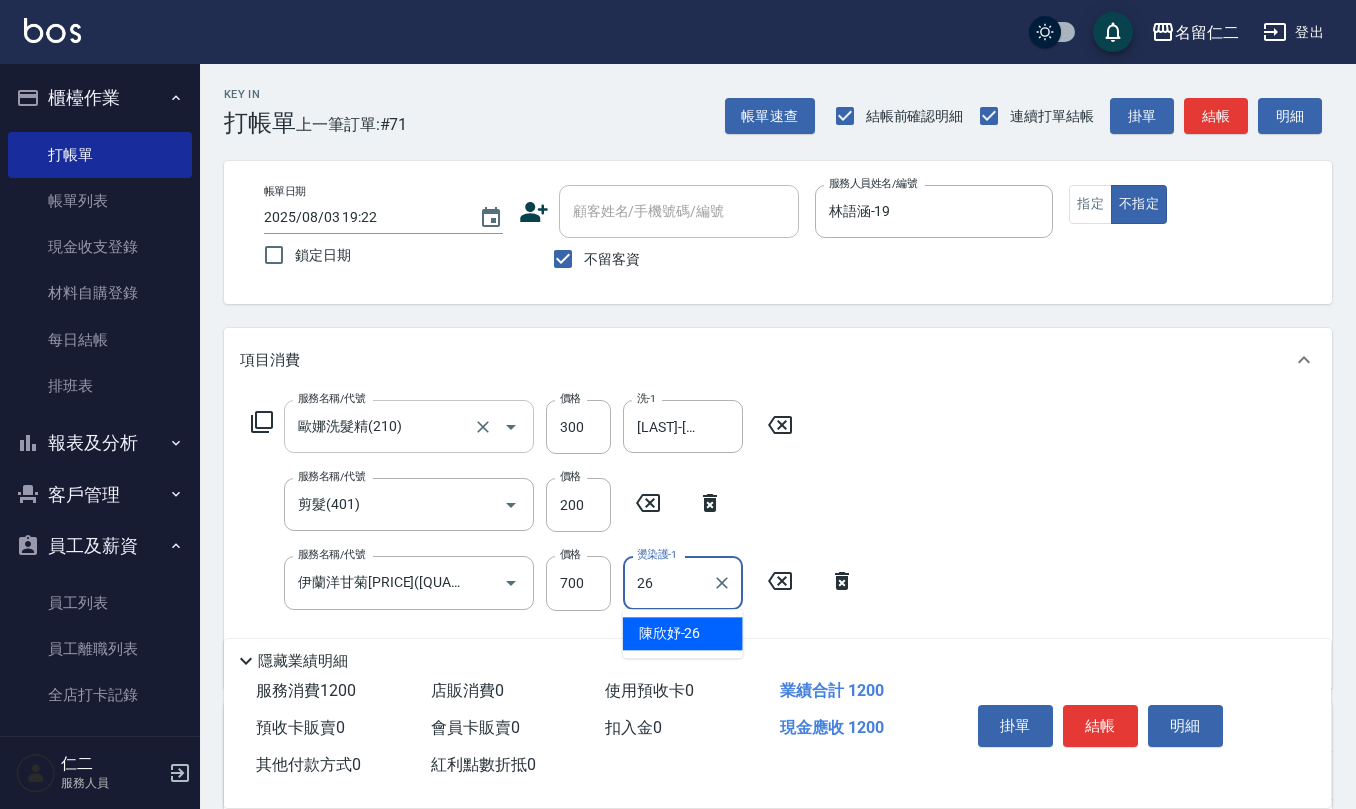 type on "[LAST]-[NUMBER]" 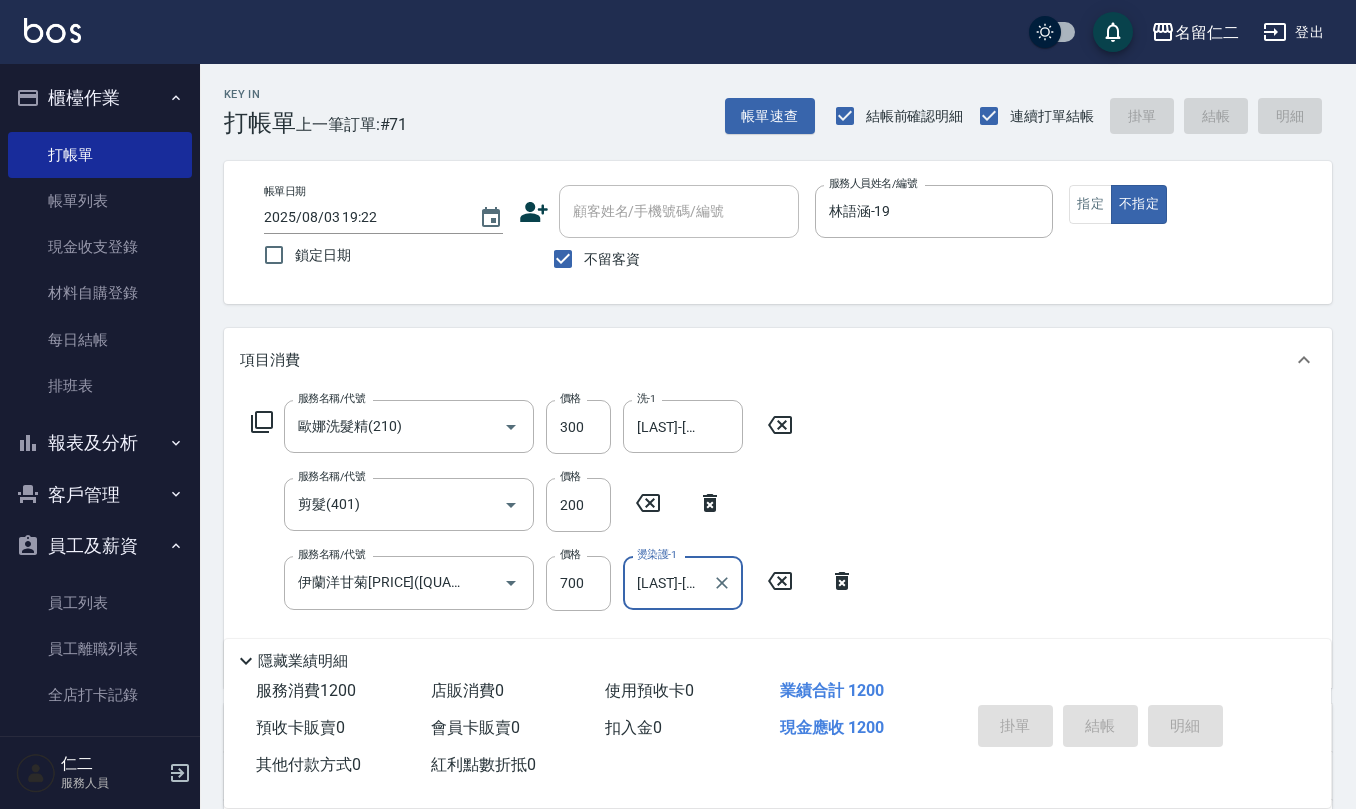 type on "[DATE] [TIME]" 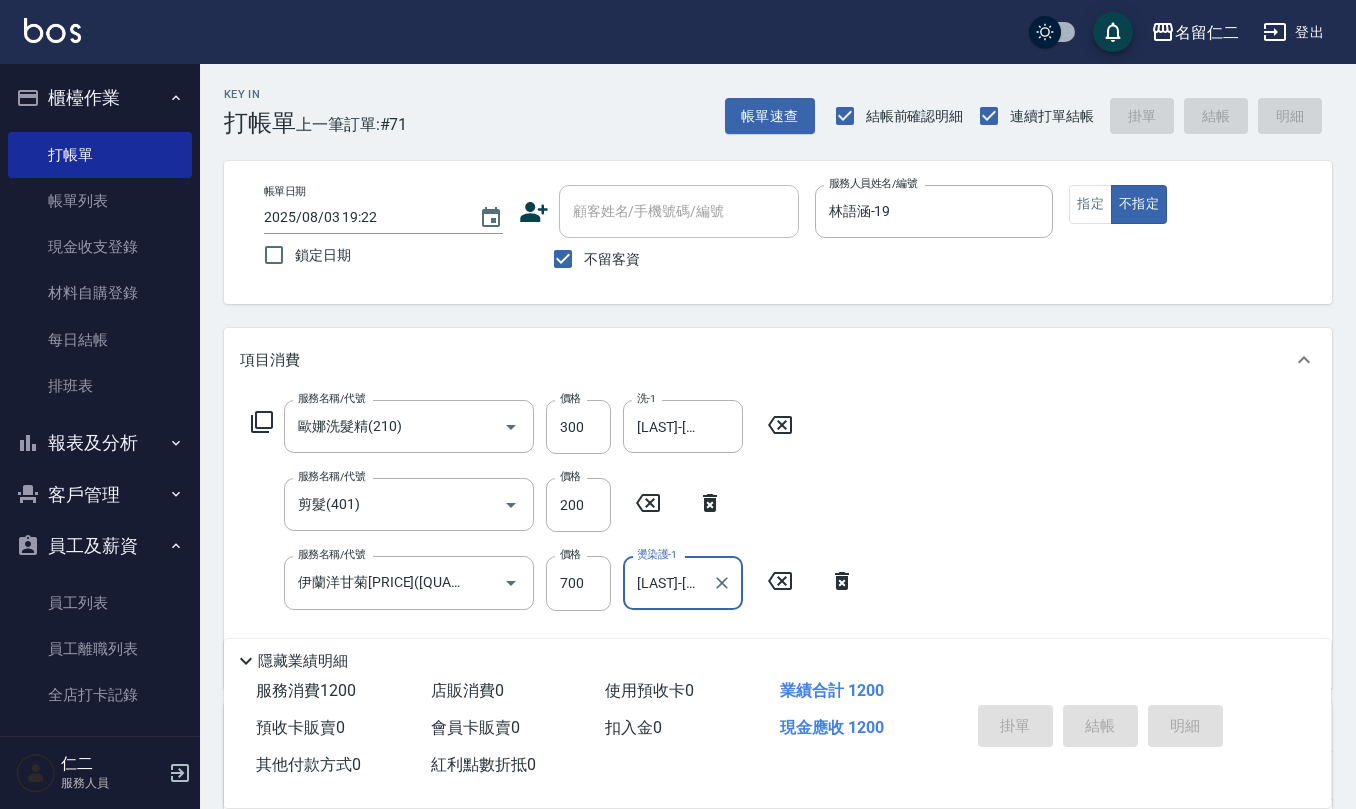 type 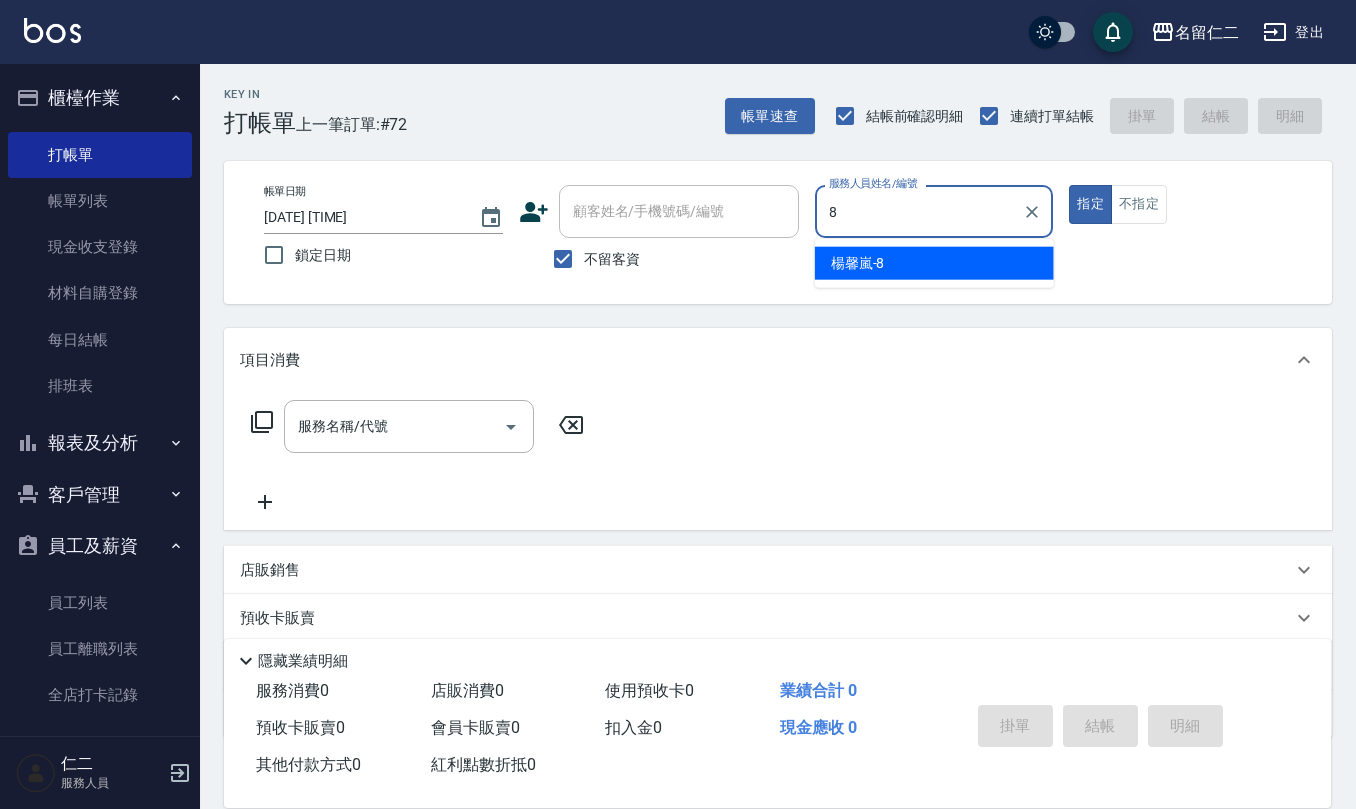 type on "楊馨嵐-8" 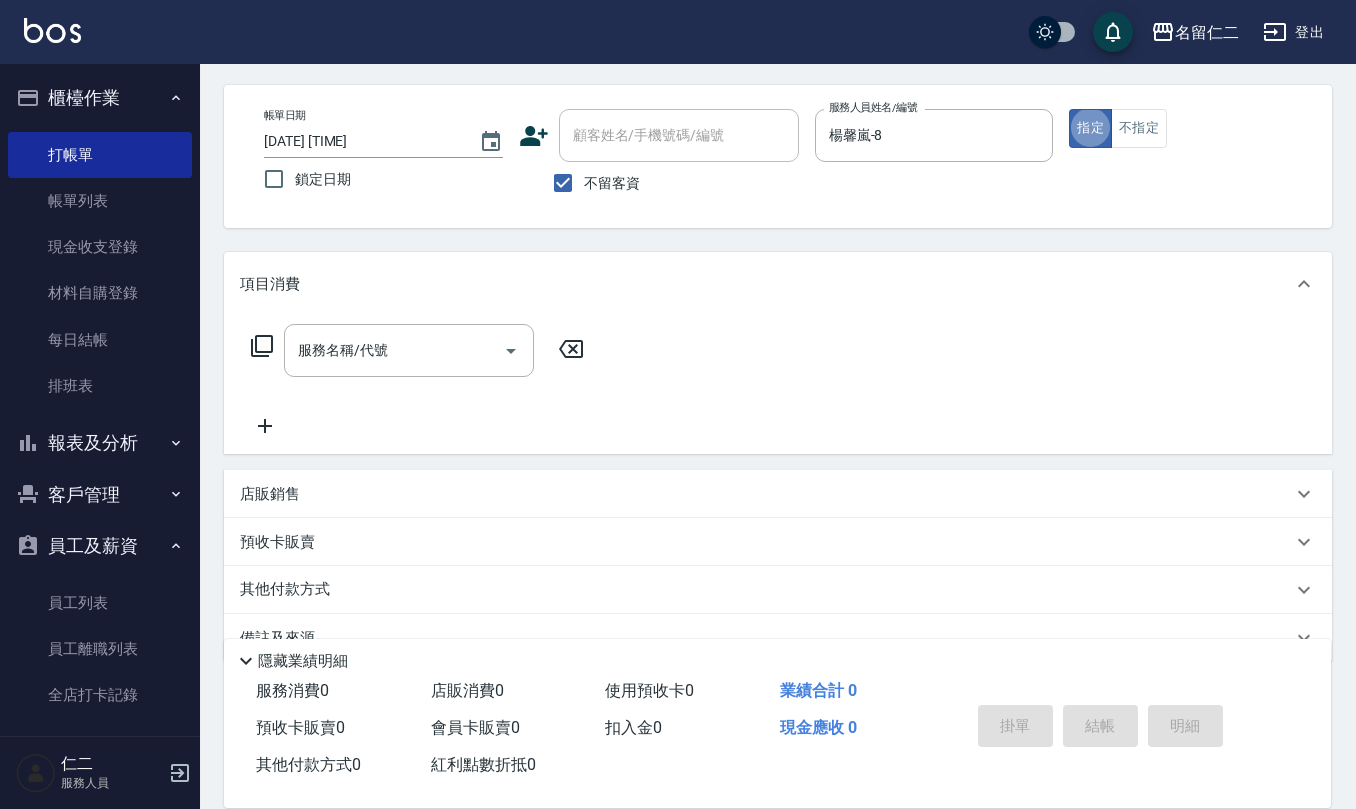 scroll, scrollTop: 117, scrollLeft: 0, axis: vertical 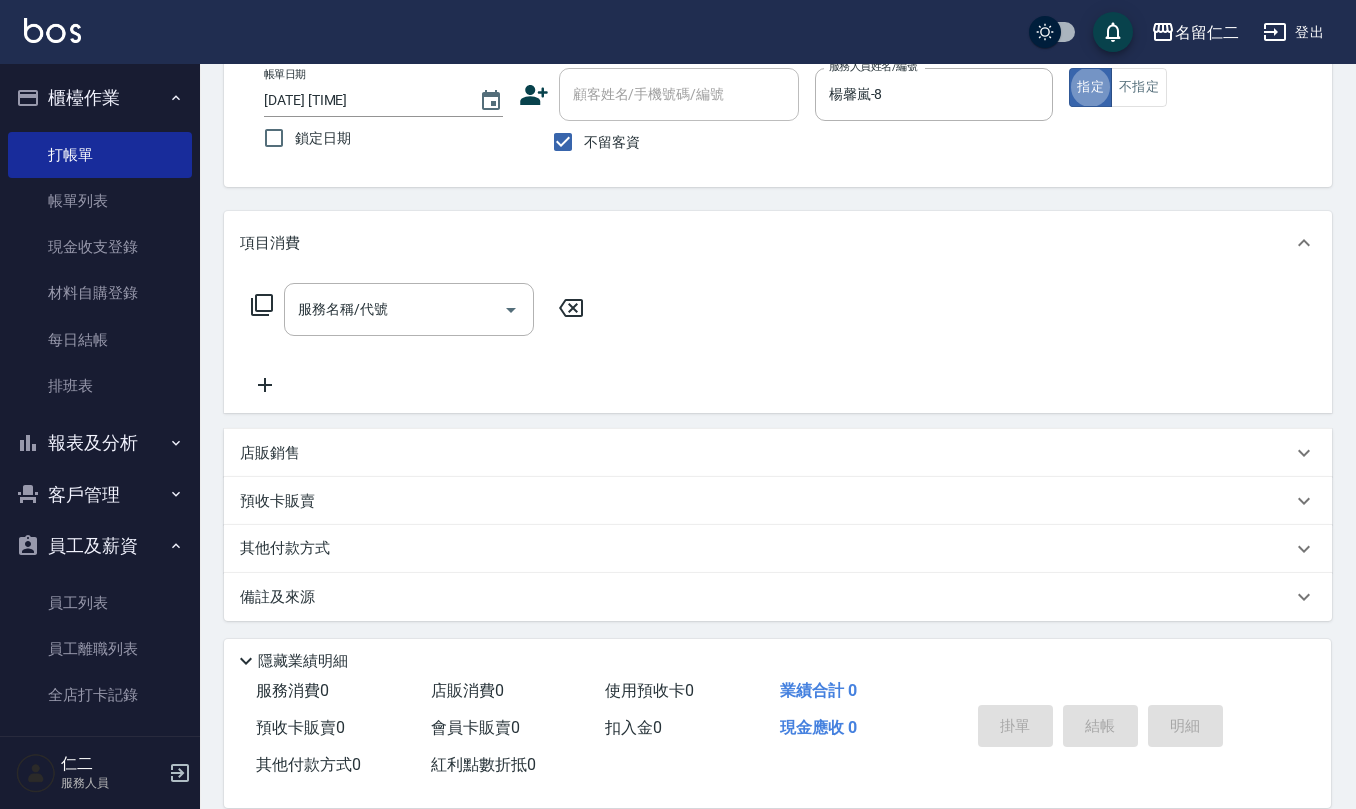 click on "店販銷售" at bounding box center (778, 453) 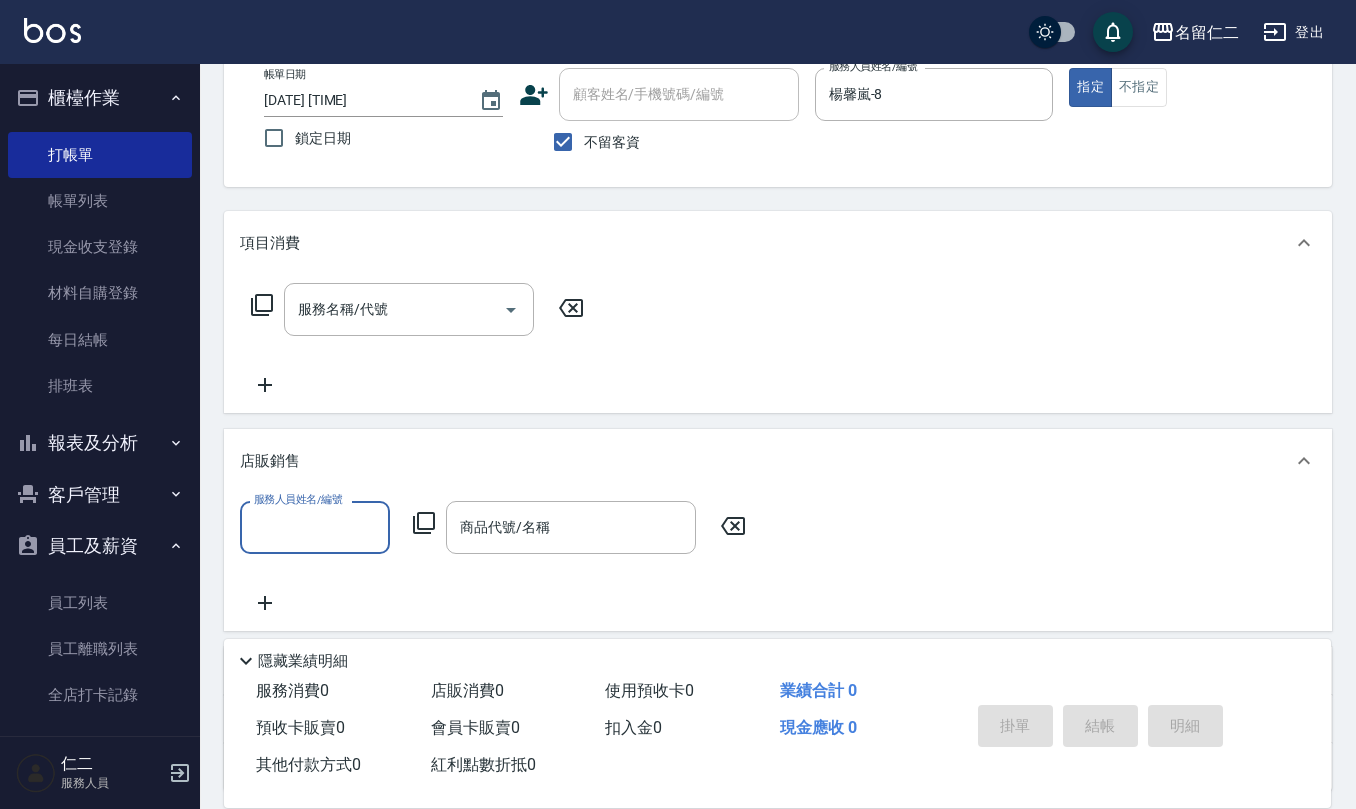 scroll, scrollTop: 0, scrollLeft: 0, axis: both 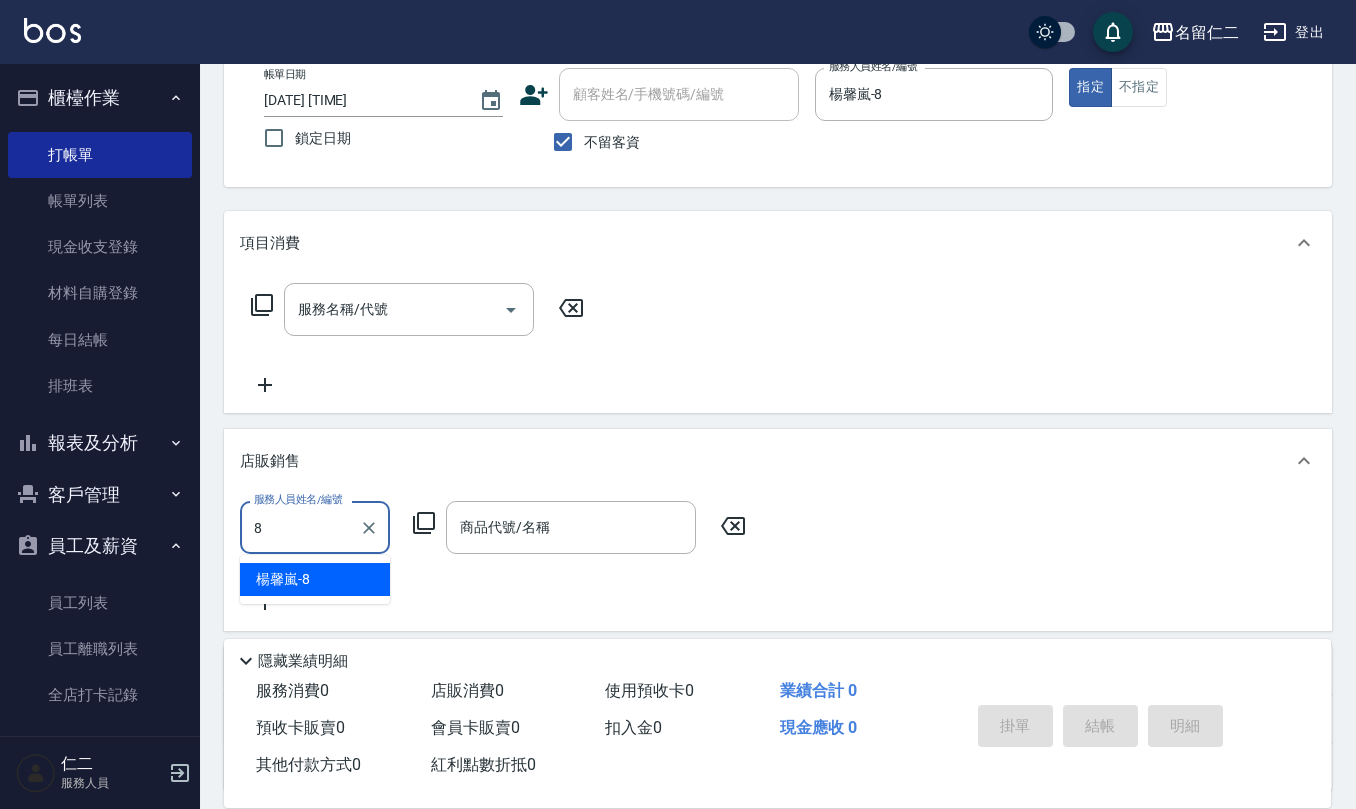 type on "楊馨嵐-8" 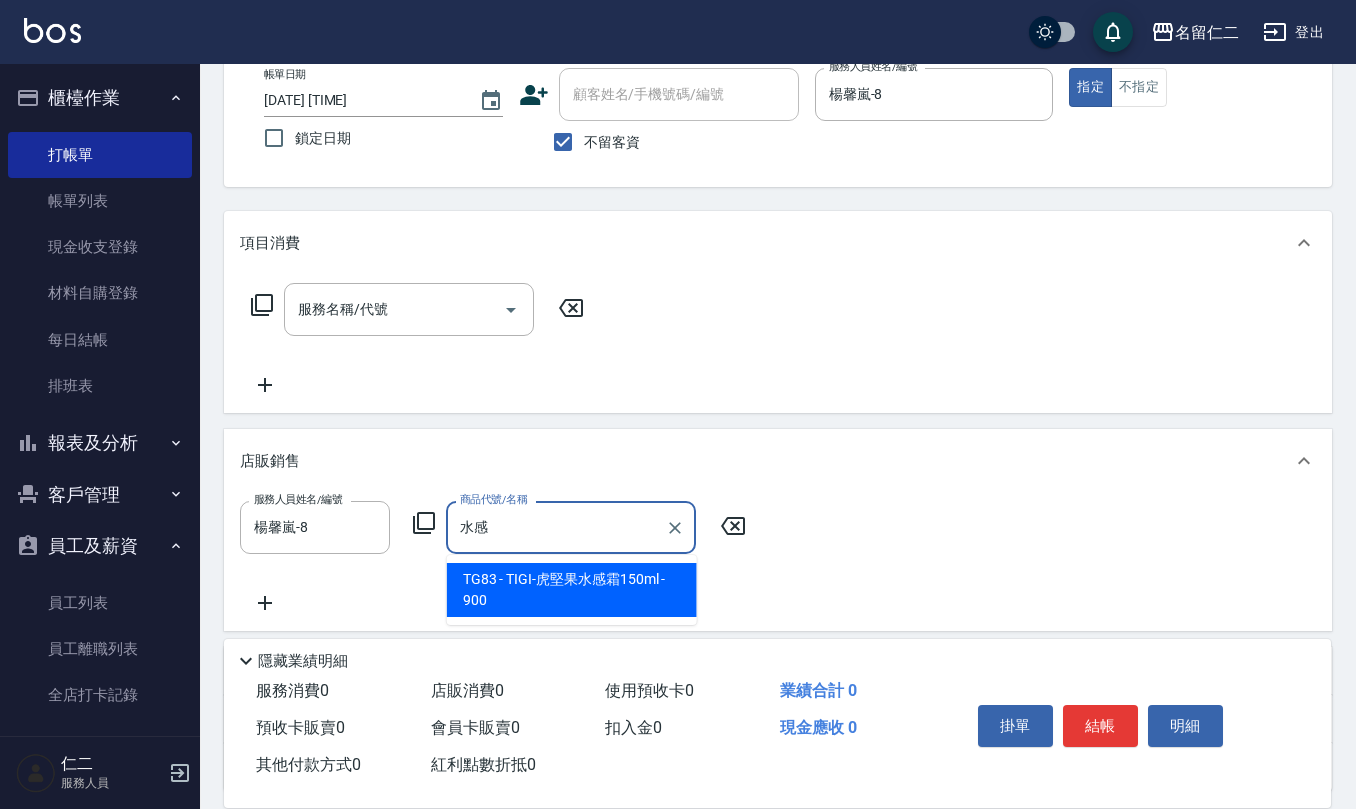 type on "TIGI-虎堅果水感霜150ml" 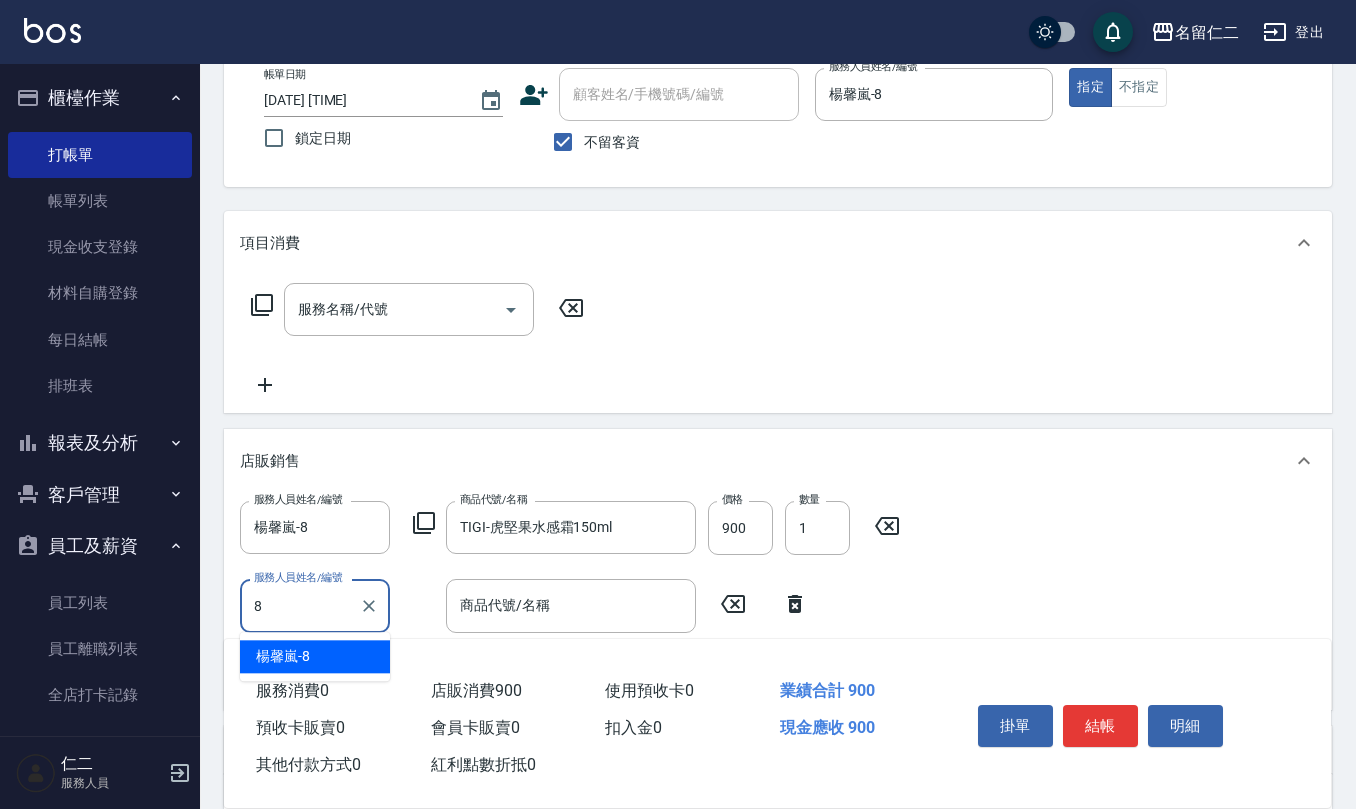 type on "楊馨嵐-8" 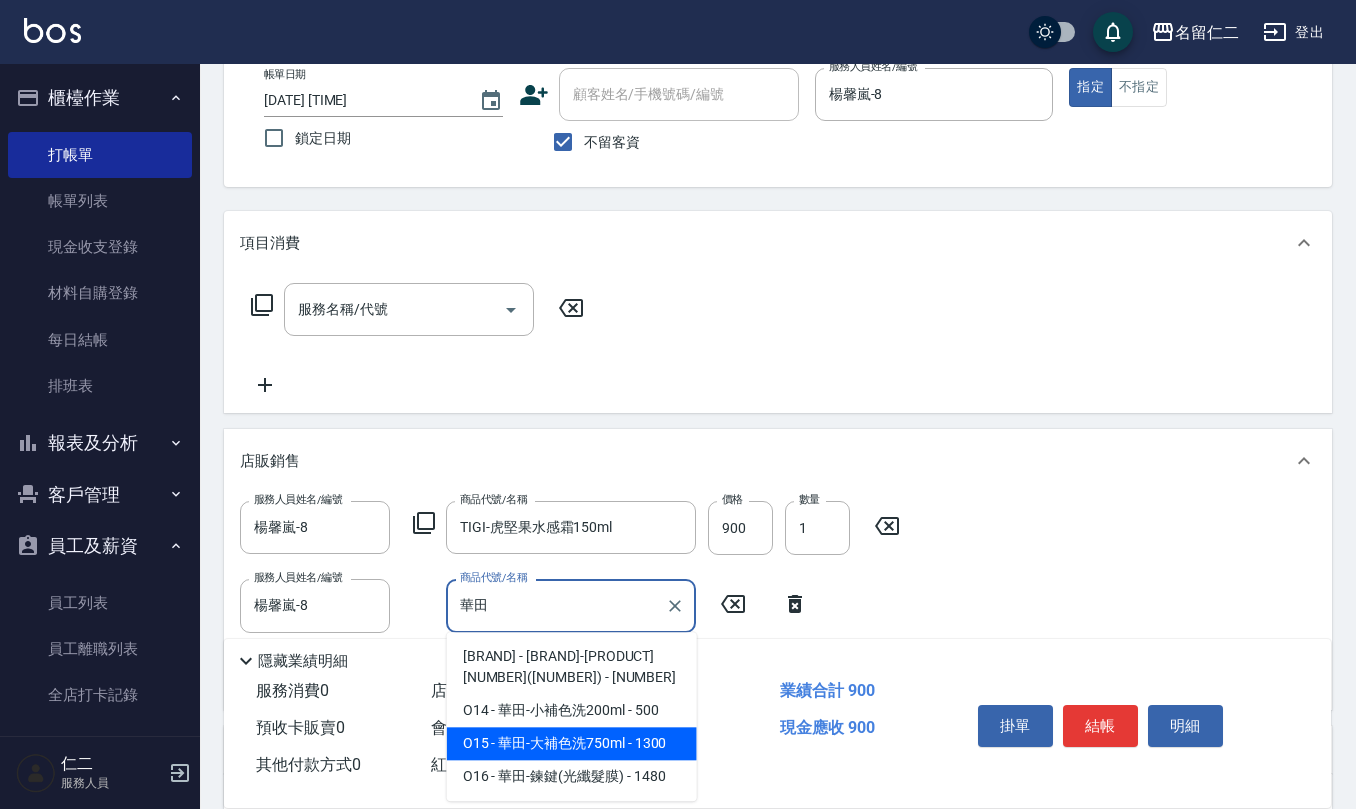 type on "華田-大補色洗750ml" 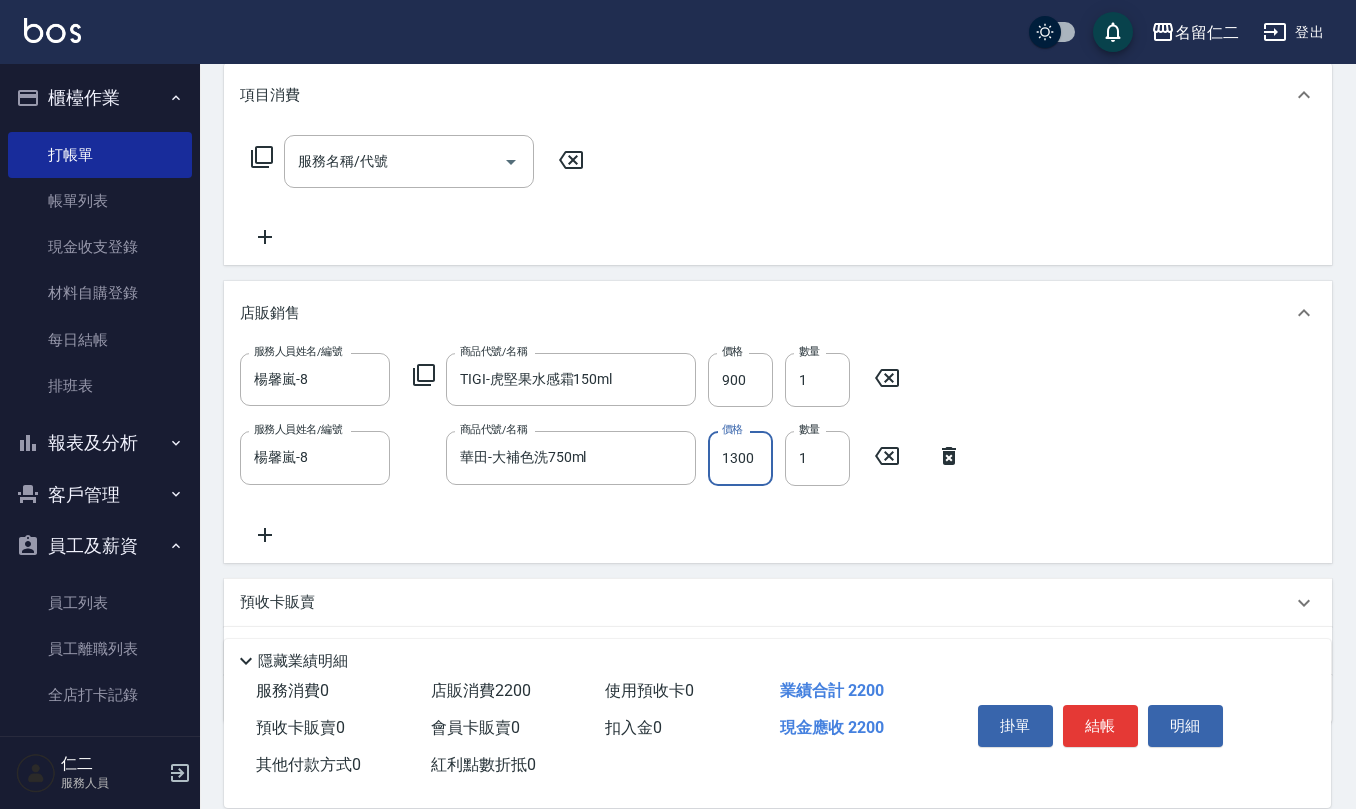scroll, scrollTop: 366, scrollLeft: 0, axis: vertical 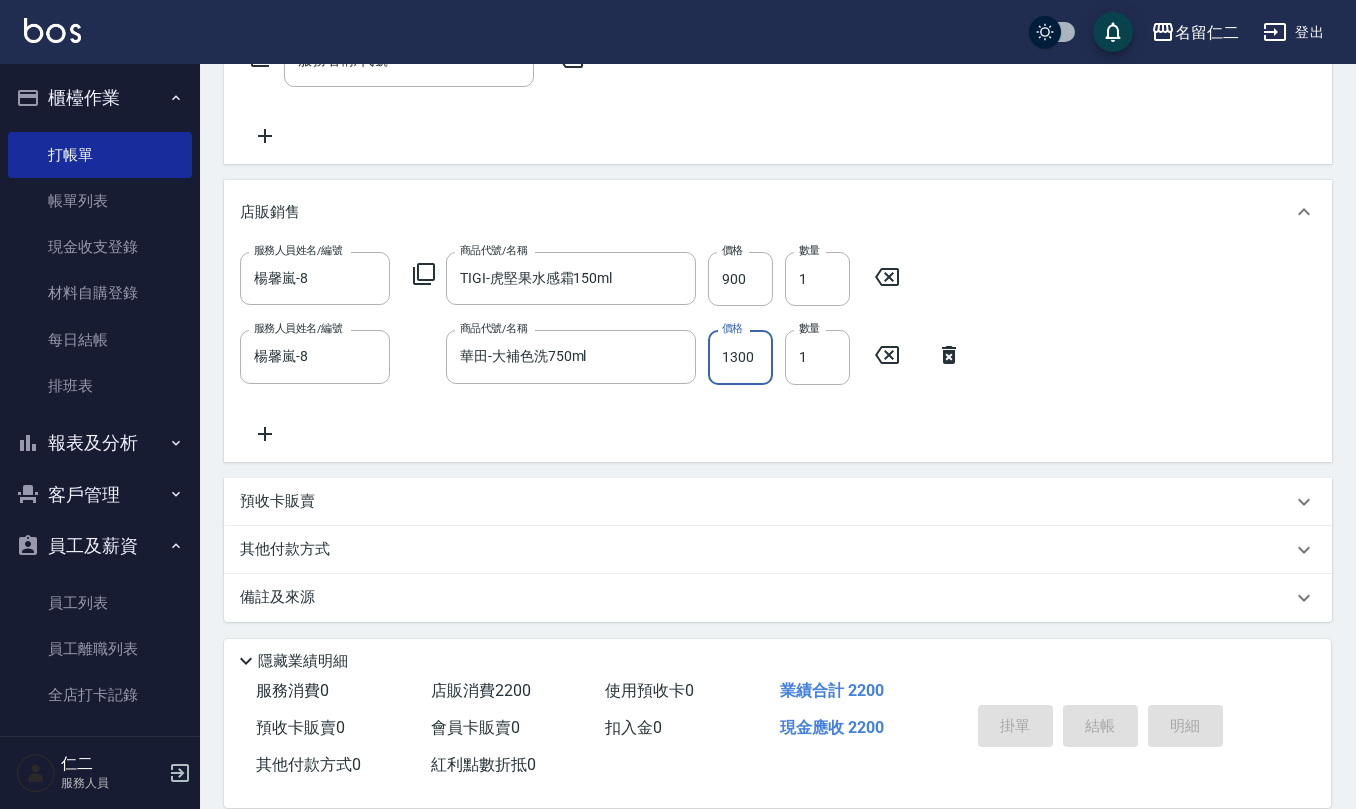 type 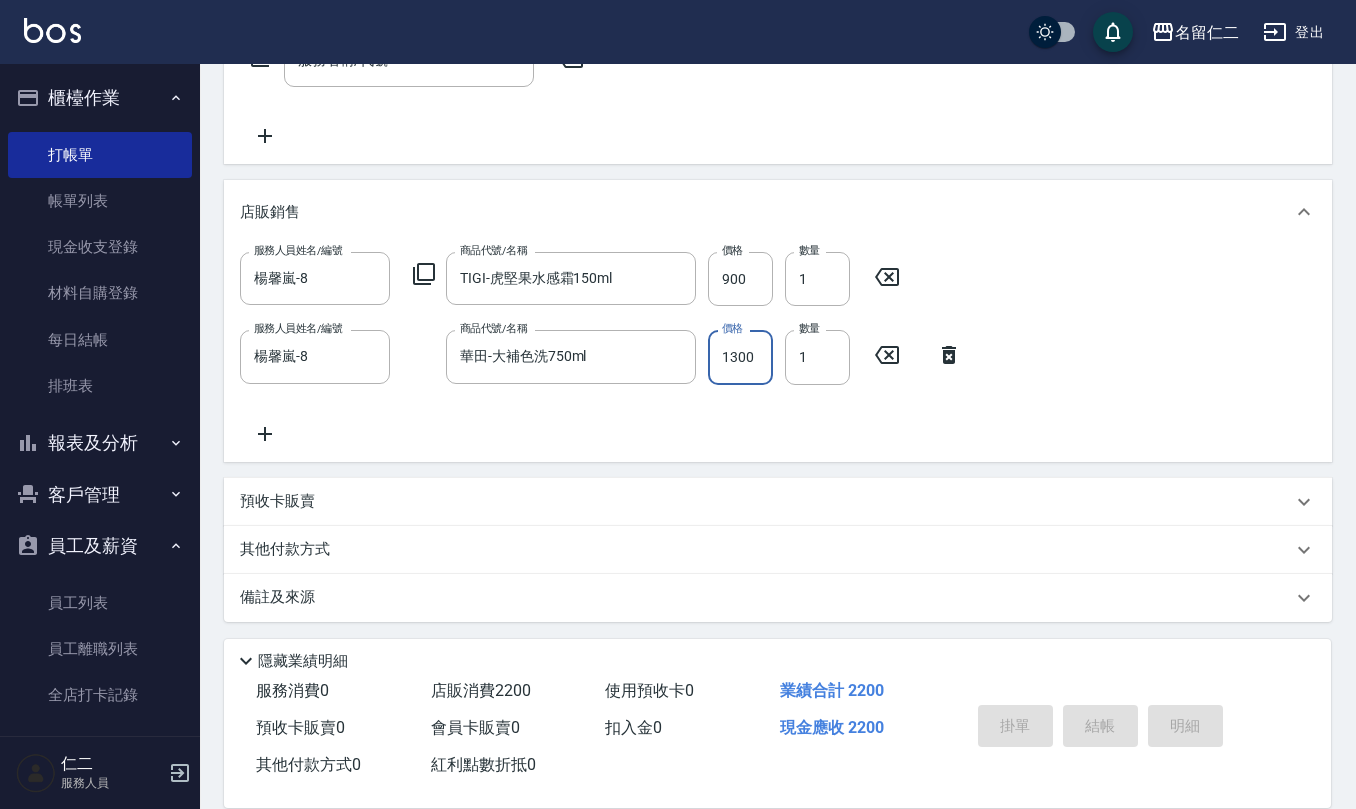 type 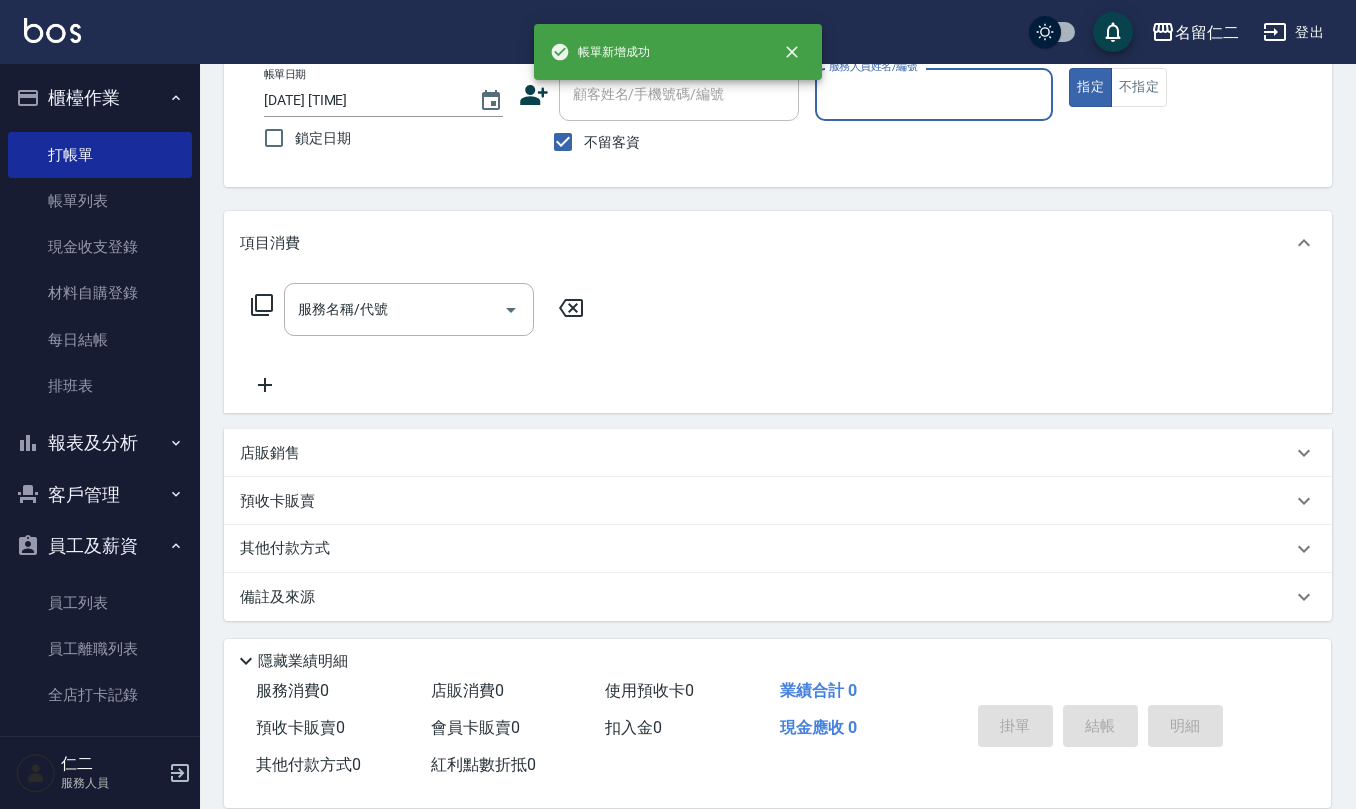 scroll, scrollTop: 0, scrollLeft: 0, axis: both 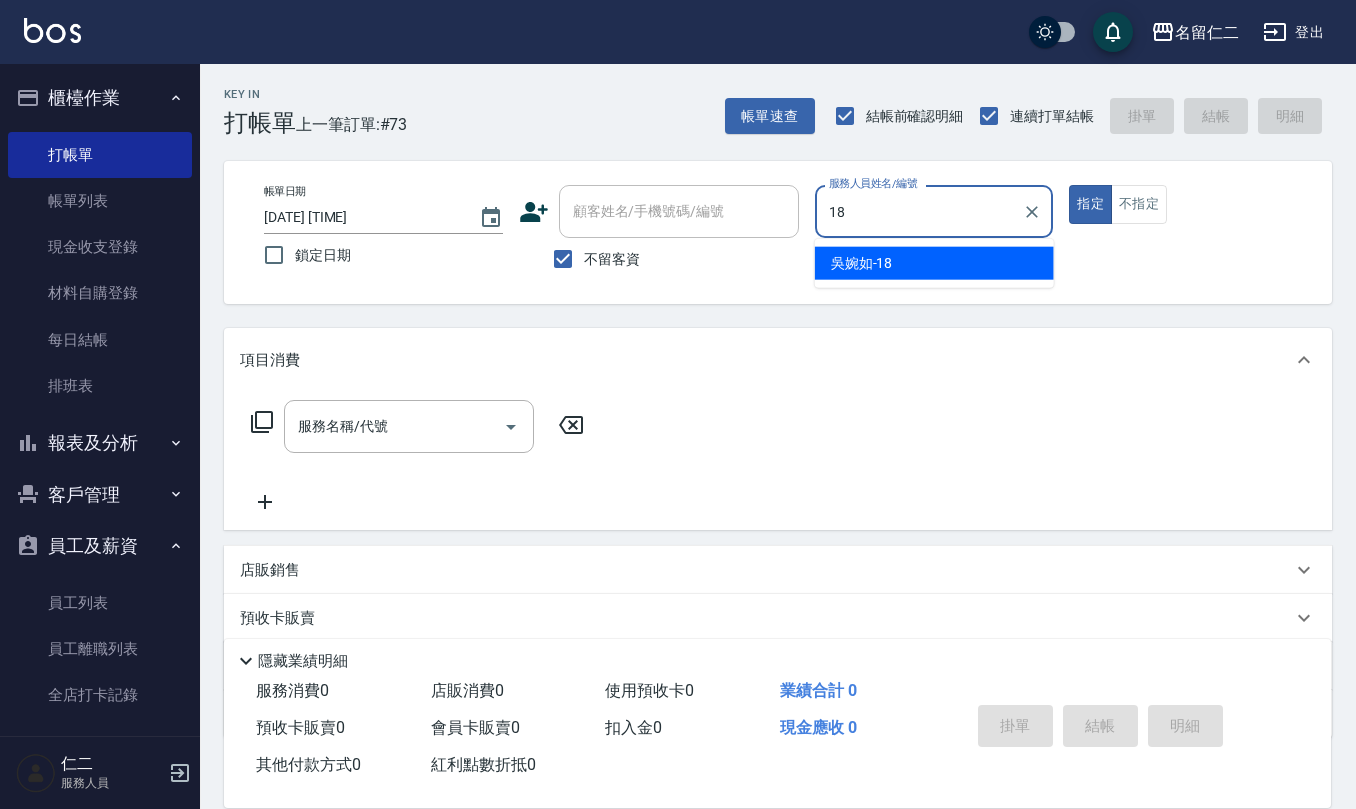 type on "[NAME]-[QUANTITY]" 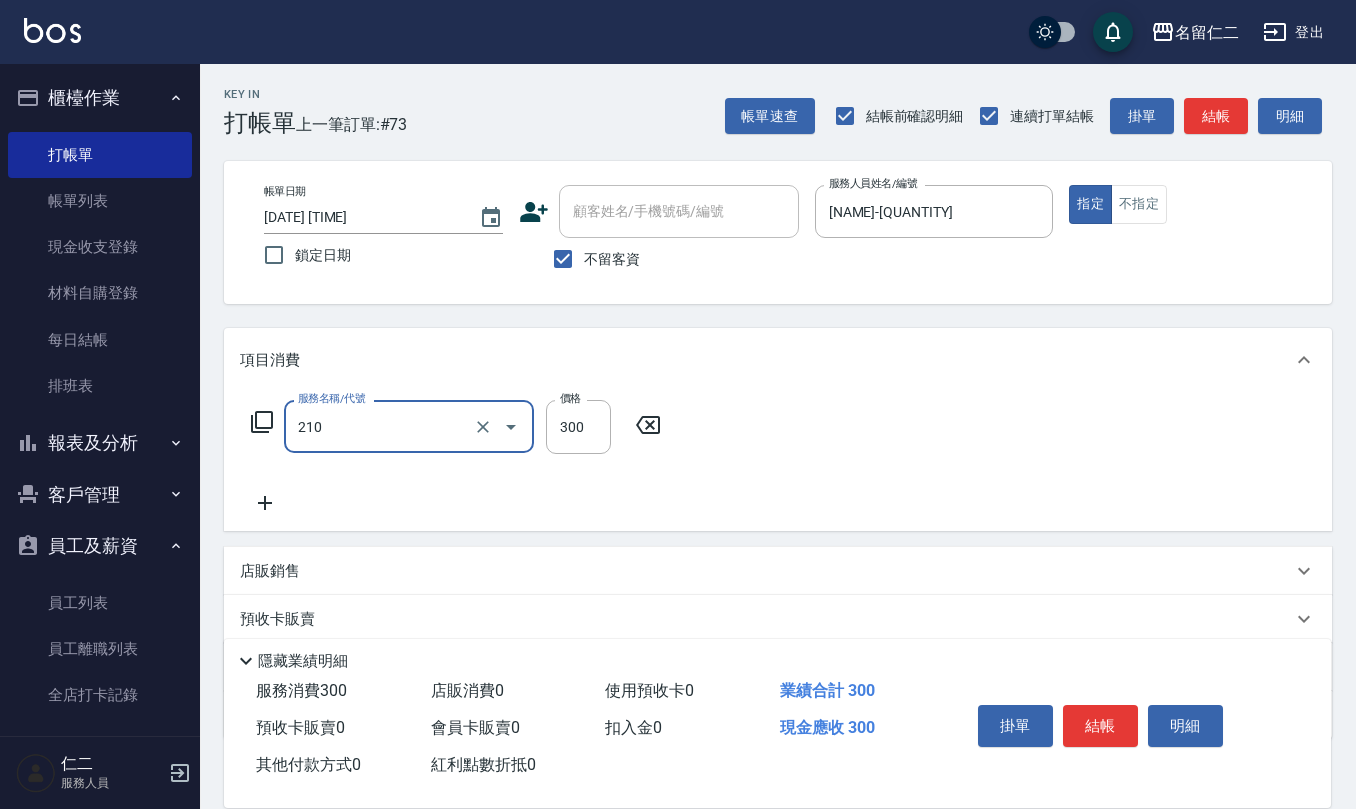 type on "歐娜洗髮精(210)" 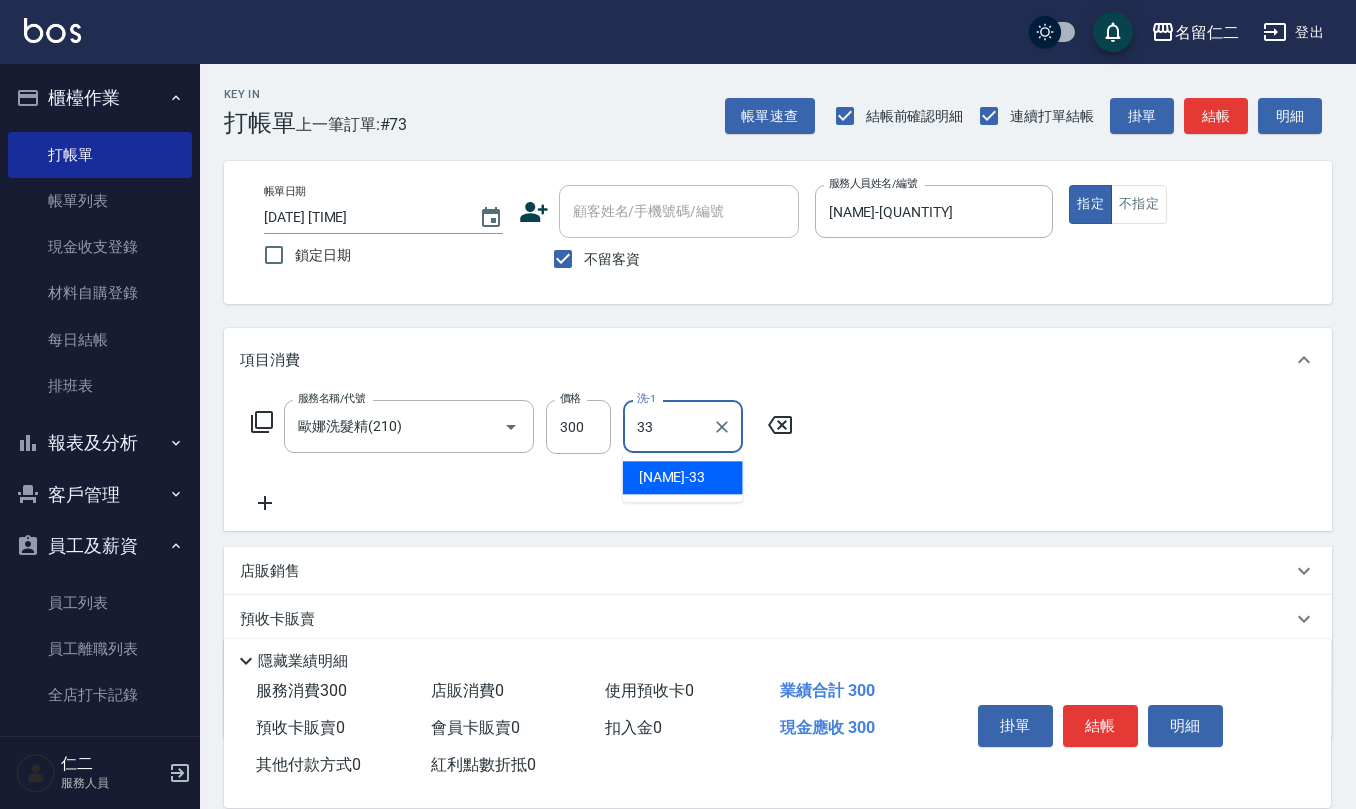 type on "[NAME]-[QUANTITY]" 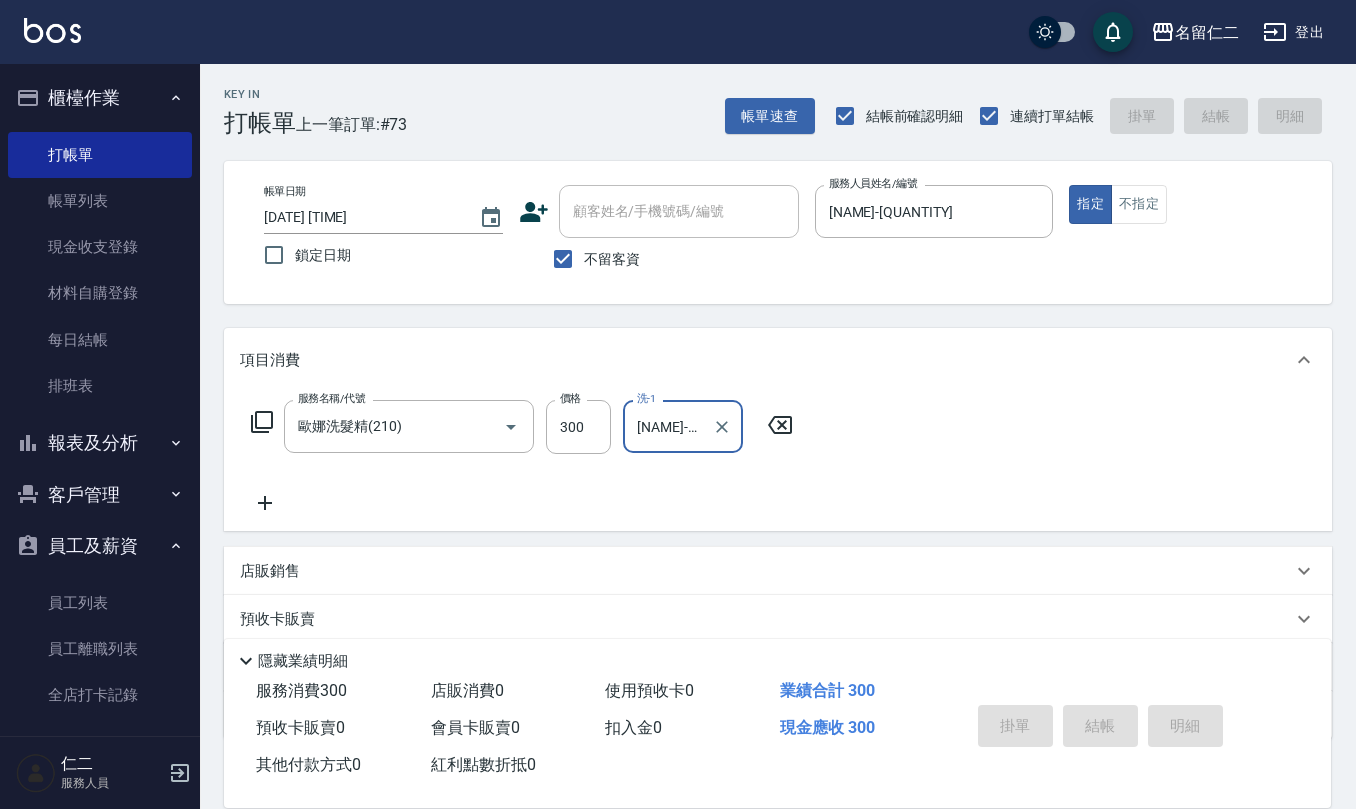 type 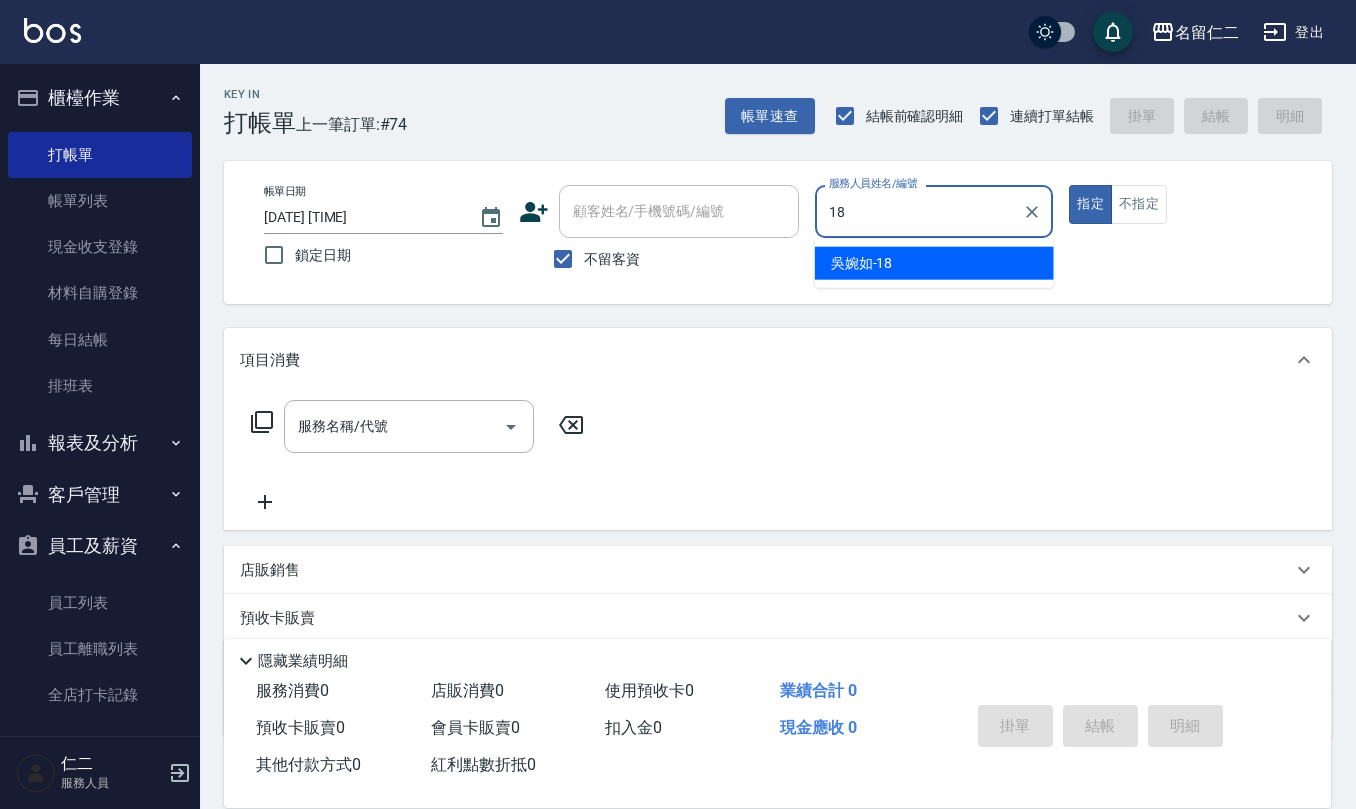 type on "[NAME]-[QUANTITY]" 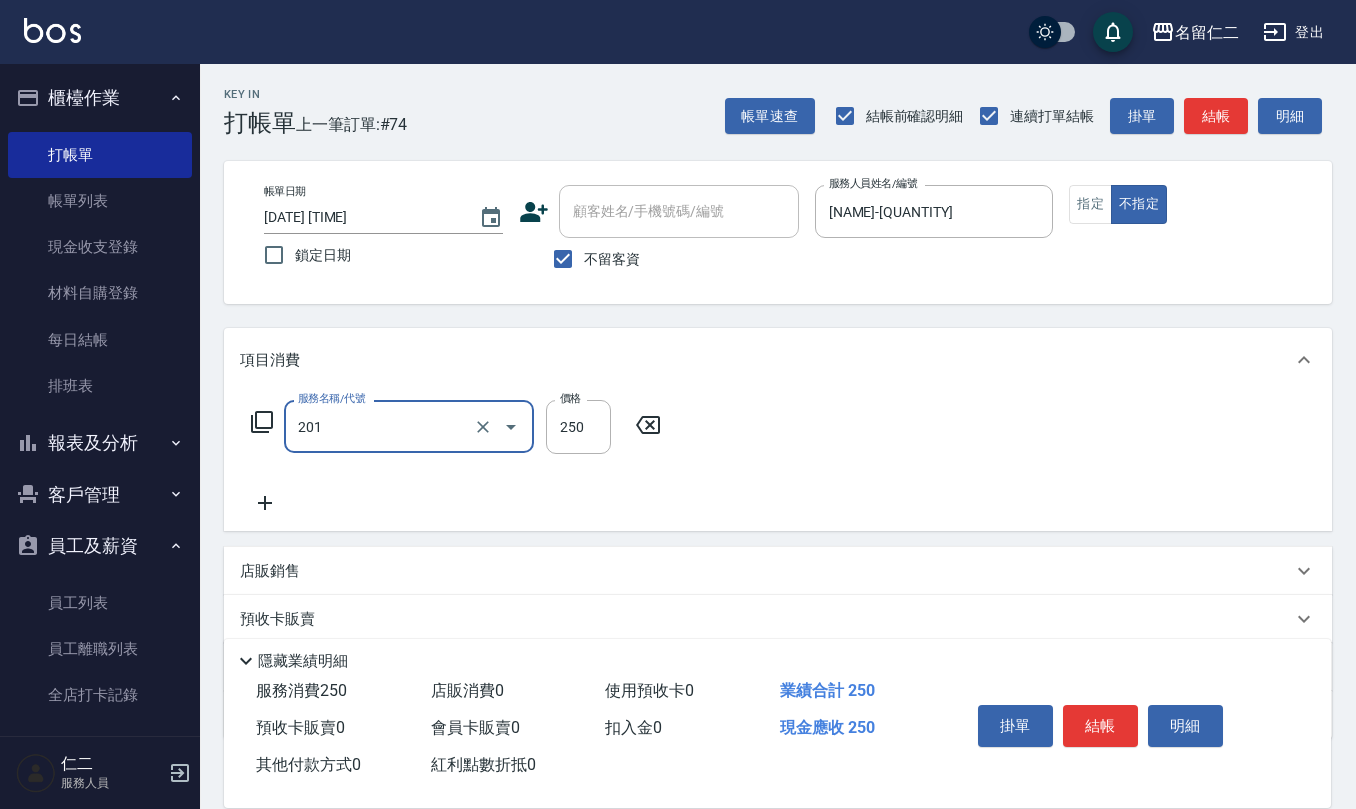 type on "洗髮(201)" 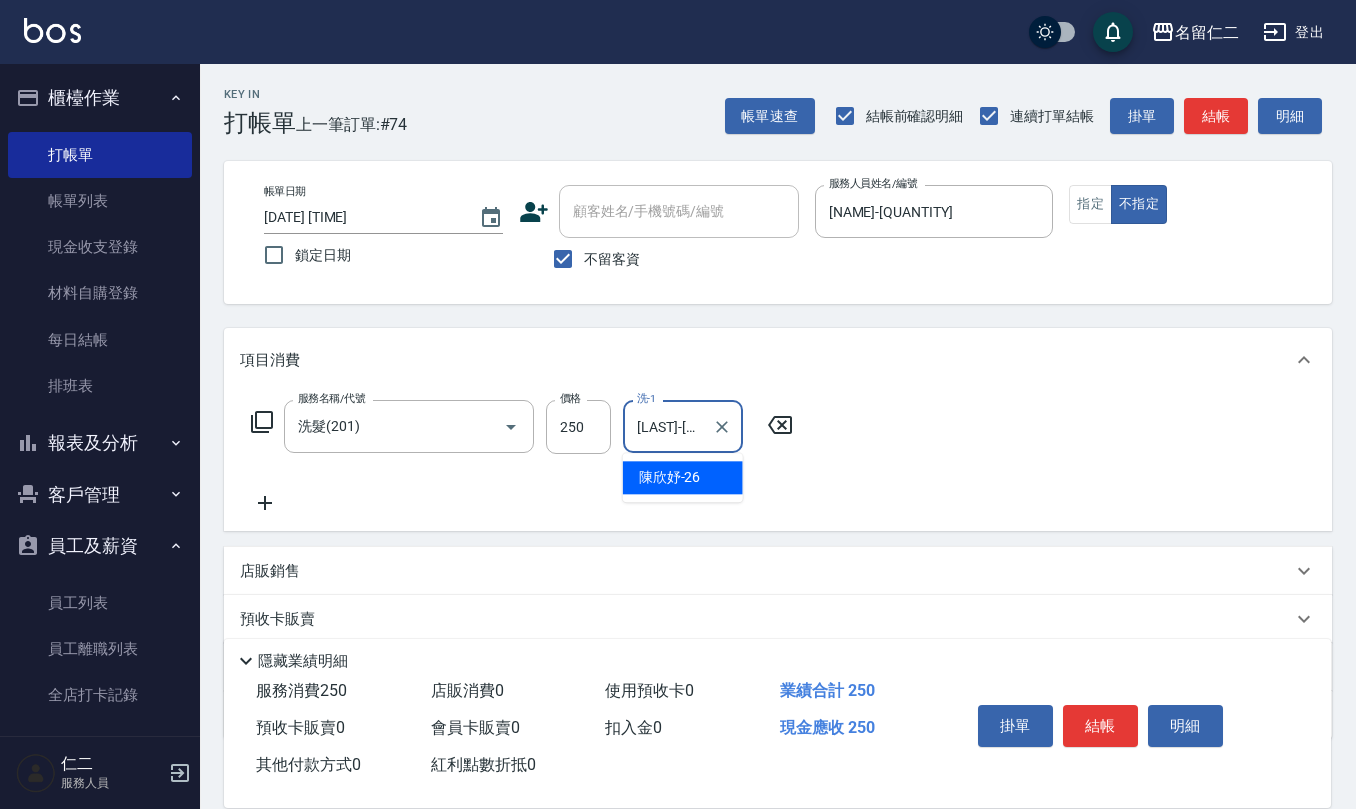 type on "[LAST]-[NUMBER]" 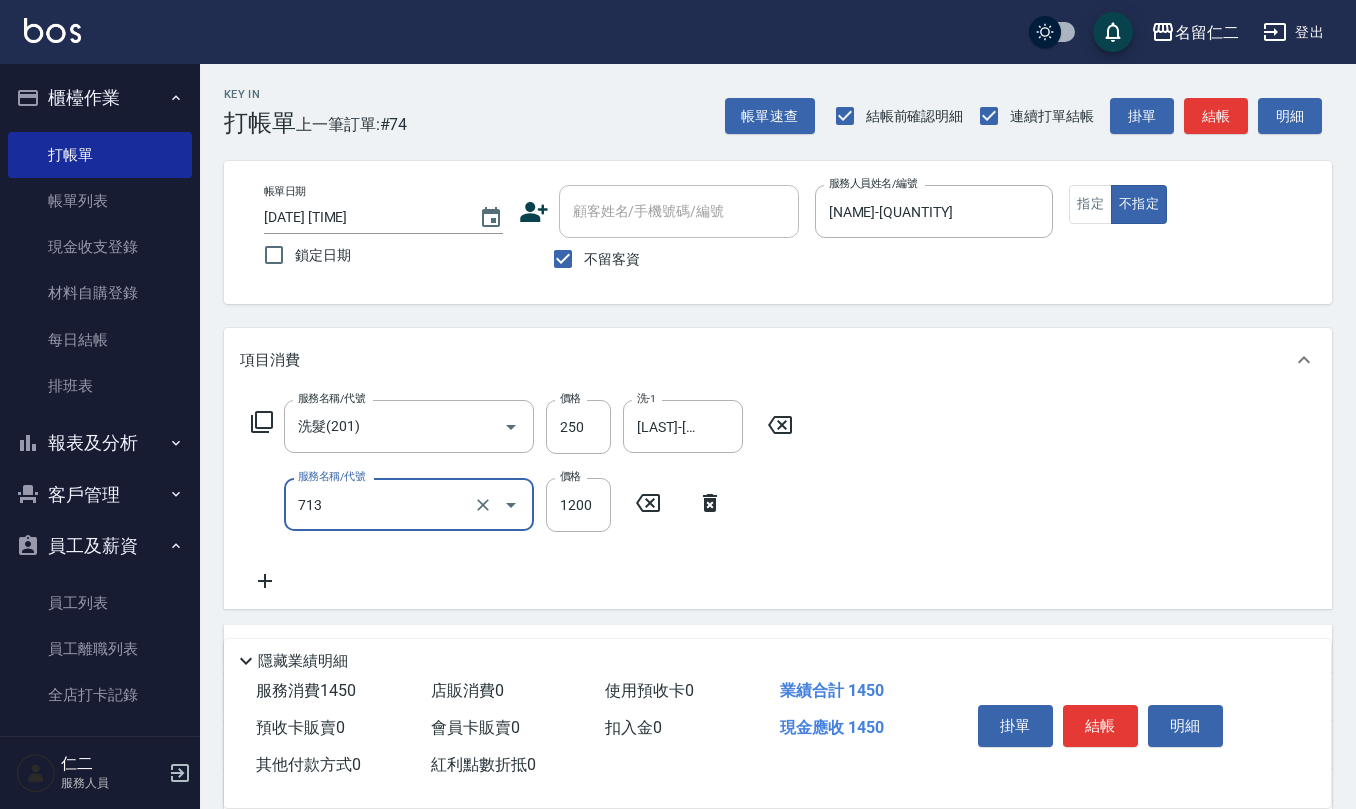 type on "水樣結構式[PRICE]([QUANTITY])" 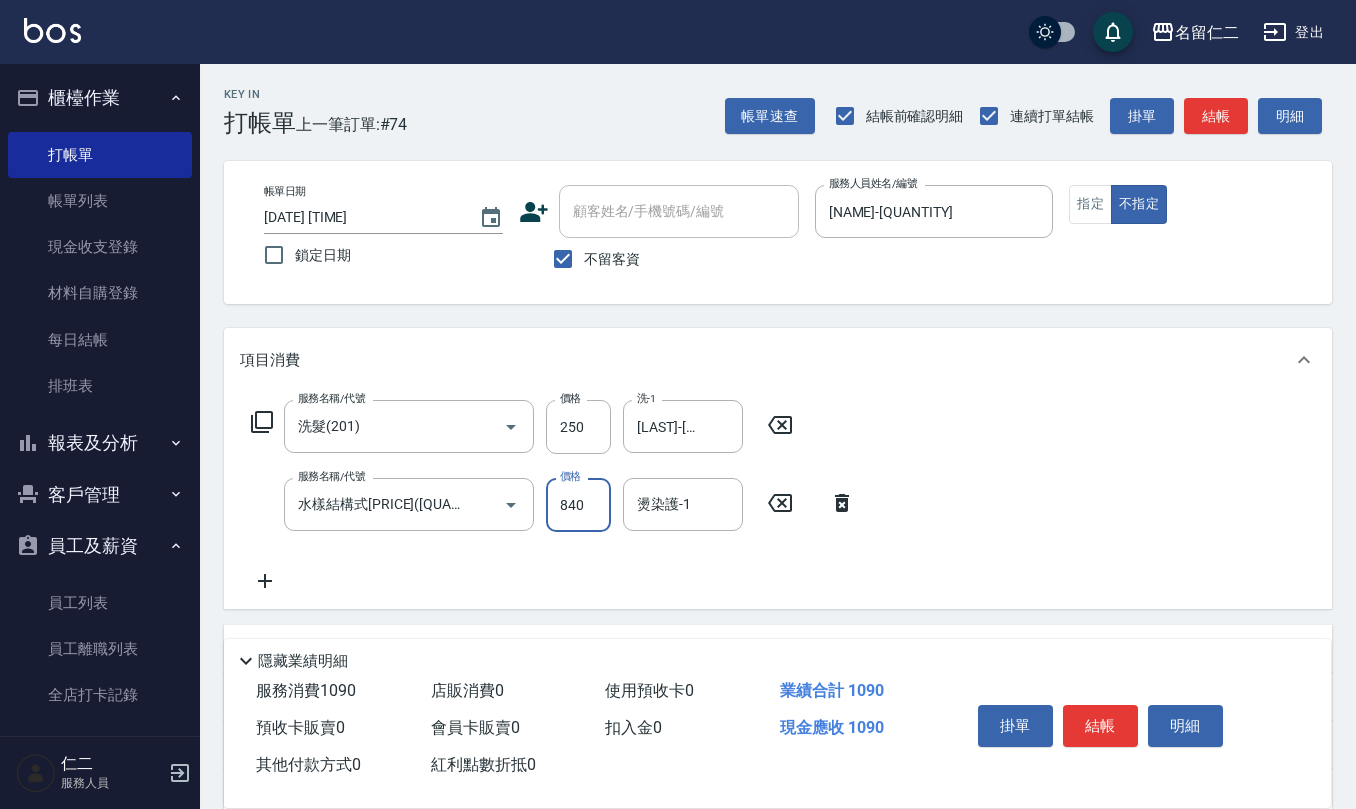 type on "840" 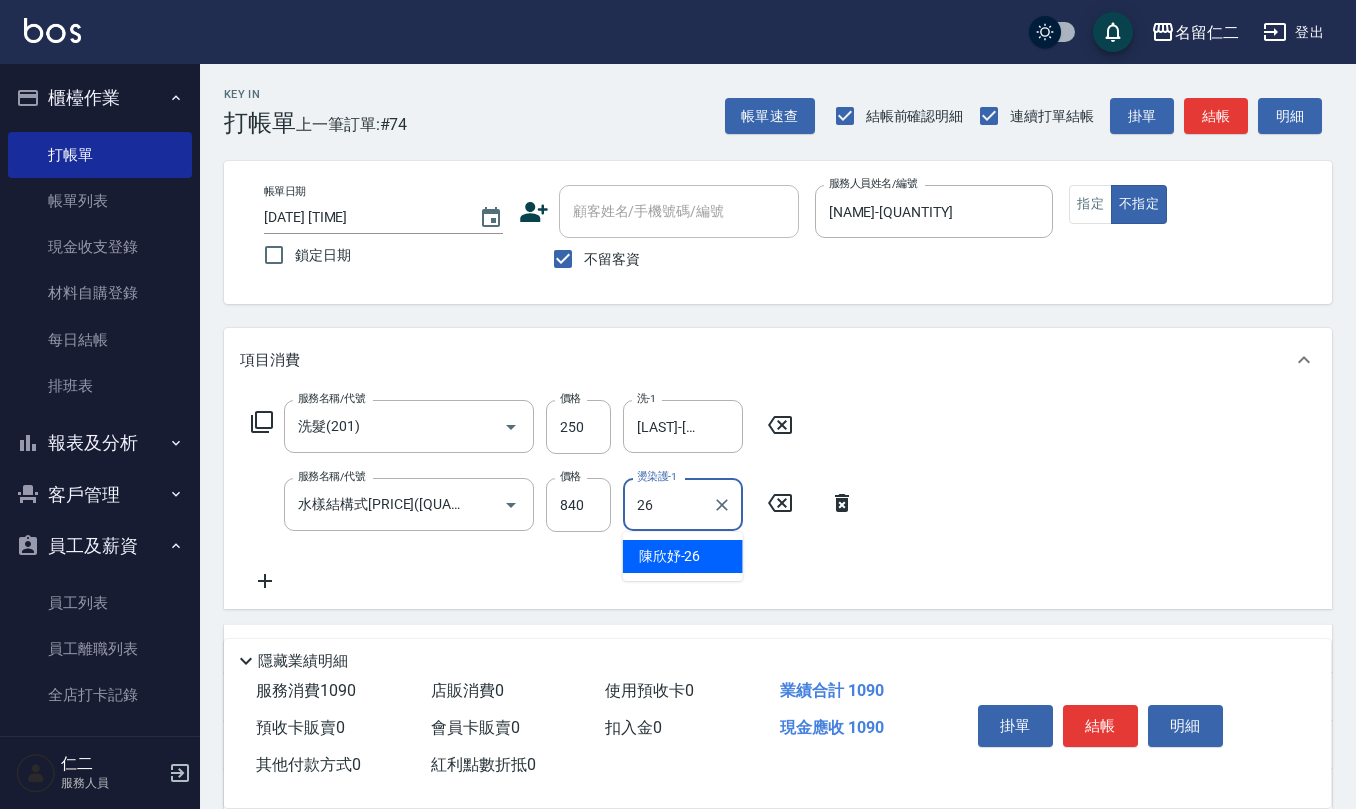 type on "[LAST]-[NUMBER]" 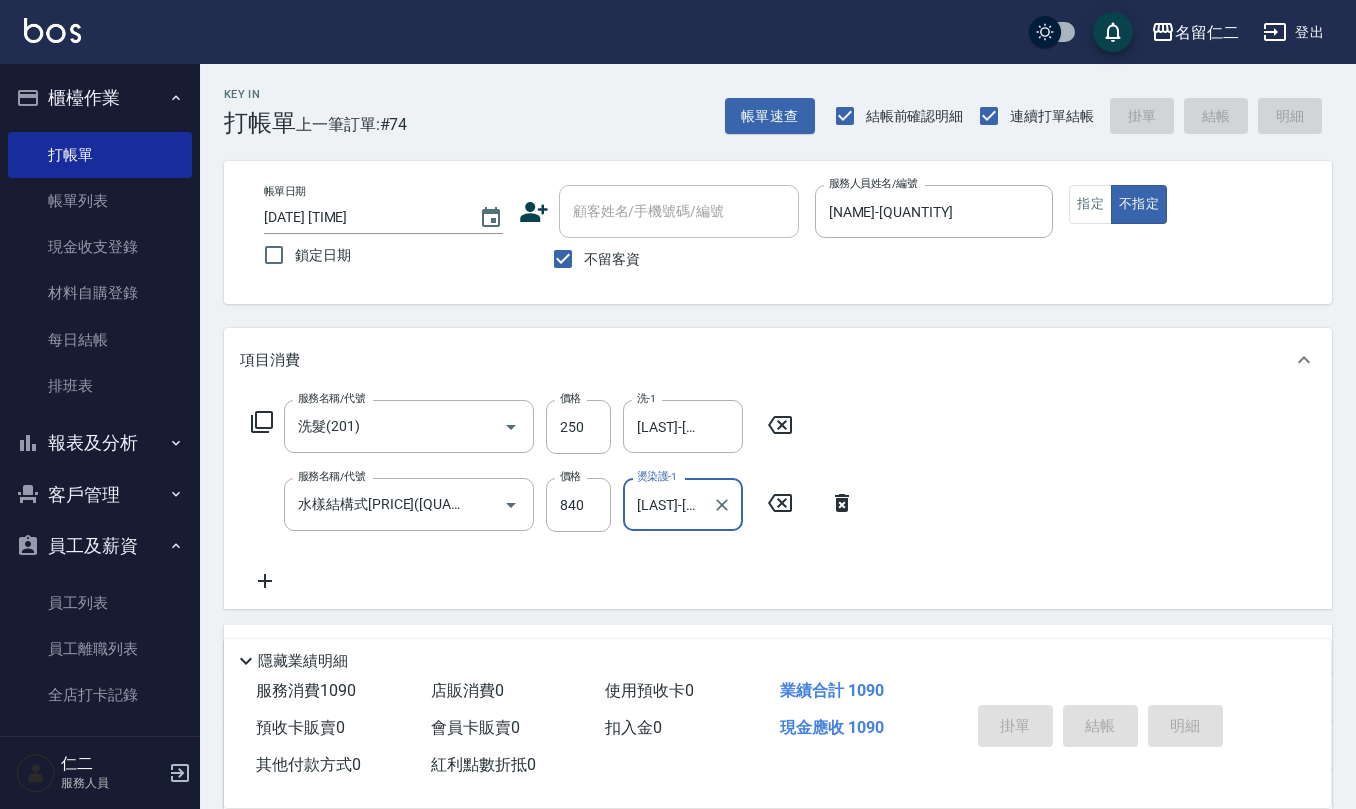 type 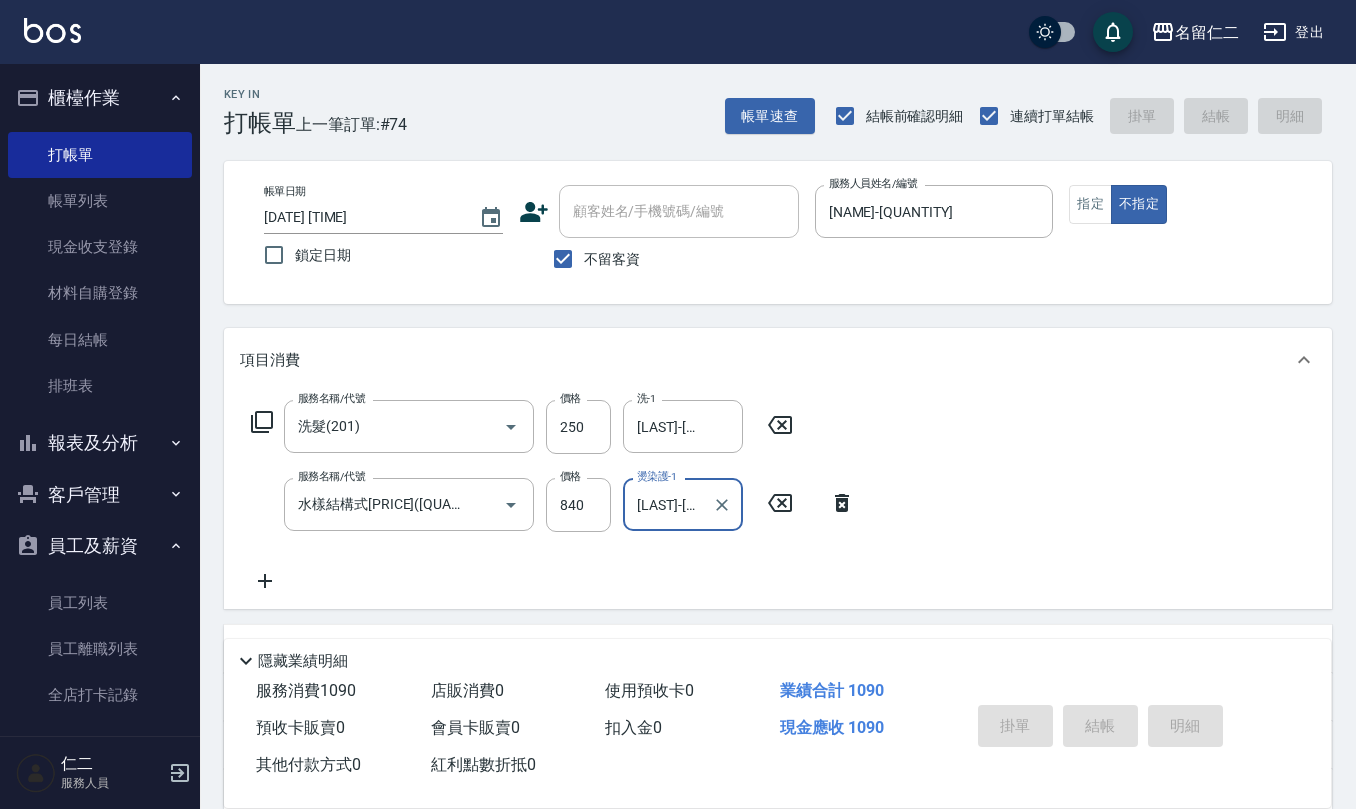 type 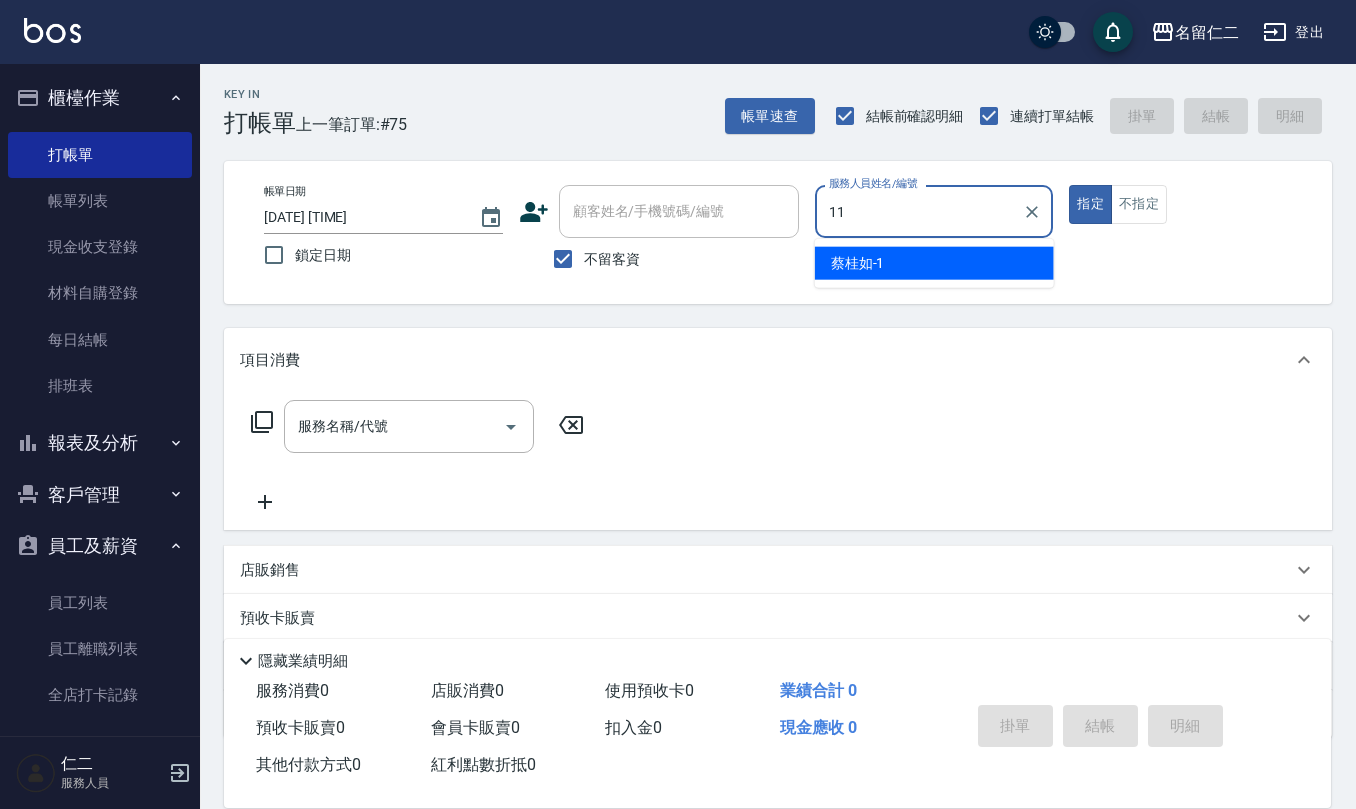 type on "[NAME]-[QUANTITY]" 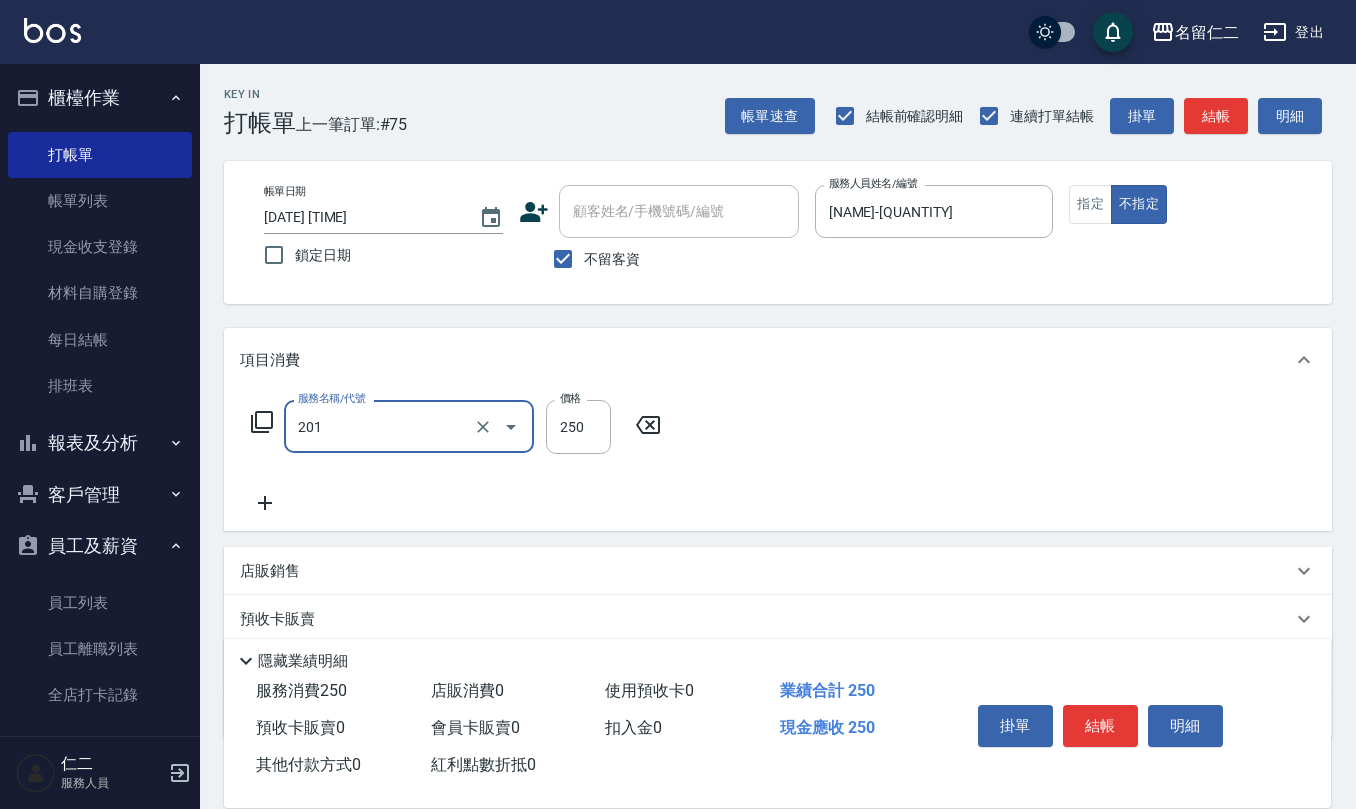 type on "洗髮(201)" 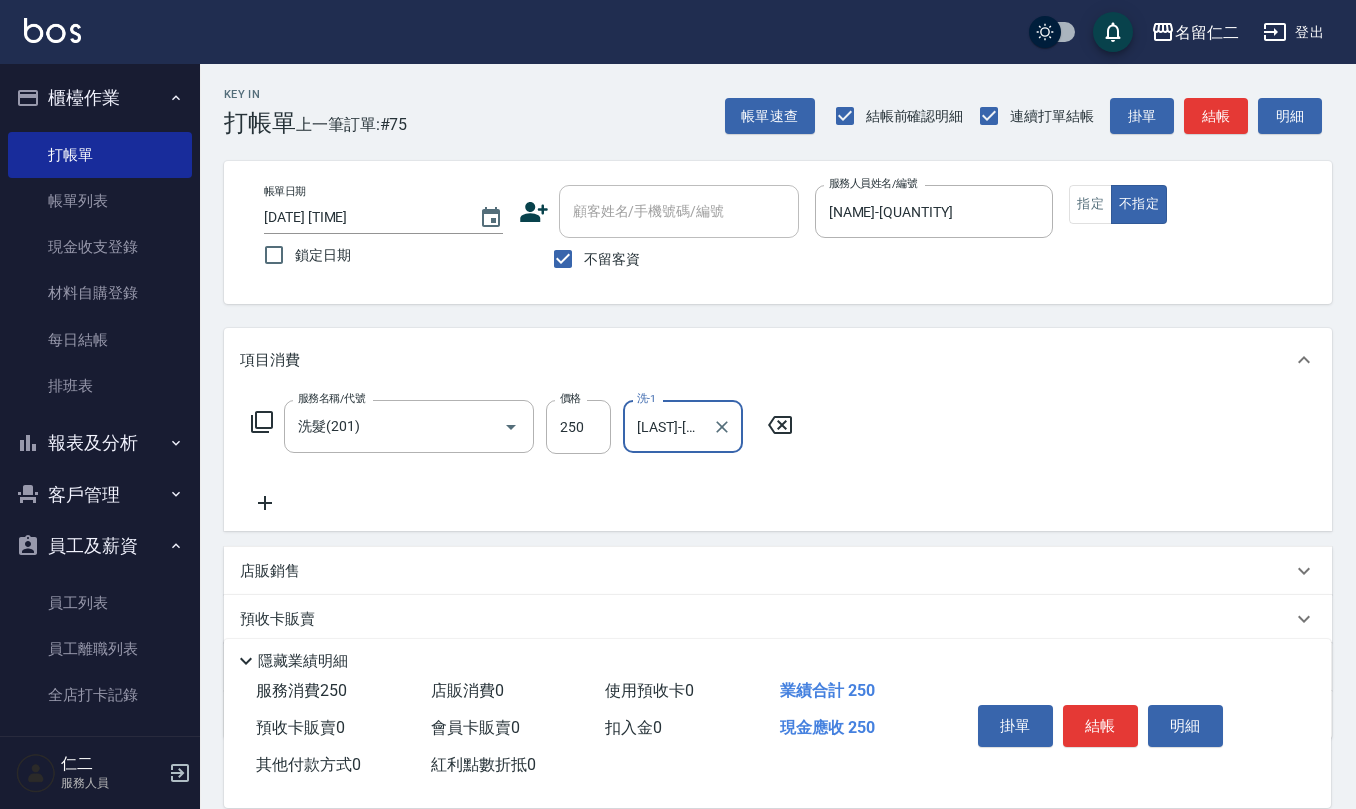 type on "[LAST]-[NUMBER]" 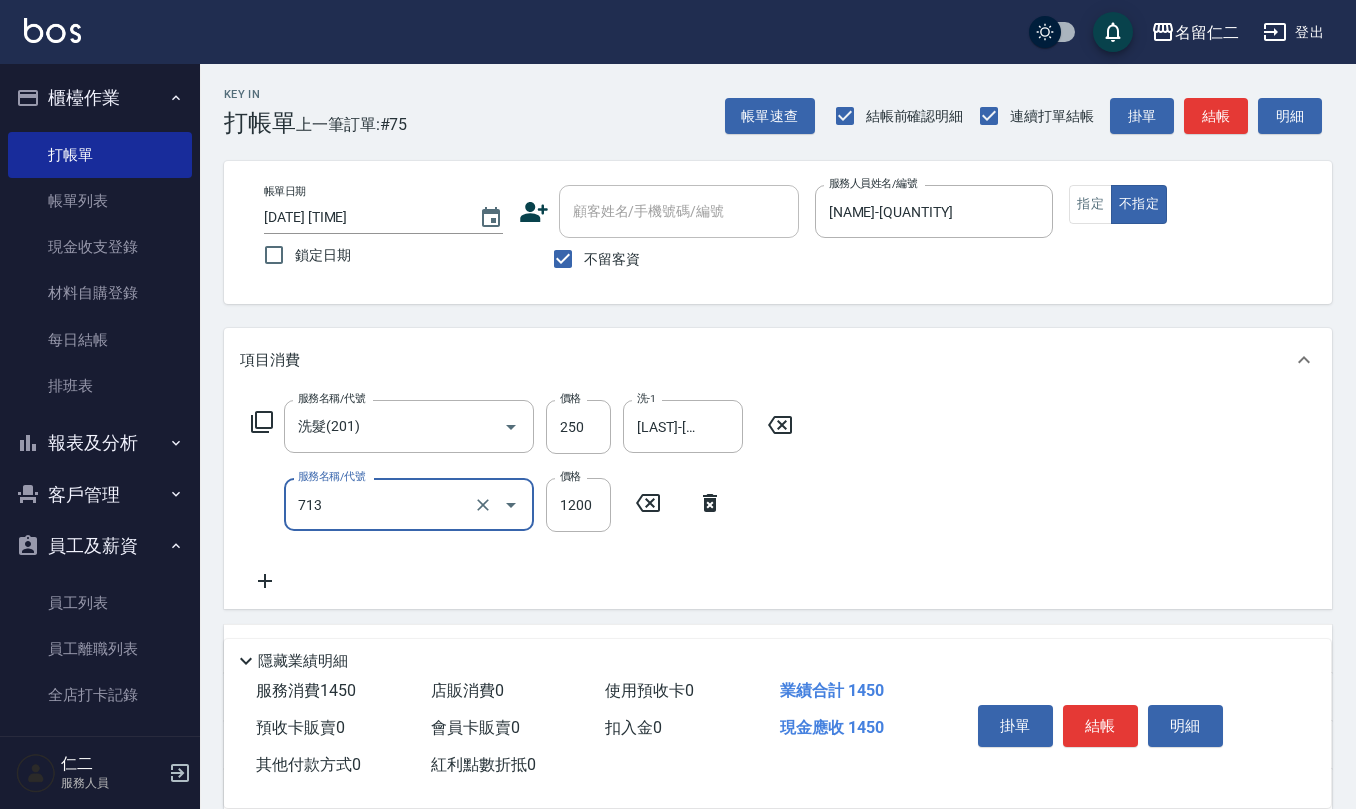 type on "水樣結構式[PRICE]([QUANTITY])" 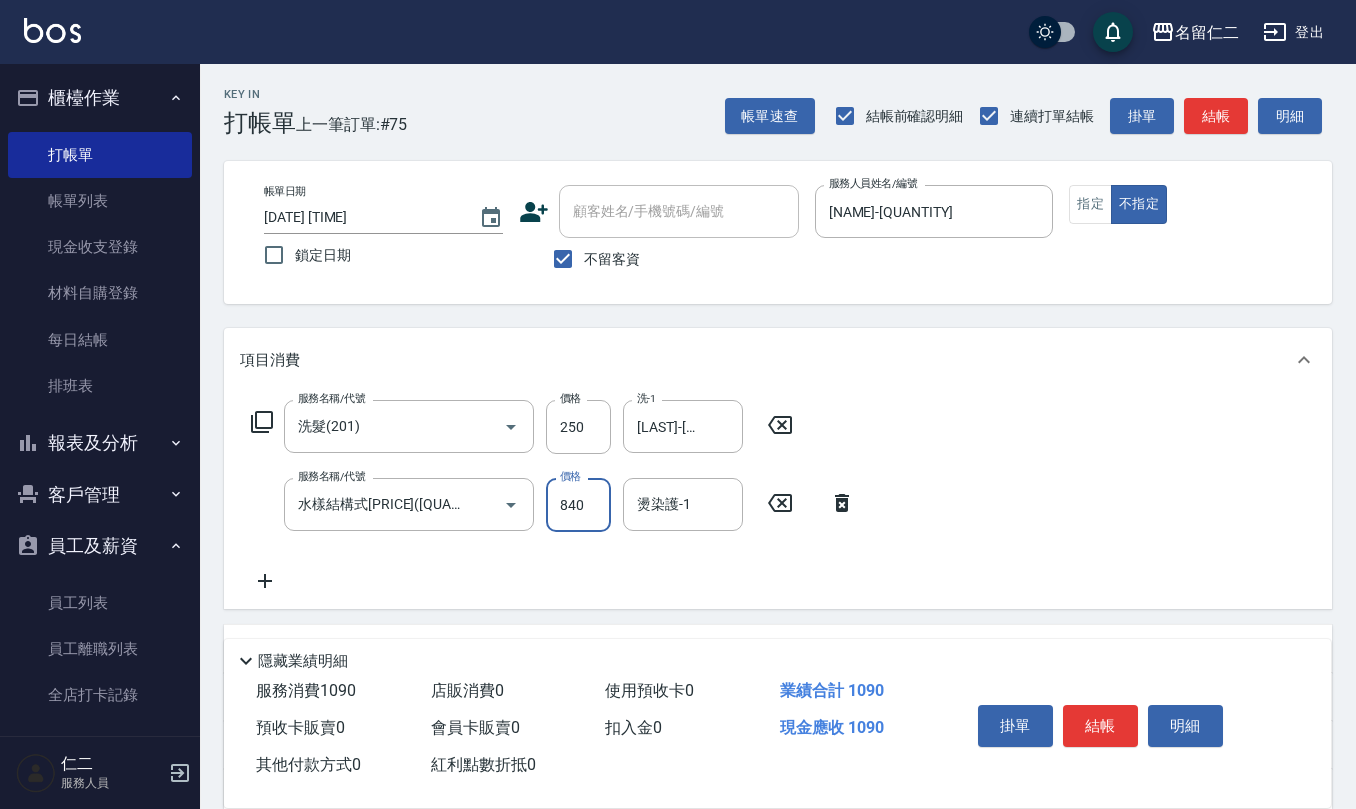 type on "840" 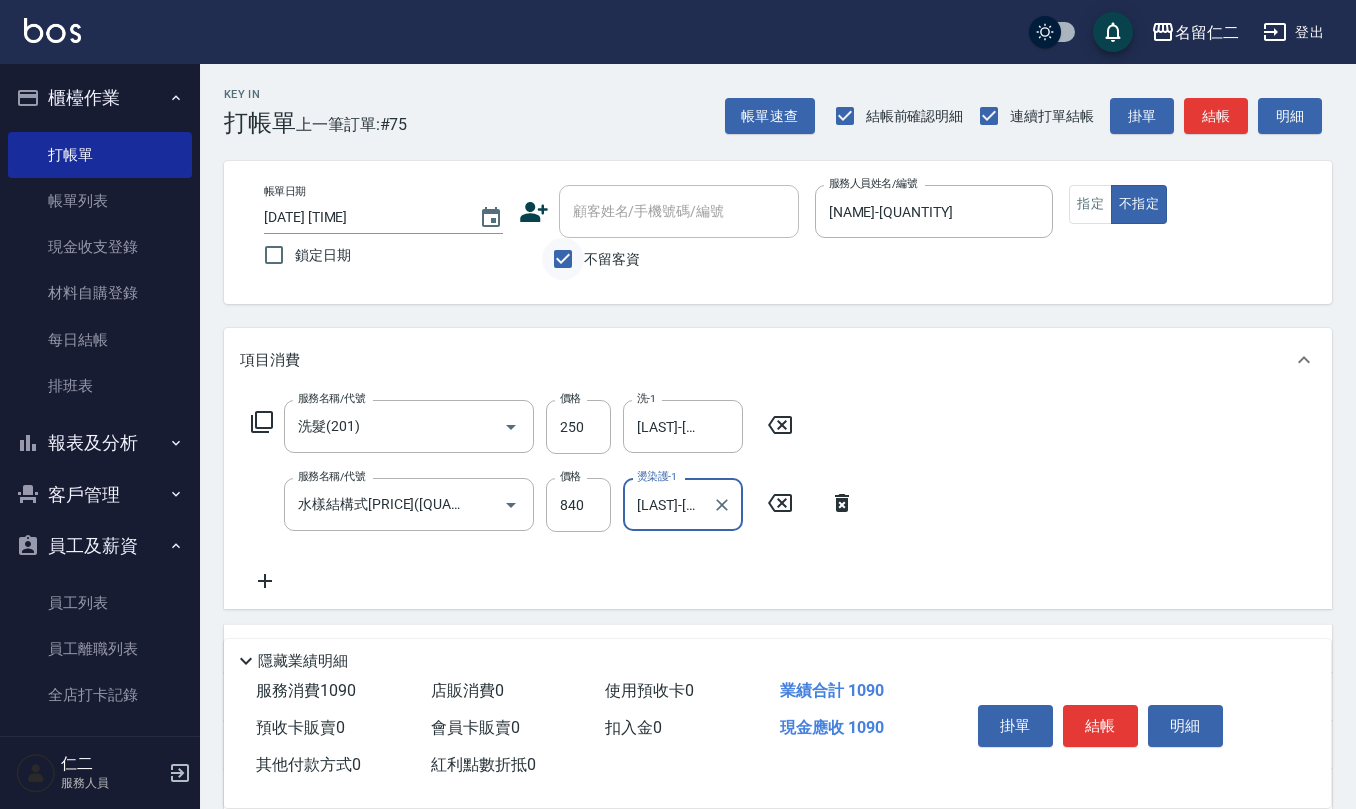 type on "[LAST]-[NUMBER]" 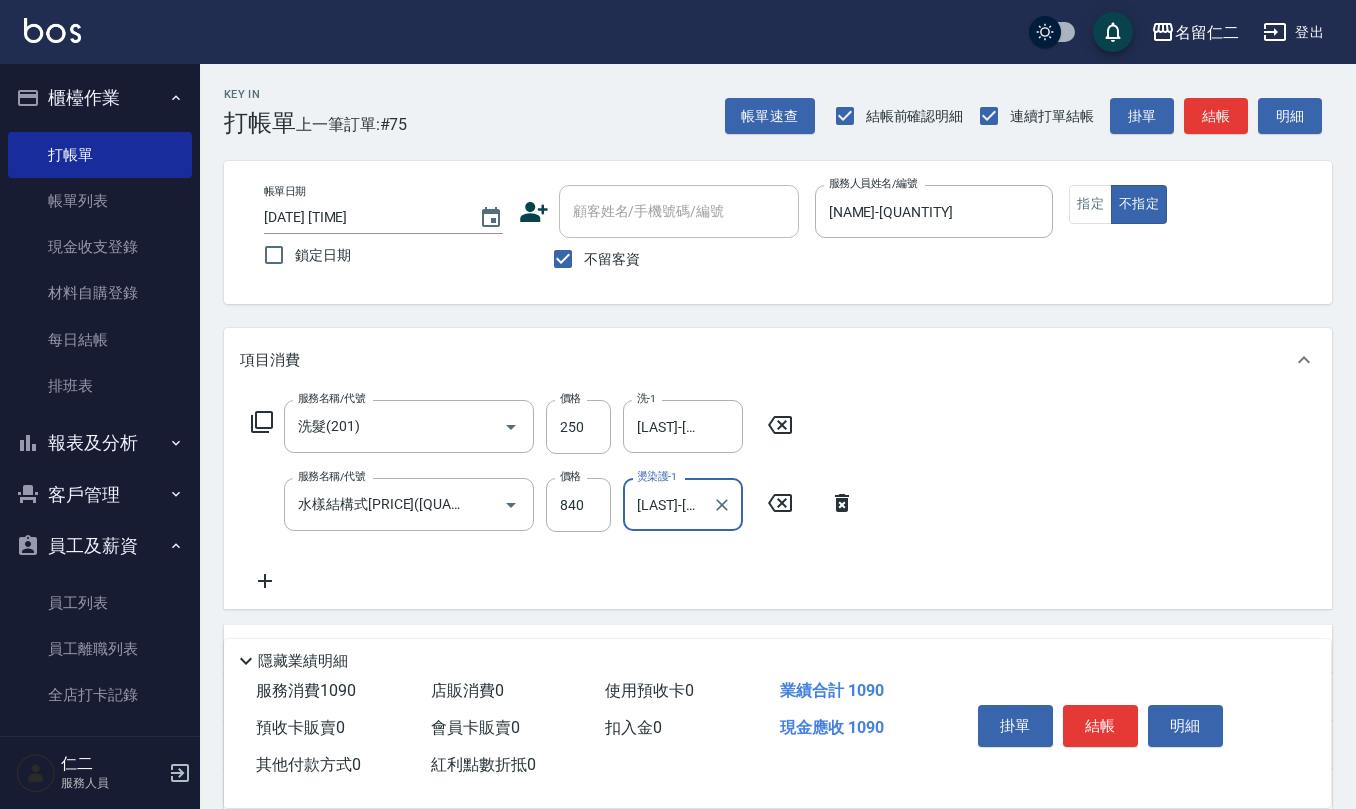 drag, startPoint x: 561, startPoint y: 257, endPoint x: 588, endPoint y: 236, distance: 34.20526 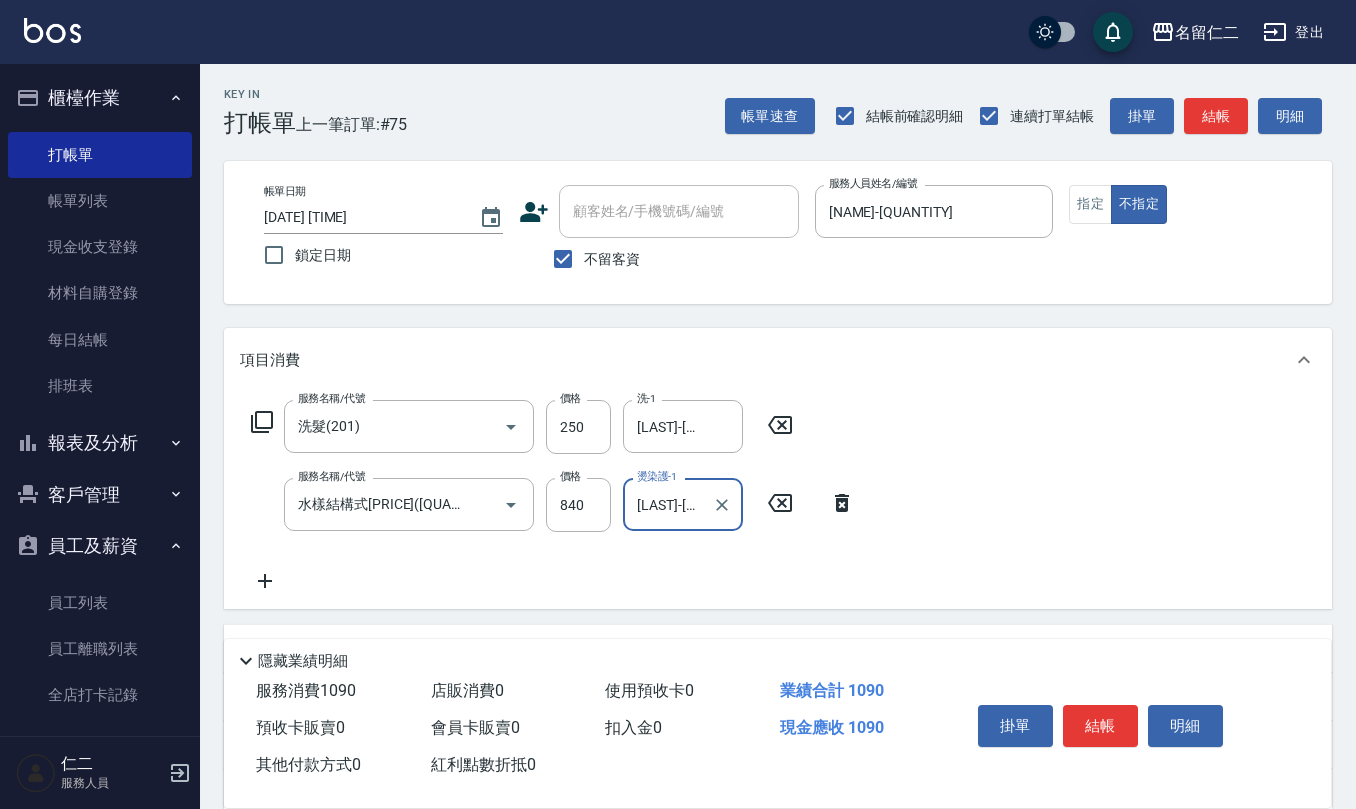 click on "不留客資" at bounding box center [563, 259] 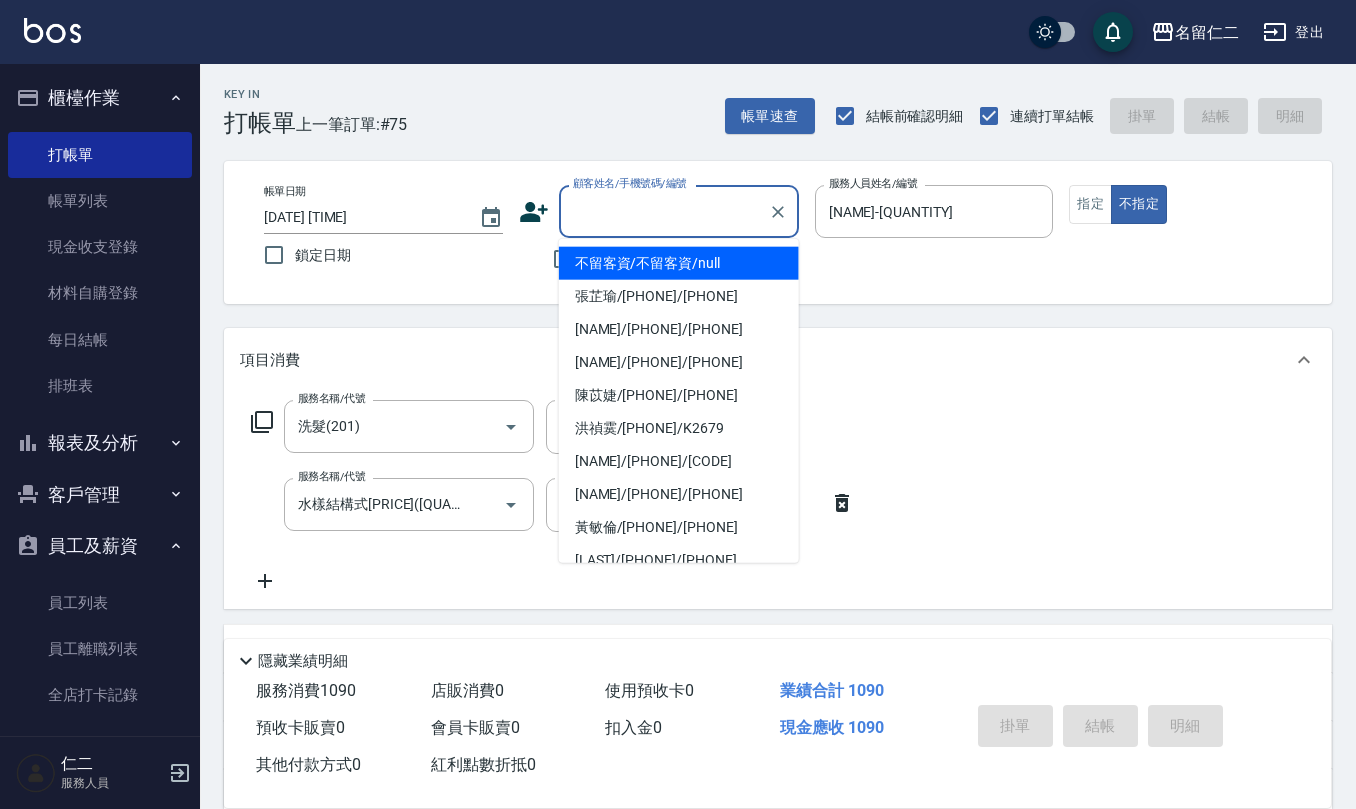 click on "顧客姓名/手機號碼/編號" at bounding box center (664, 211) 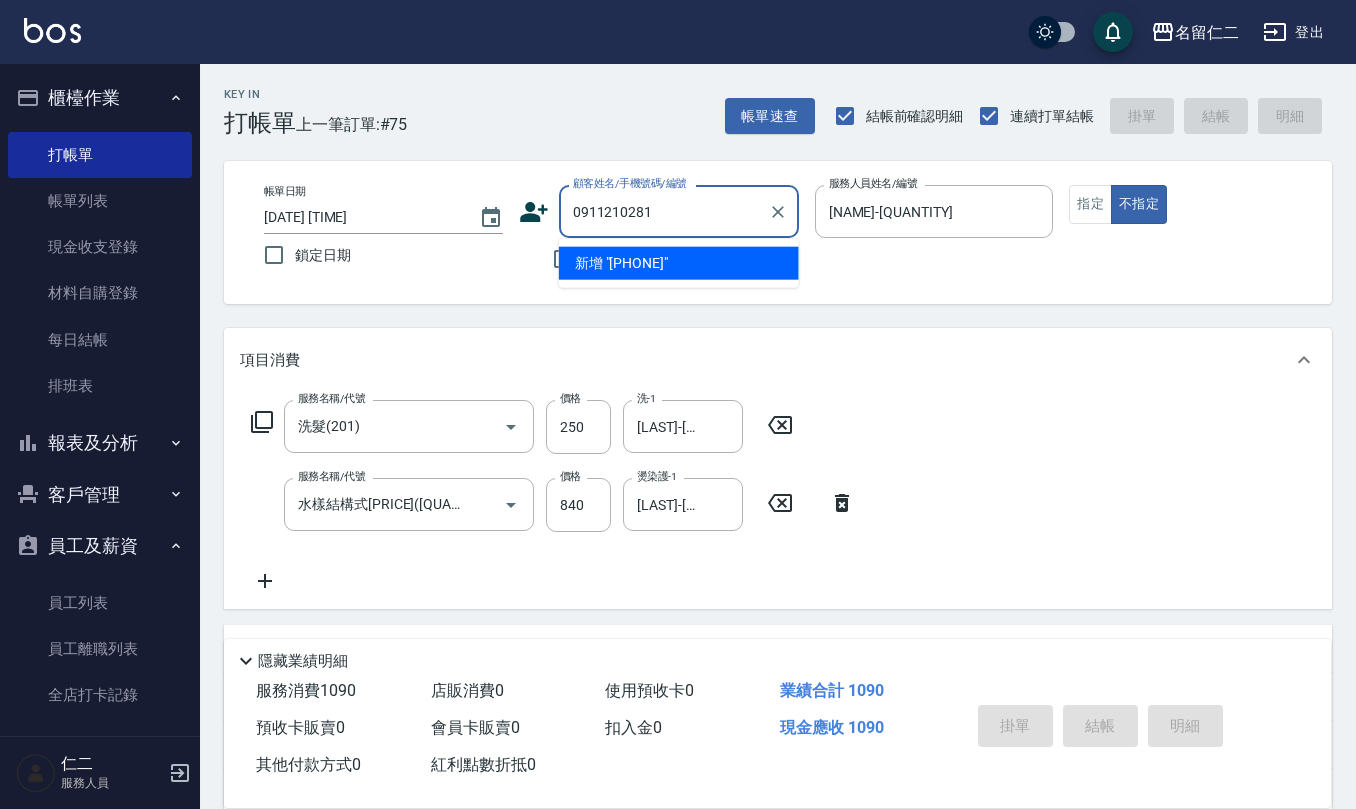 drag, startPoint x: 677, startPoint y: 206, endPoint x: 237, endPoint y: 200, distance: 440.0409 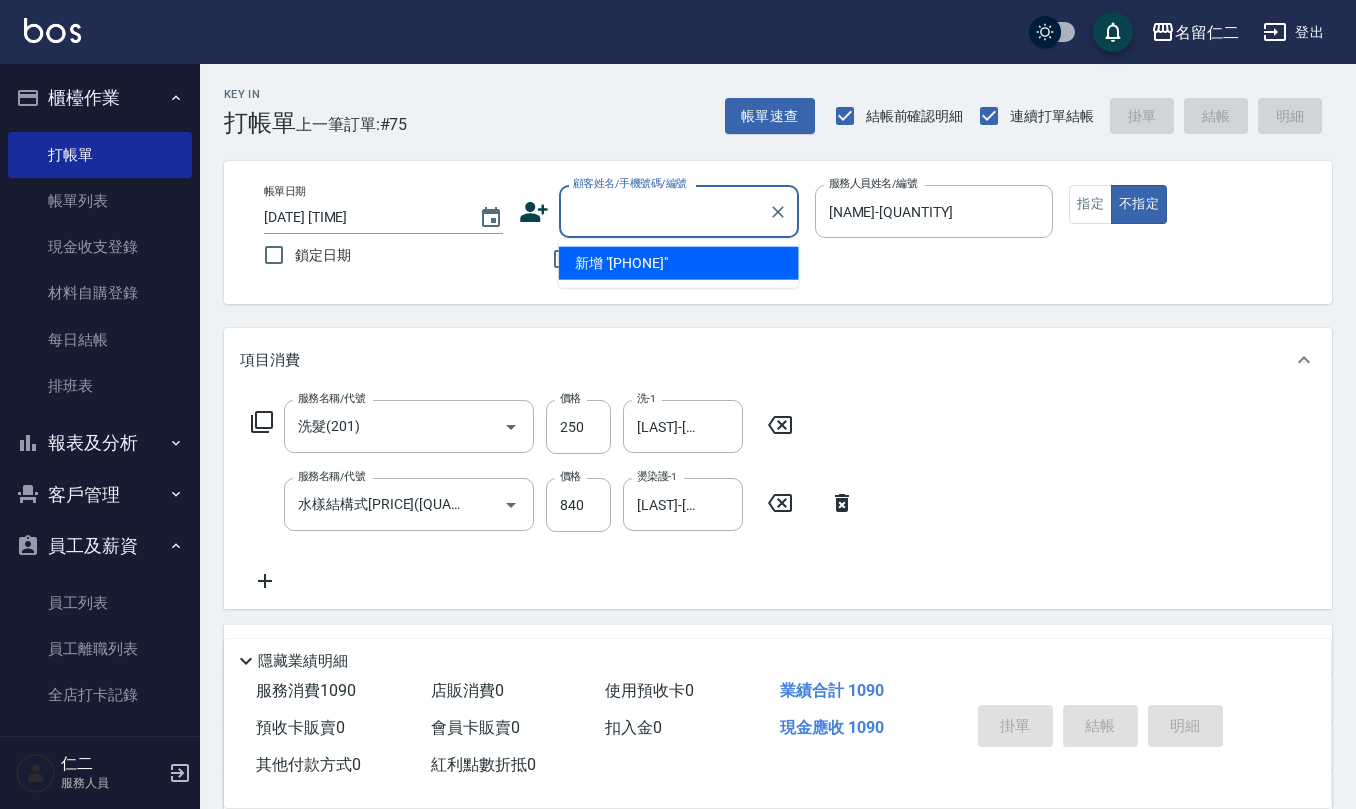 click 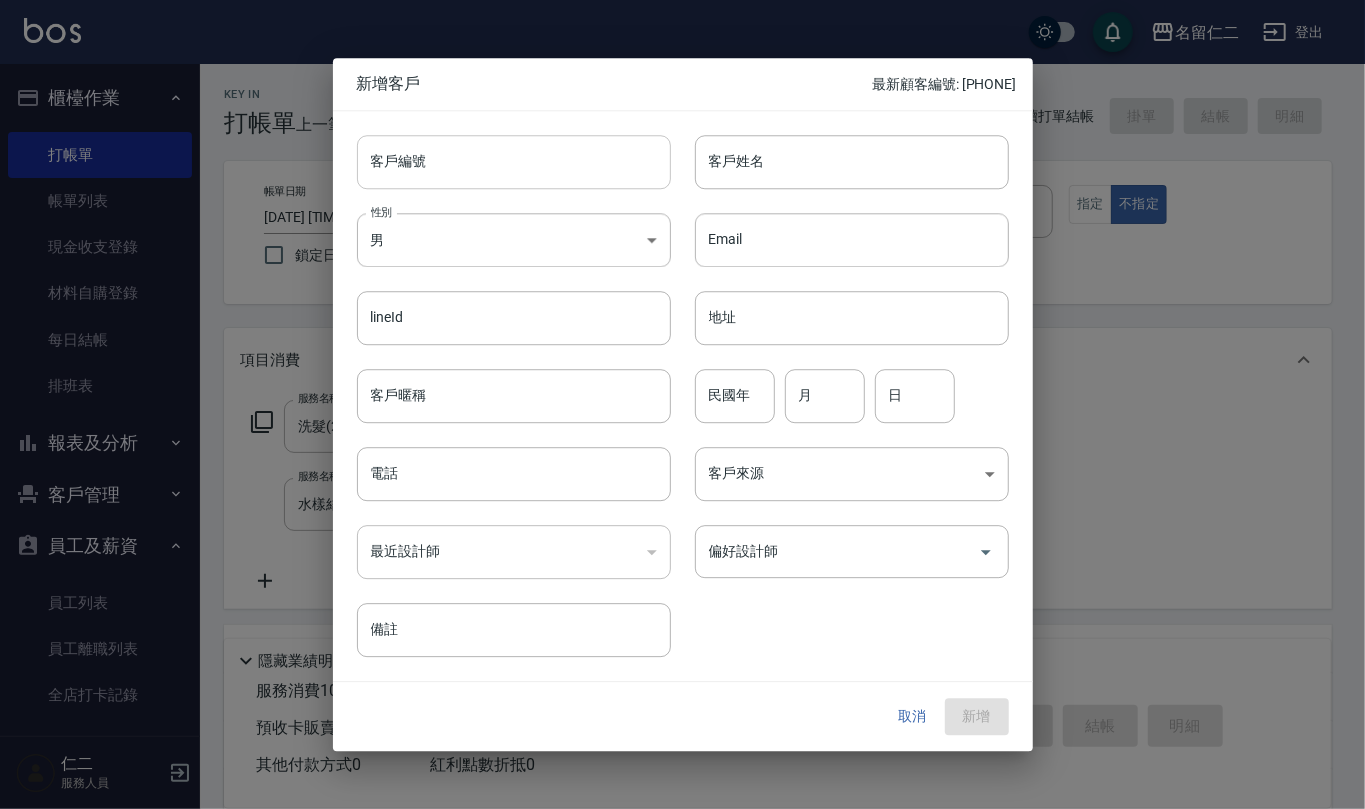 click on "客戶編號" at bounding box center [514, 162] 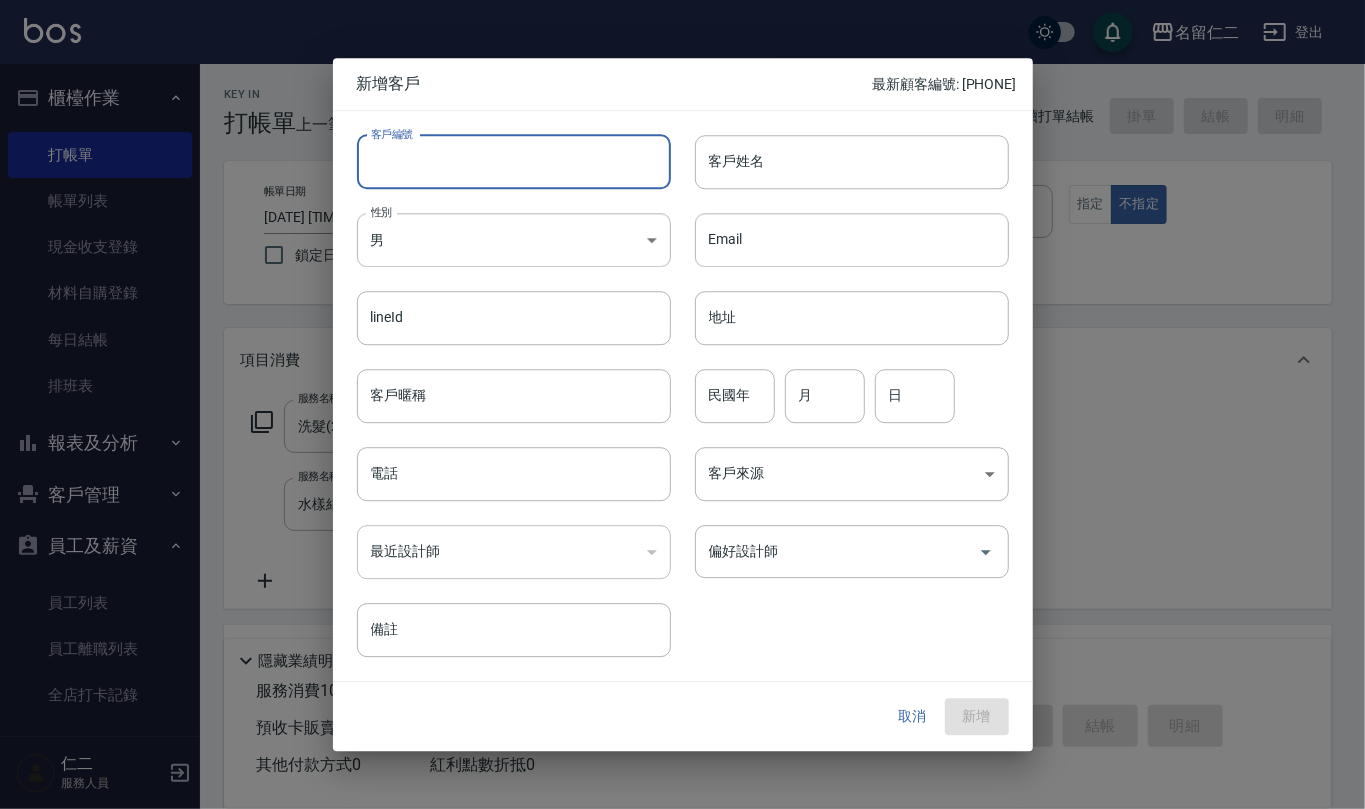 paste on "0911210281" 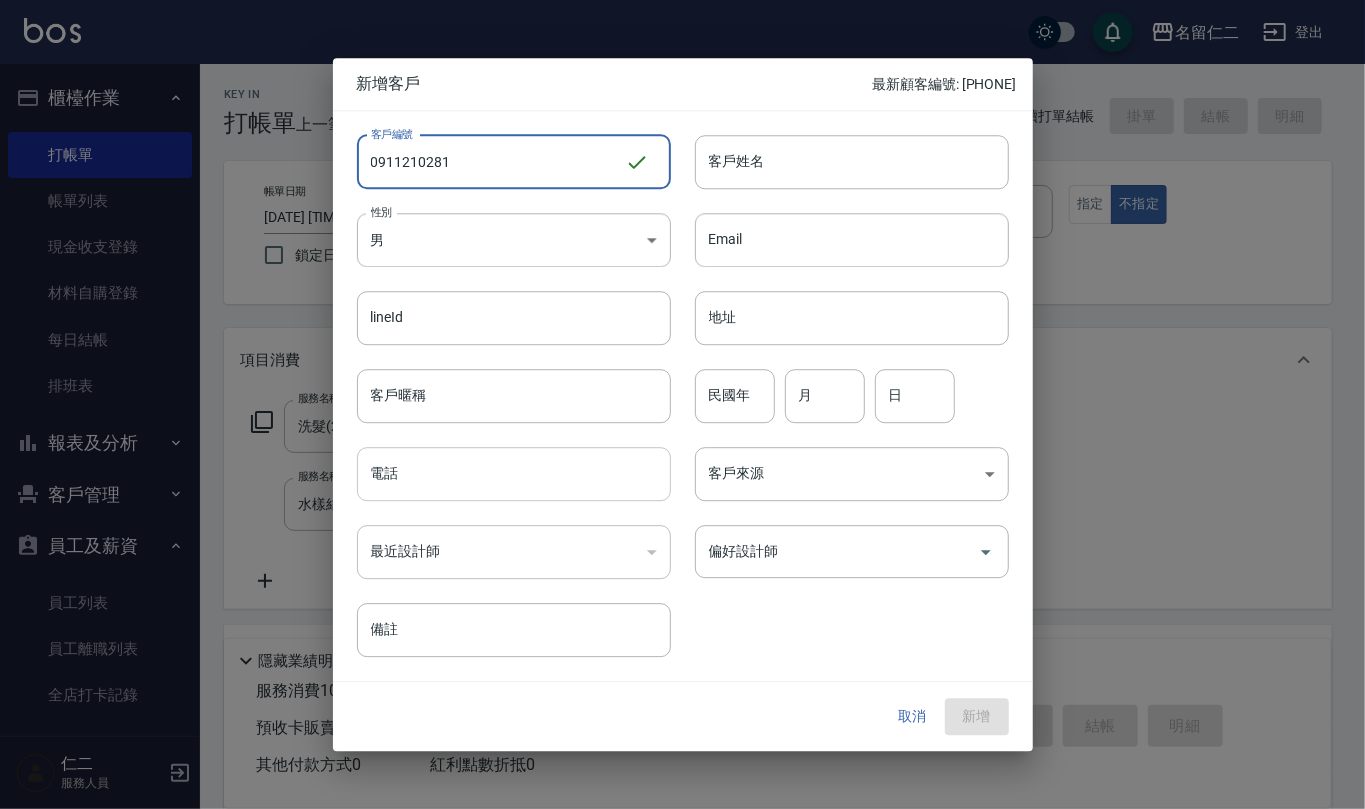 type on "0911210281" 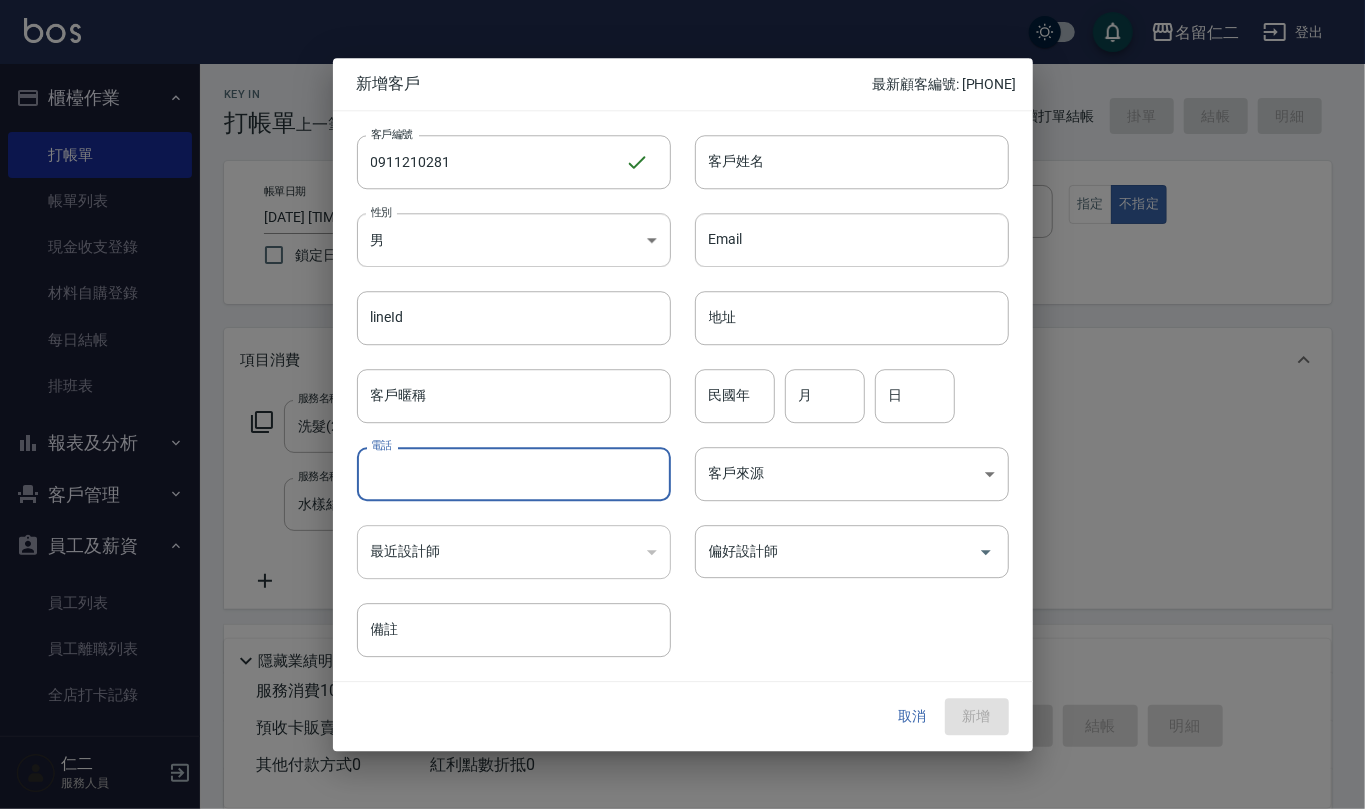 paste on "0911210281" 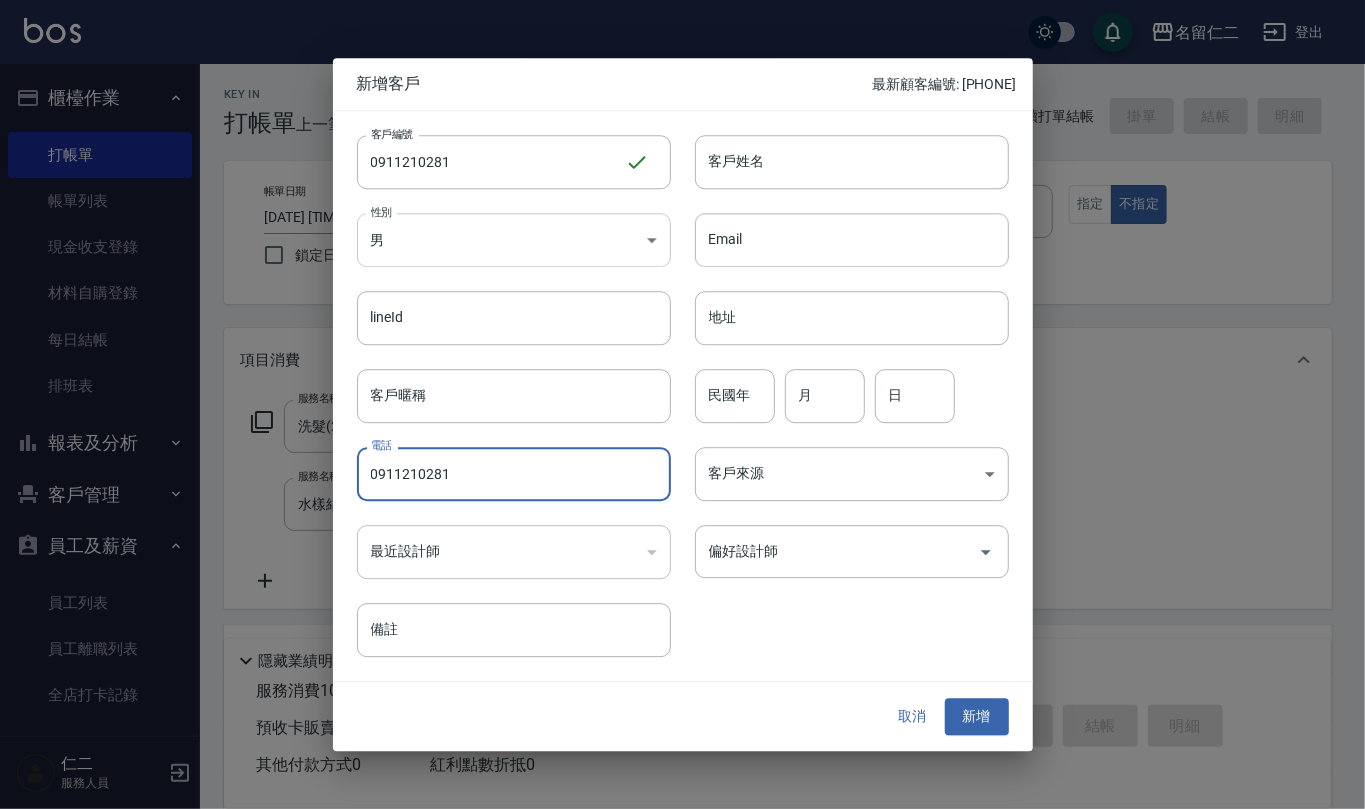 type on "0911210281" 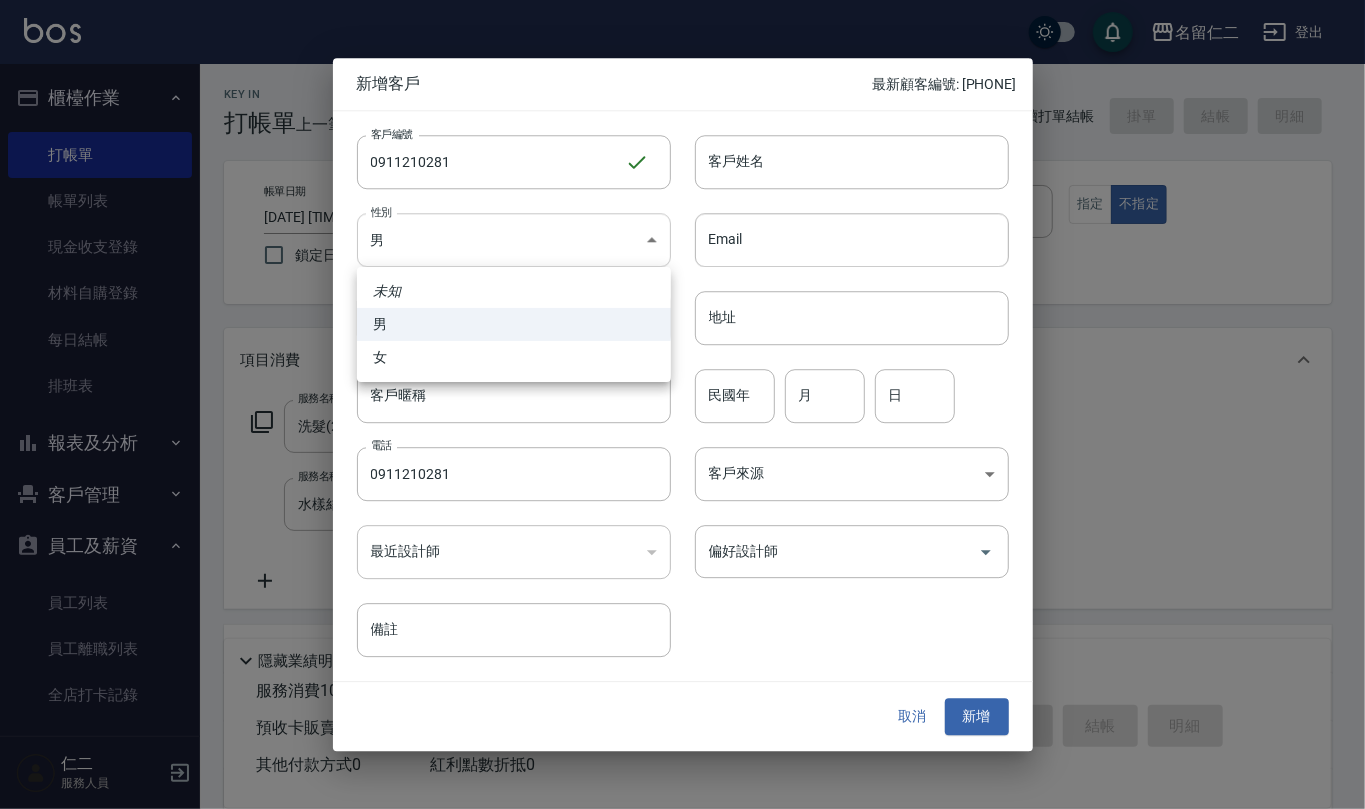 click on "名留仁二 登出 櫃檯作業 打帳單 帳單列表 現金收支登錄 材料自購登錄 每日結帳 排班表 報表及分析 報表目錄 店家區間累計表 店家日報表 互助日報表 互助月報表 互助點數明細 互助業績報表 設計師業績表 設計師日報表 設計師業績分析表 設計師業績月報表 商品消耗明細 單一服務項目查詢 收支分類明細表 費用分析表 客戶管理 客戶列表 員工及薪資 員工列表 員工離職列表 全店打卡記錄 商品管理 商品列表 行銷工具 活動發券明細 仁二 服務人員 Key In 打帳單 上一筆訂單:#75 帳單速查 結帳前確認明細 連續打單結帳 掛單 結帳 明細 帳單日期 [DATE] [TIME] 鎖定日期 顧客姓名/手機號碼/編號 顧客姓名/手機號碼/編號 不留客資 服務人員姓名/編號 詹沛橙-11 服務人員姓名/編號 指定 不指定 項目消費 服務名稱/代號 洗髮(201) 服務名稱/代號 價格 [PRICE] 價格 洗-1 陳柏暽-28 洗-1 [PRICE] [PRICE]" at bounding box center (682, 526) 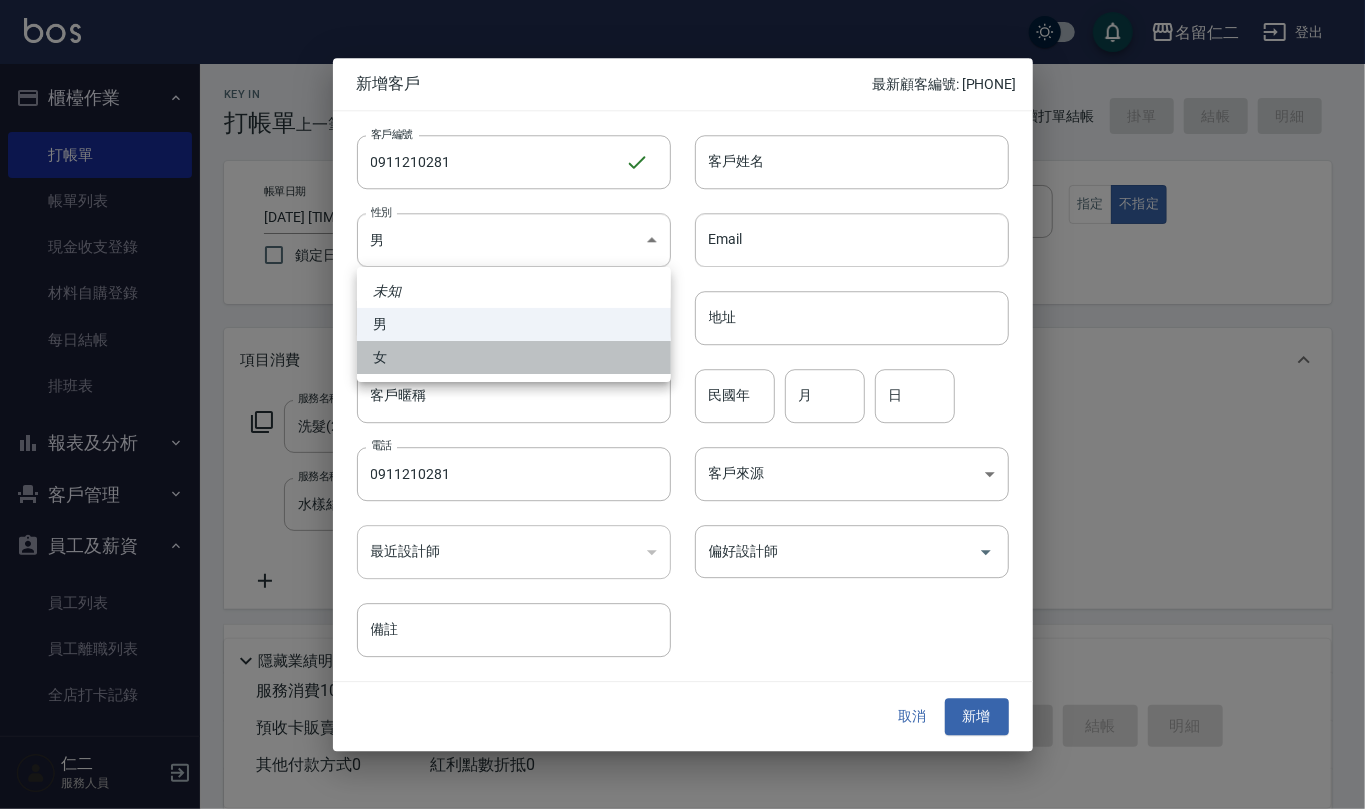click on "女" at bounding box center (514, 357) 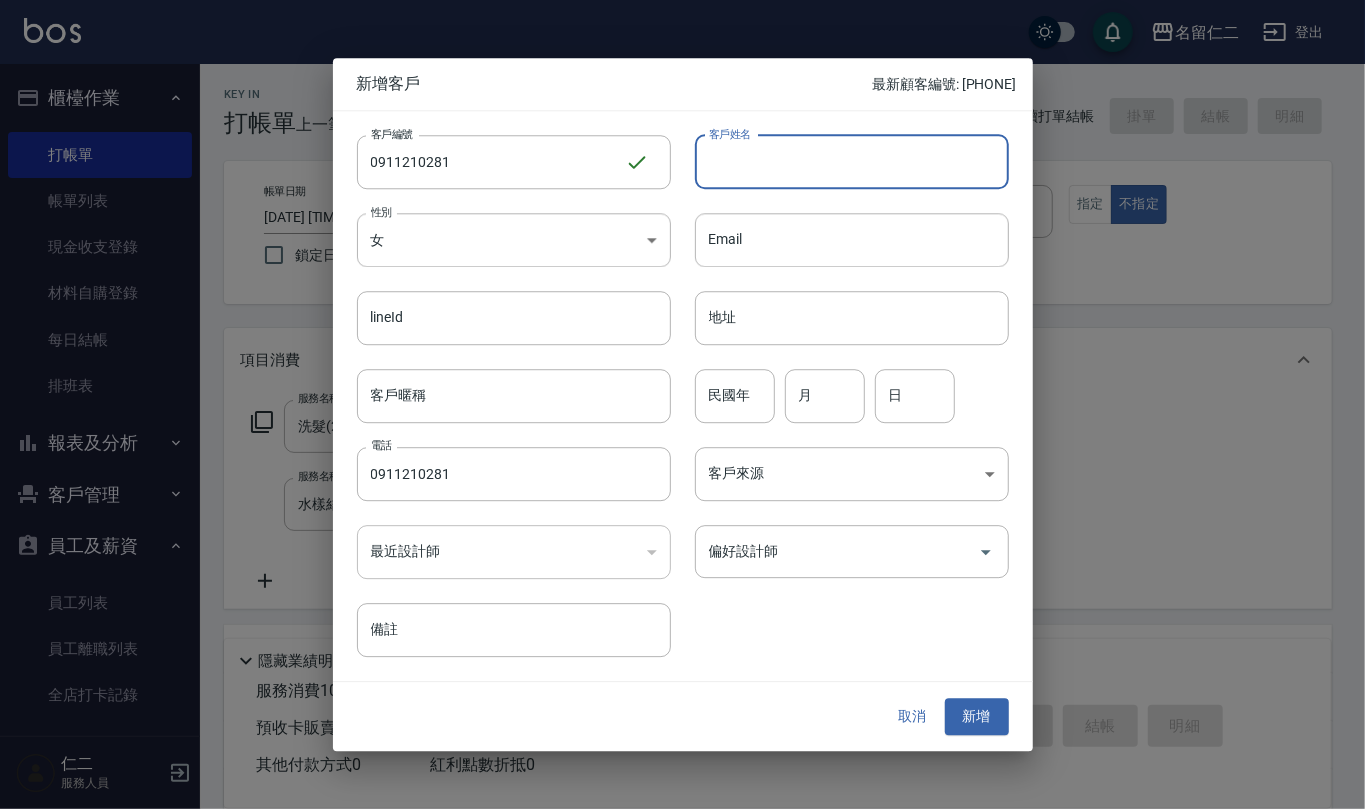 click on "客戶姓名 客戶姓名" at bounding box center [852, 162] 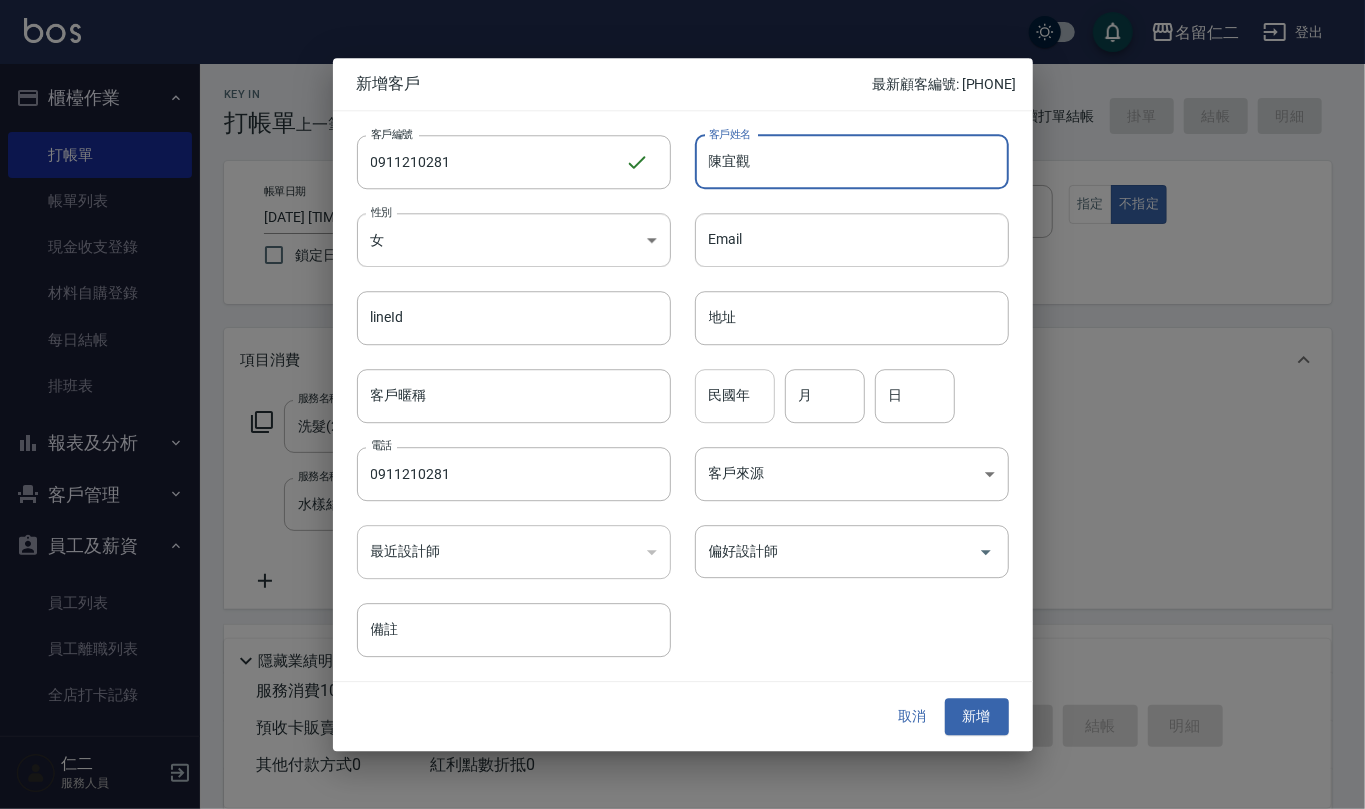type on "陳宜觀" 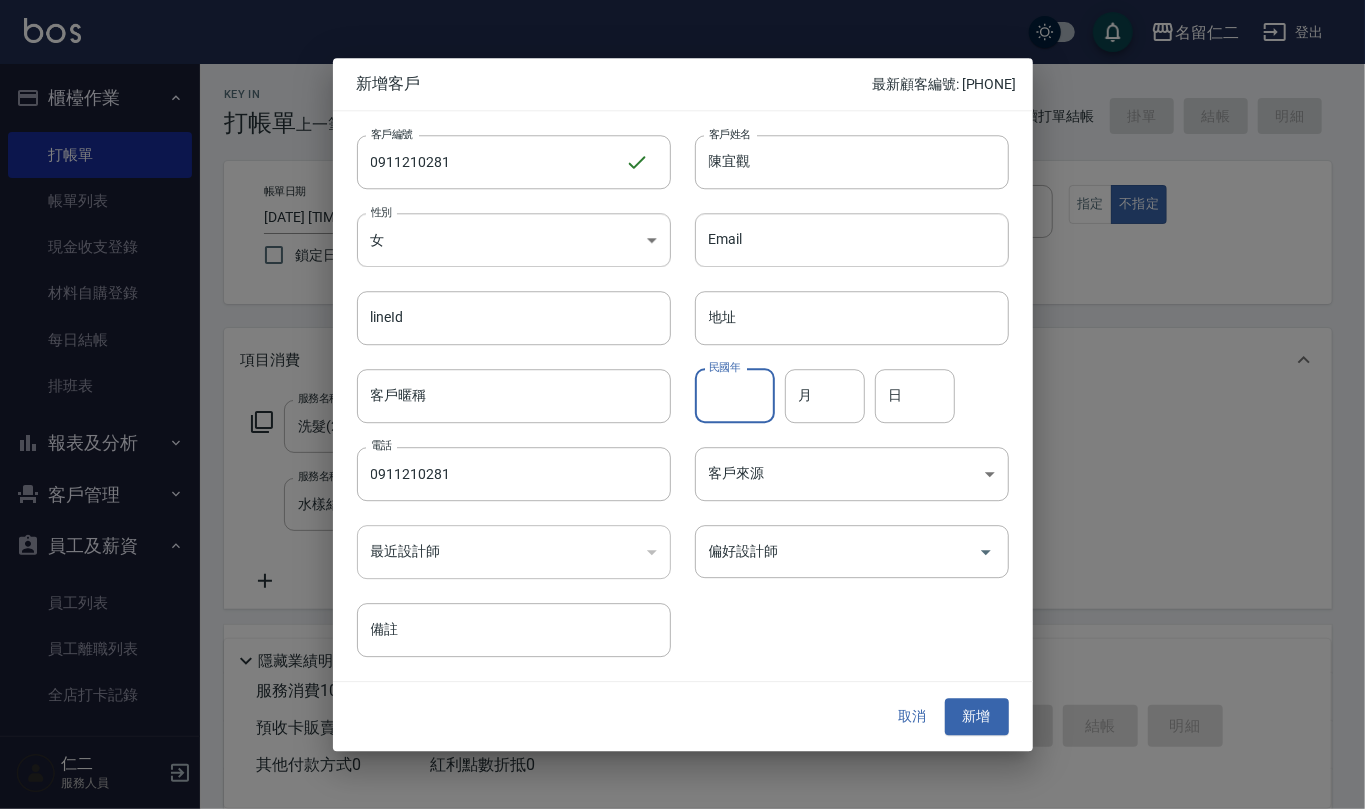 click on "民國年" at bounding box center (735, 396) 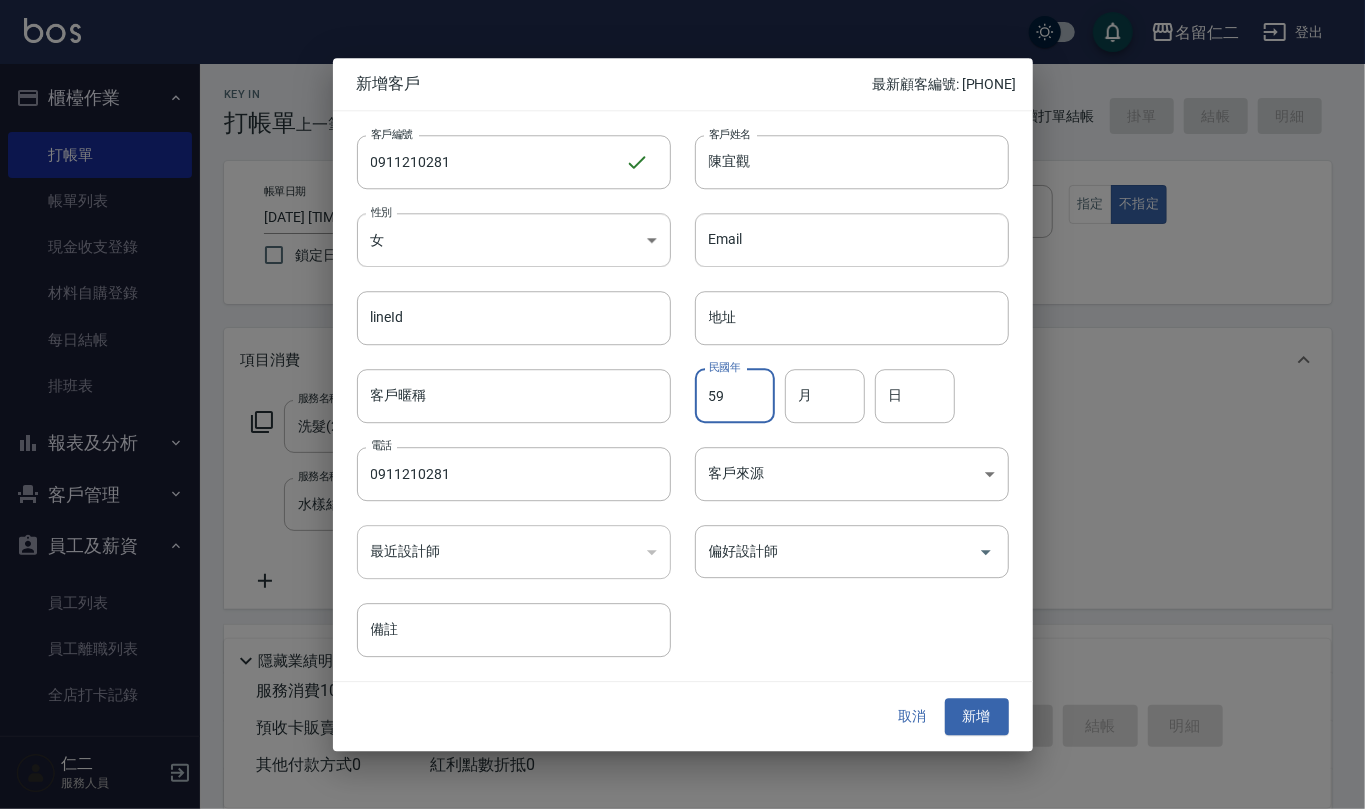 type on "59" 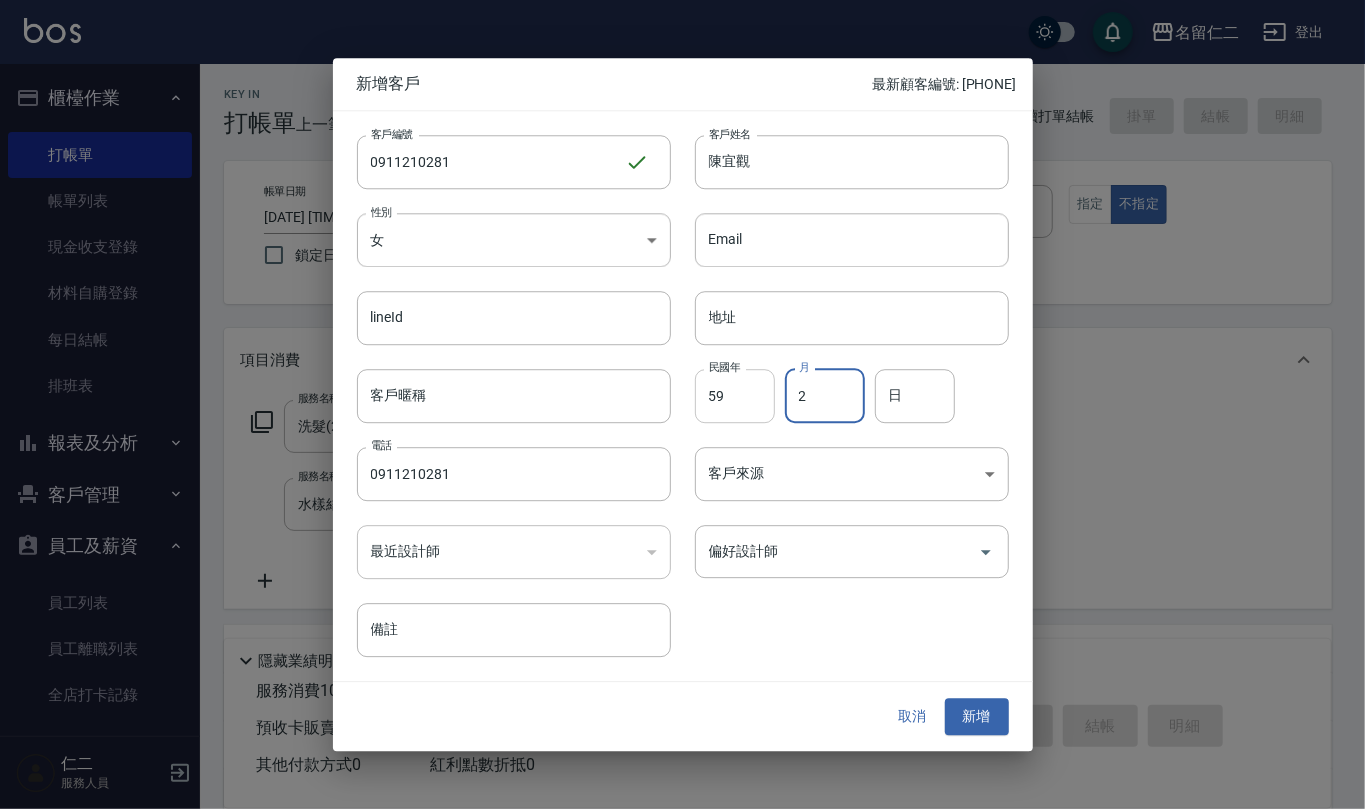 type on "2" 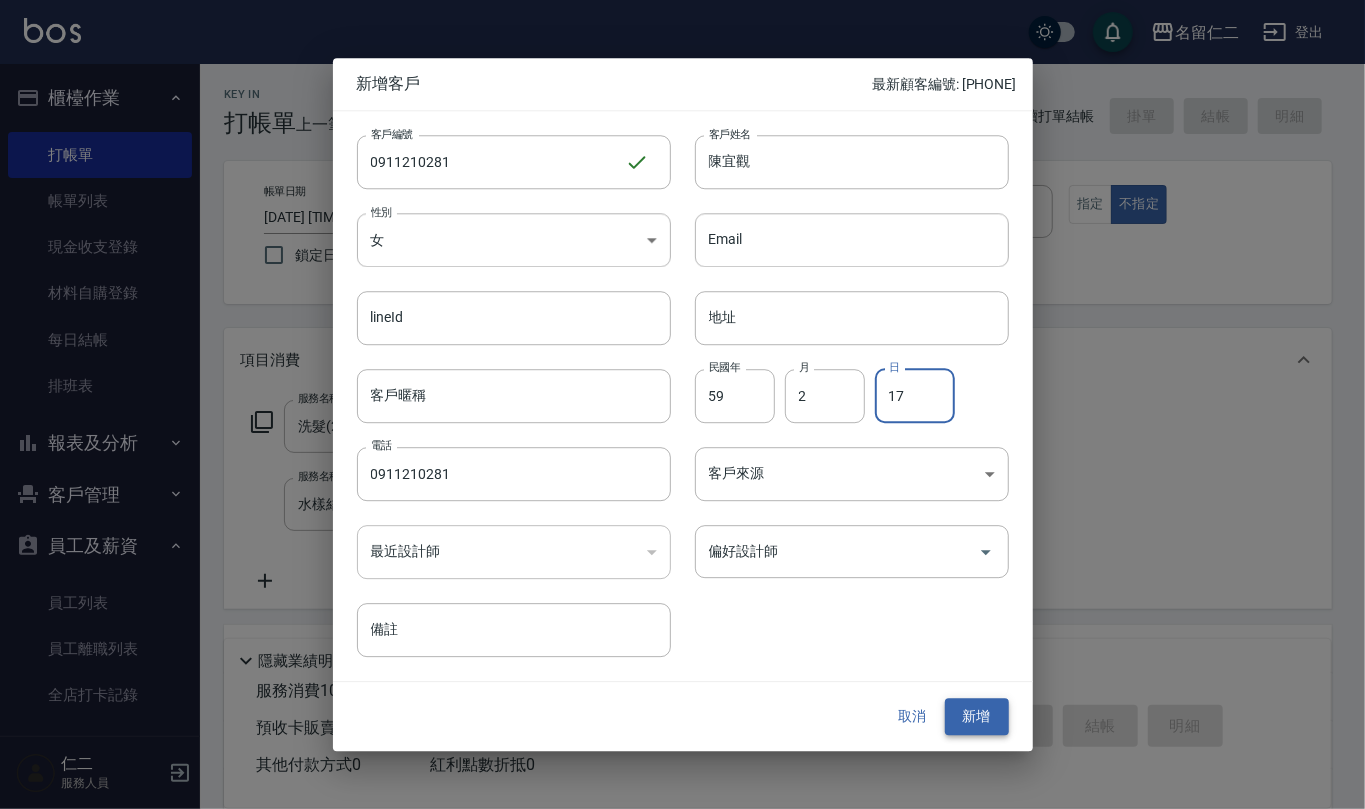 type on "17" 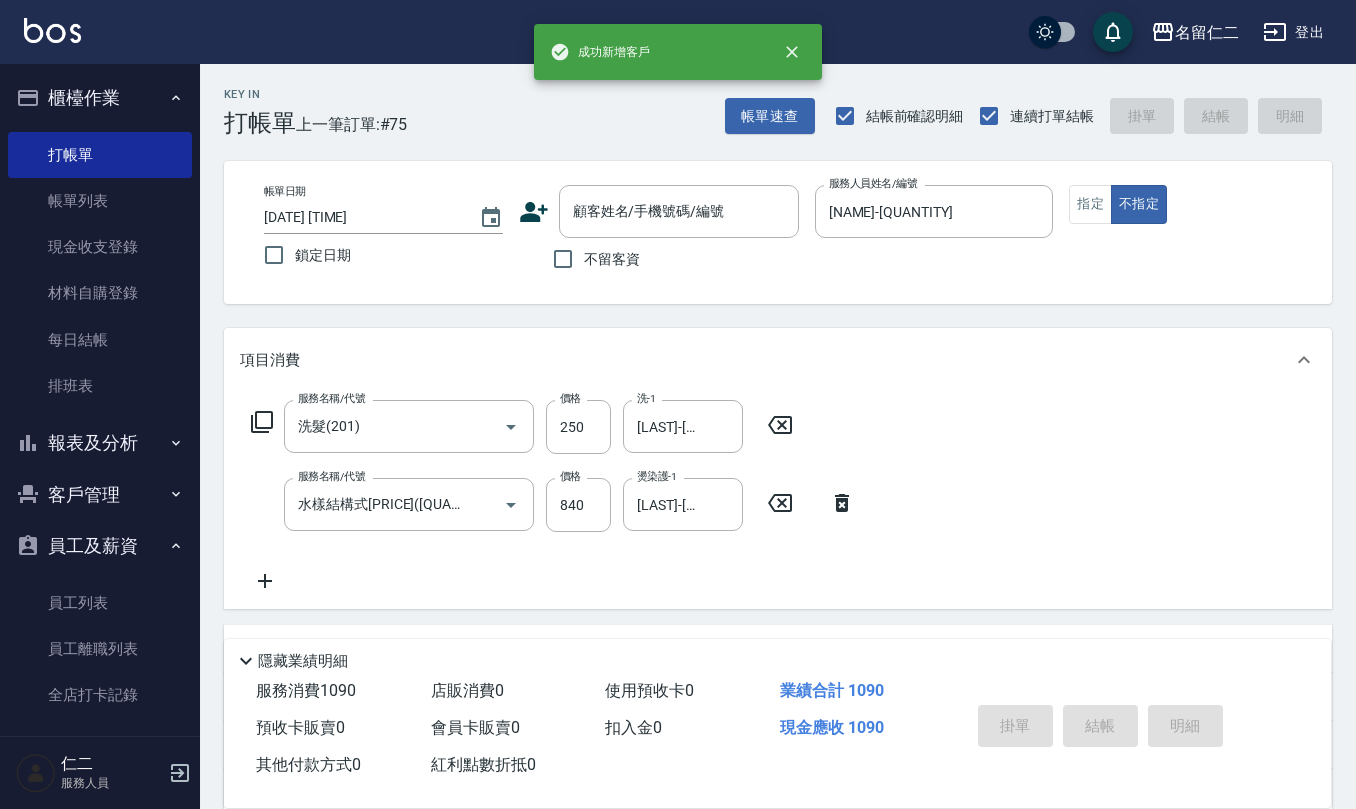 click on "掛單 結帳 明細" at bounding box center (1100, 728) 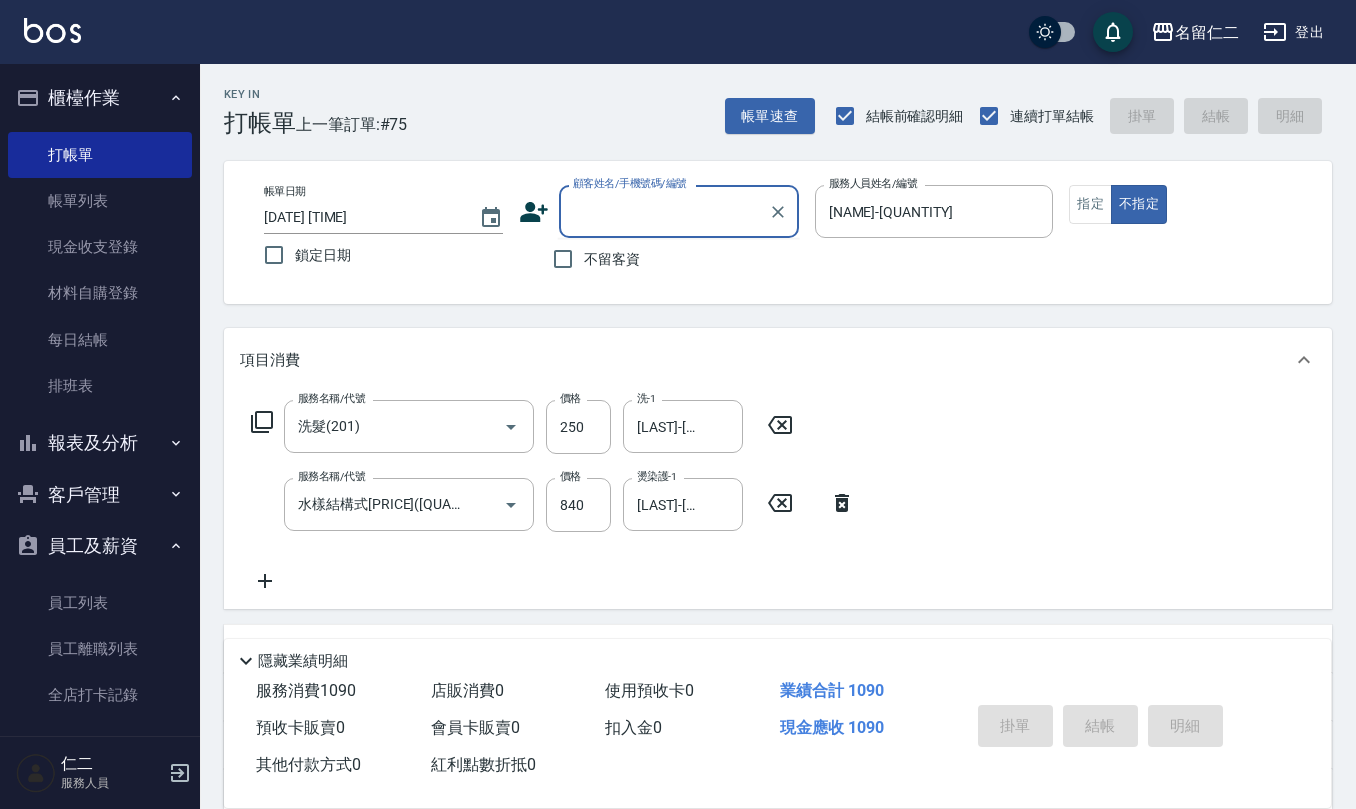 click on "顧客姓名/手機號碼/編號" at bounding box center (664, 211) 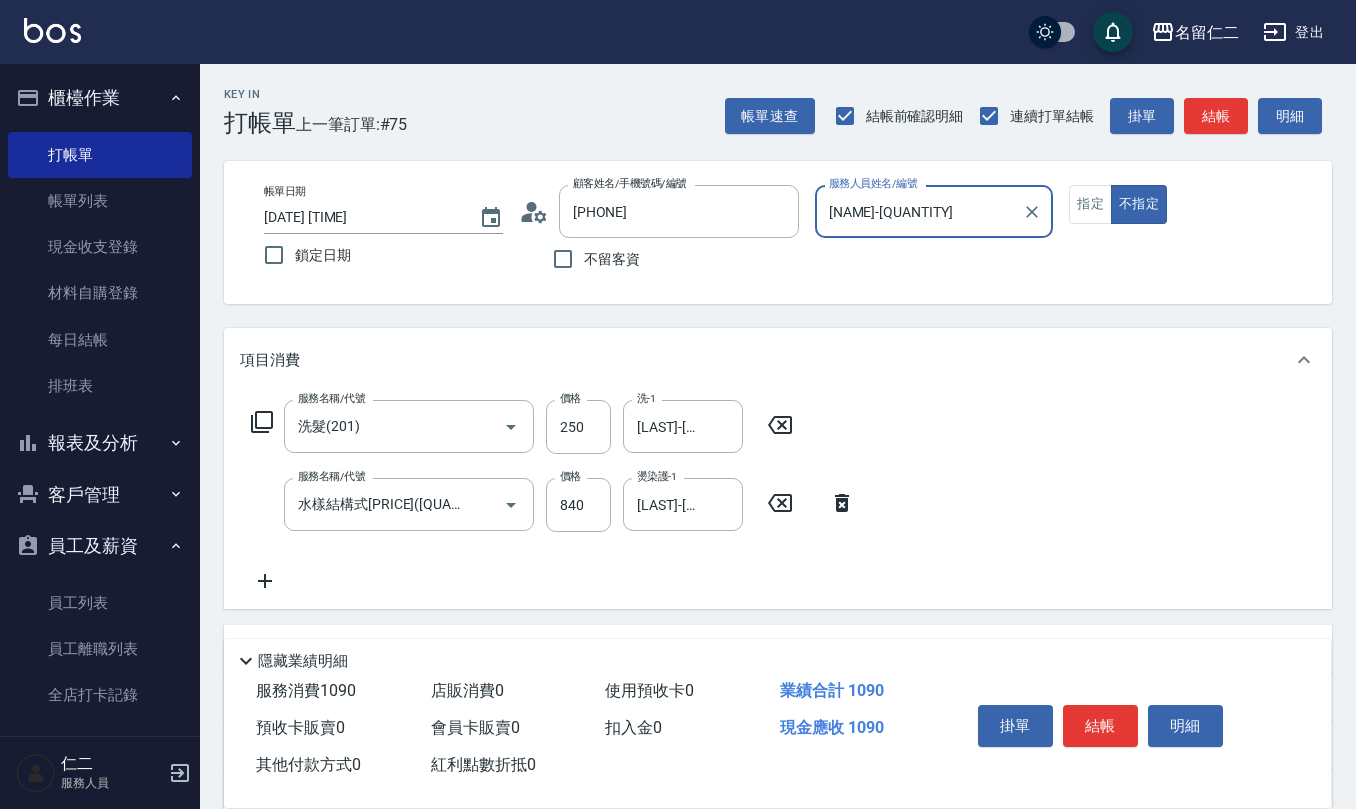 type on "[NAME]/[PHONE]/[PHONE]" 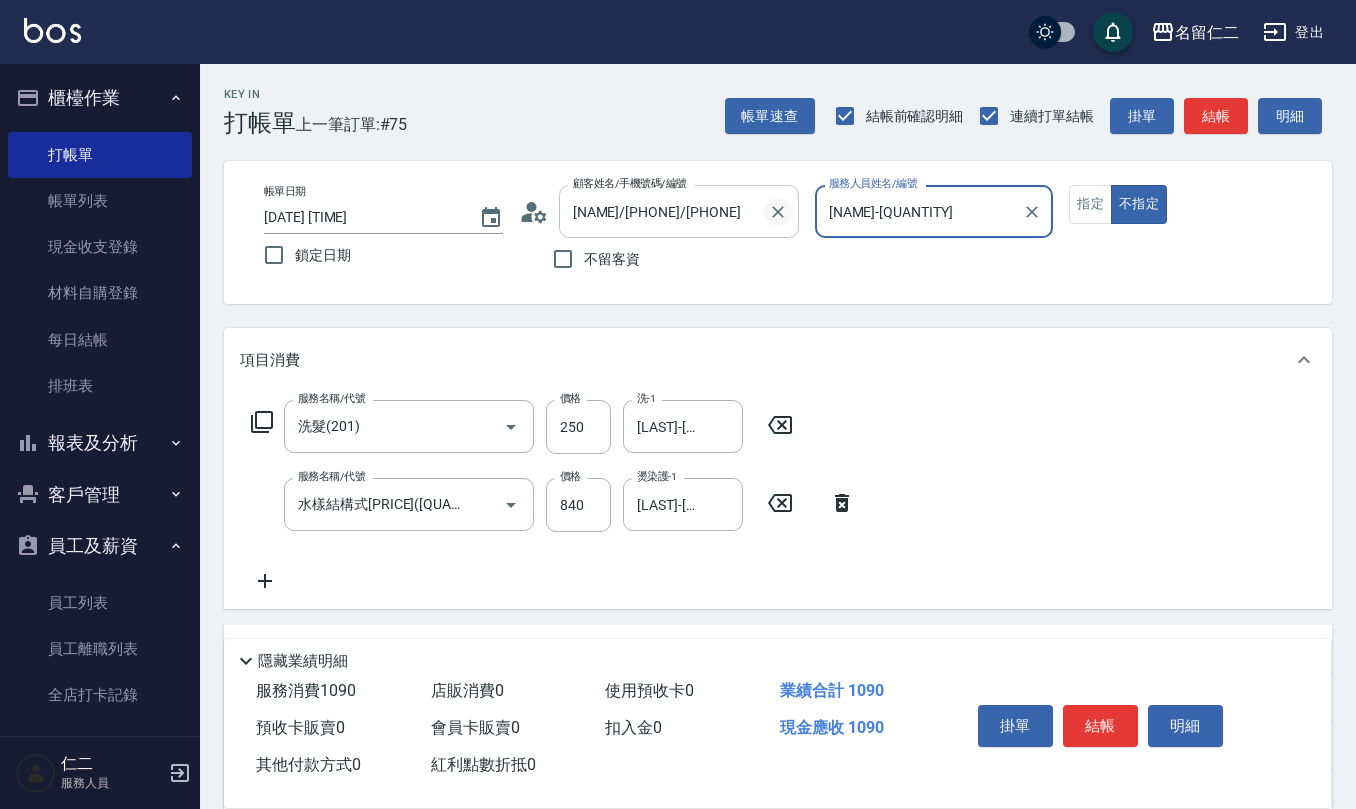 click 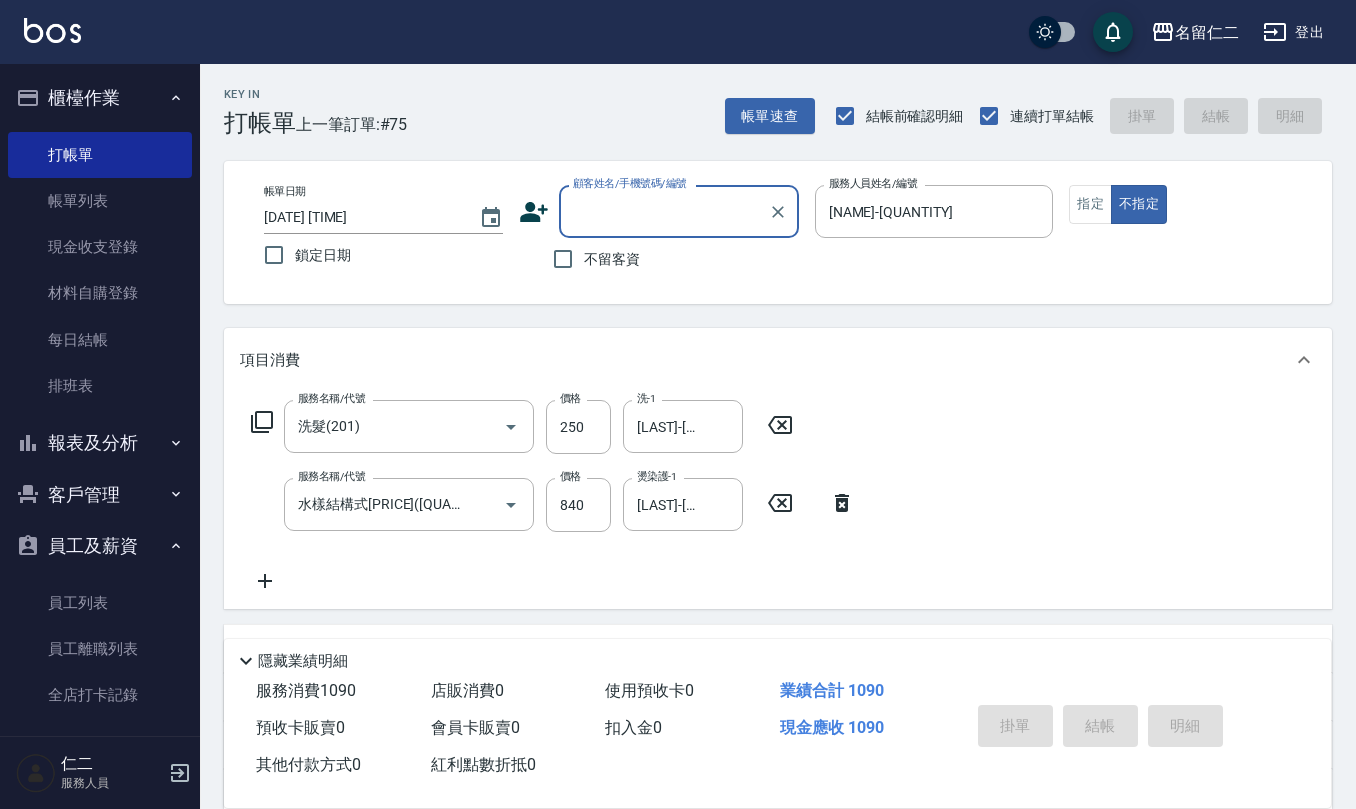 scroll, scrollTop: 0, scrollLeft: 0, axis: both 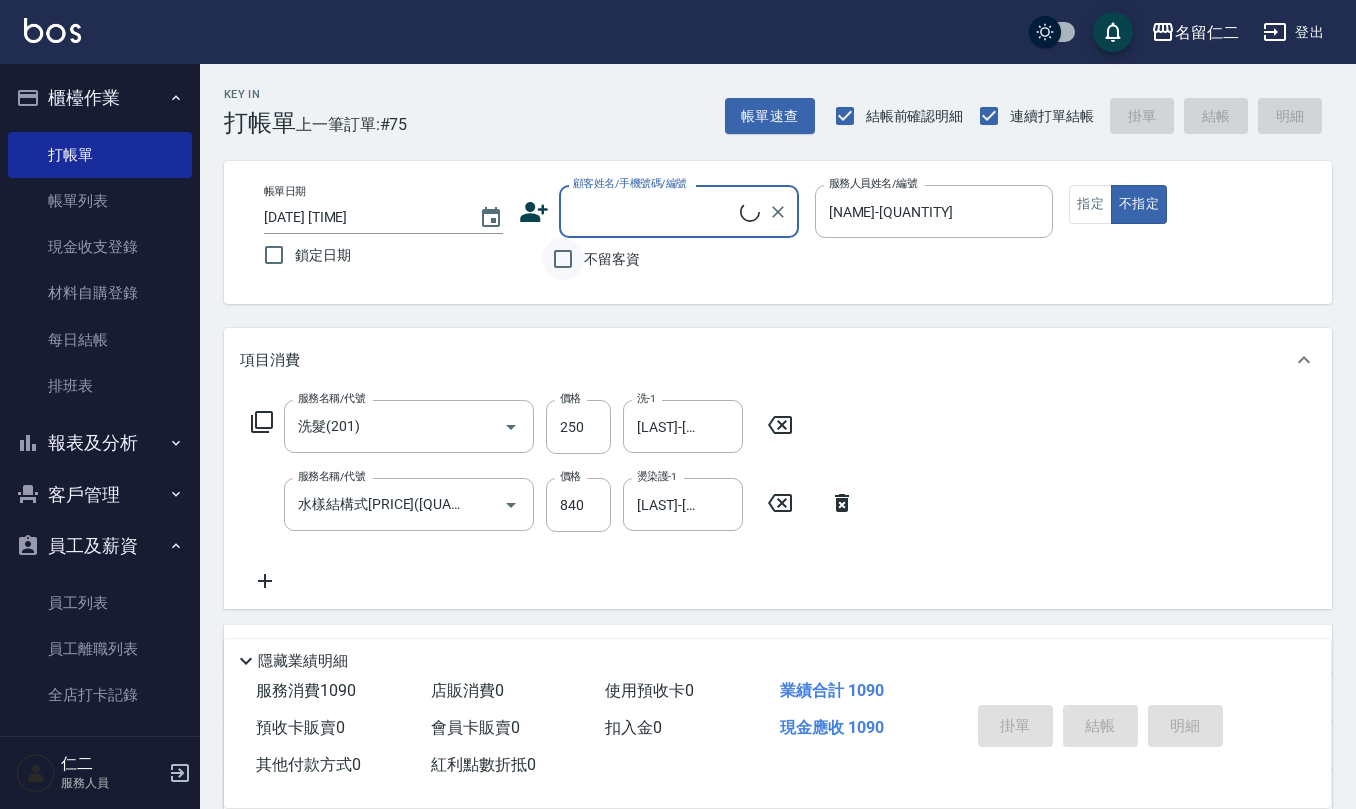 click on "不留客資" at bounding box center (563, 259) 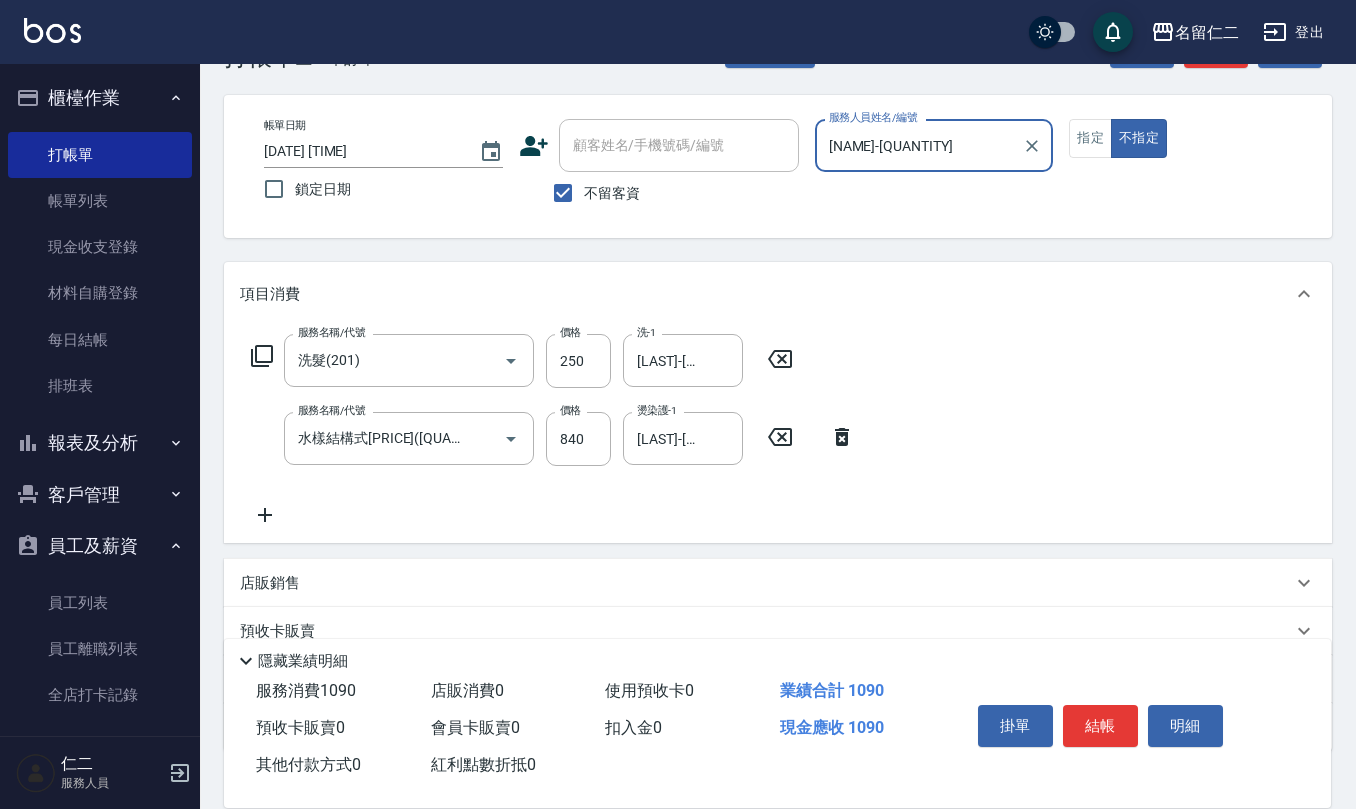 scroll, scrollTop: 0, scrollLeft: 0, axis: both 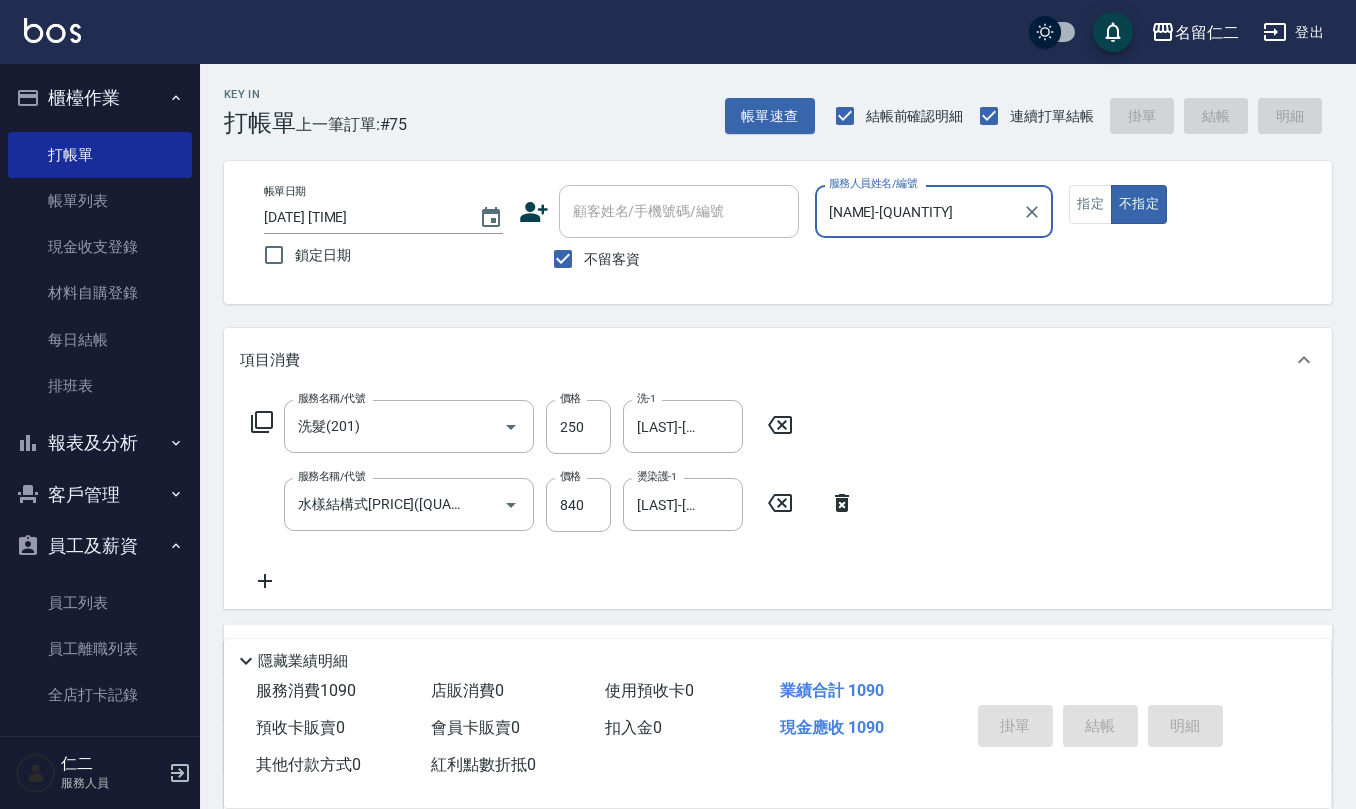 type on "2025/08/03 19:25" 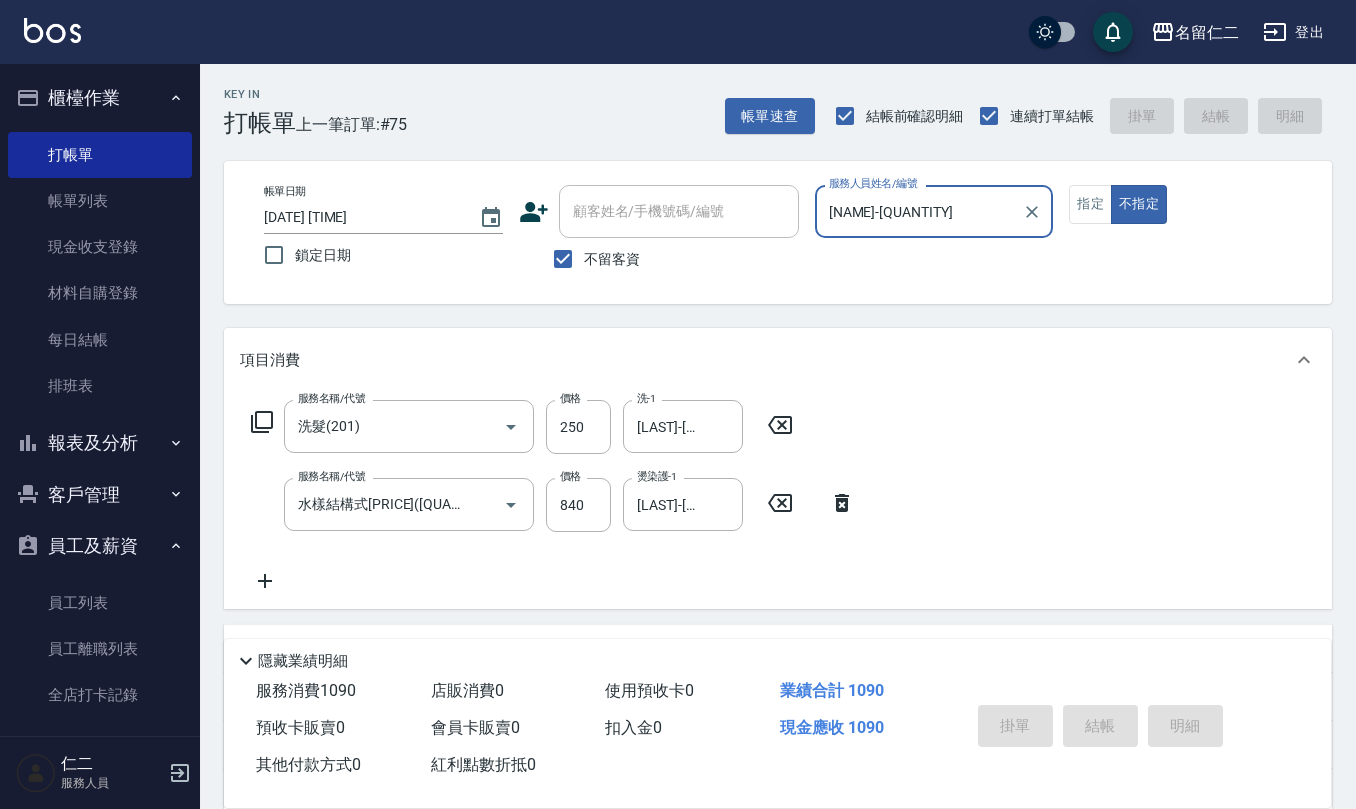 type 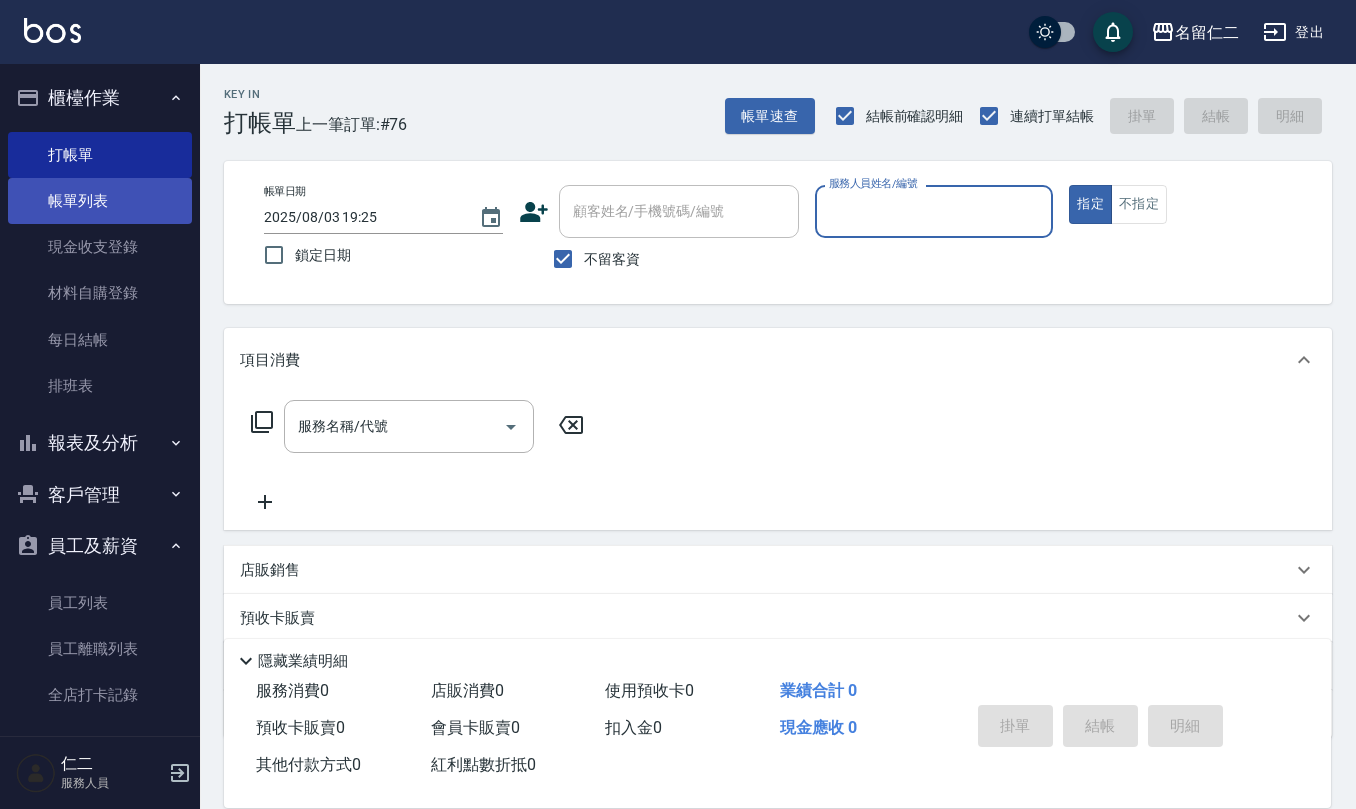 click on "帳單列表" at bounding box center (100, 201) 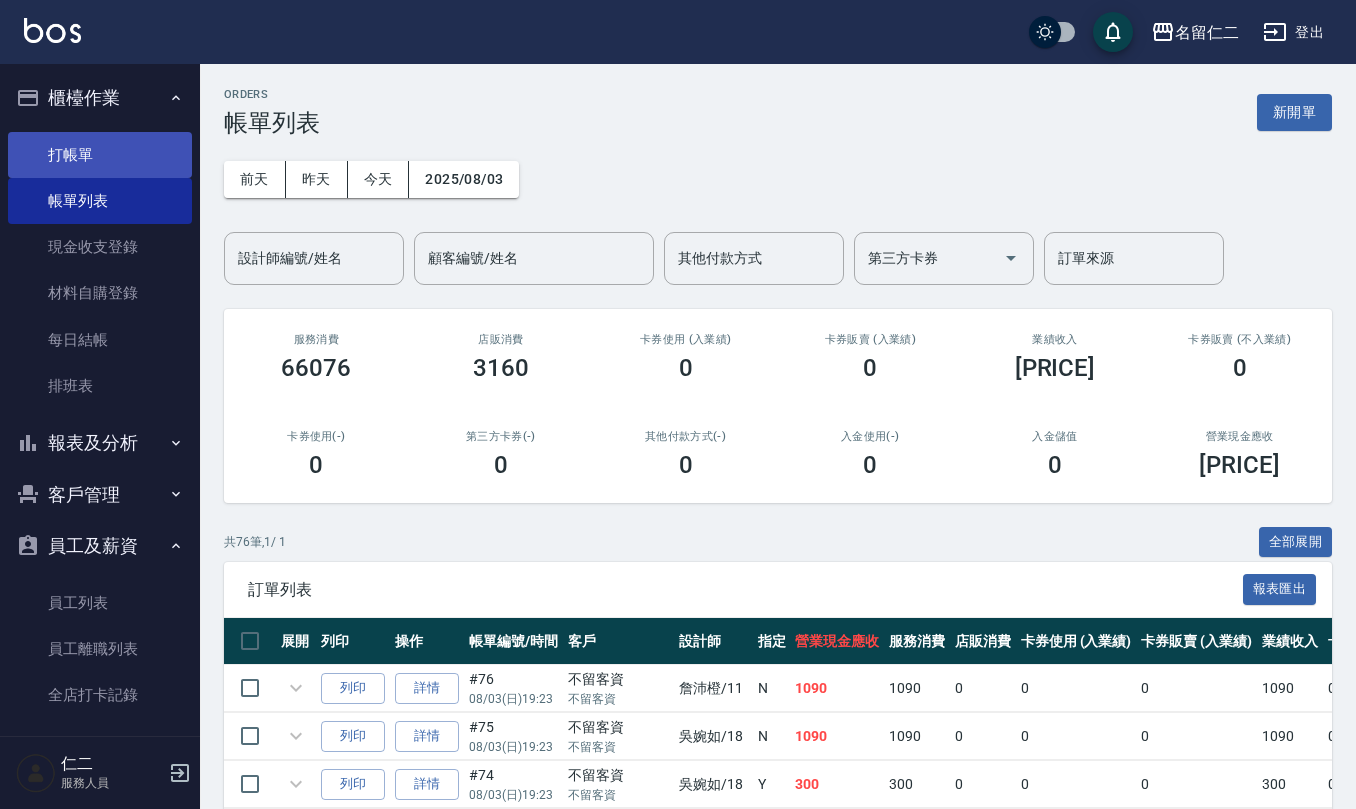 click on "打帳單" at bounding box center [100, 155] 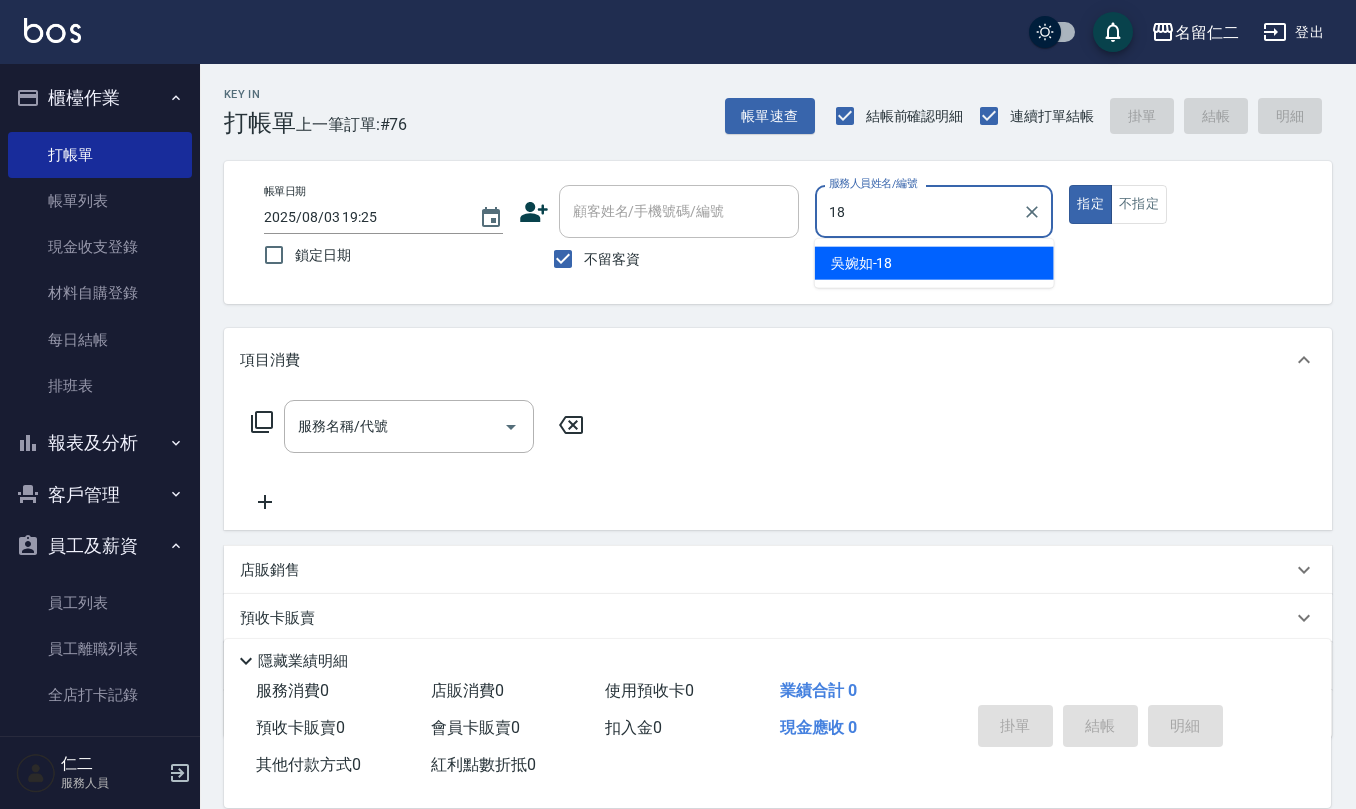 type on "[NAME]-[QUANTITY]" 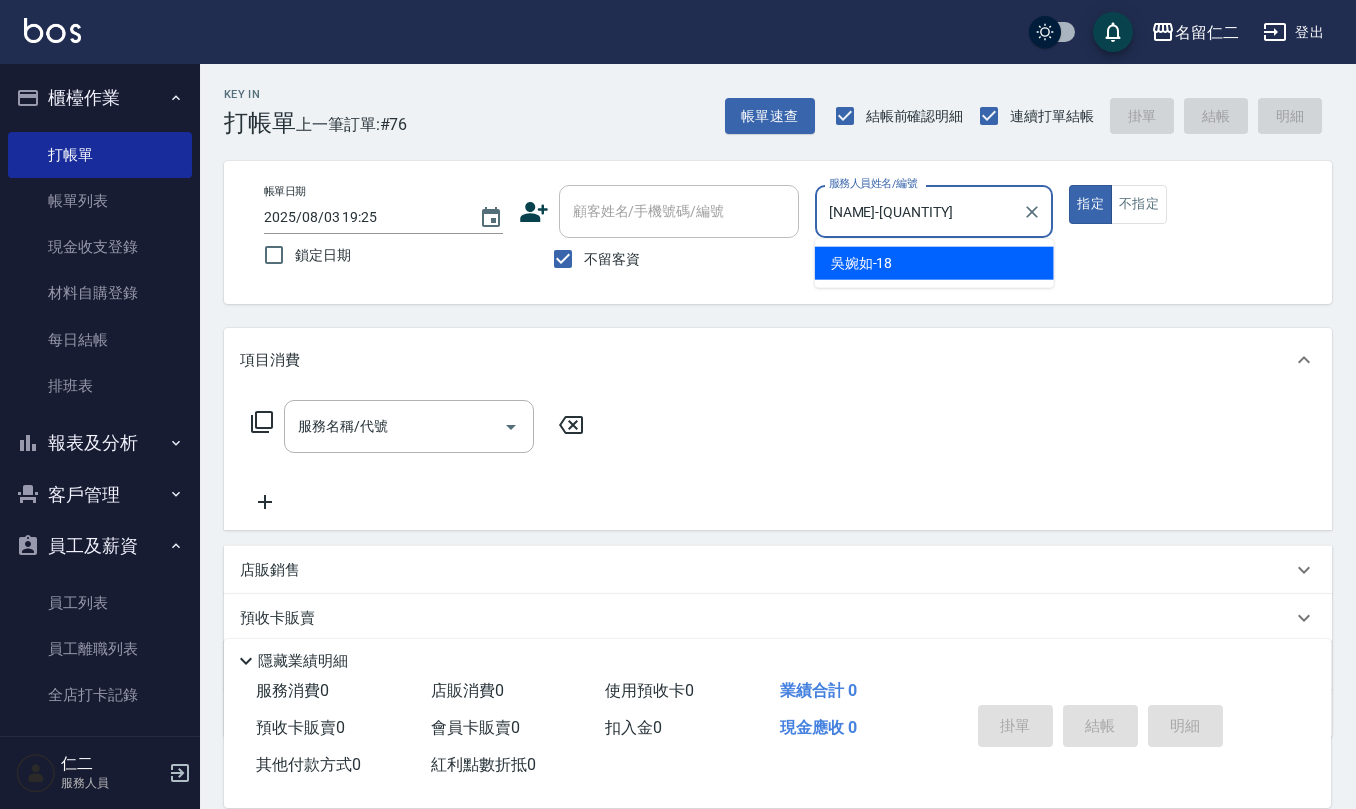 type on "true" 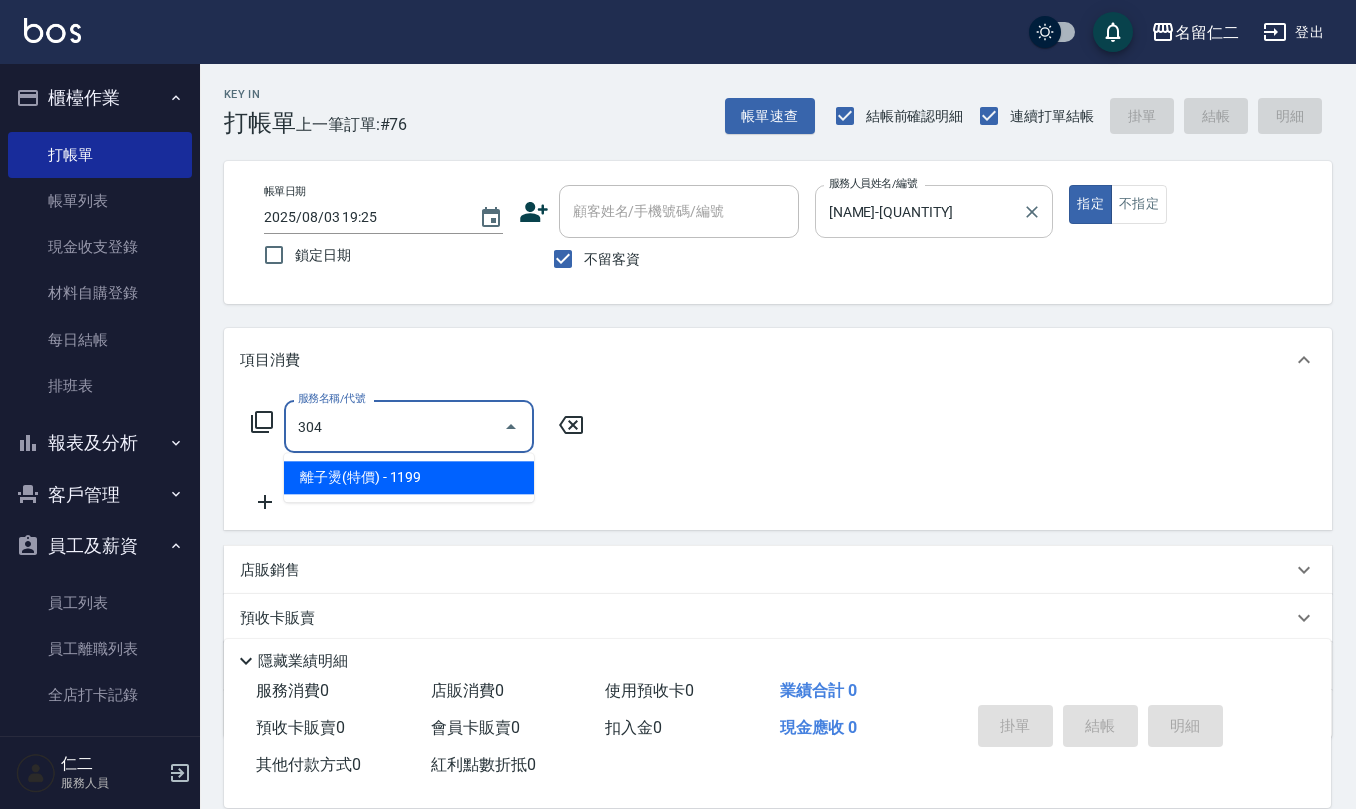 type on "離子燙(特價)(304)" 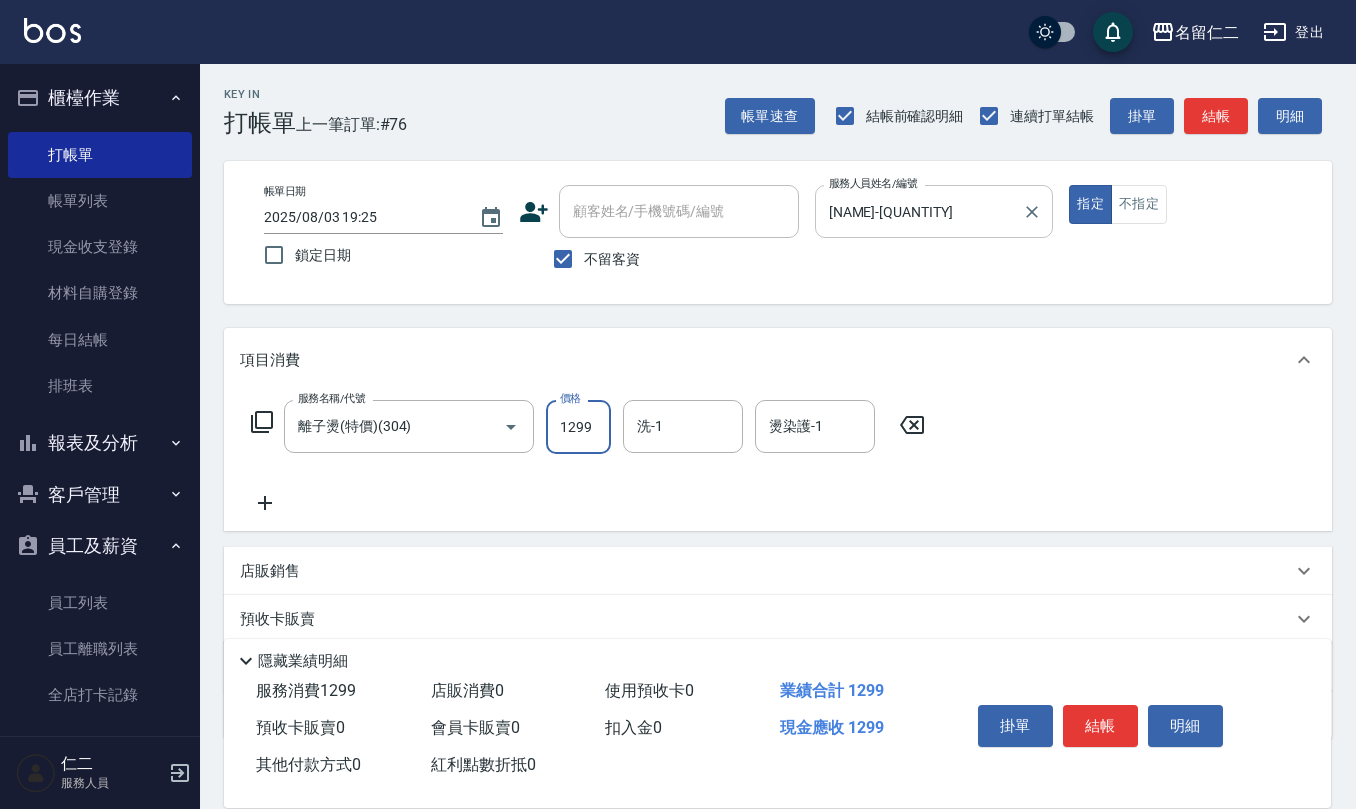 type on "1299" 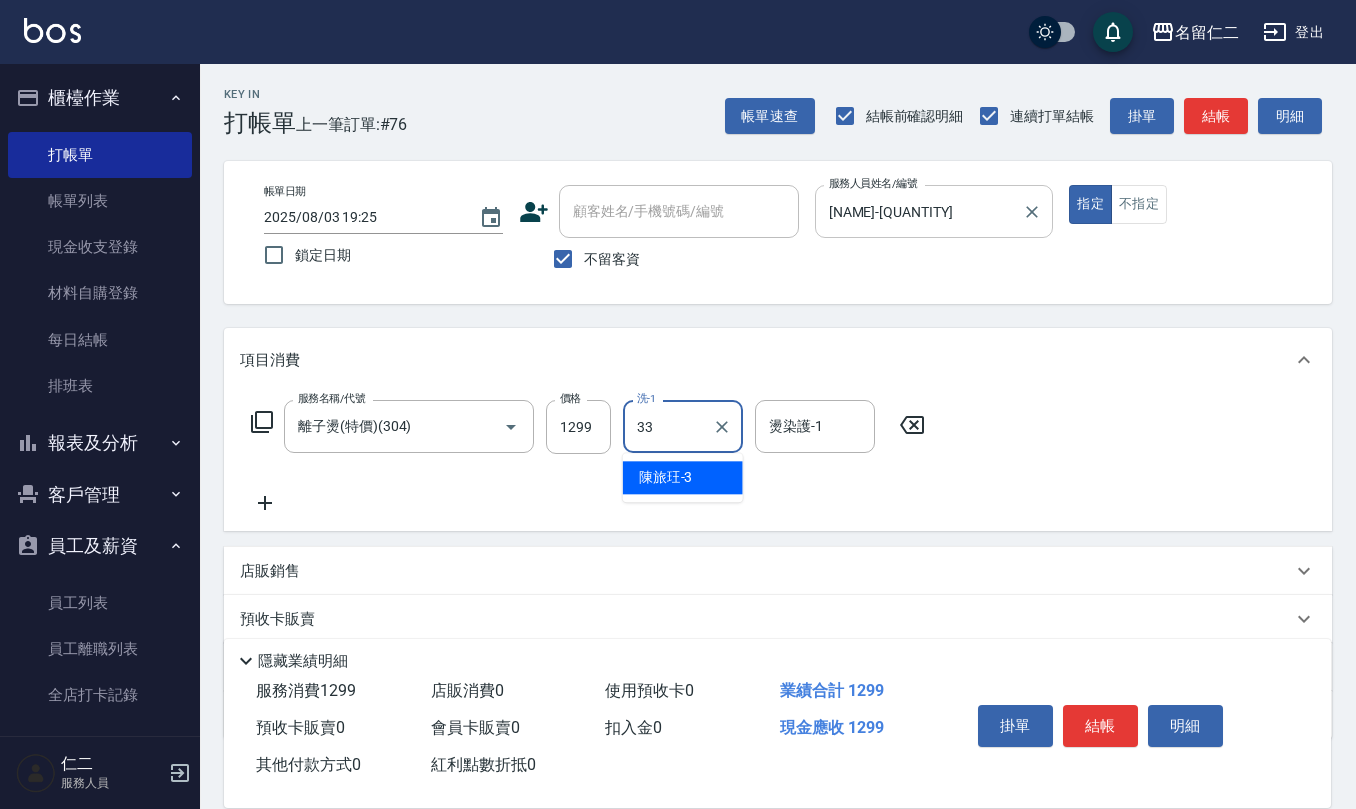 type on "[NAME]-[QUANTITY]" 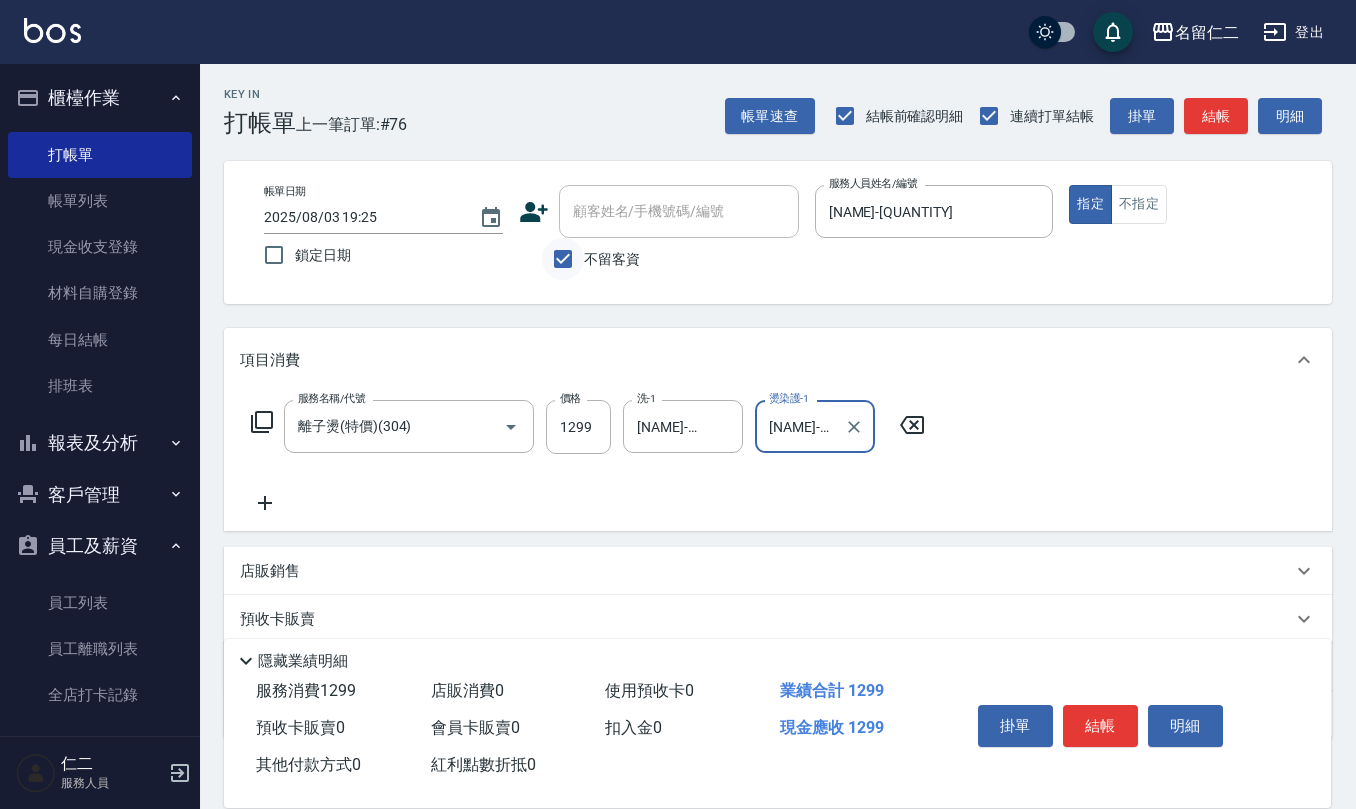 type on "[NAME]-[QUANTITY]" 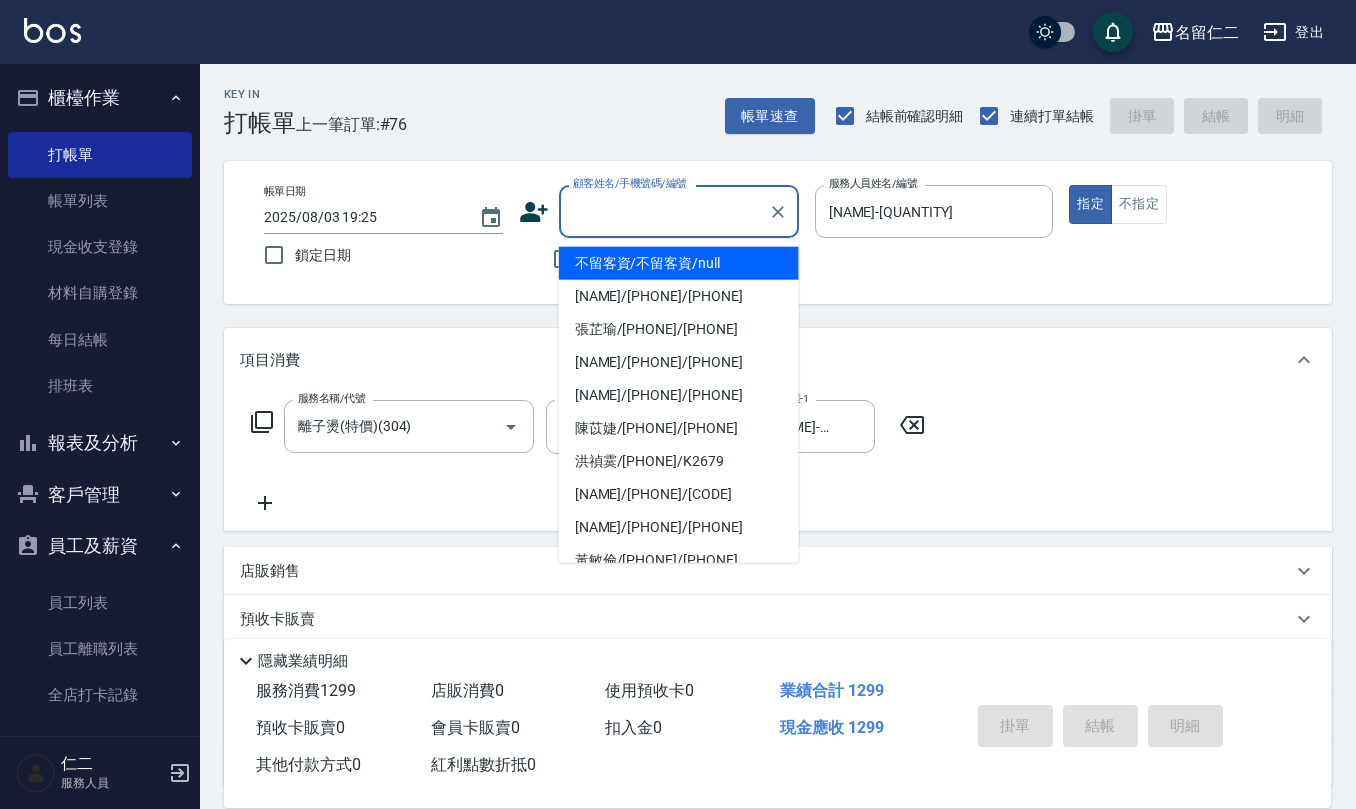 click on "顧客姓名/手機號碼/編號" at bounding box center [664, 211] 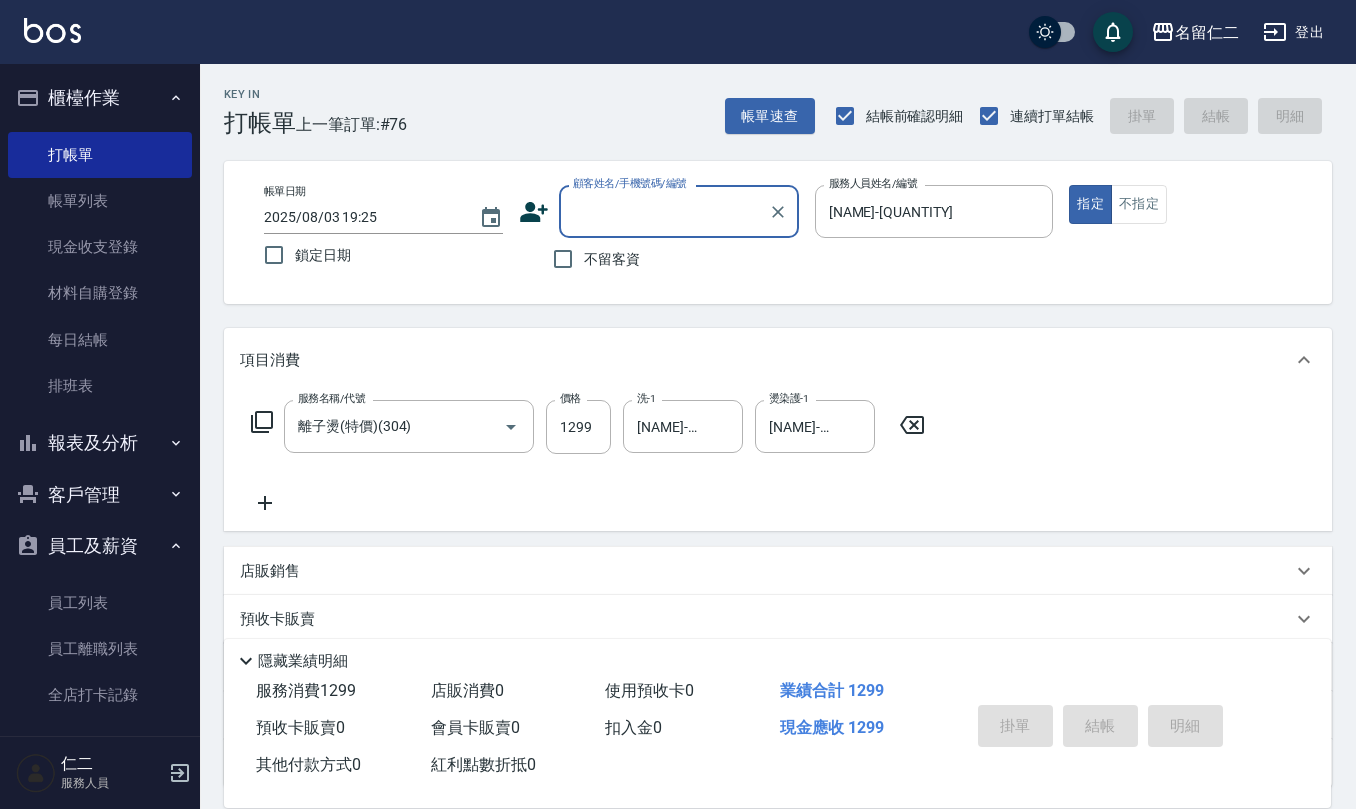paste on "0911210281" 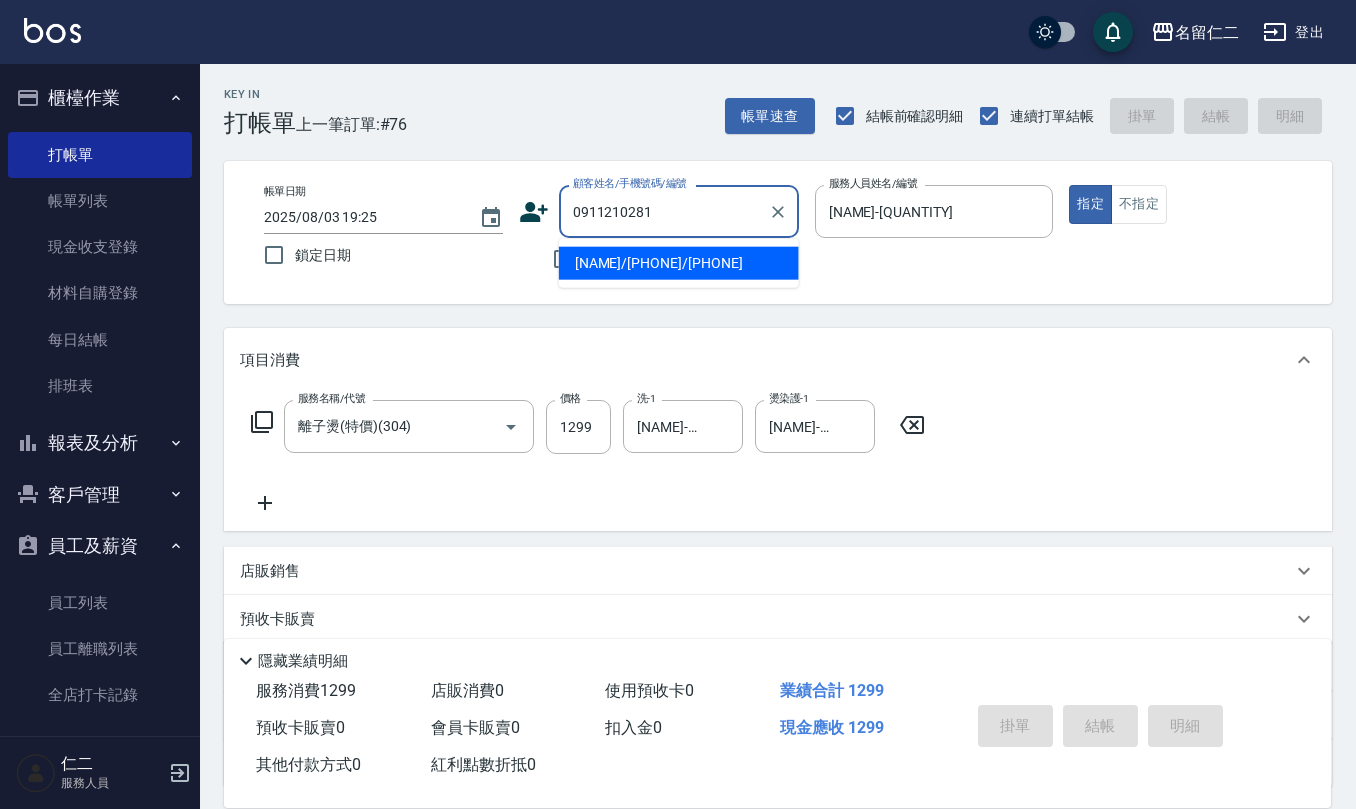type on "[NAME]/[PHONE]/[PHONE]" 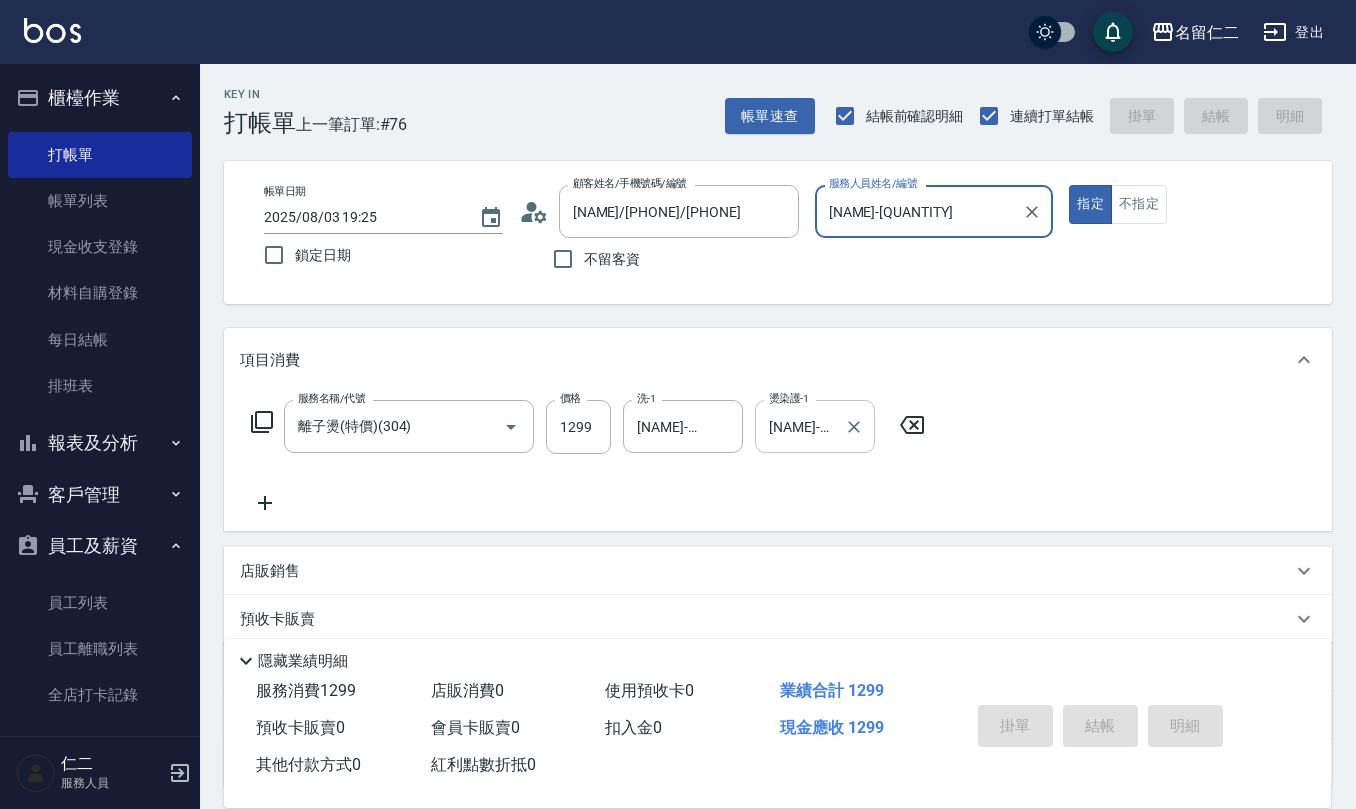 type 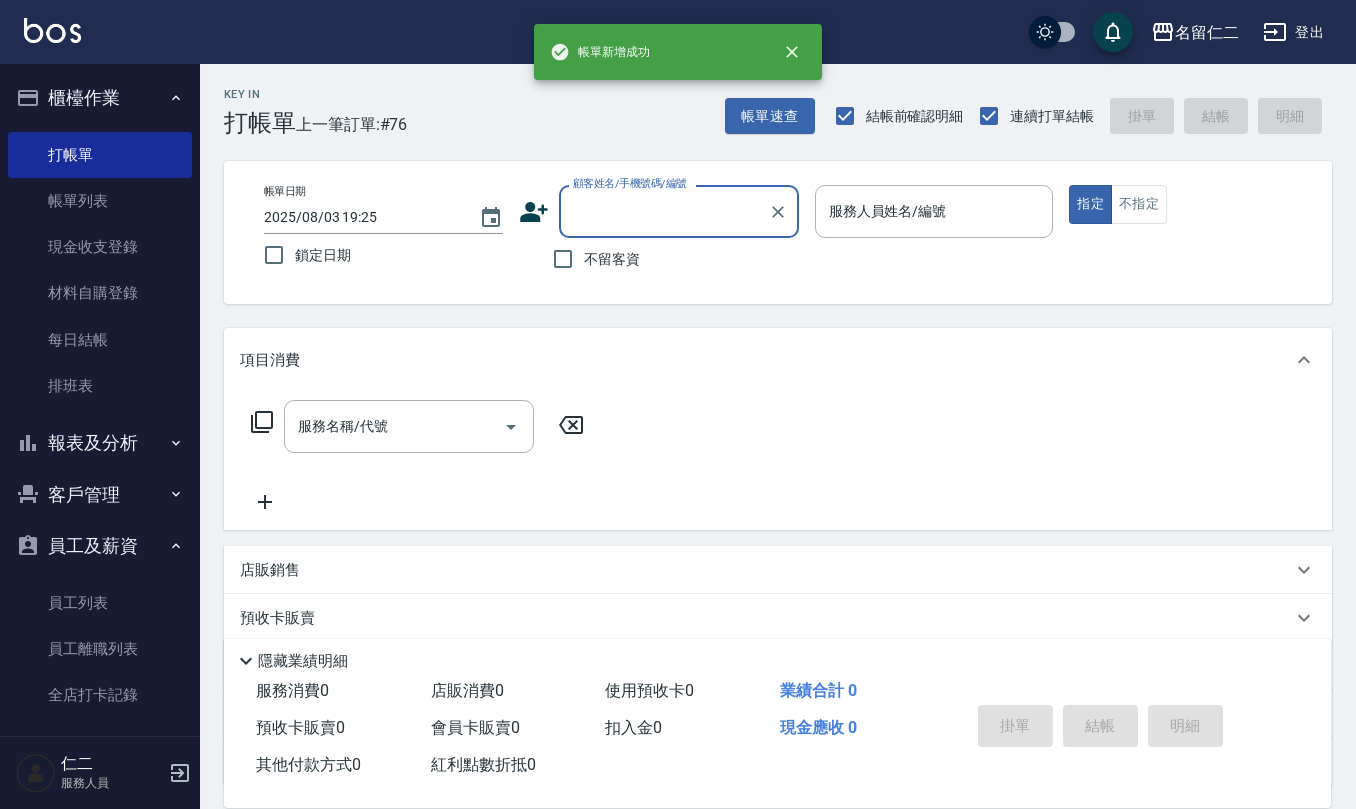 scroll, scrollTop: 0, scrollLeft: 0, axis: both 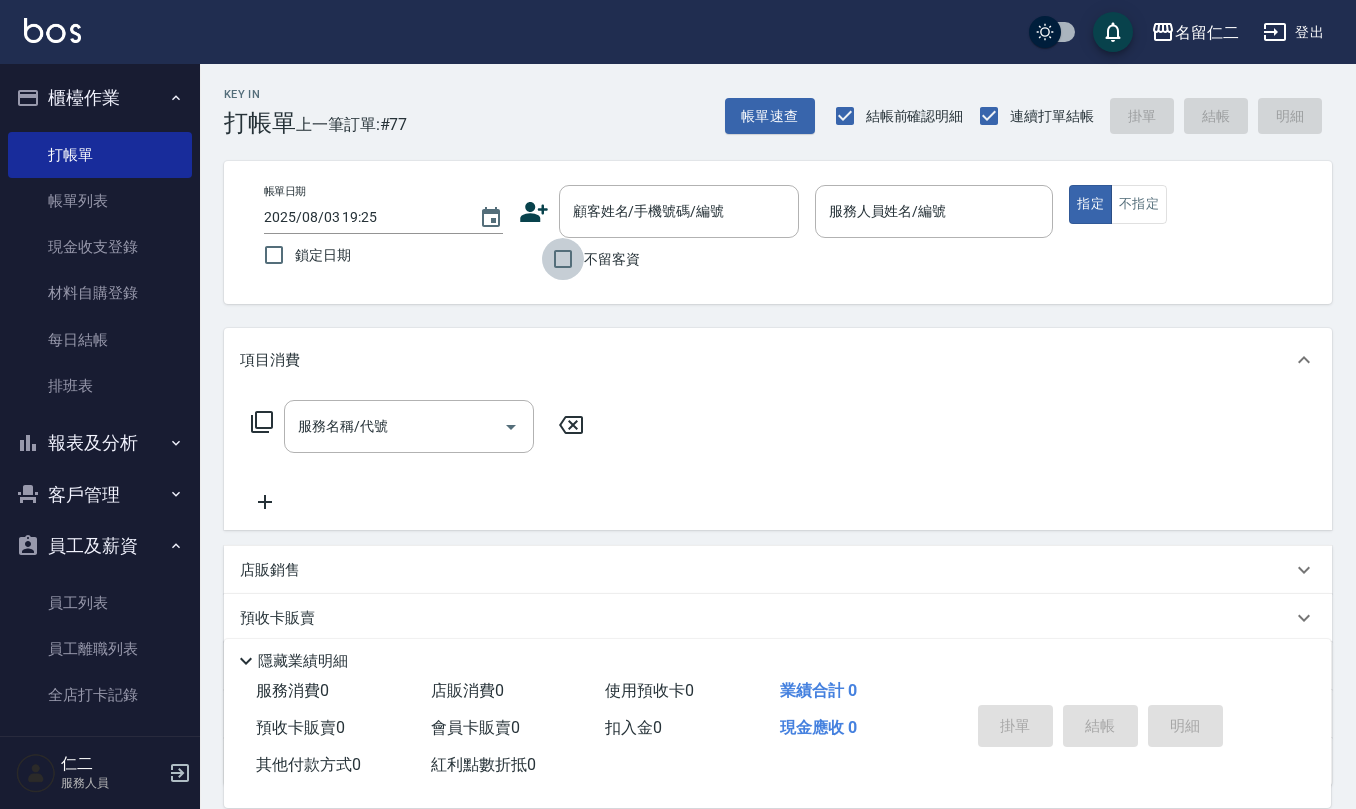 click on "不留客資" at bounding box center (563, 259) 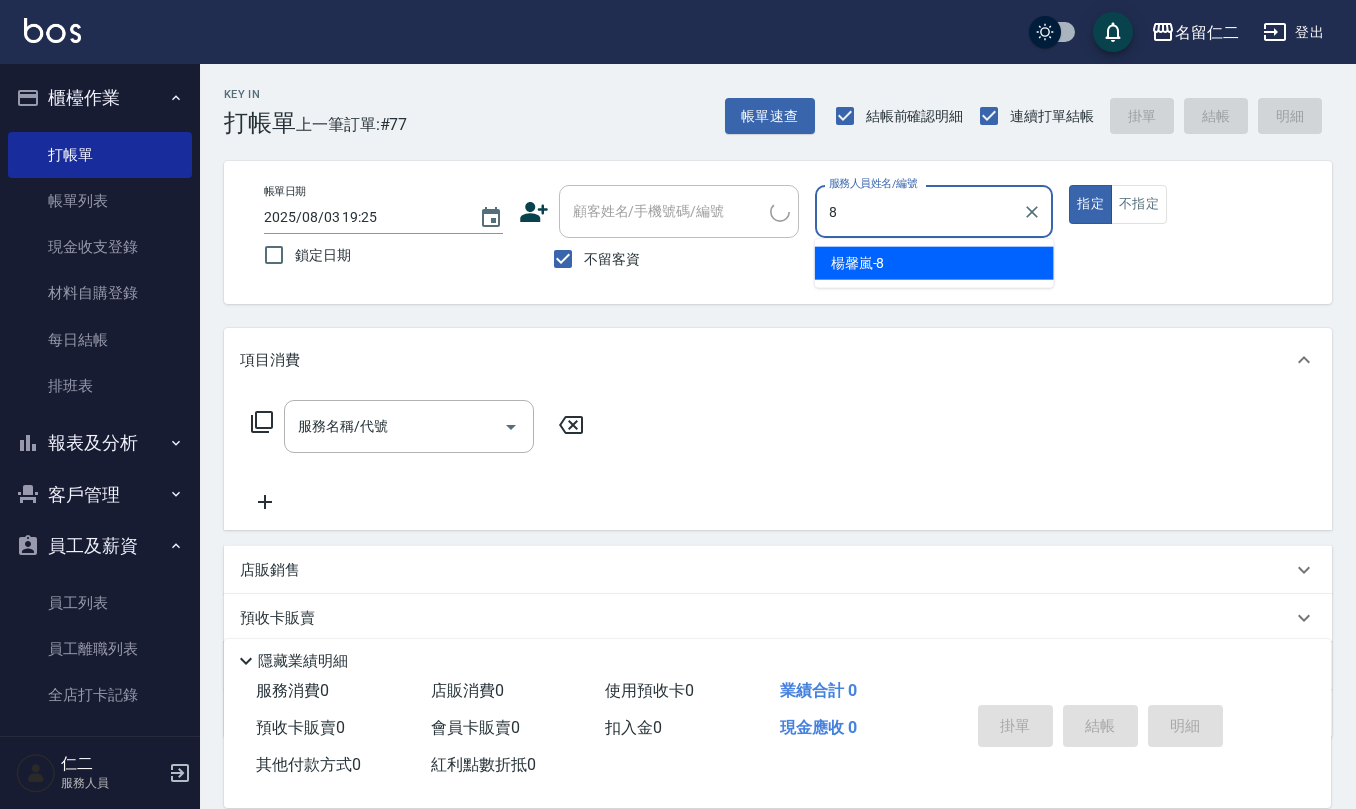 type on "楊馨嵐-8" 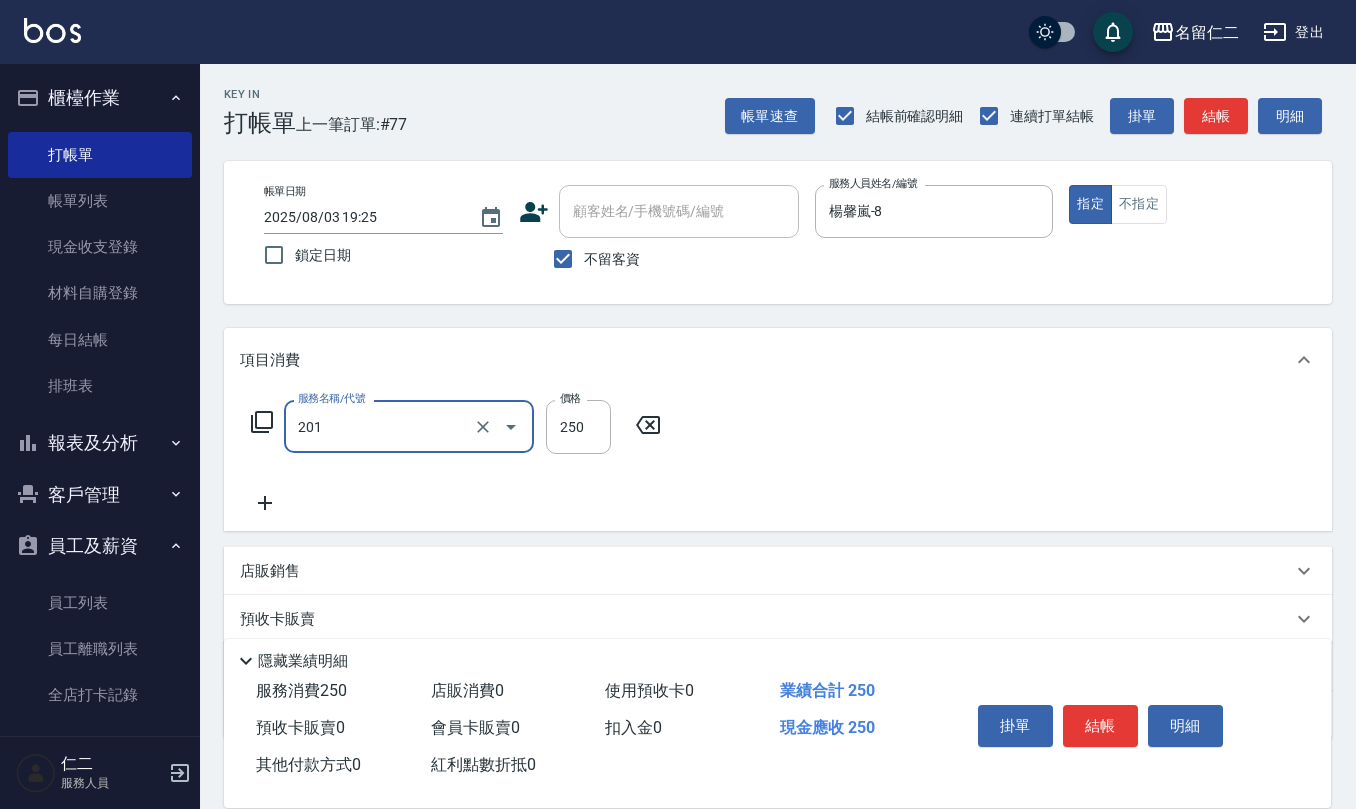 type on "洗髮(201)" 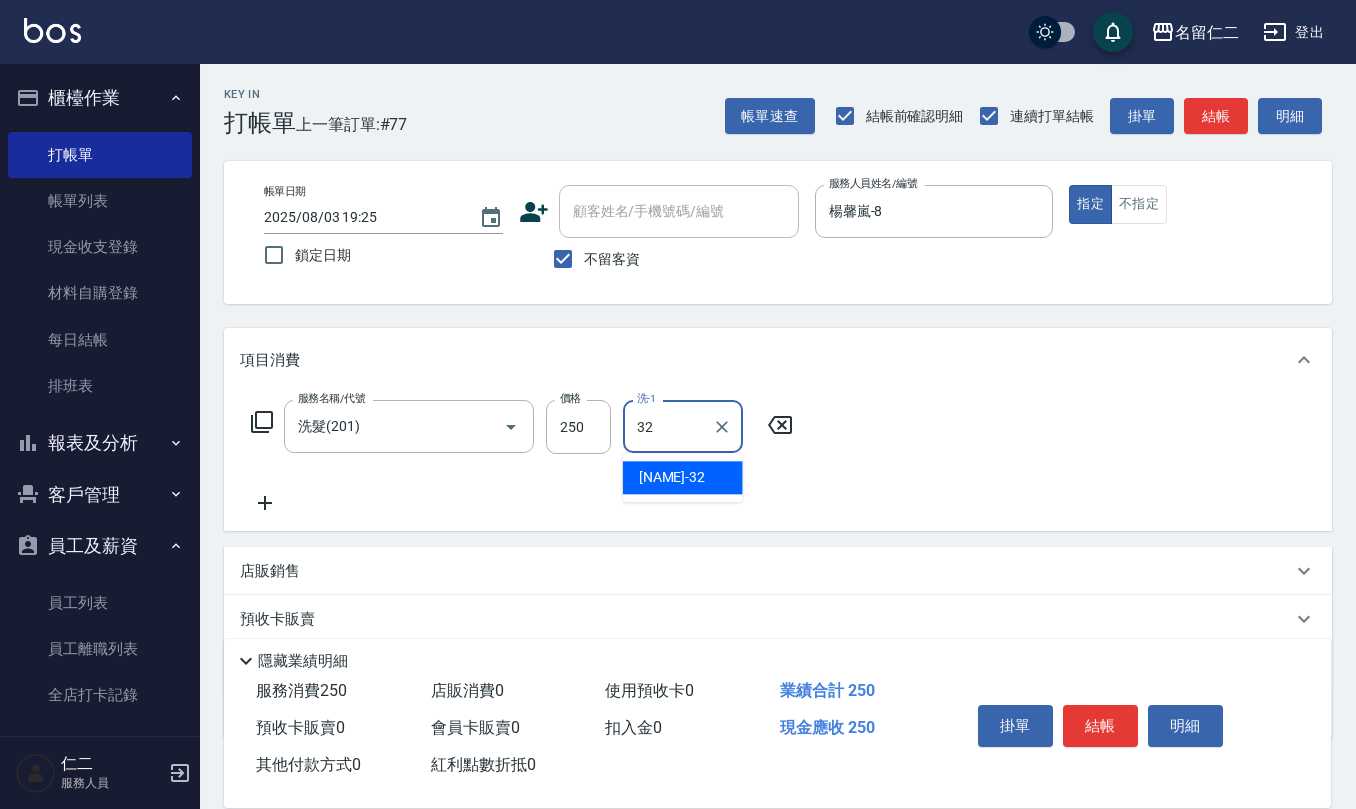 type on "葉冠佑-32" 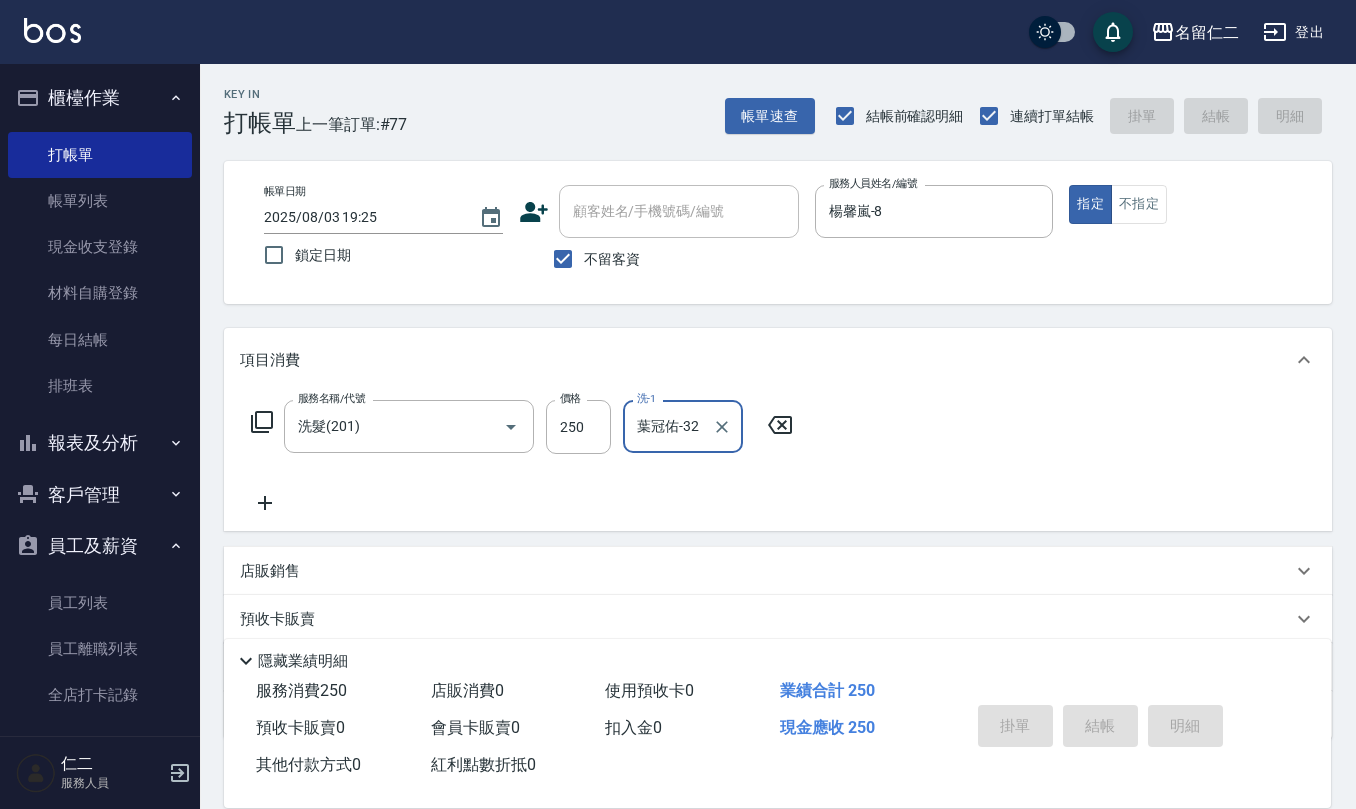 type 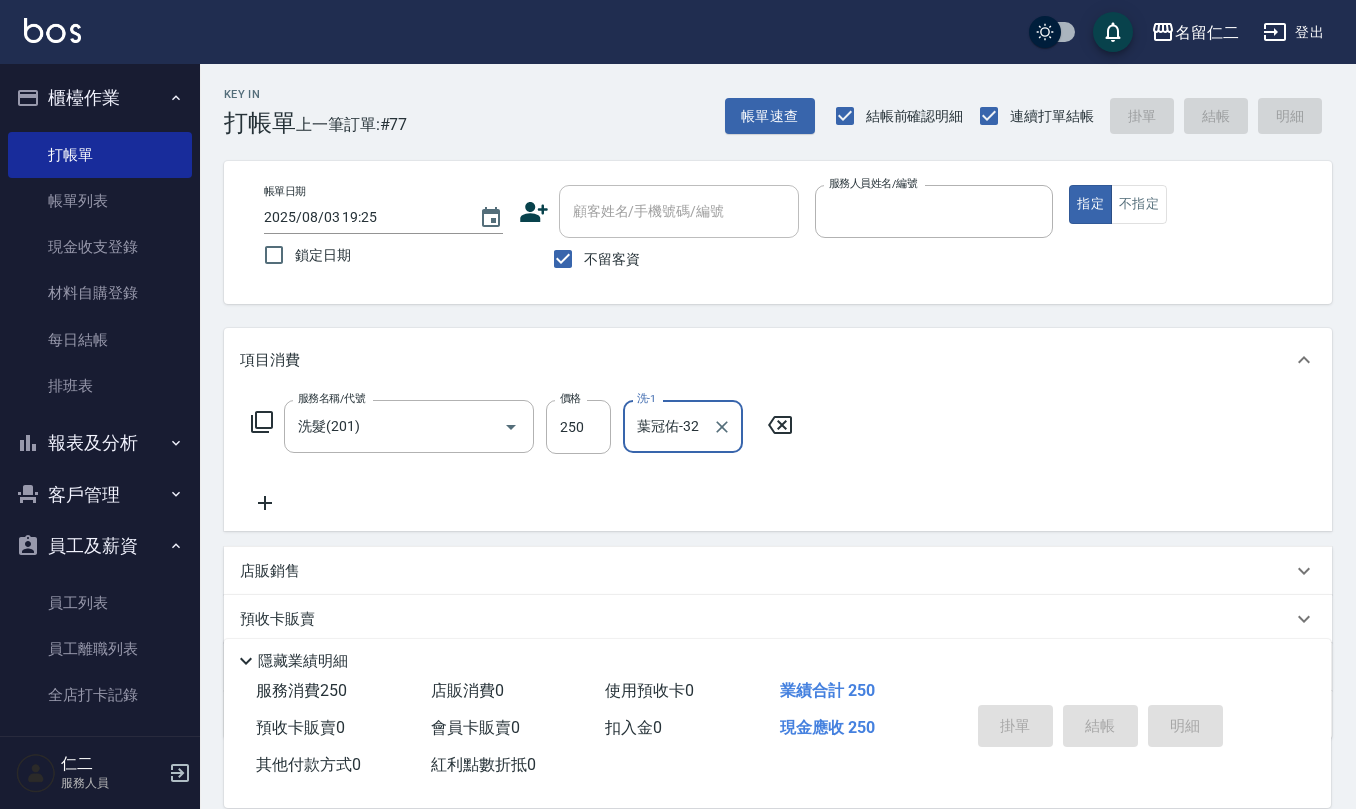 type 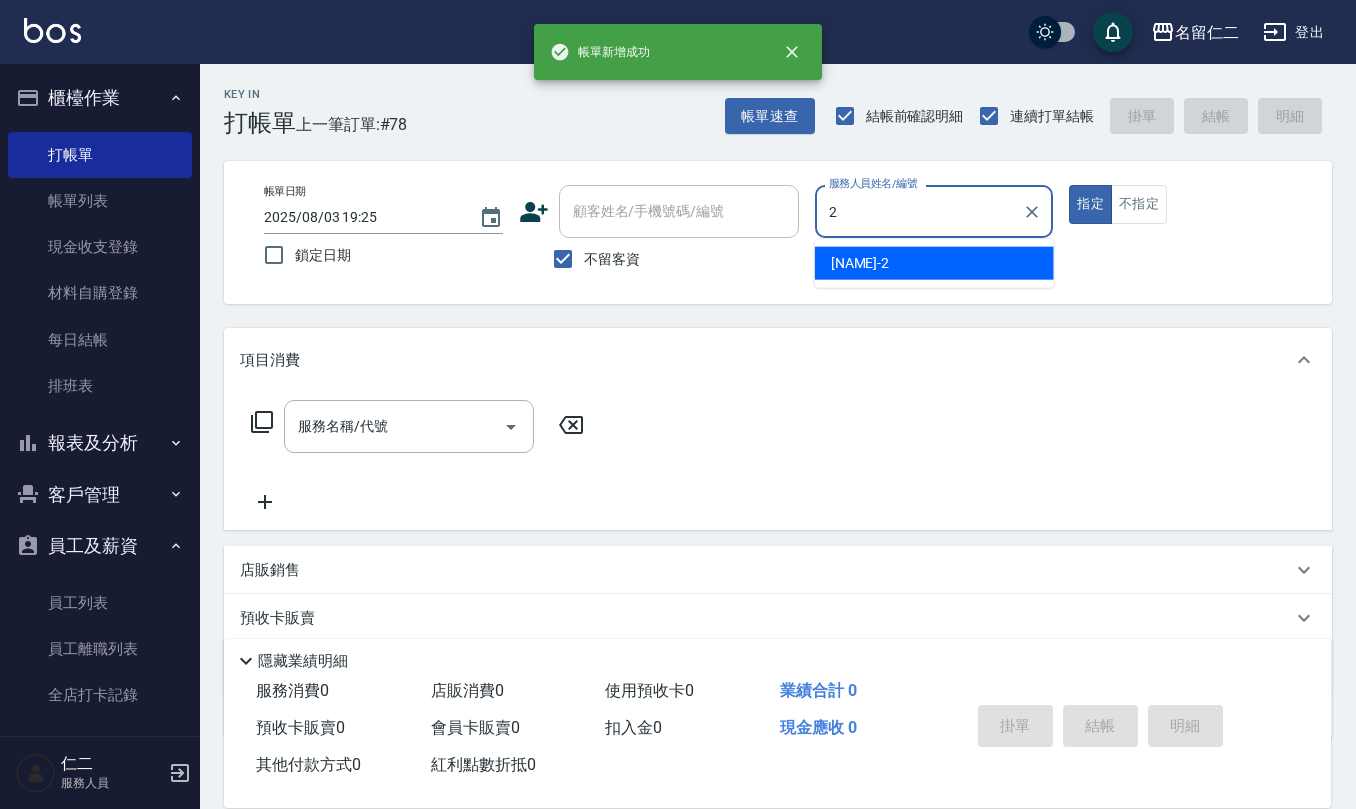 type on "黃慧敏-2" 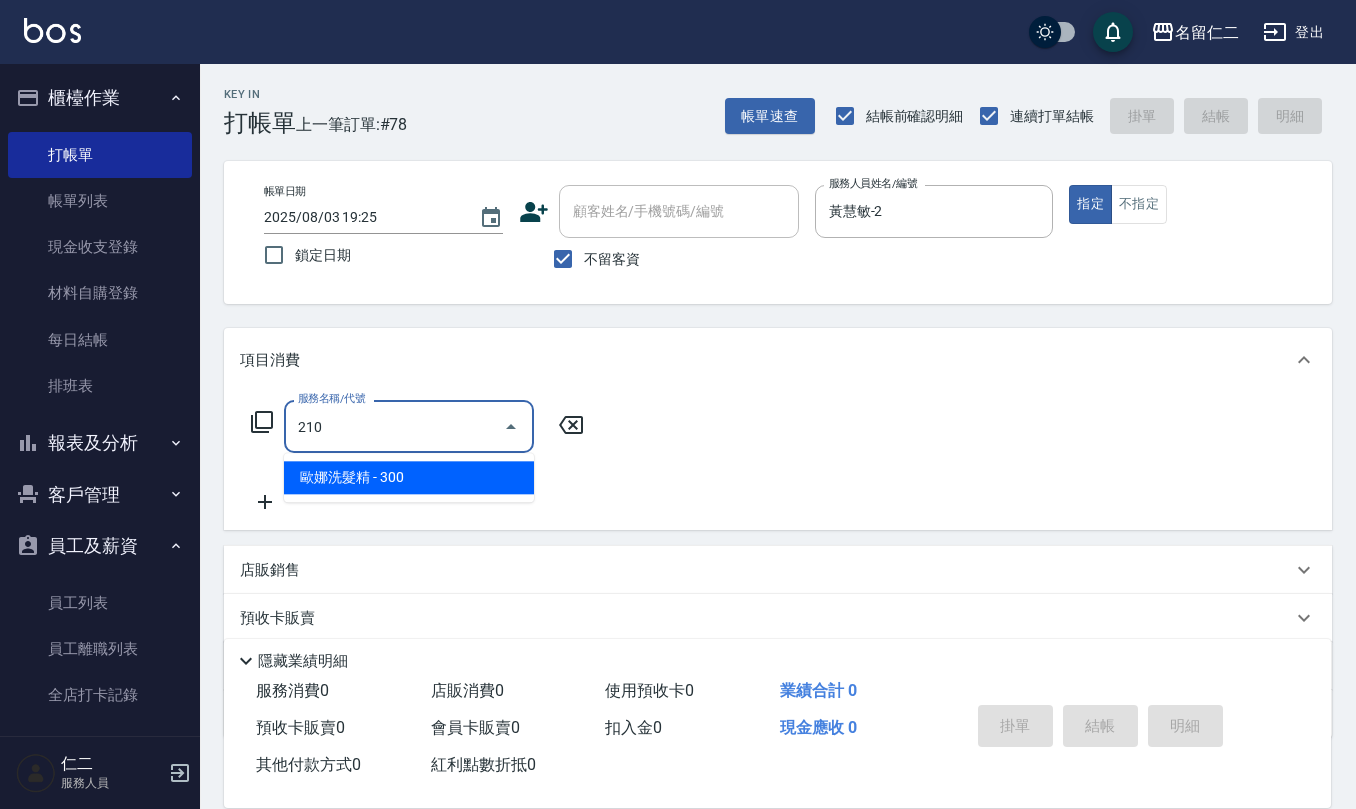 type on "歐娜洗髮精(210)" 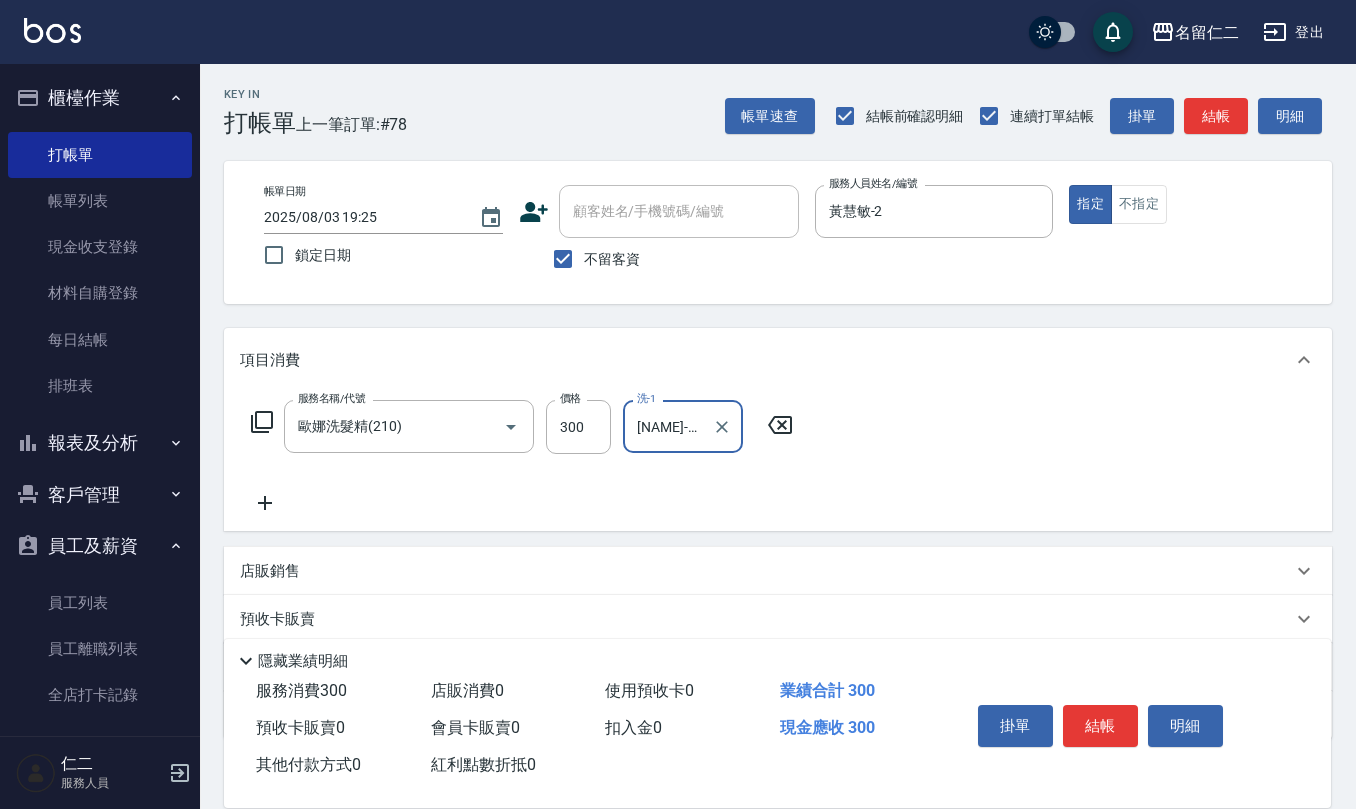 type on "[NAME]-[QUANTITY]" 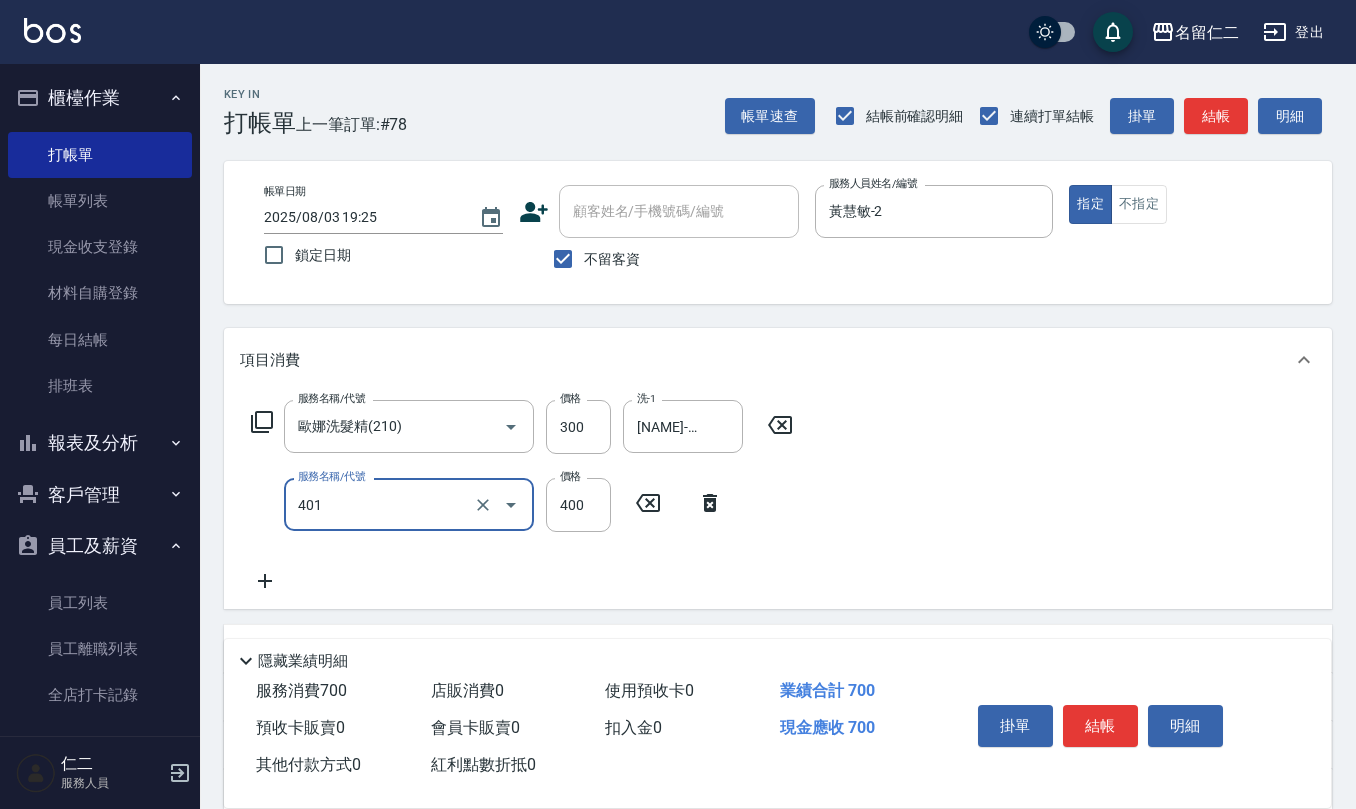 type on "剪髮(401)" 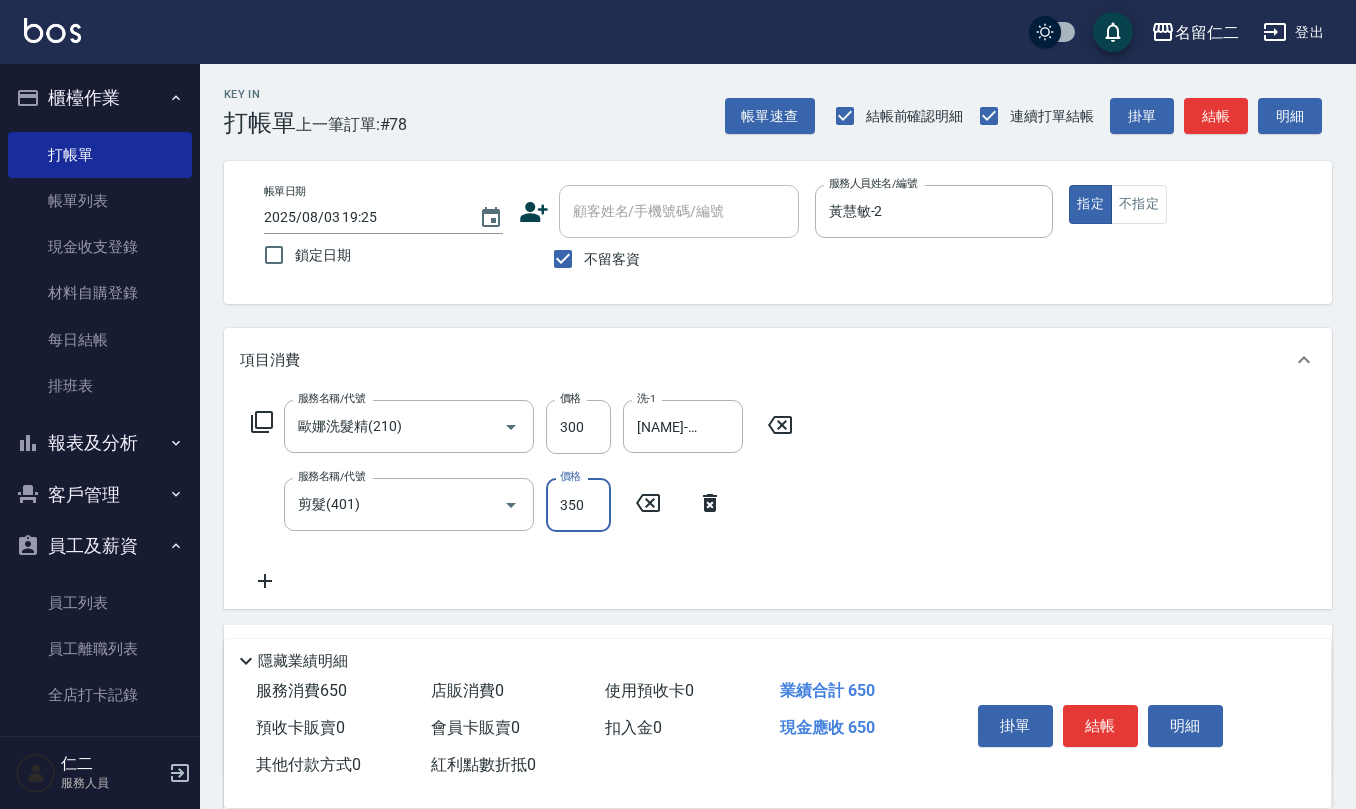 type on "350" 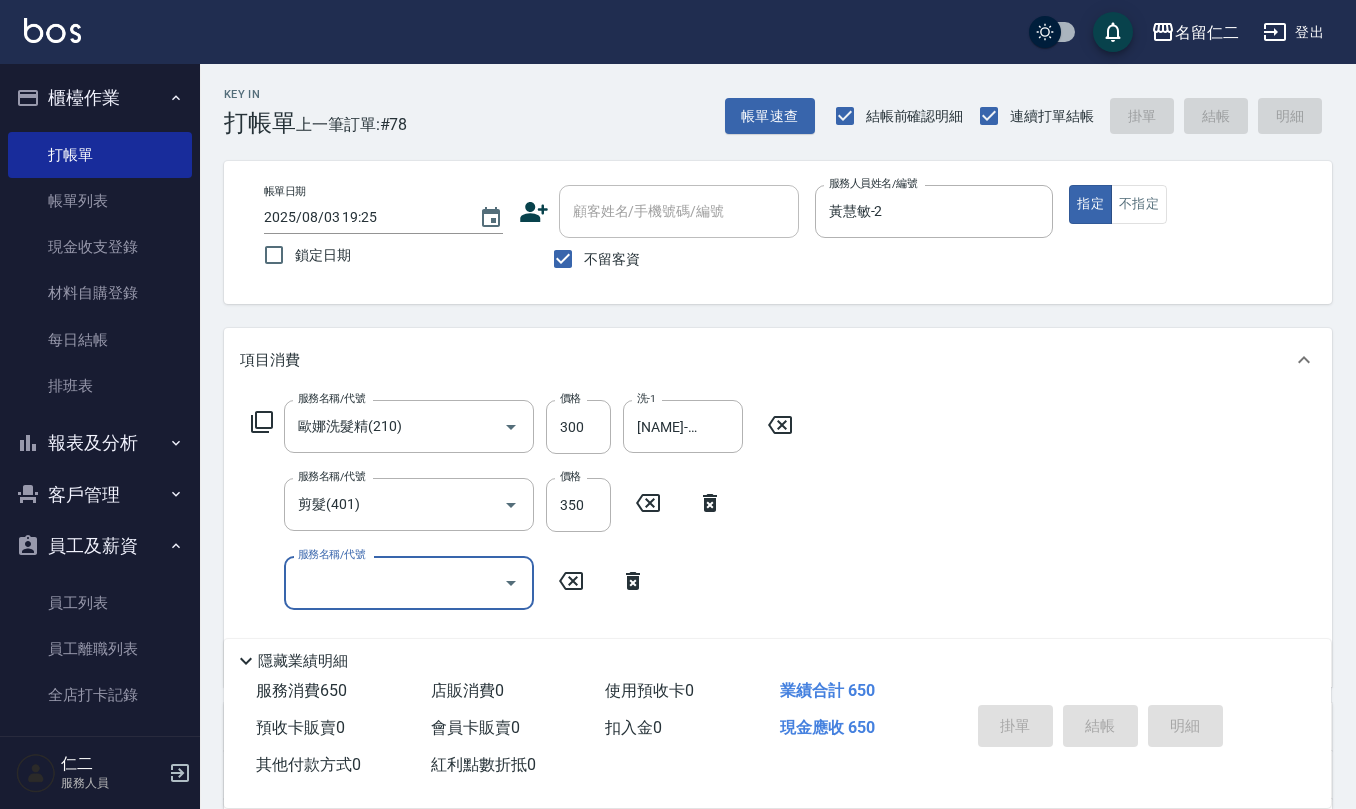 type 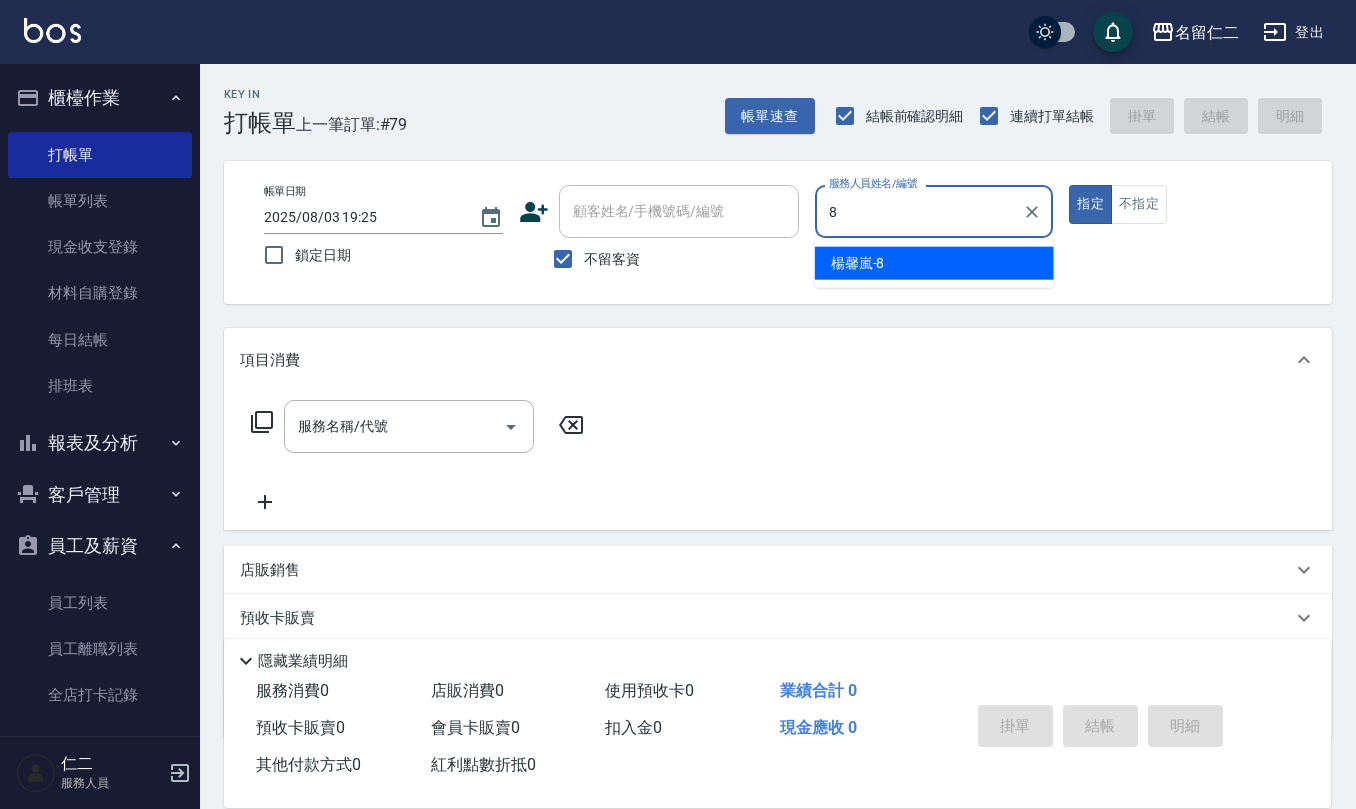 type on "楊馨嵐-8" 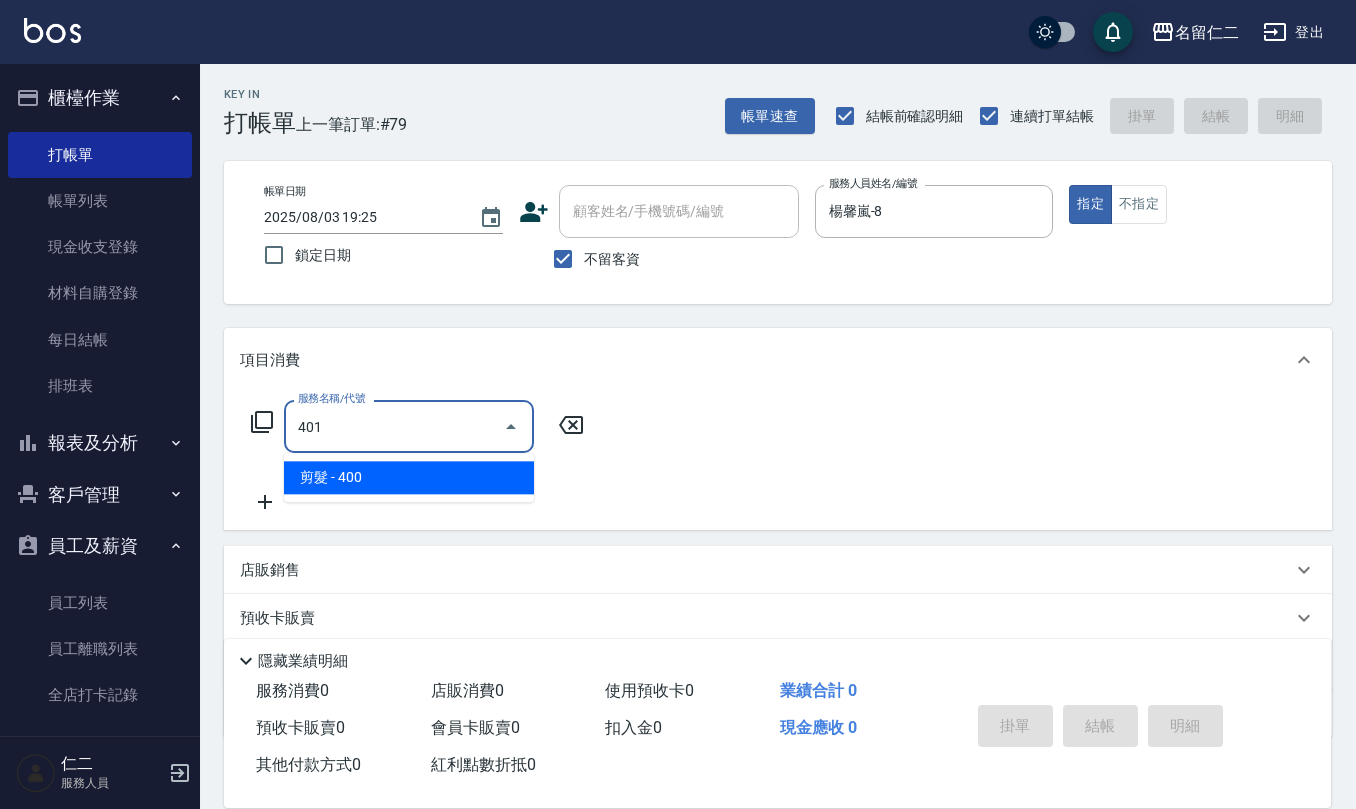 type on "剪髮(401)" 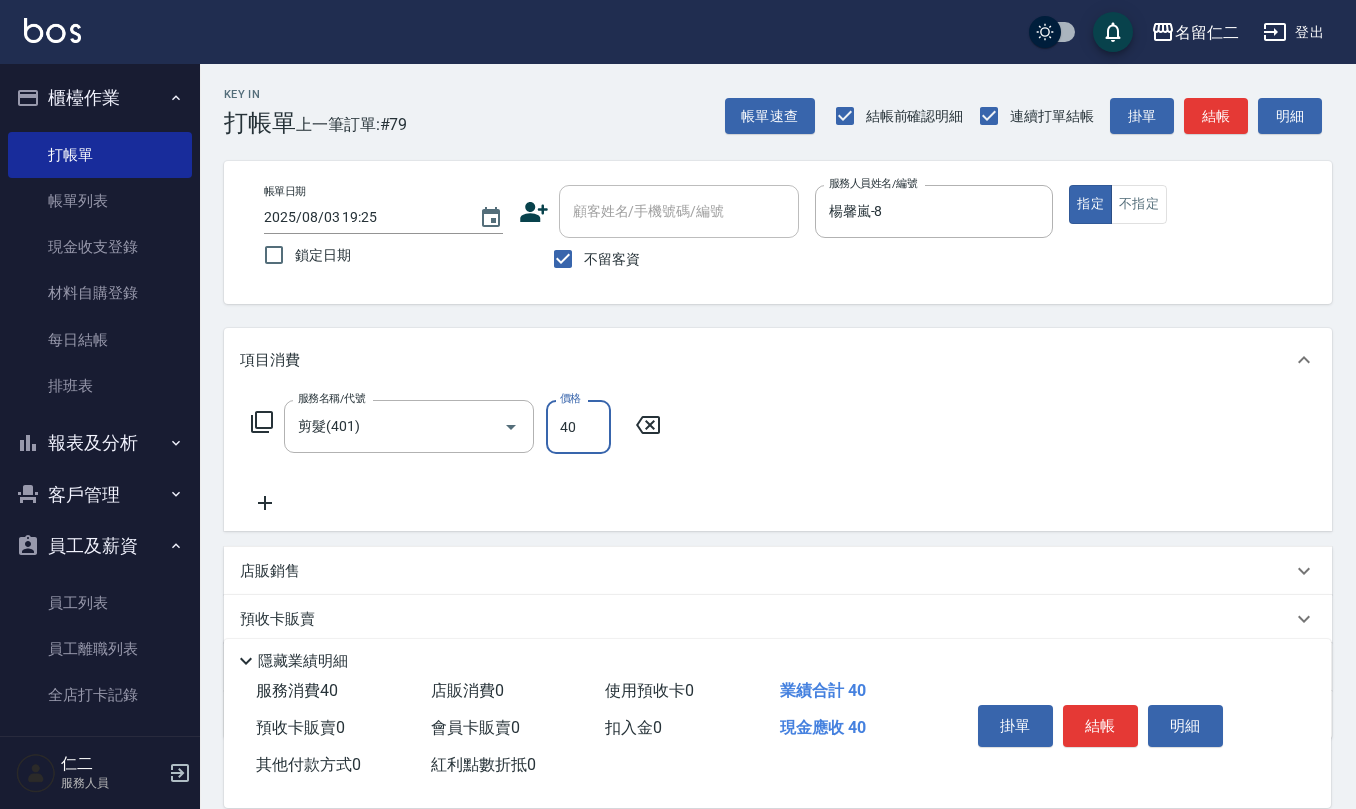 type on "400" 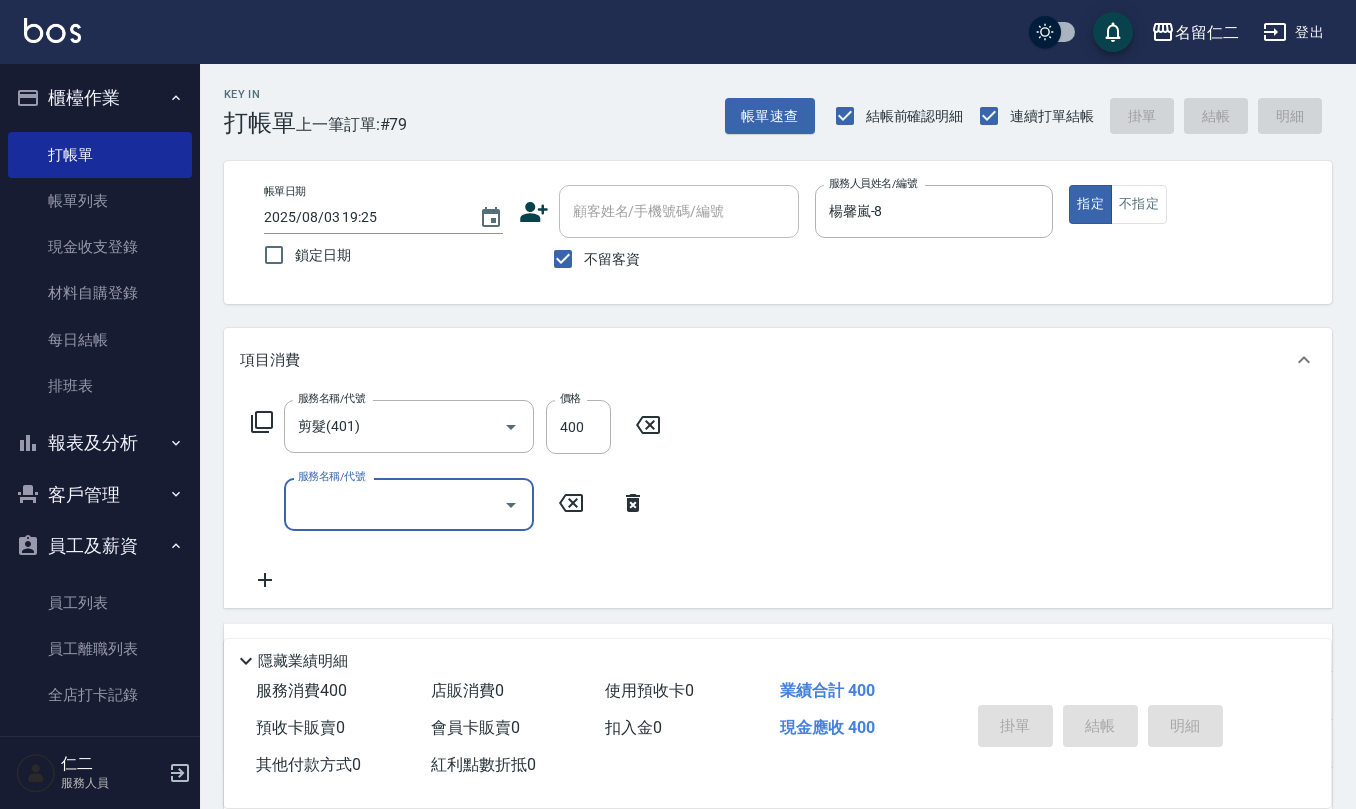 type 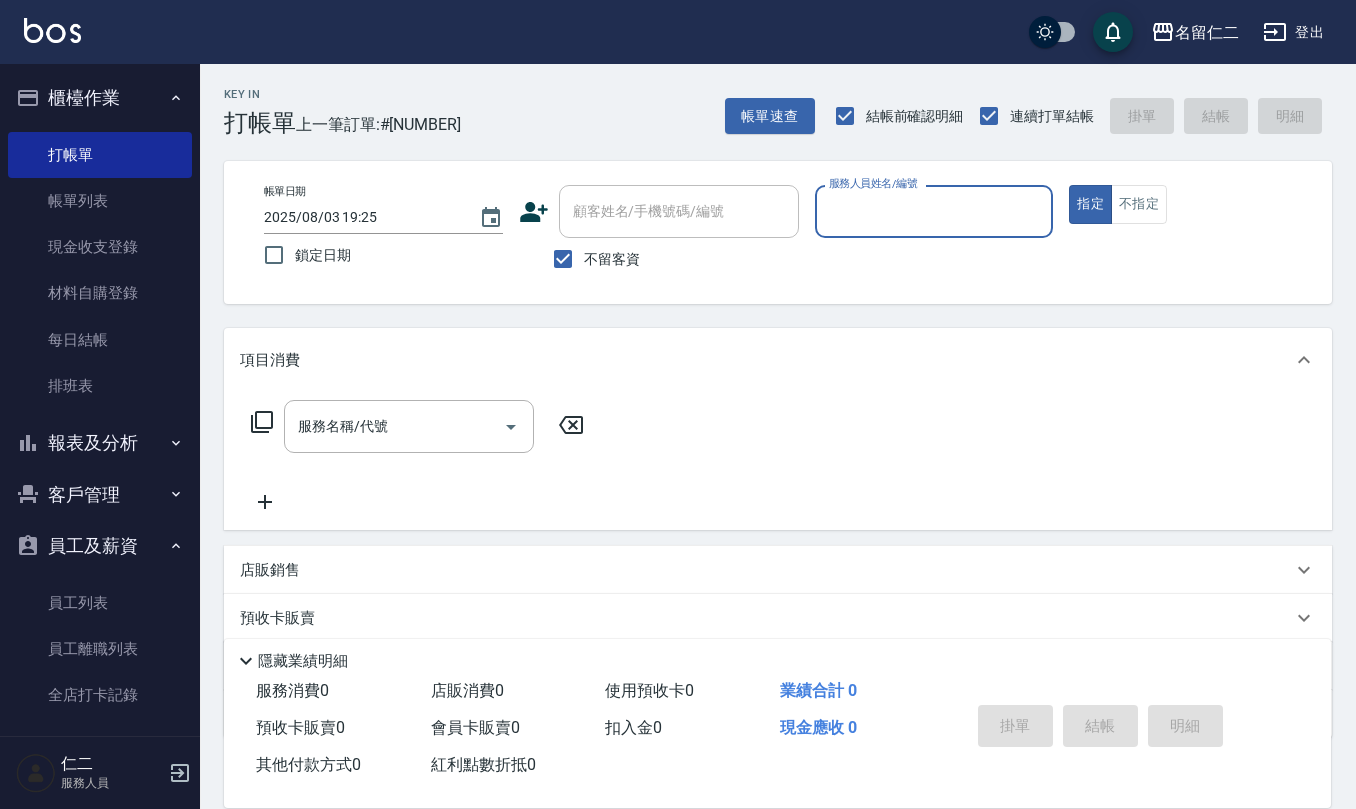 drag, startPoint x: 125, startPoint y: 196, endPoint x: 649, endPoint y: 282, distance: 531.0104 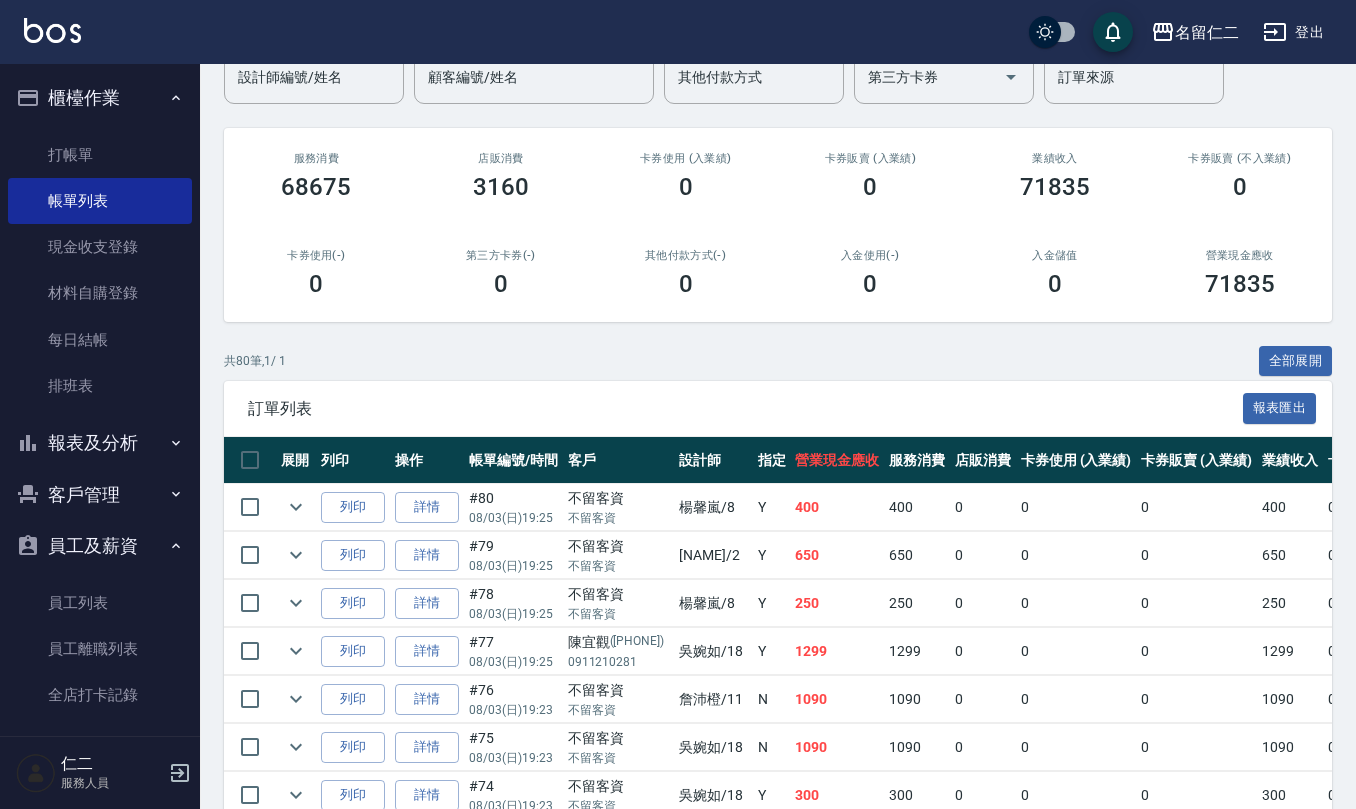 scroll, scrollTop: 0, scrollLeft: 0, axis: both 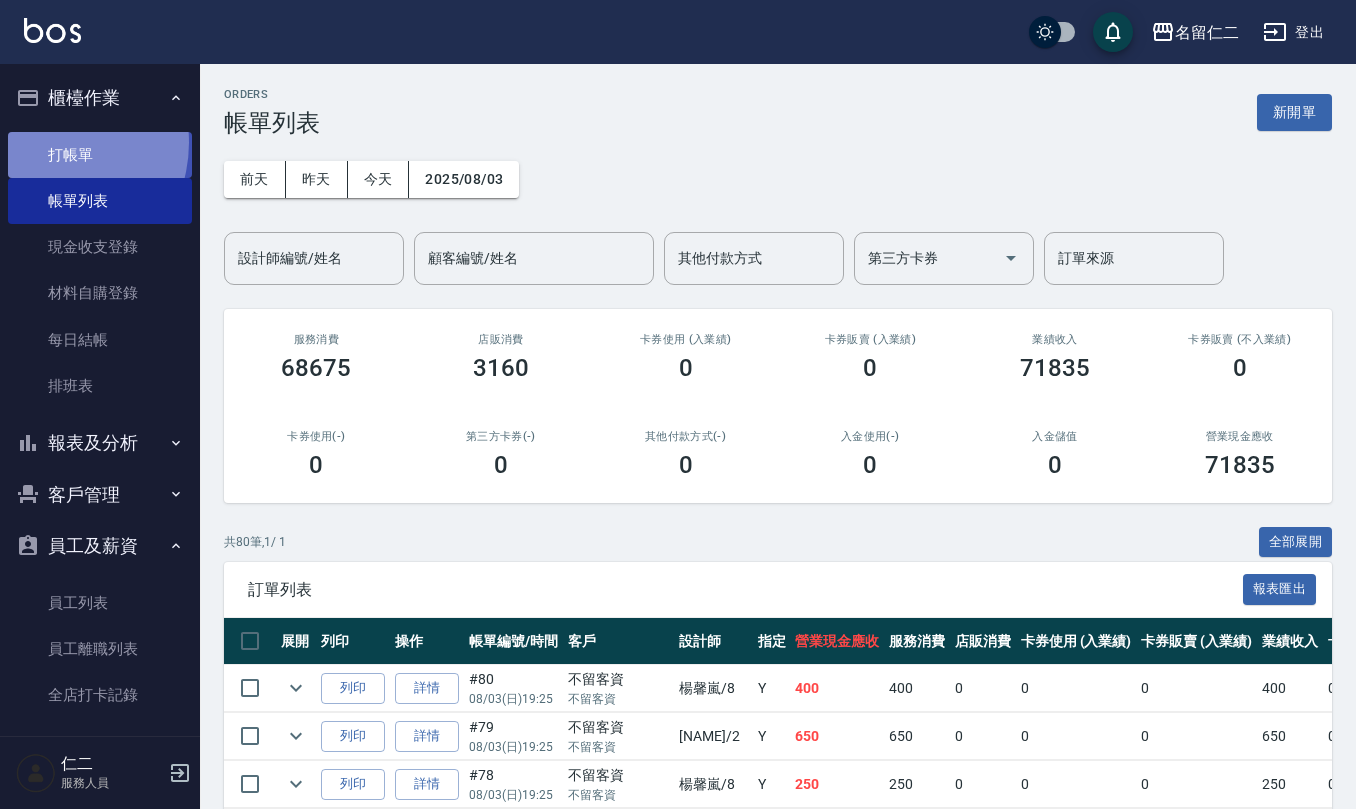 click on "打帳單" at bounding box center [100, 155] 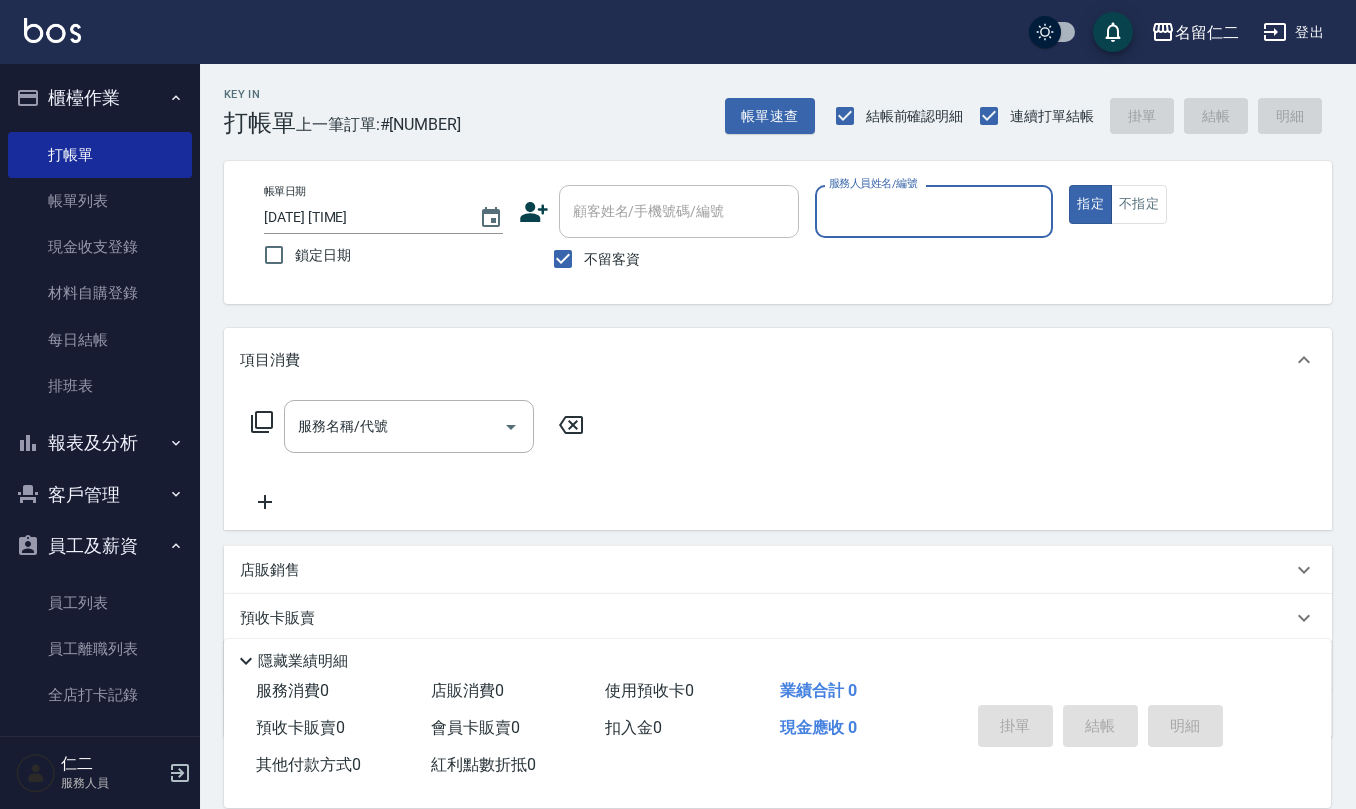 click on "指定" at bounding box center [1090, 204] 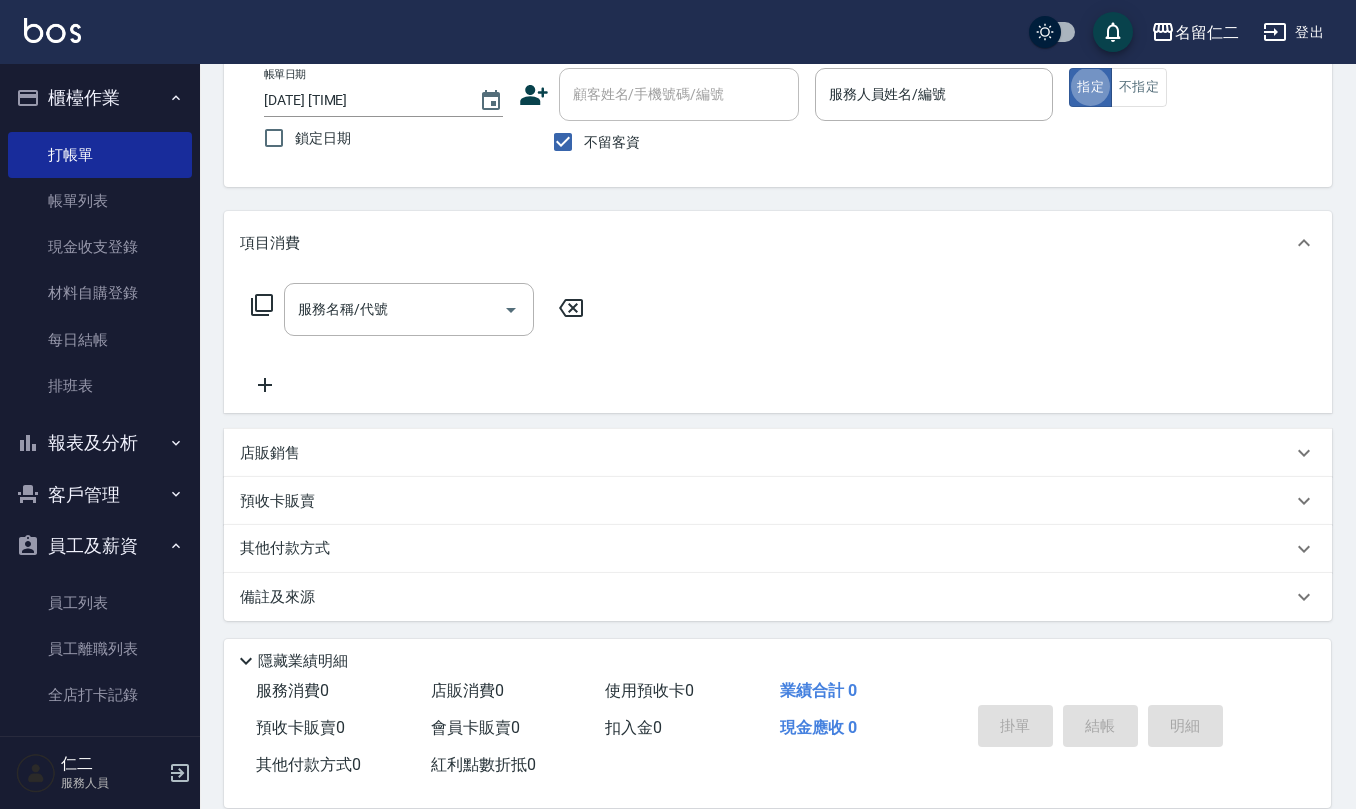 scroll, scrollTop: 0, scrollLeft: 0, axis: both 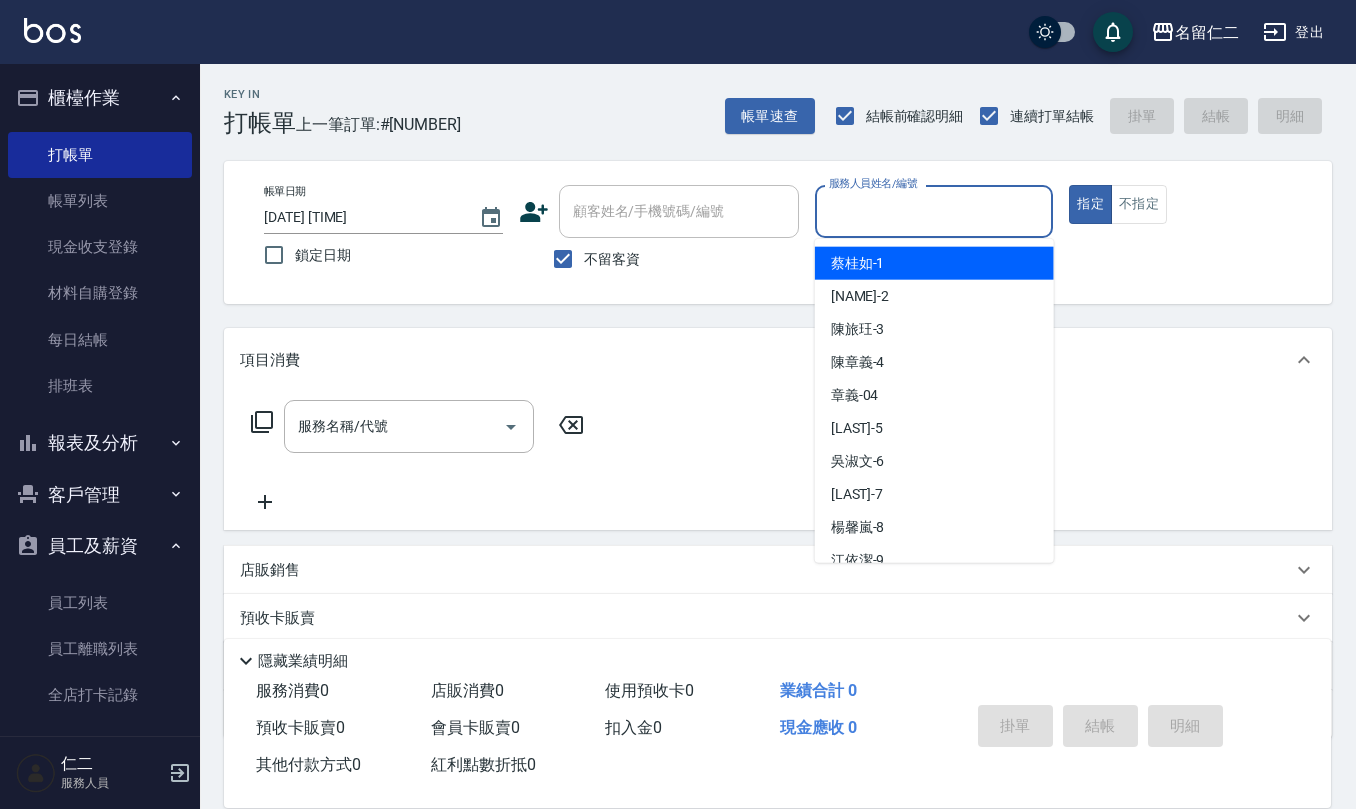 click on "服務人員姓名/編號" at bounding box center [934, 211] 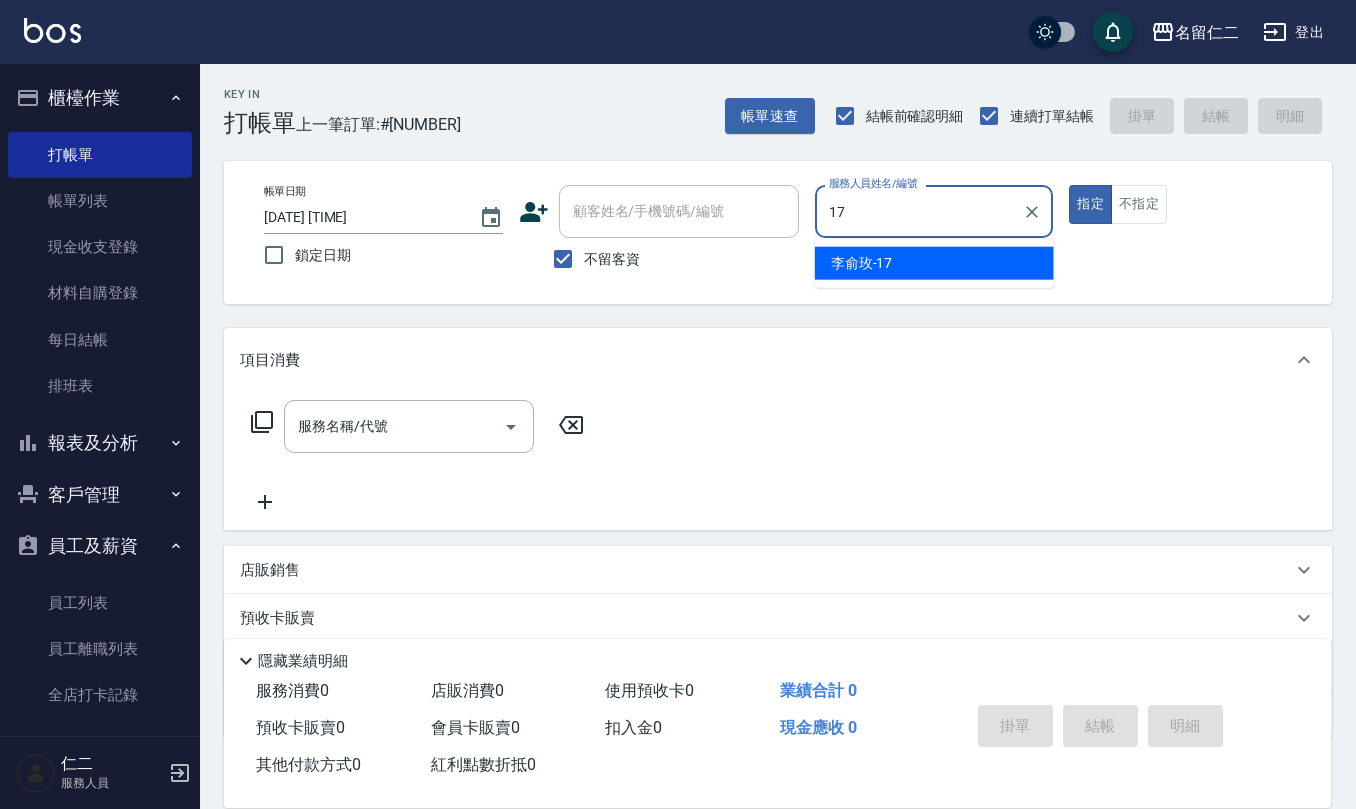 type on "[NAME]-[QUANTITY]" 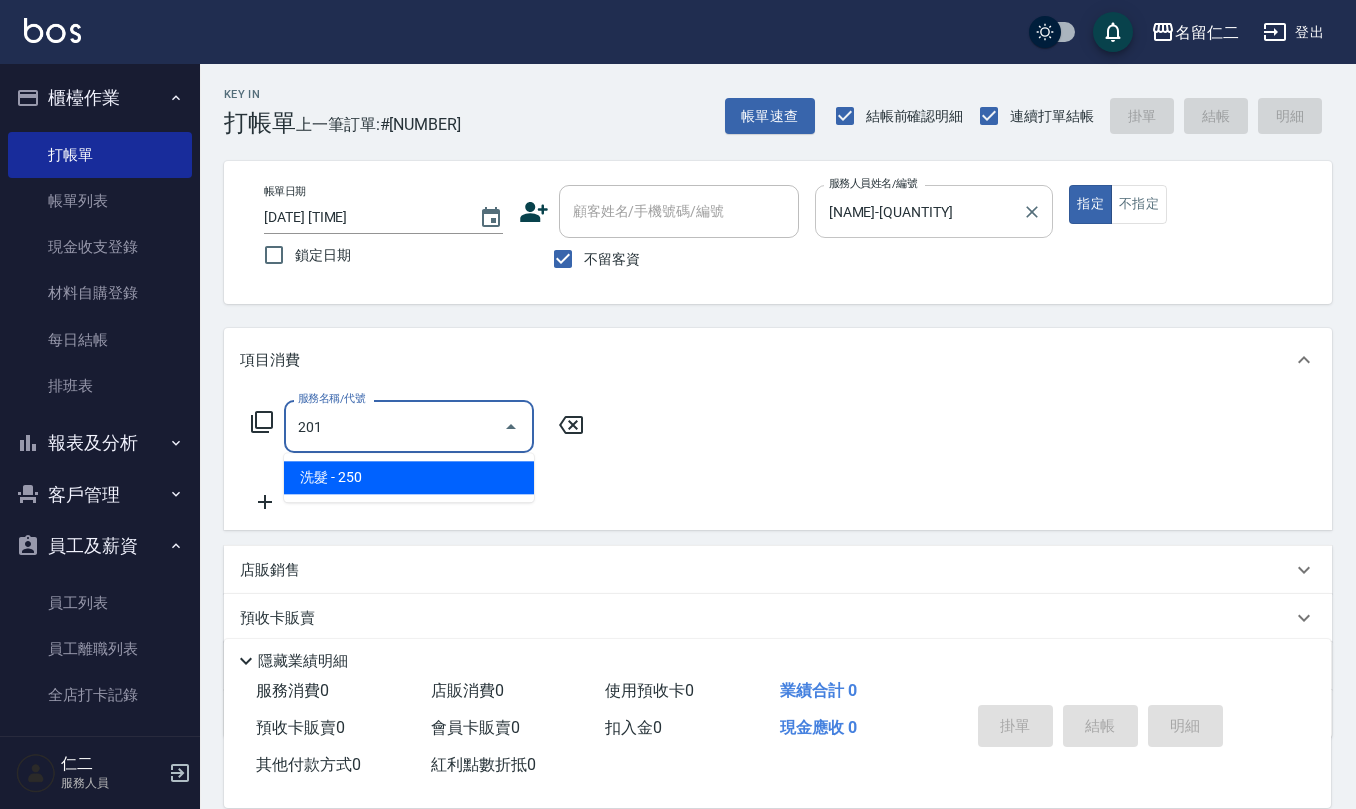 type on "洗髮(201)" 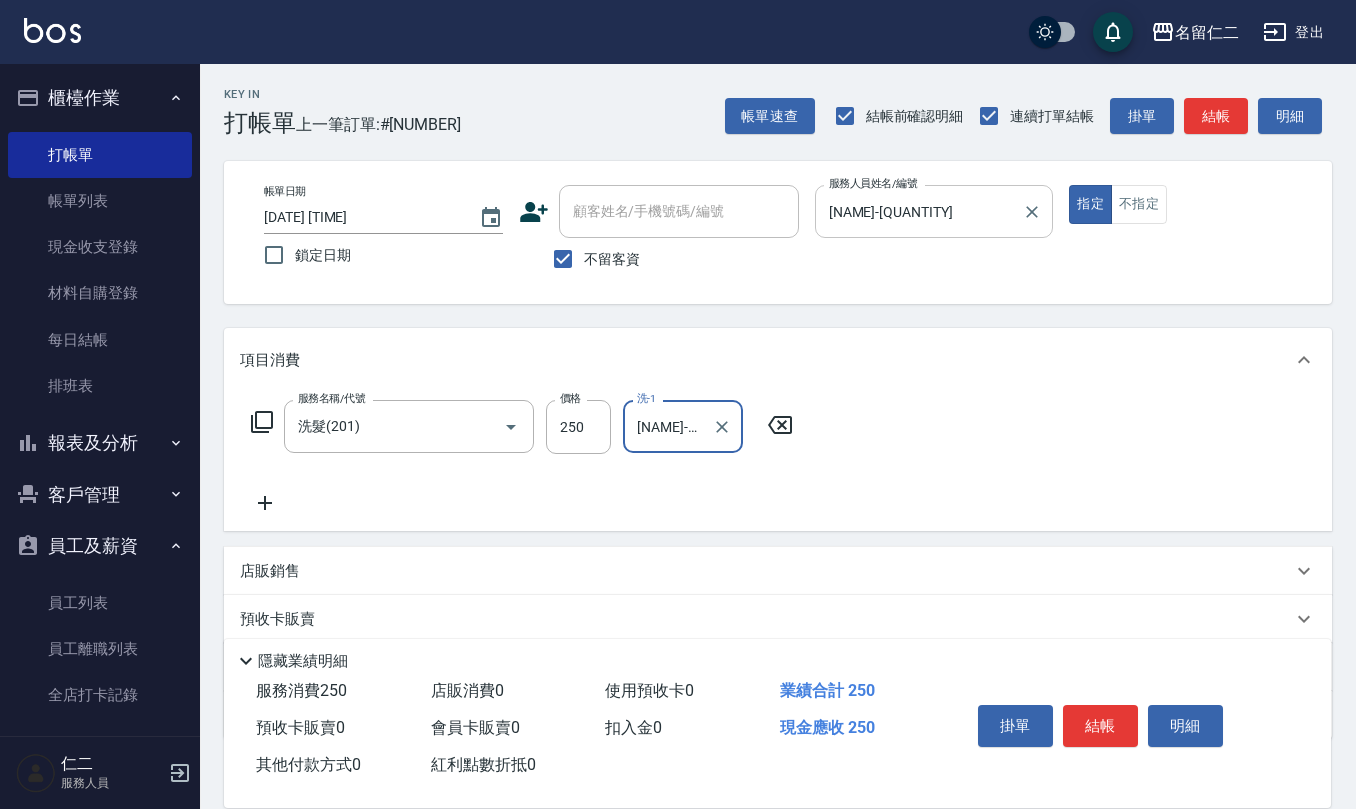 type on "[NAME]-[QUANTITY]" 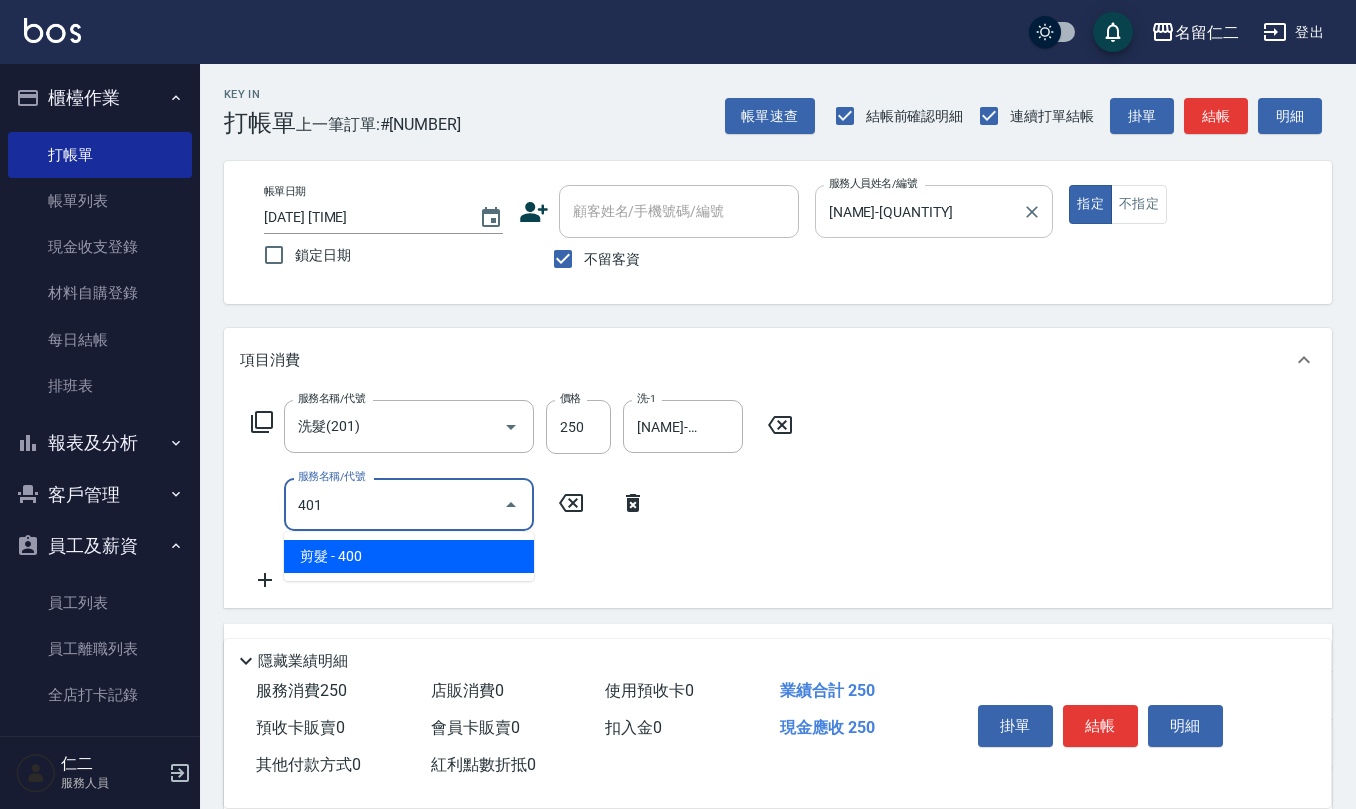 type on "剪髮(401)" 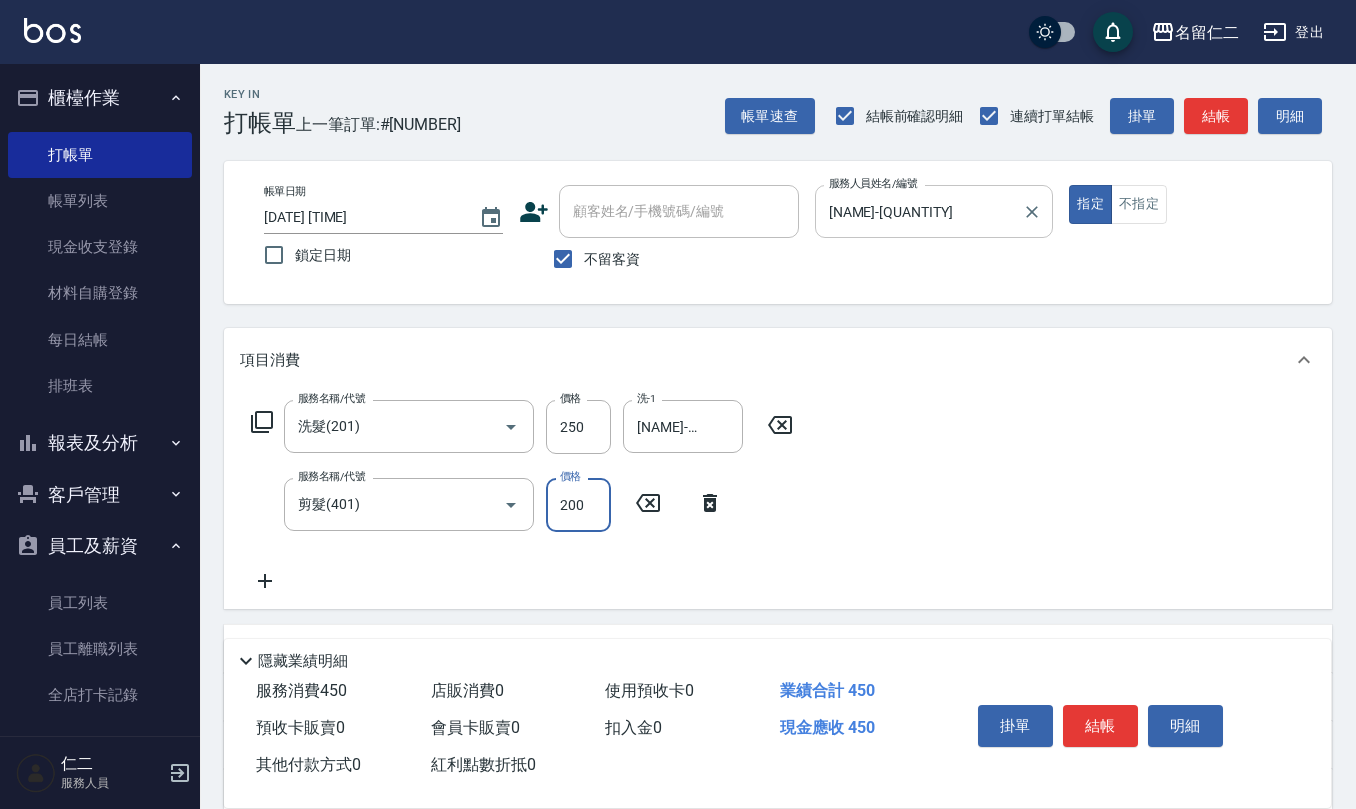 type on "200" 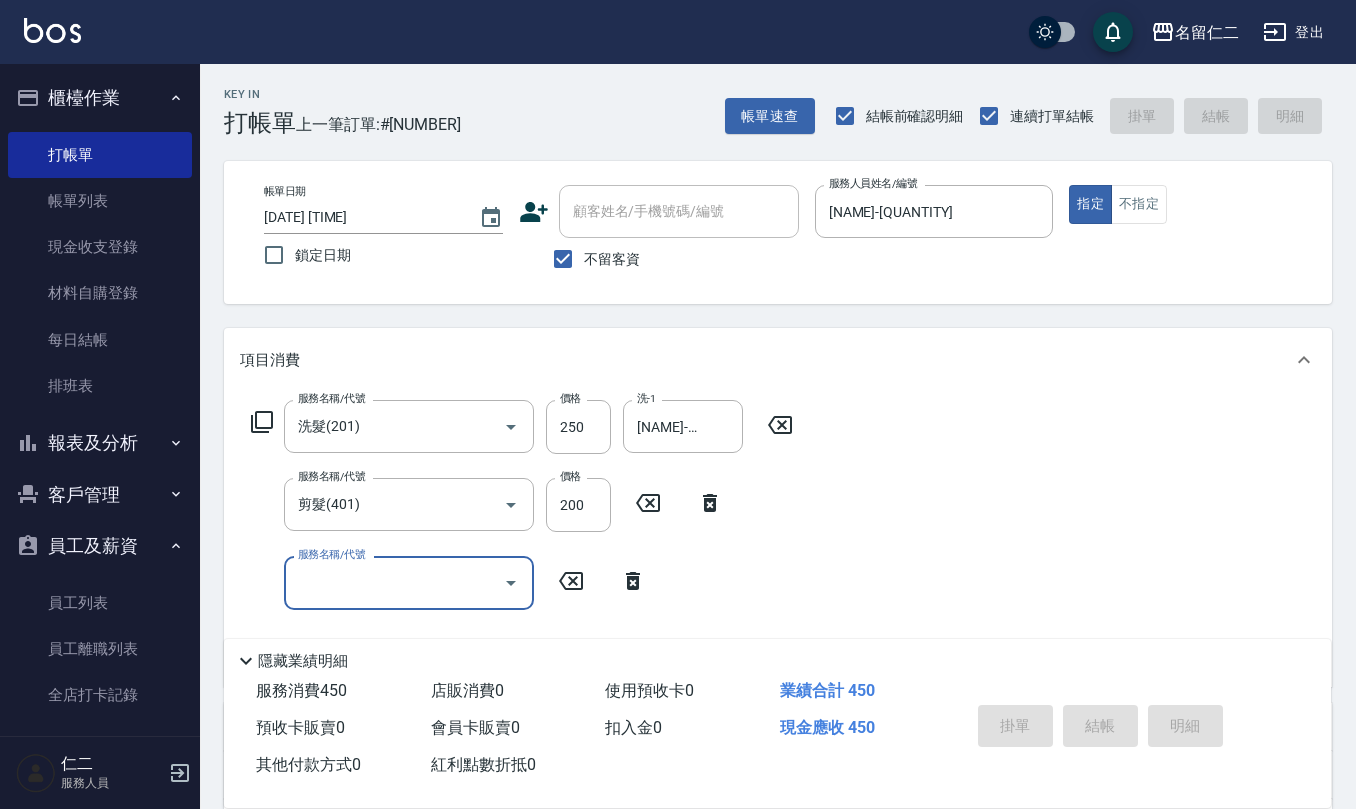 type on "[DATE] [TIME]" 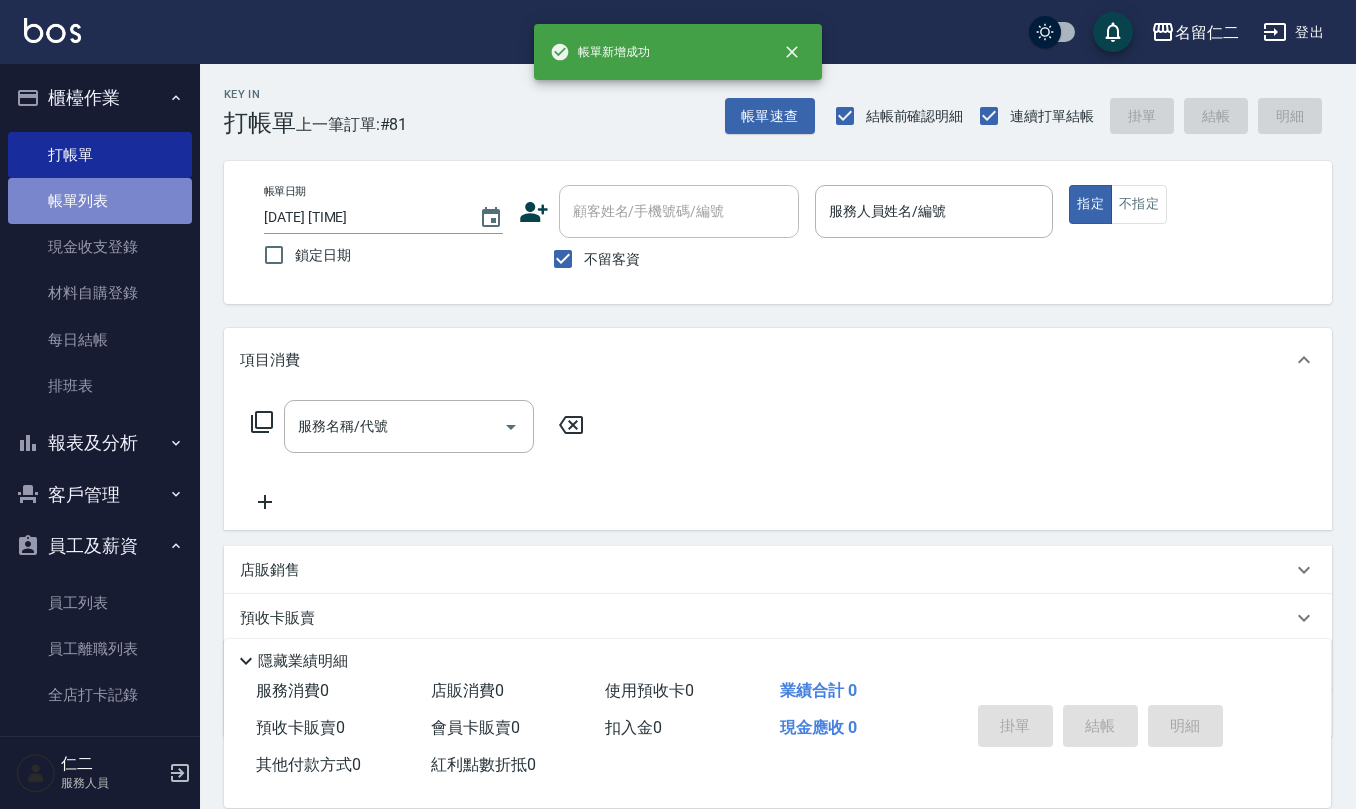 click on "帳單列表" at bounding box center (100, 201) 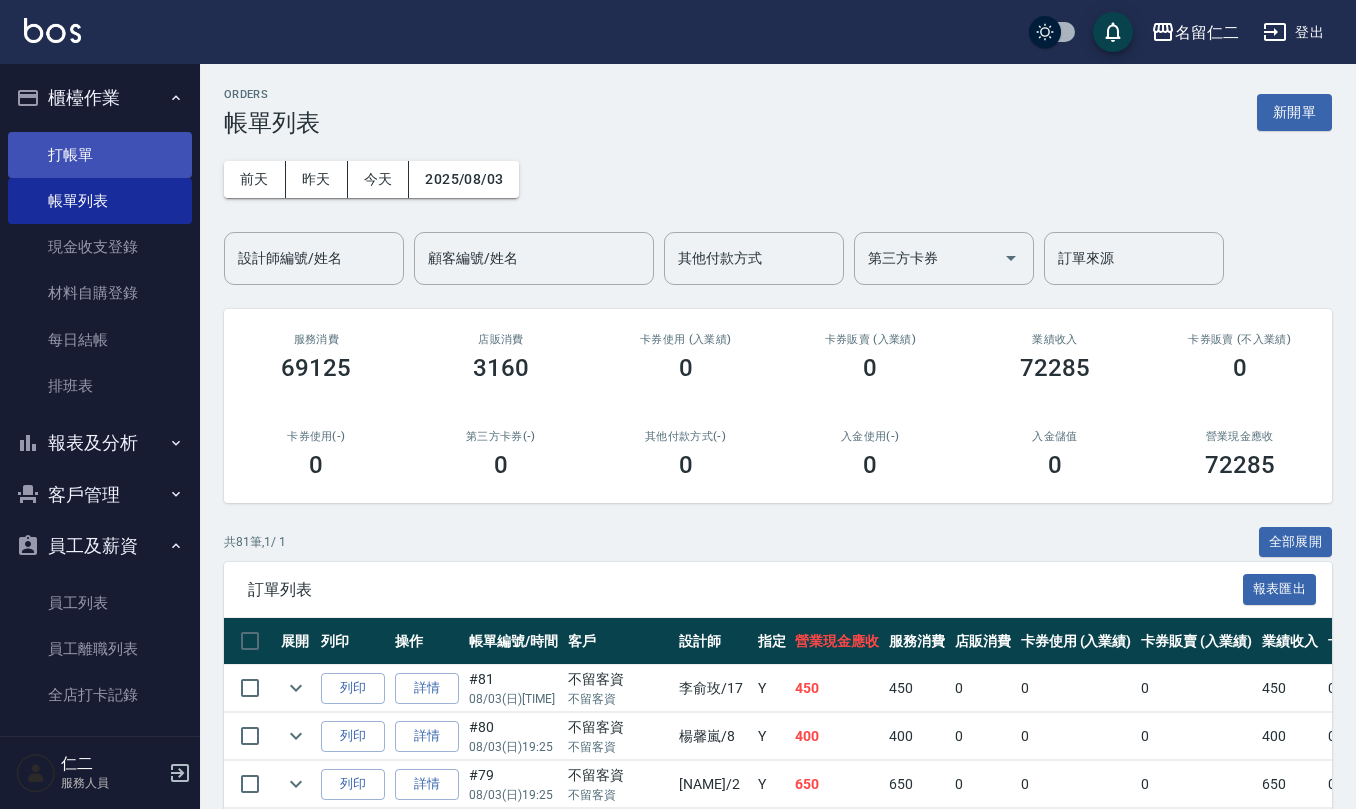 click on "打帳單" at bounding box center [100, 155] 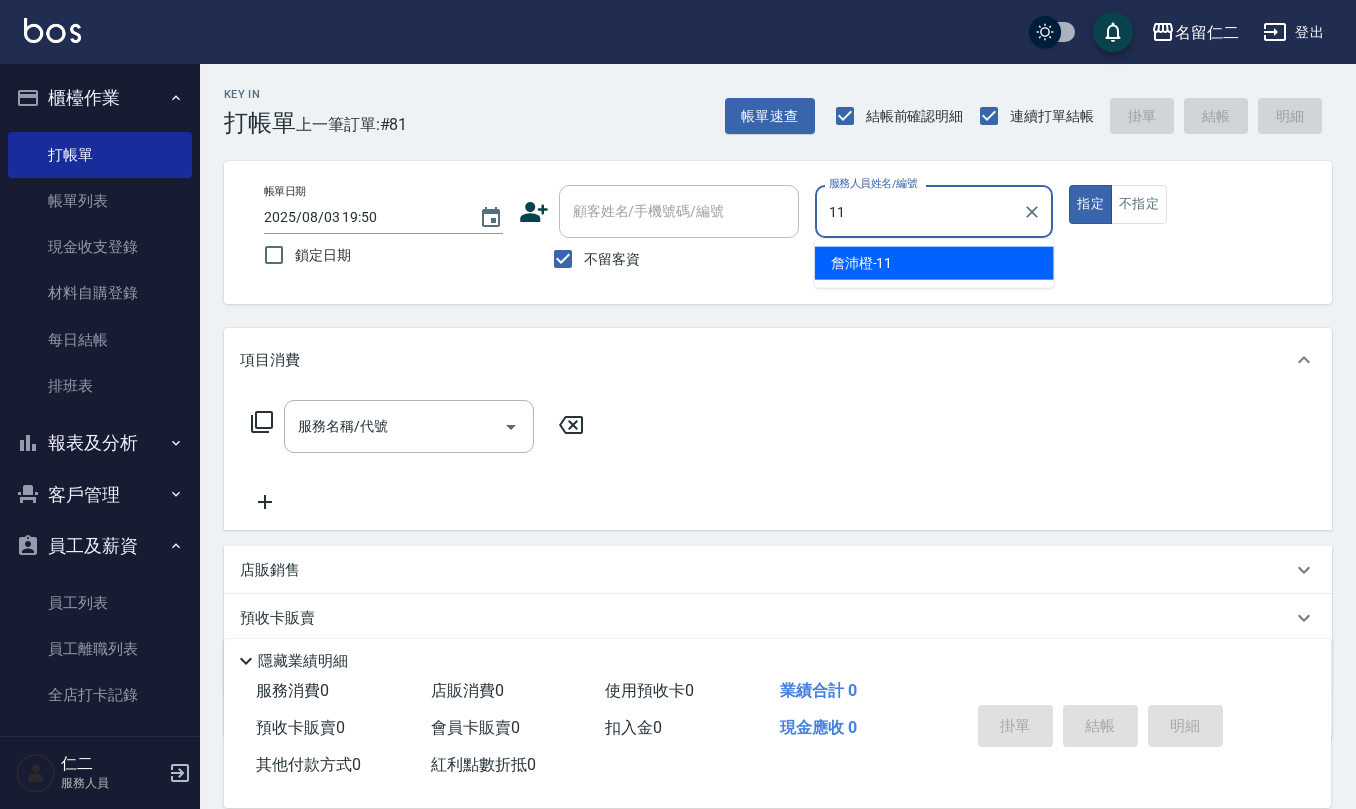type on "[NAME]-[QUANTITY]" 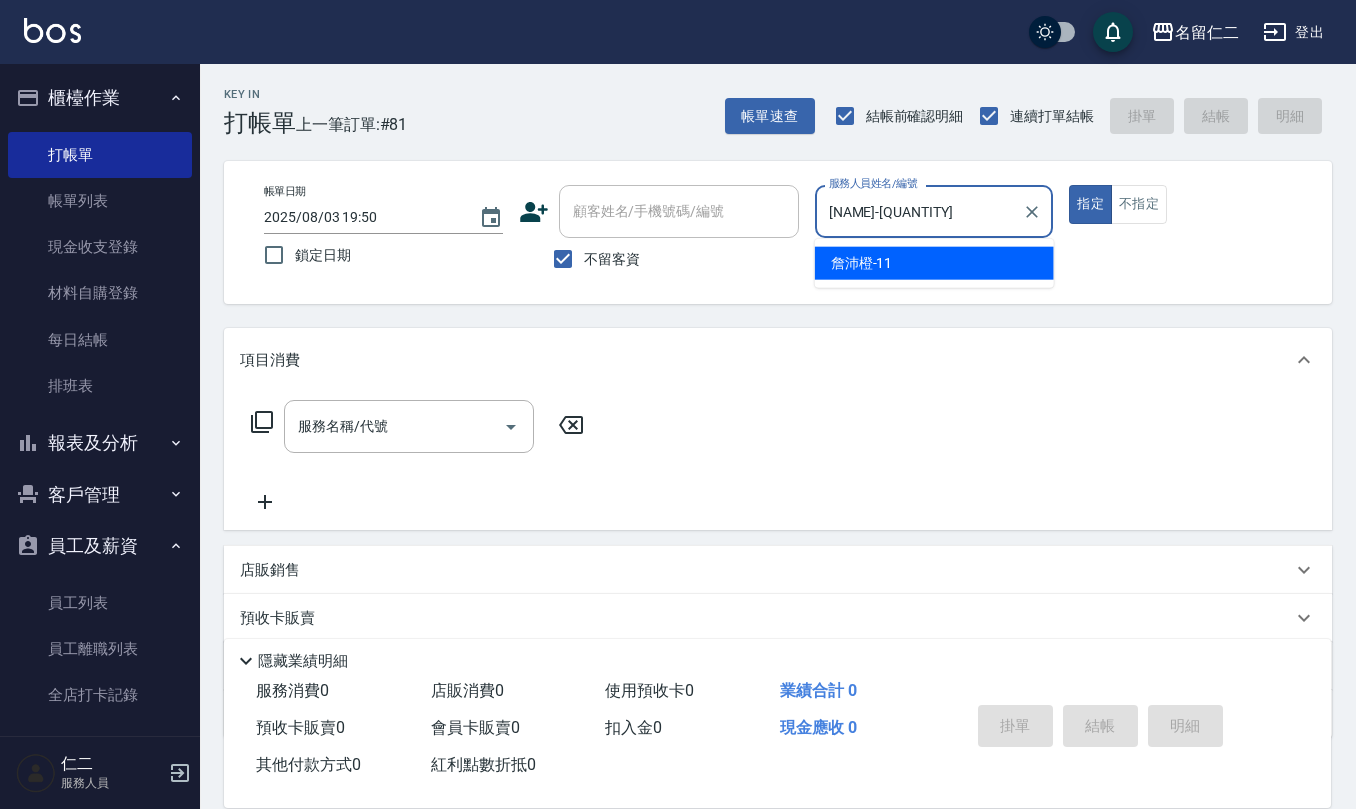 type on "true" 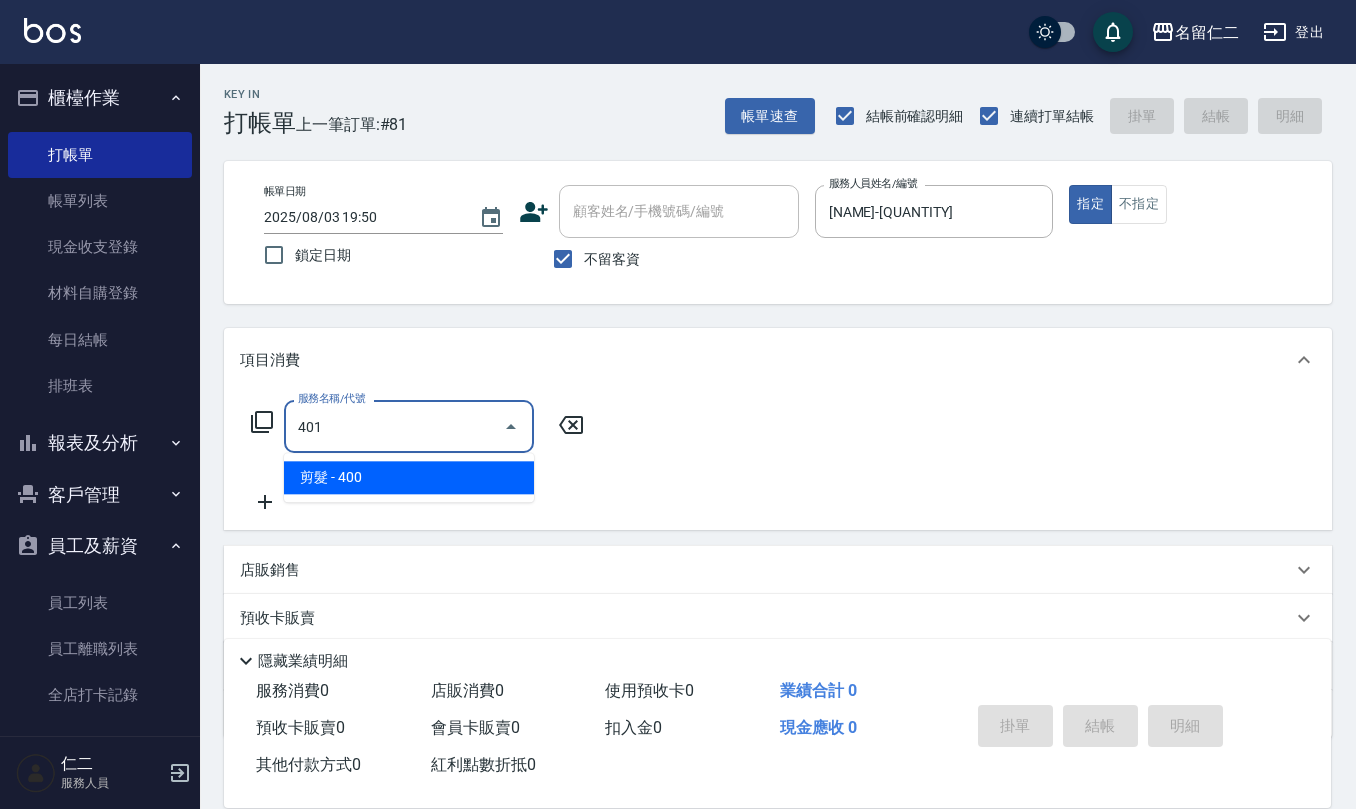 type on "剪髮(401)" 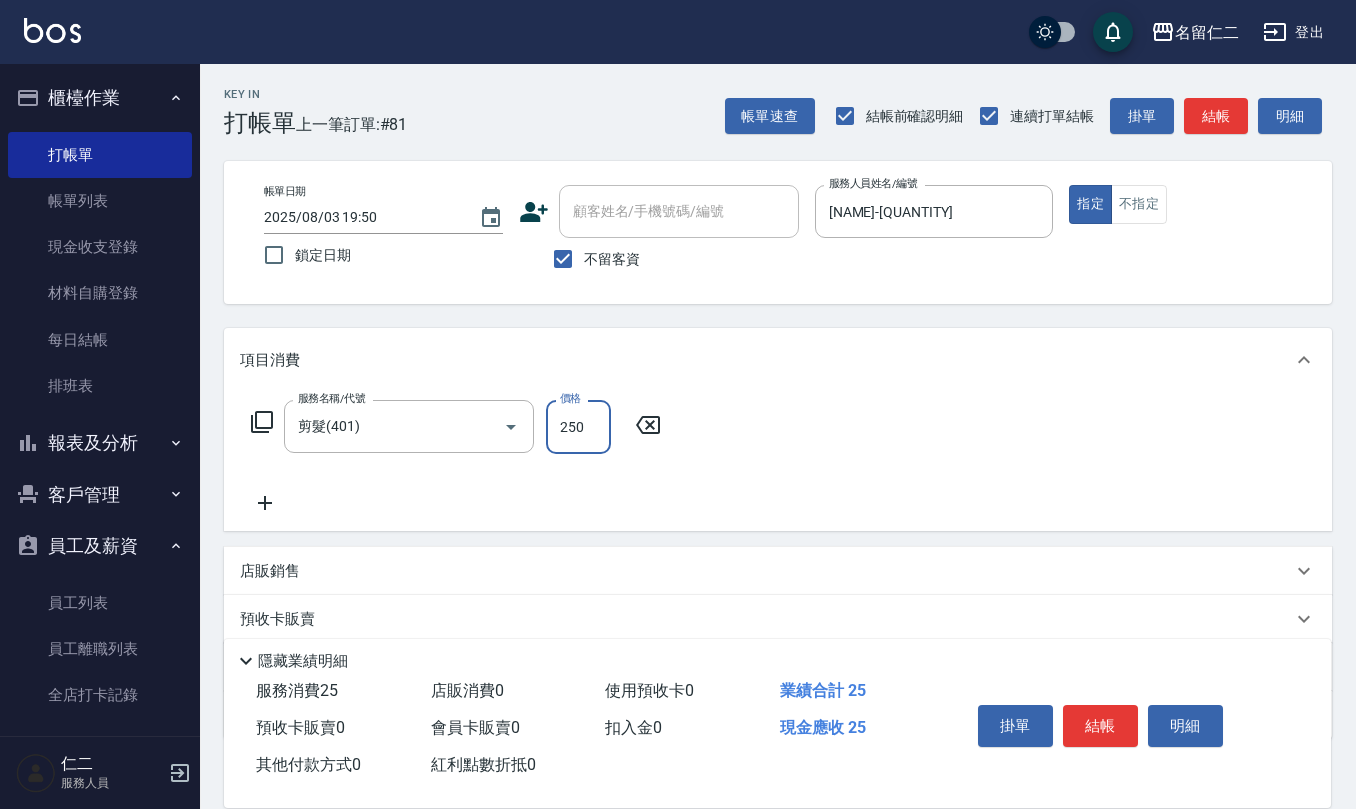 type on "250" 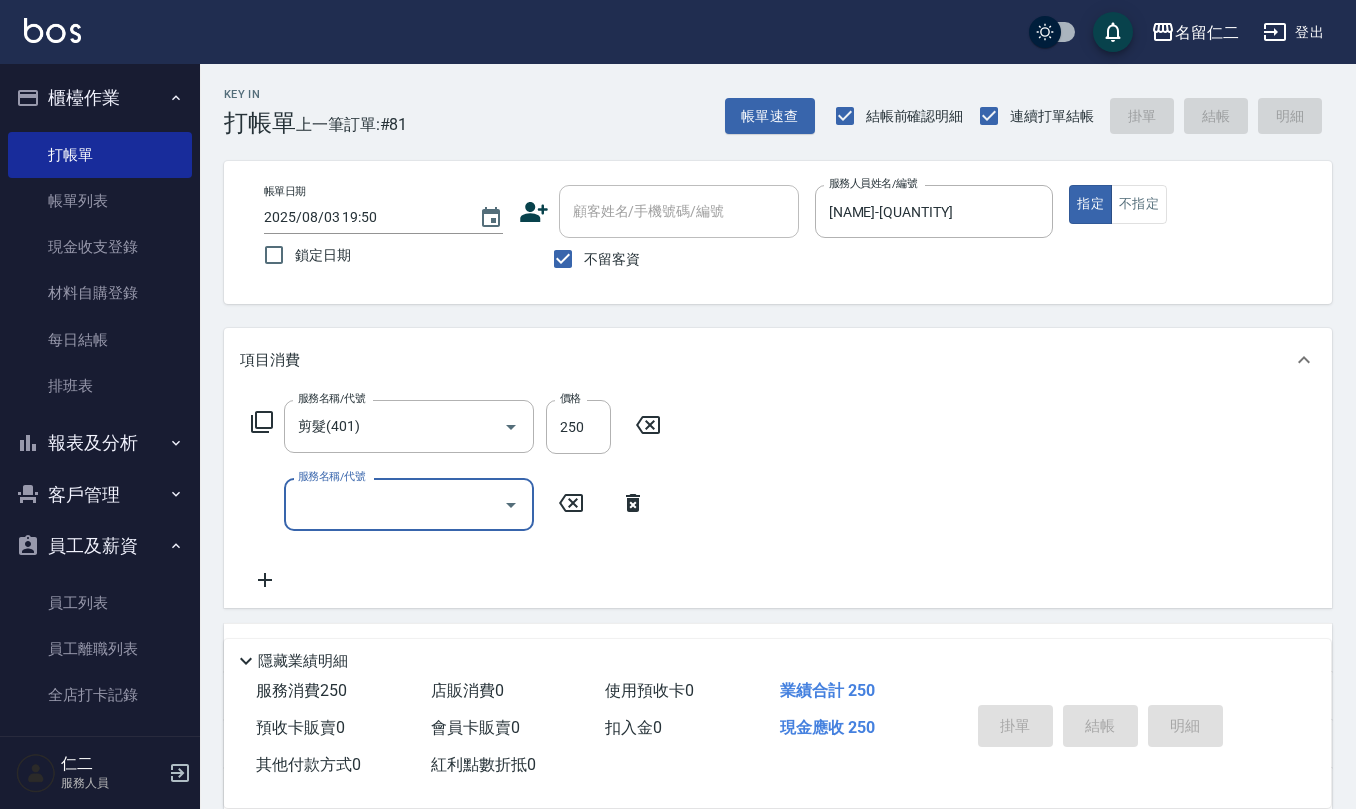 type on "[DATE] [TIME]" 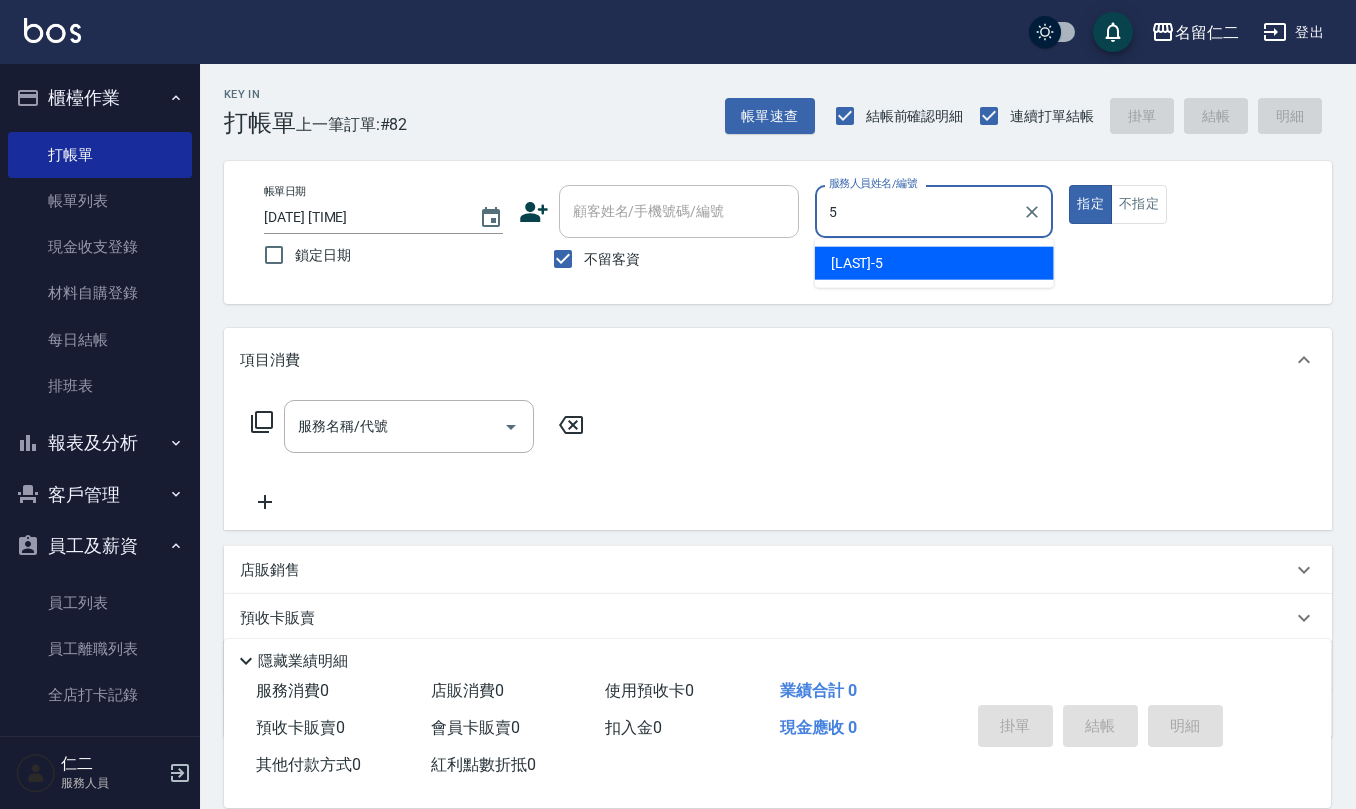 type on "[NAME]-[QUANTITY]" 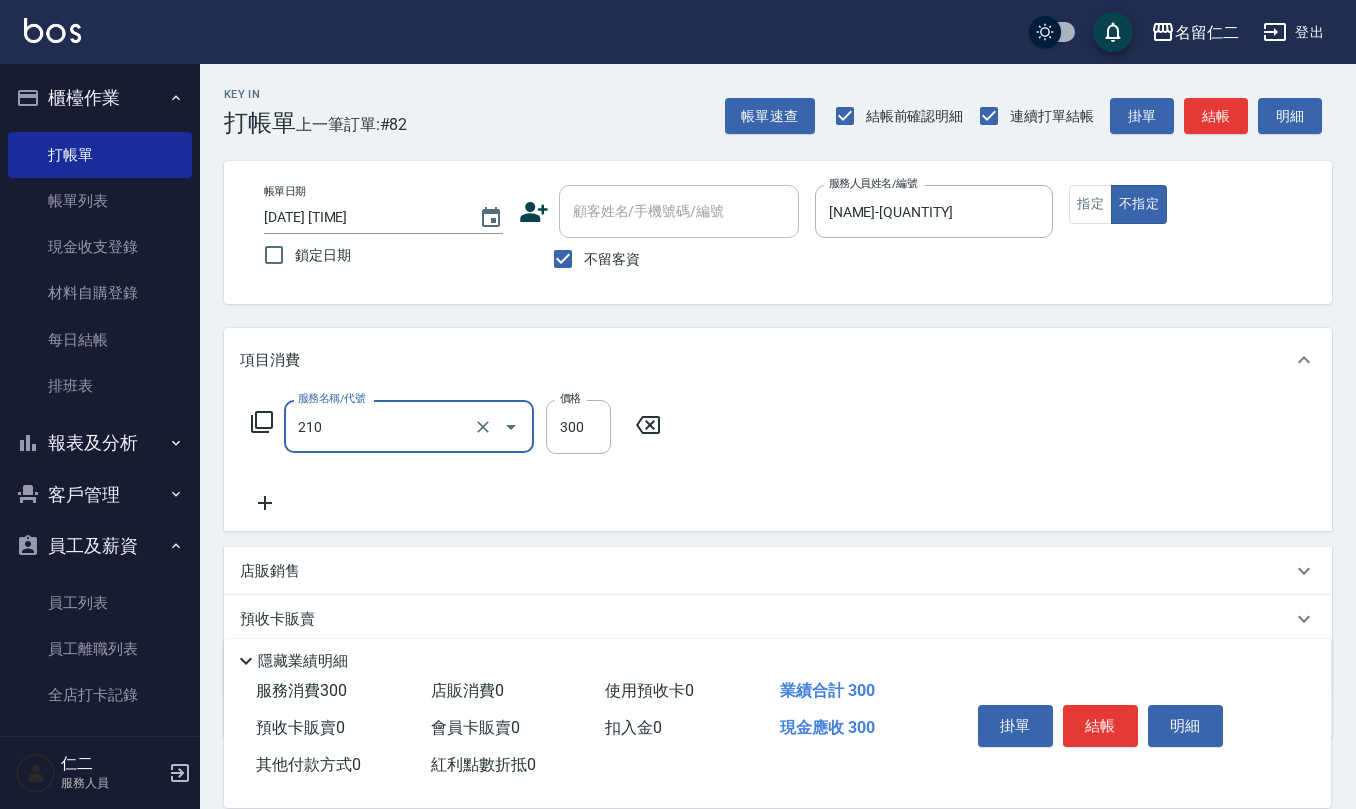 type on "歐娜洗髮精(210)" 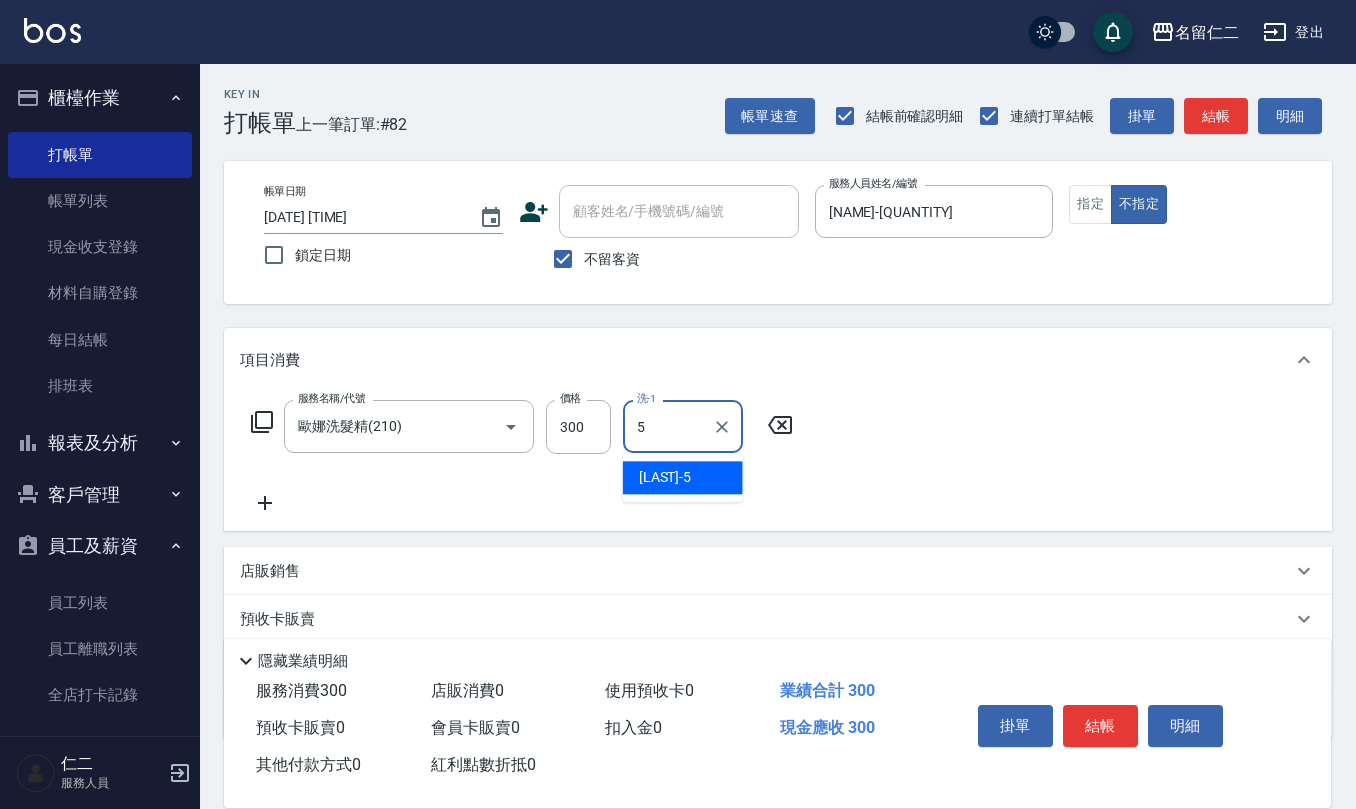 type on "[NAME]-[QUANTITY]" 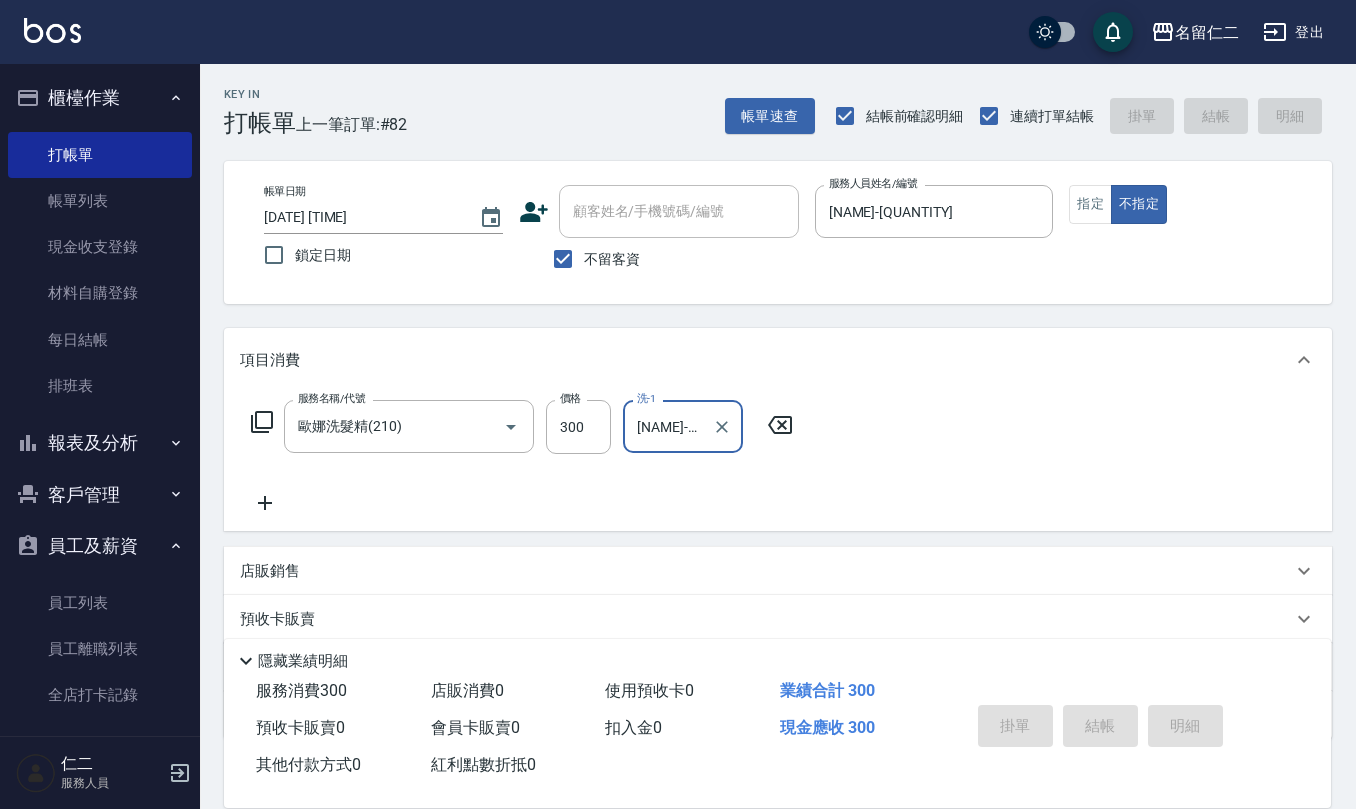 type 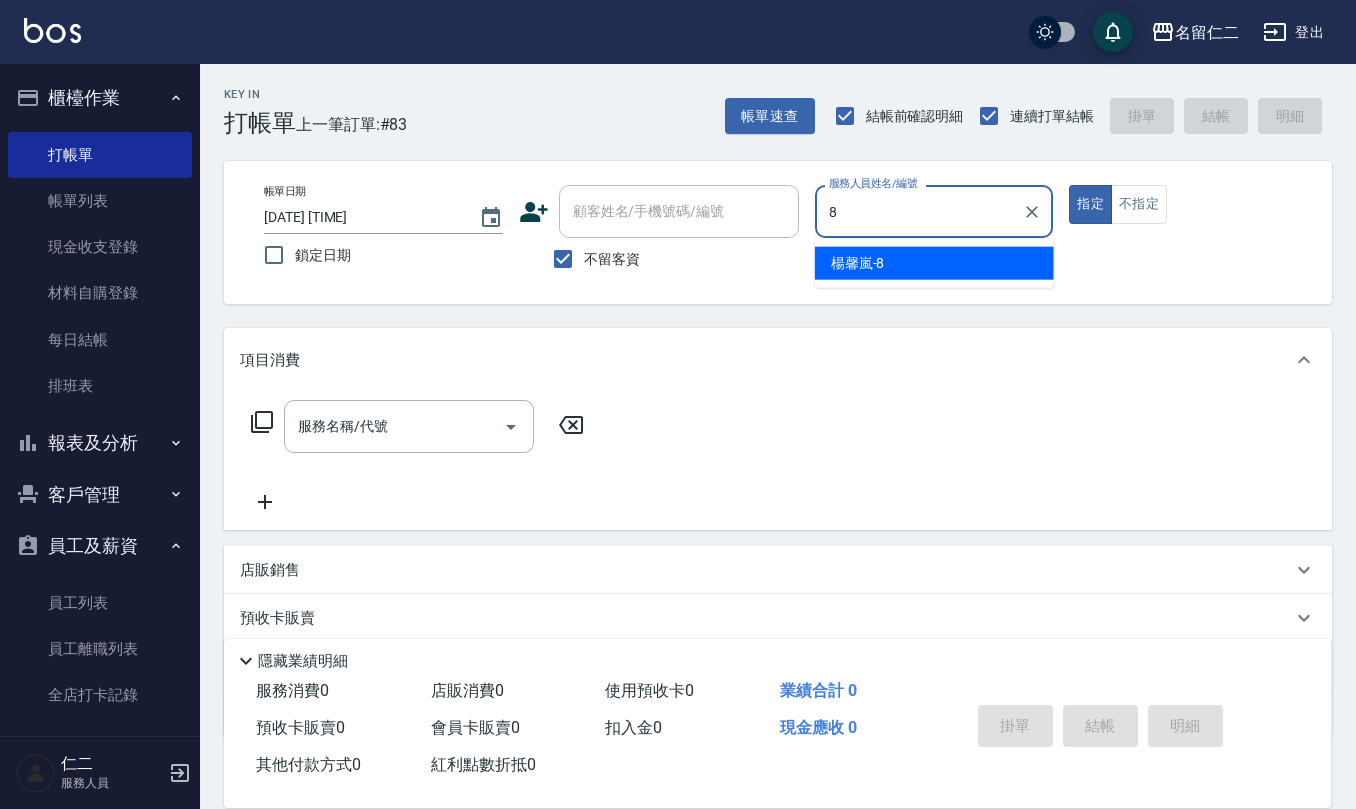type on "楊馨嵐-8" 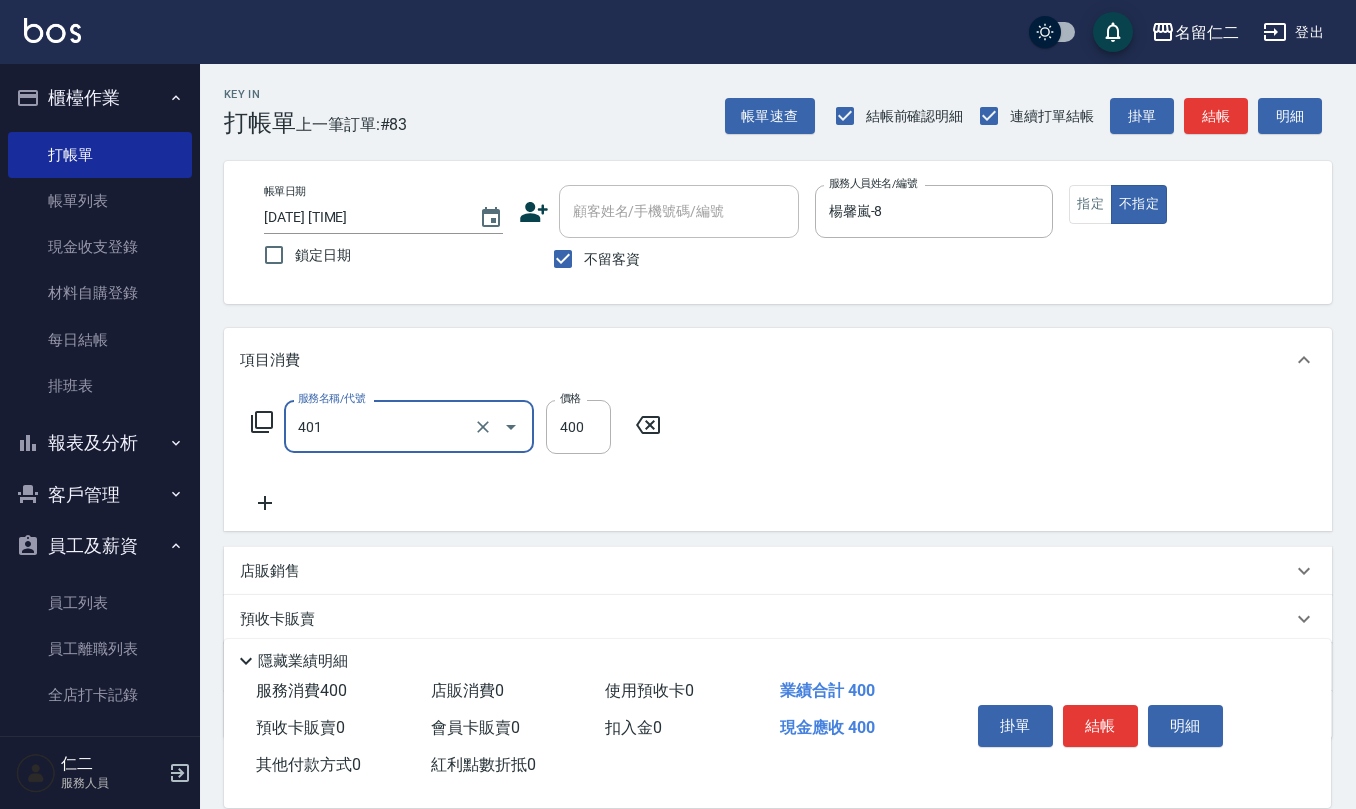 type on "剪髮(401)" 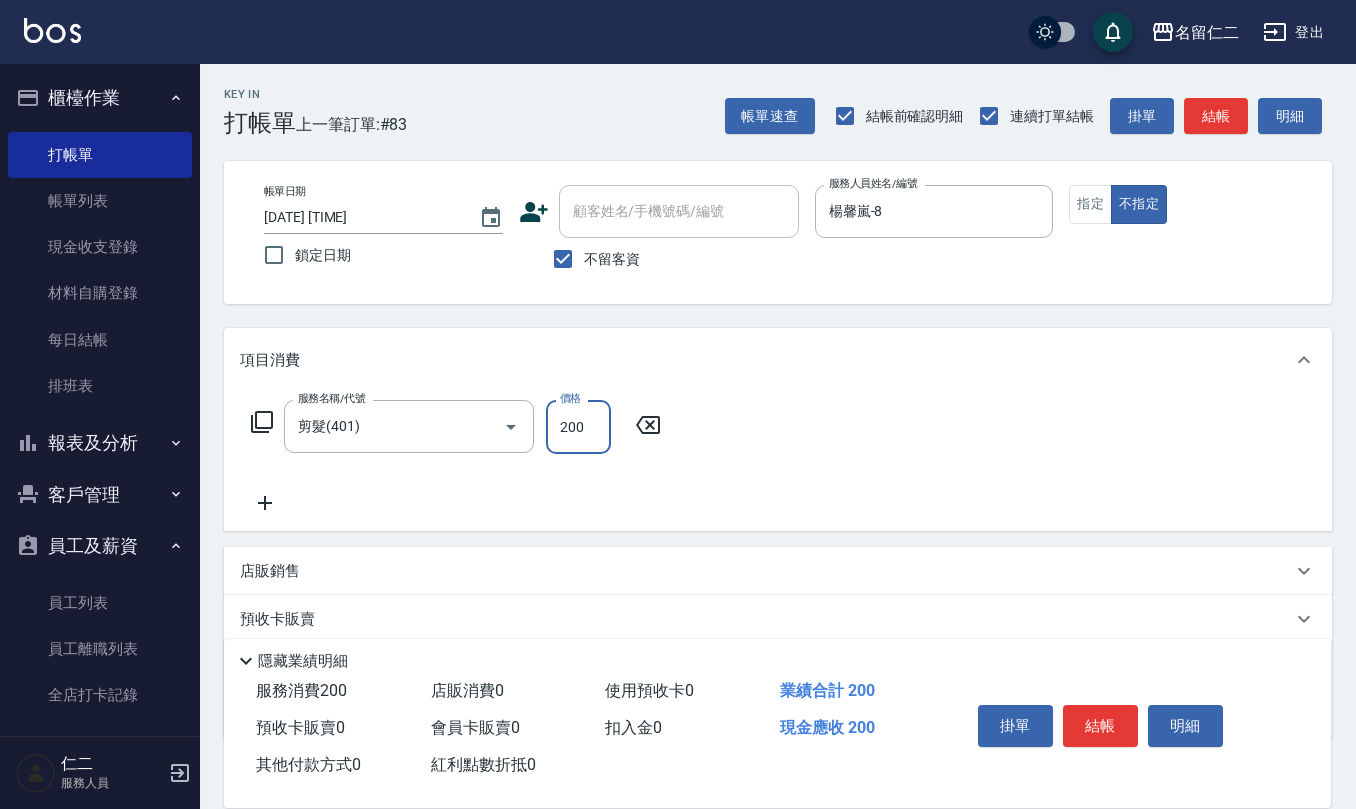 type on "200" 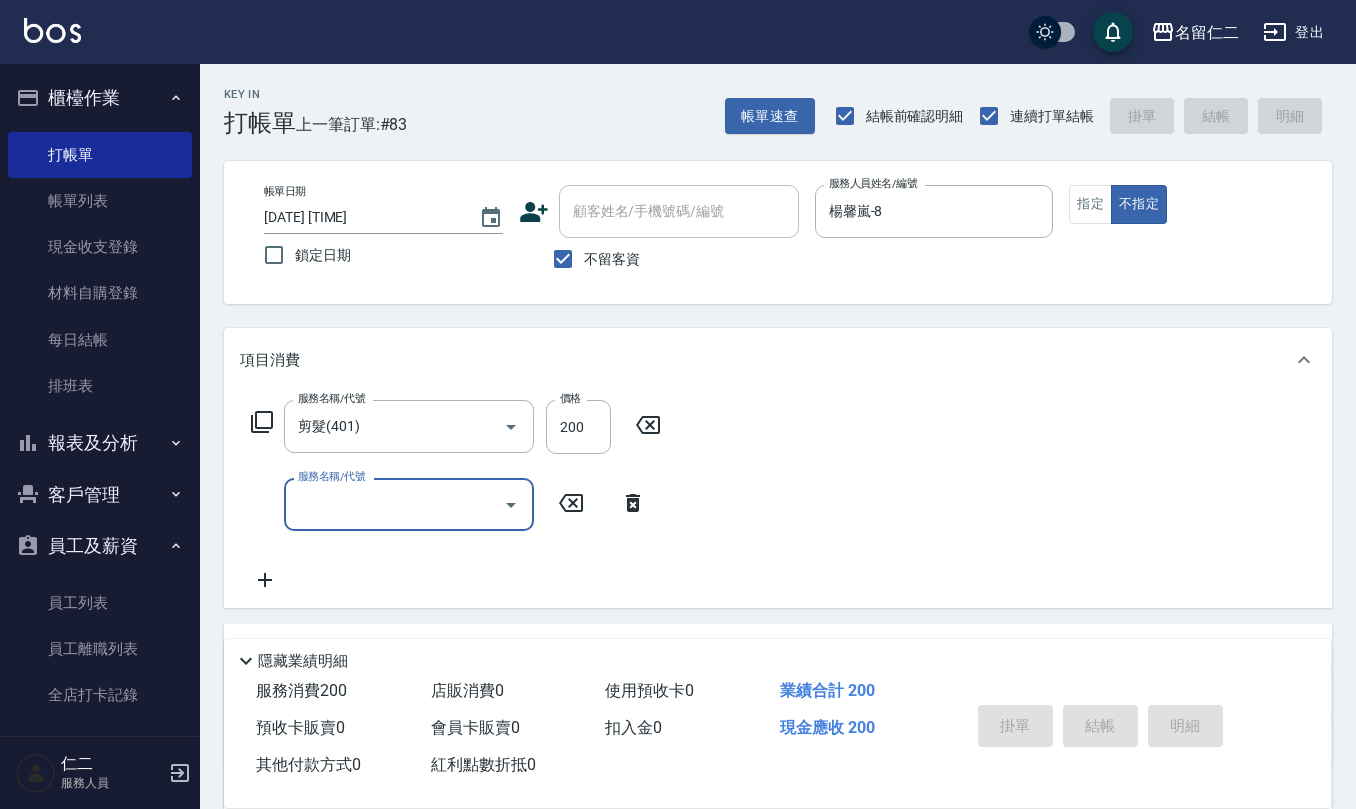 type 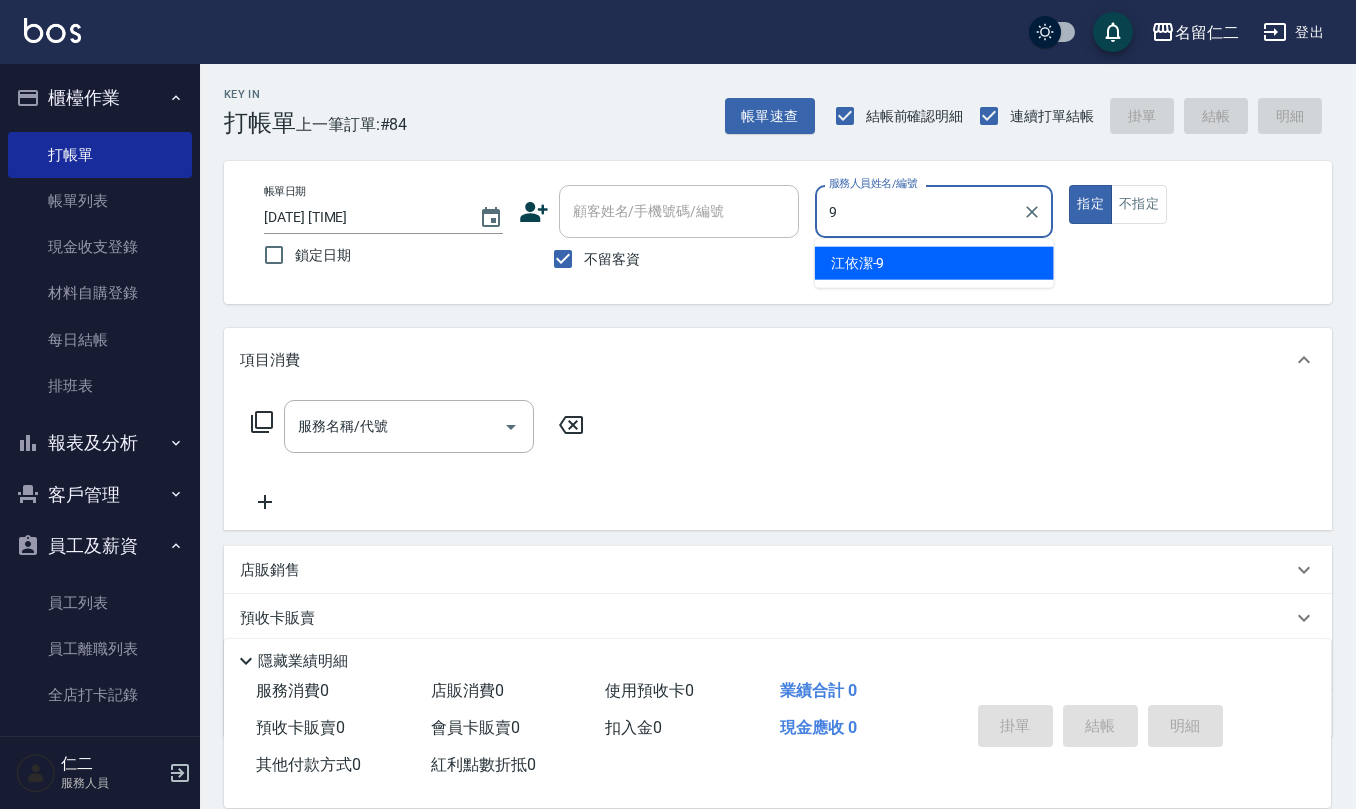 type on "[LAST]-[NUMBER]" 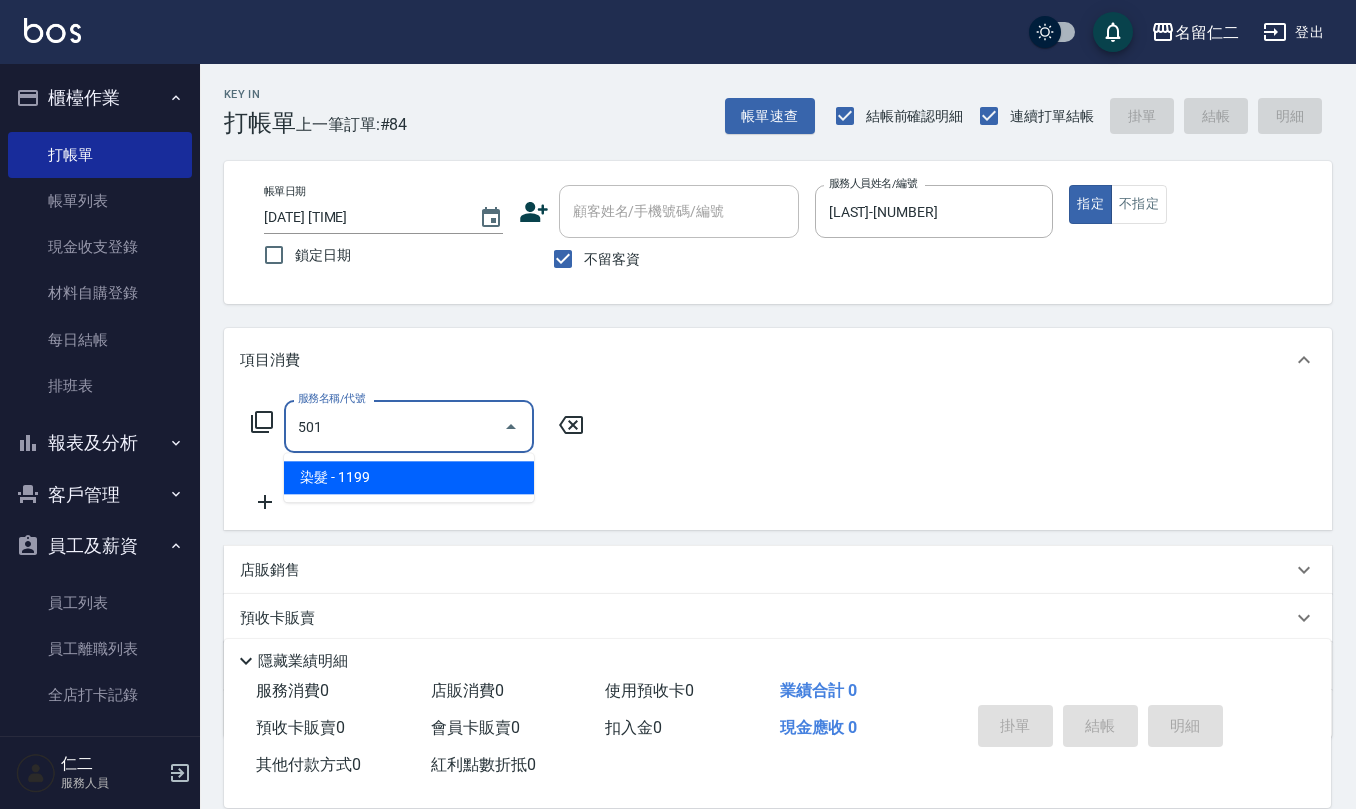 type on "染髮(501)" 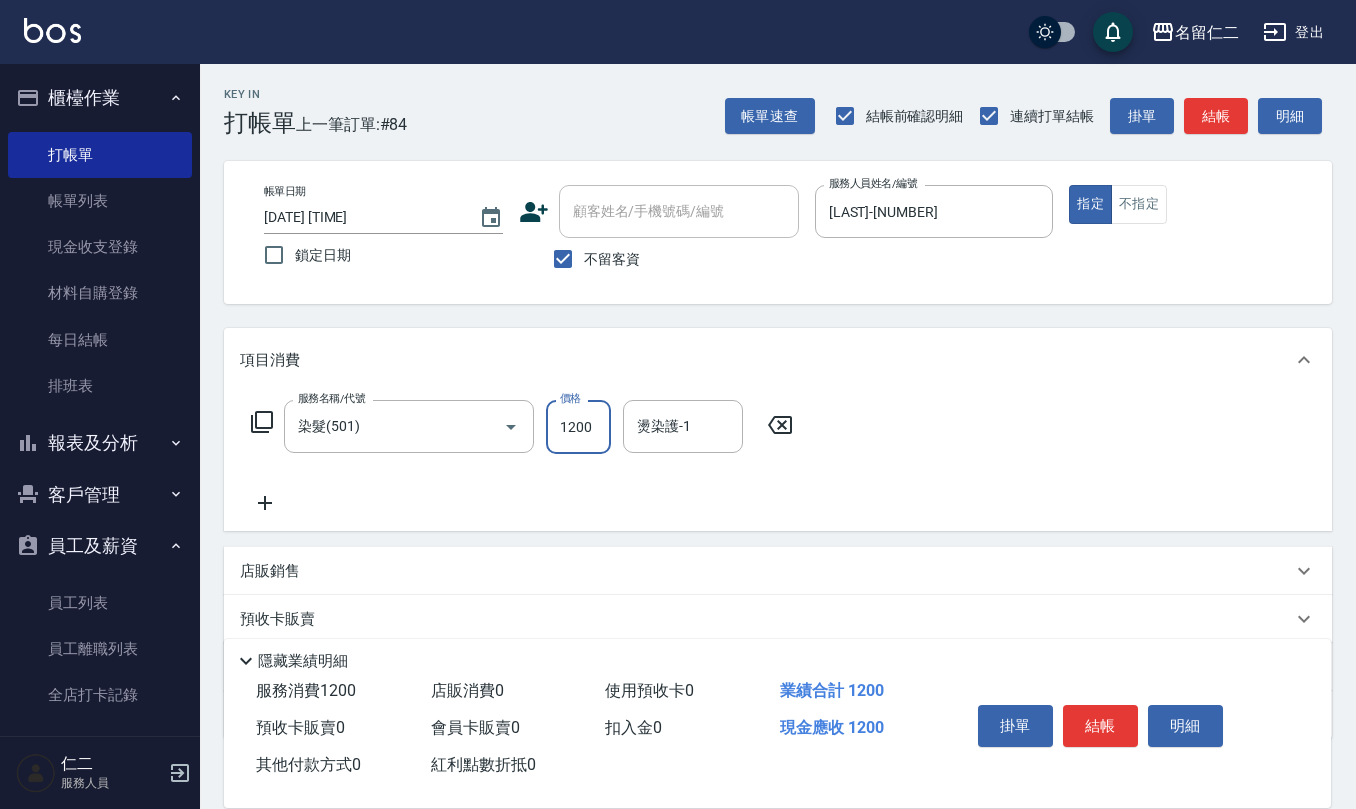 type on "1200" 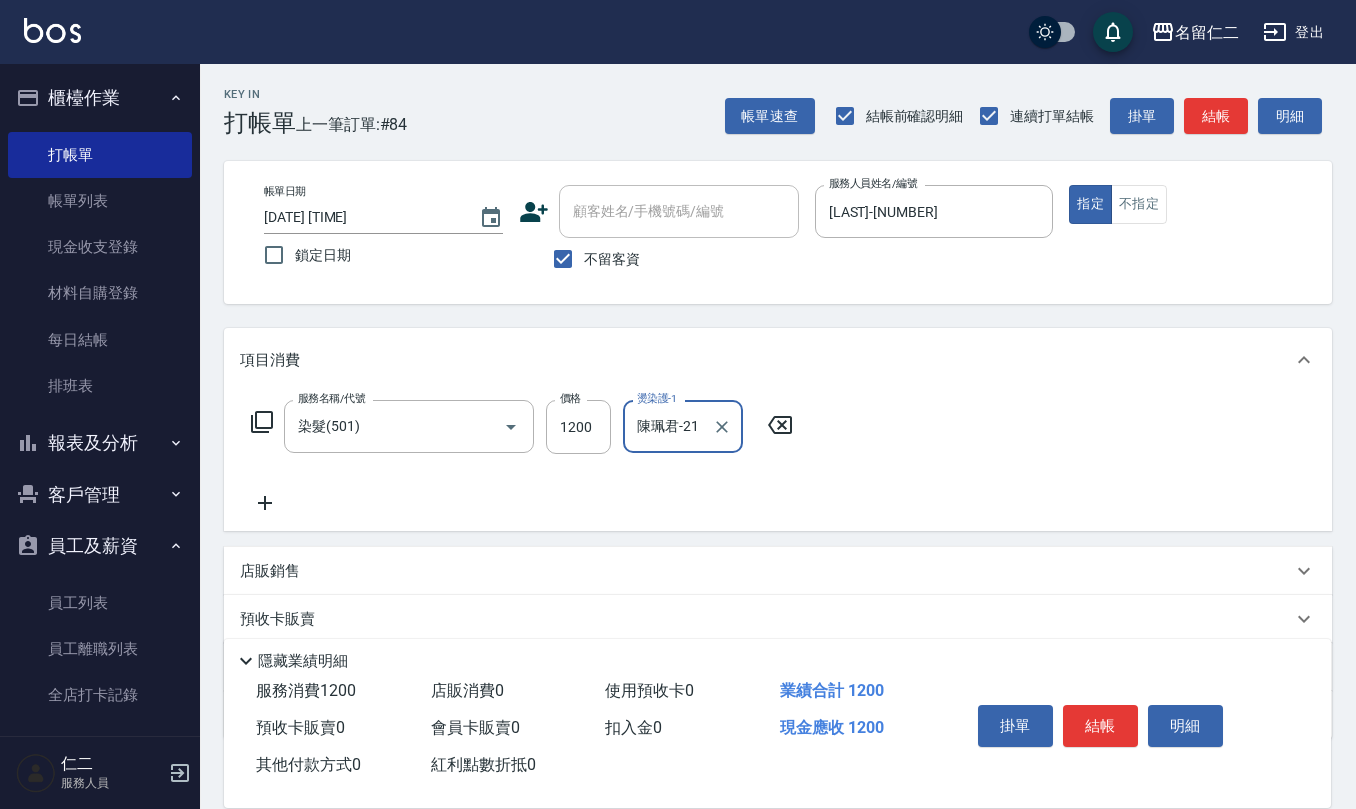 type on "陳珮君-21" 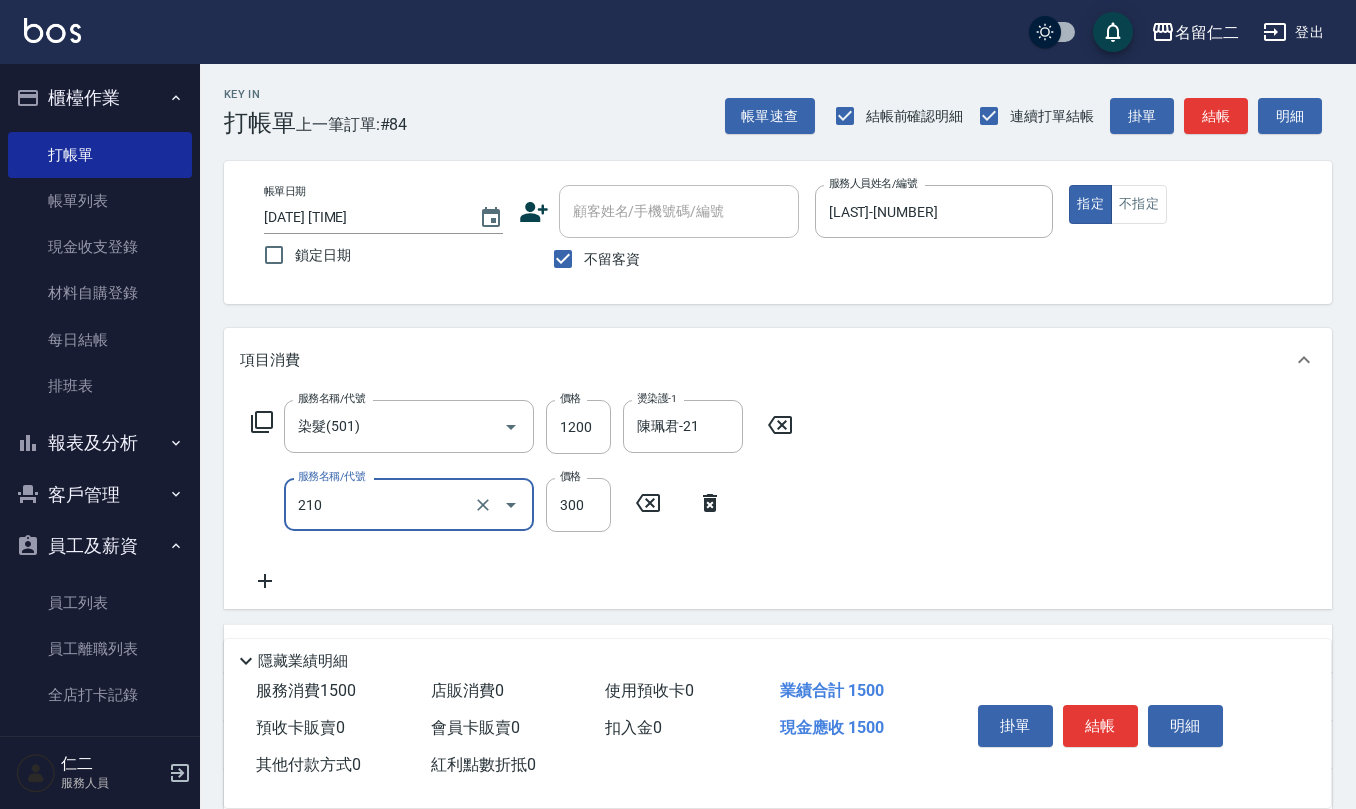 type on "歐娜洗髮精(210)" 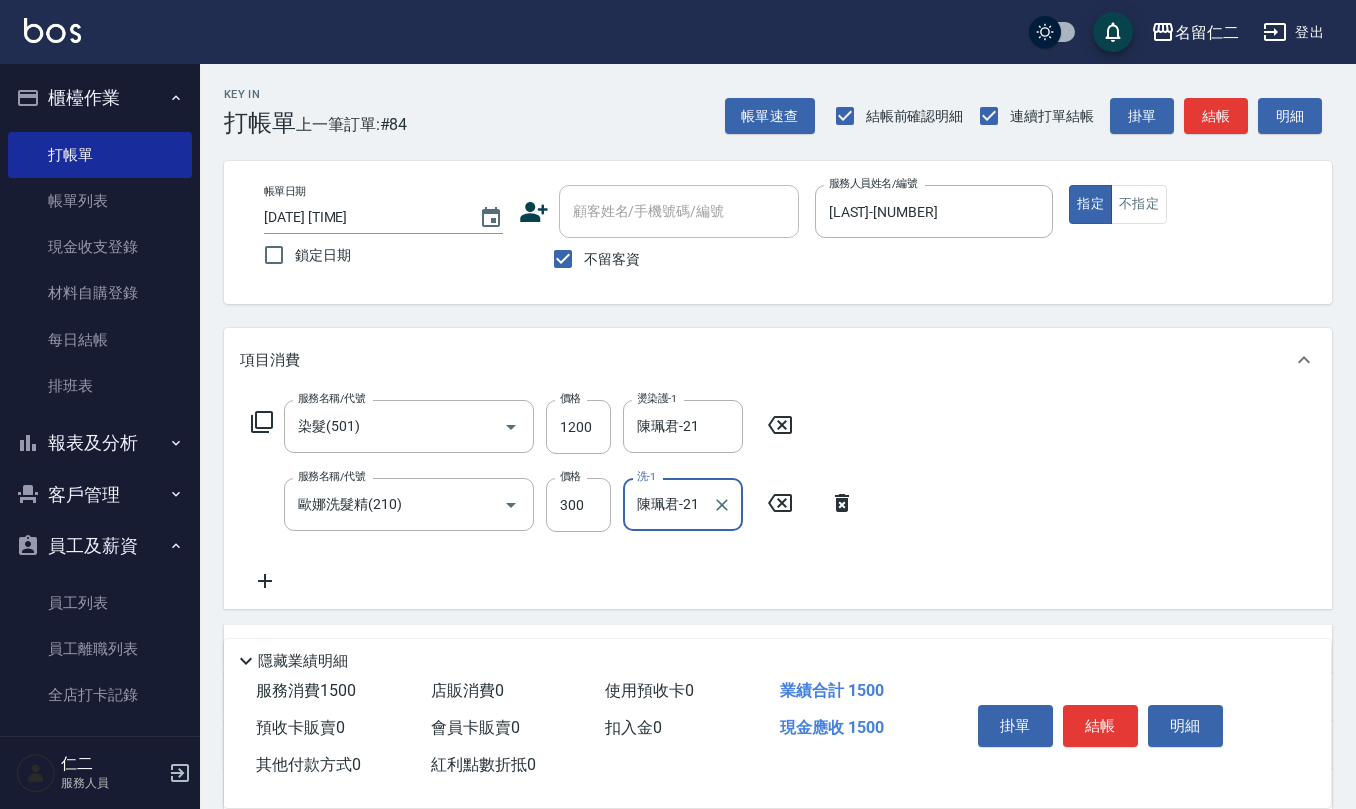 type on "陳珮君-21" 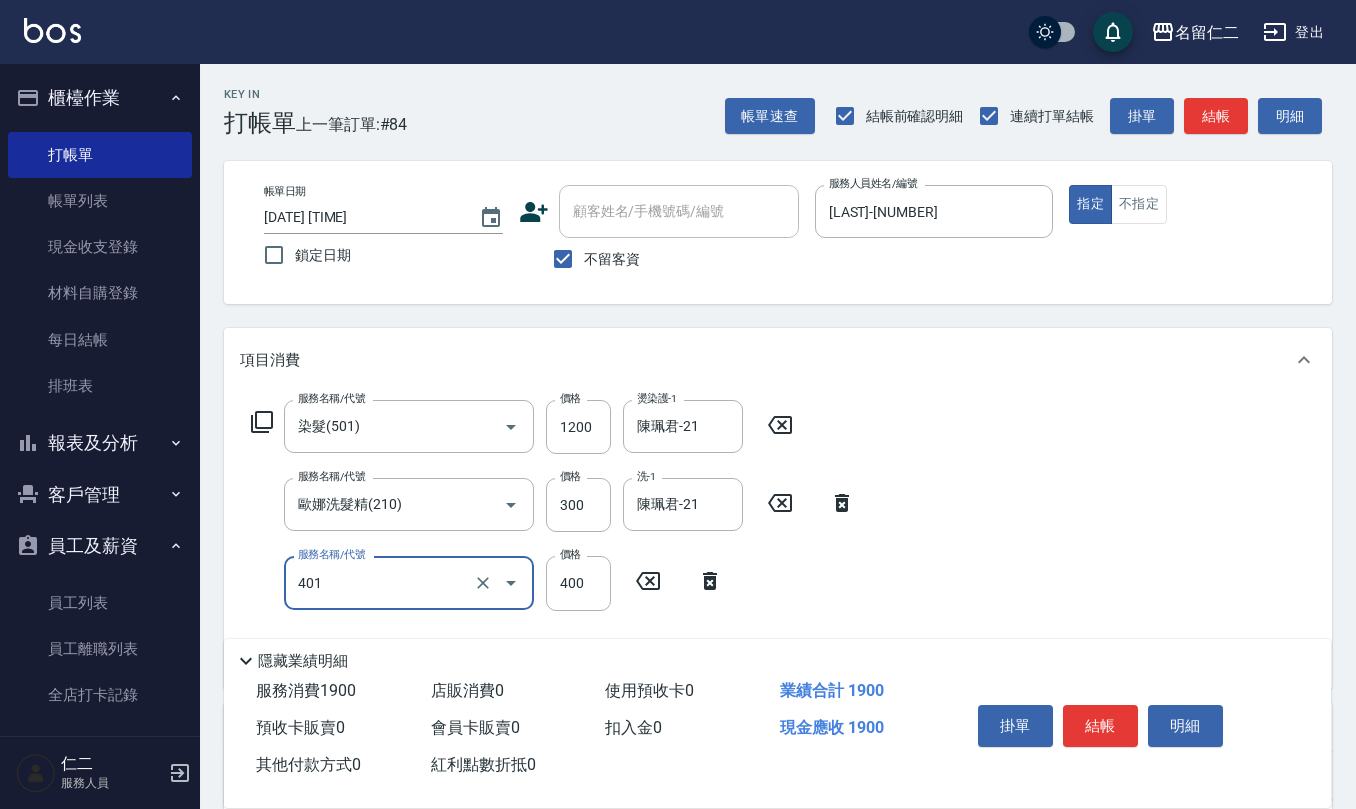 type on "剪髮(401)" 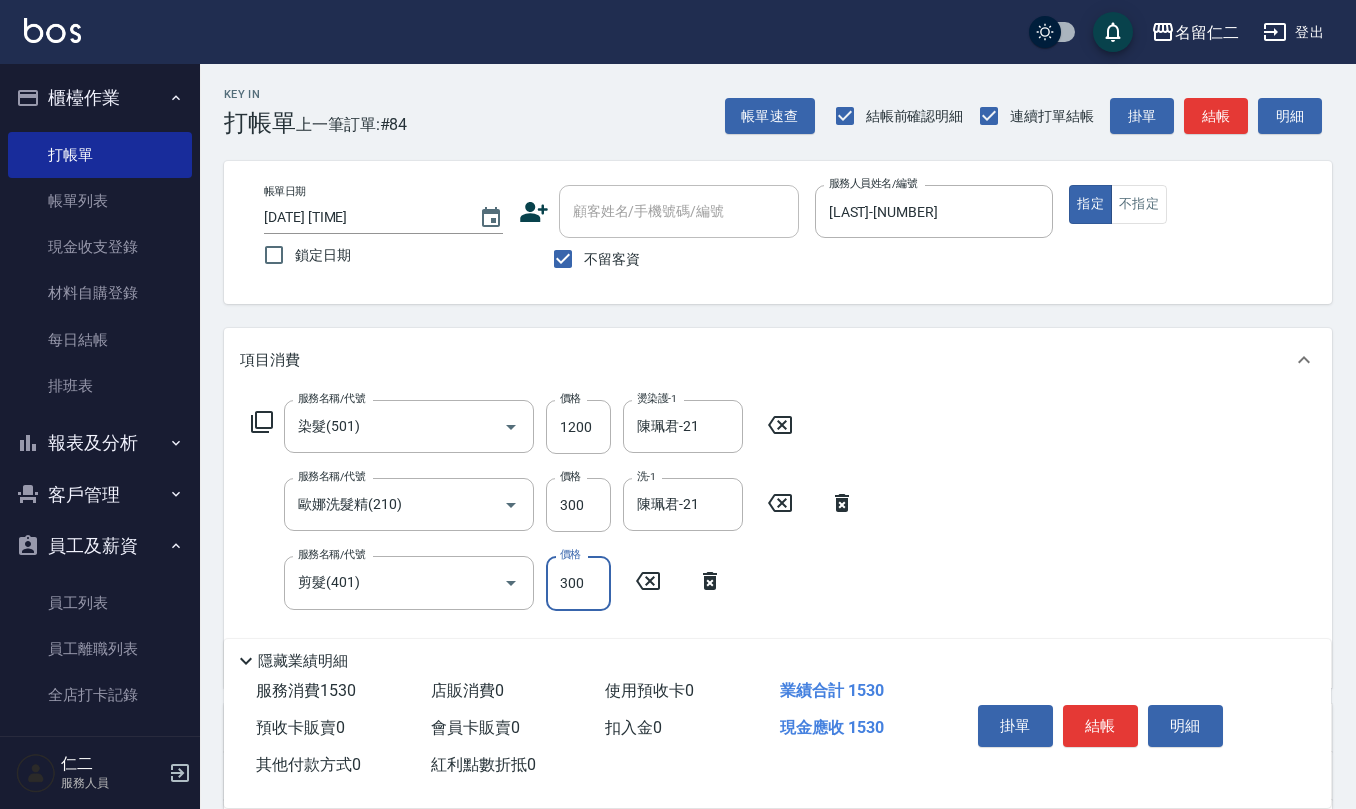 type on "300" 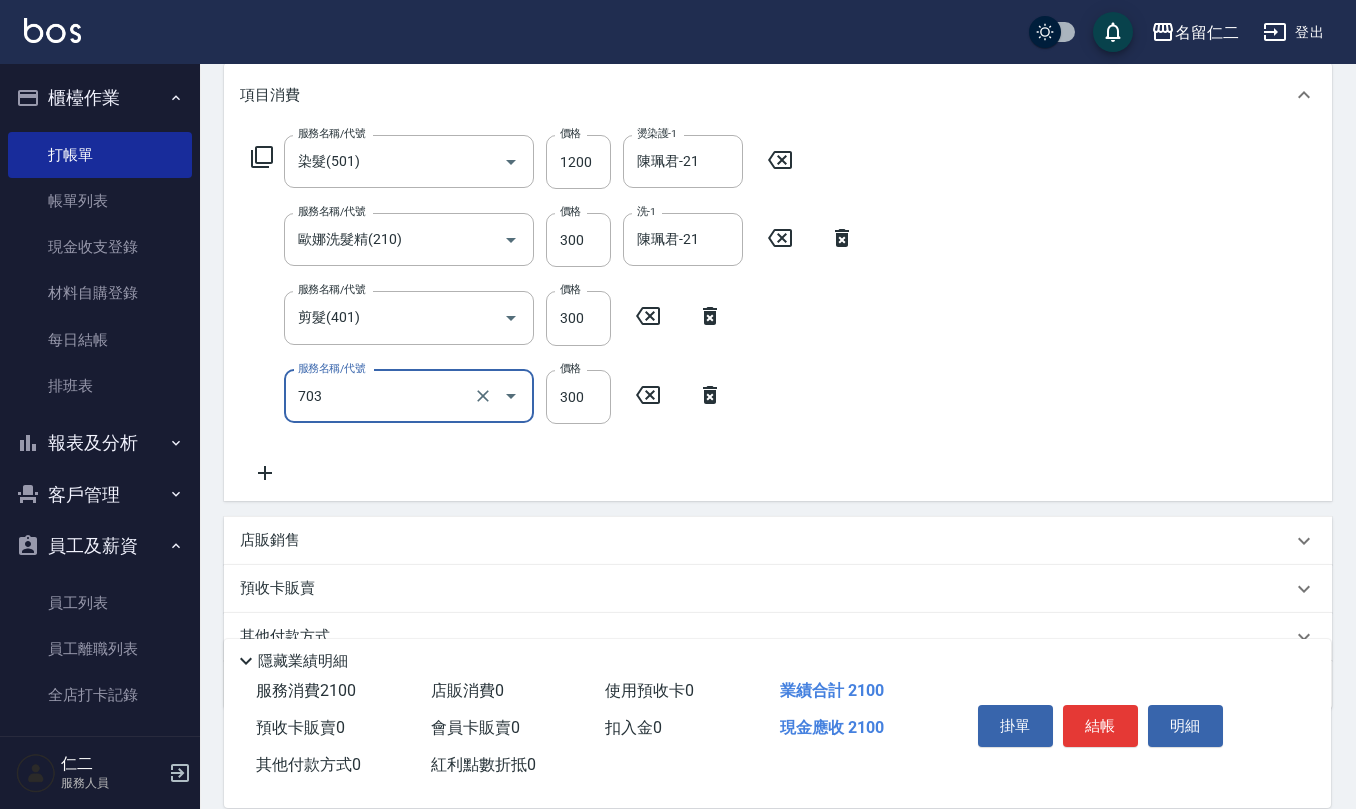 scroll, scrollTop: 266, scrollLeft: 0, axis: vertical 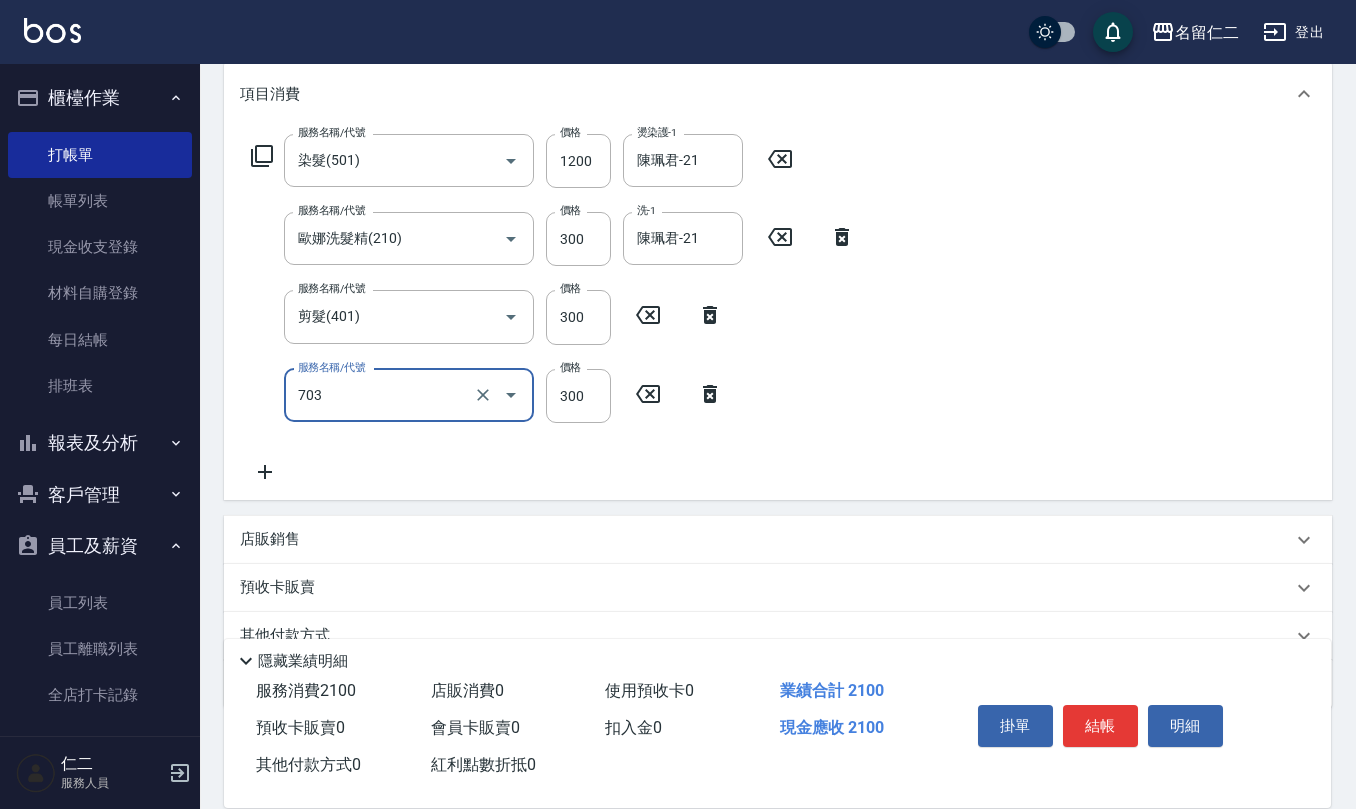 type on "([QUANTITY])設計師([QUANTITY])" 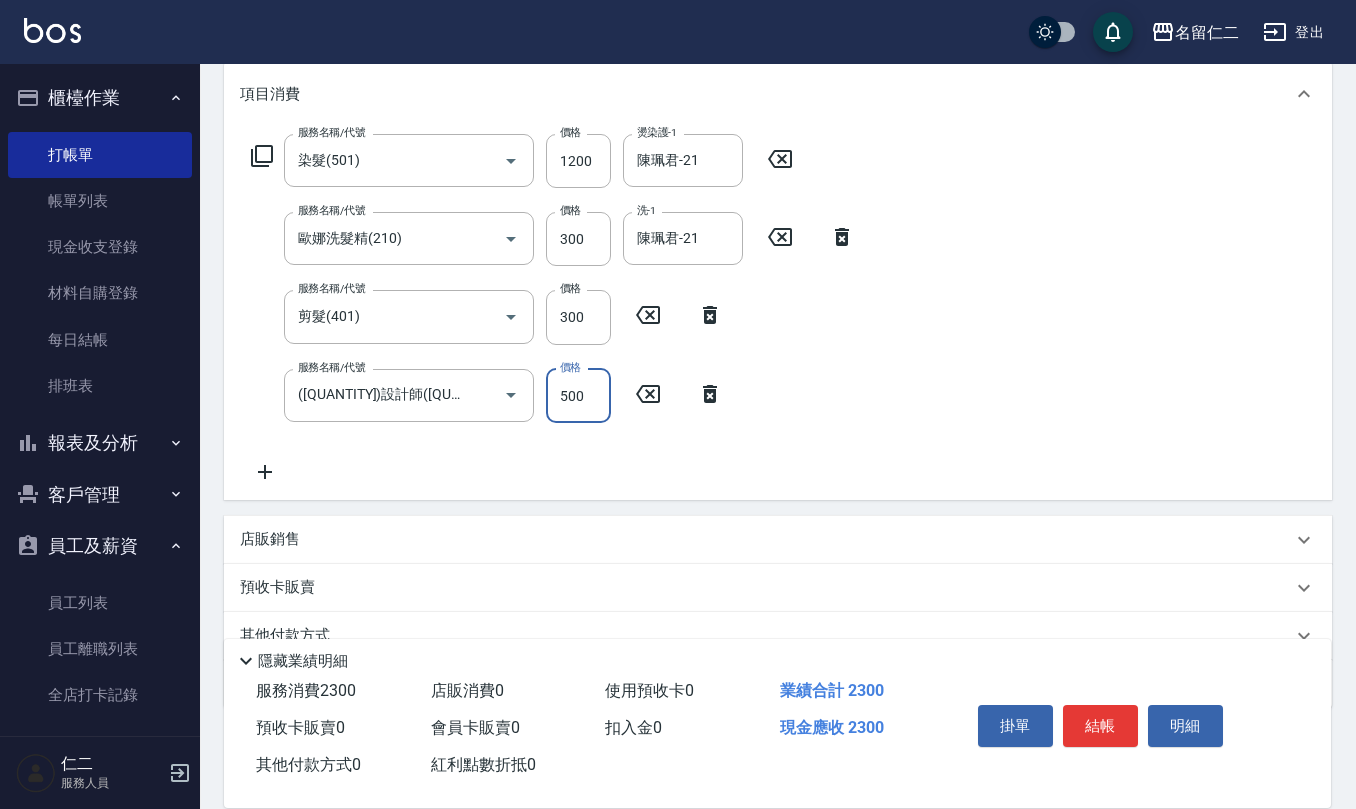 type on "500" 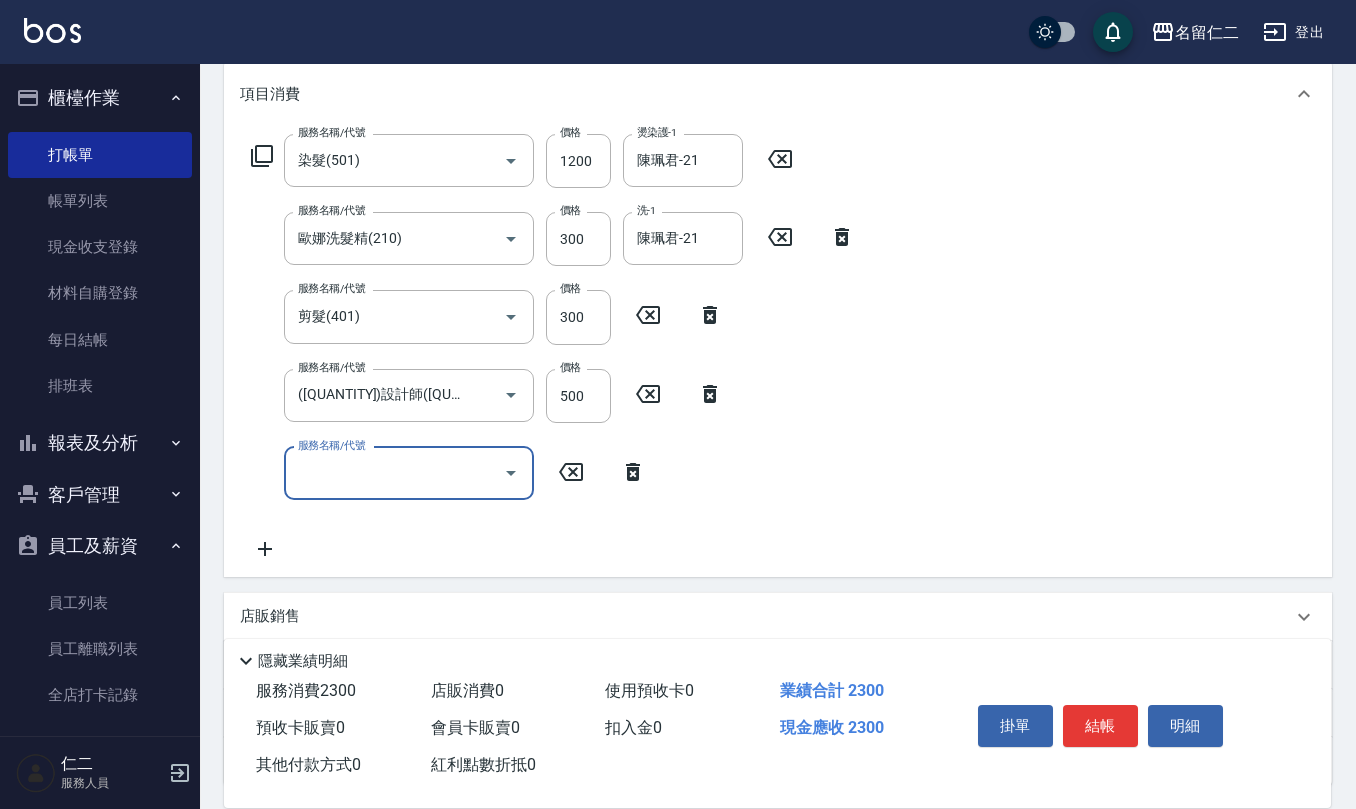 scroll, scrollTop: 0, scrollLeft: 0, axis: both 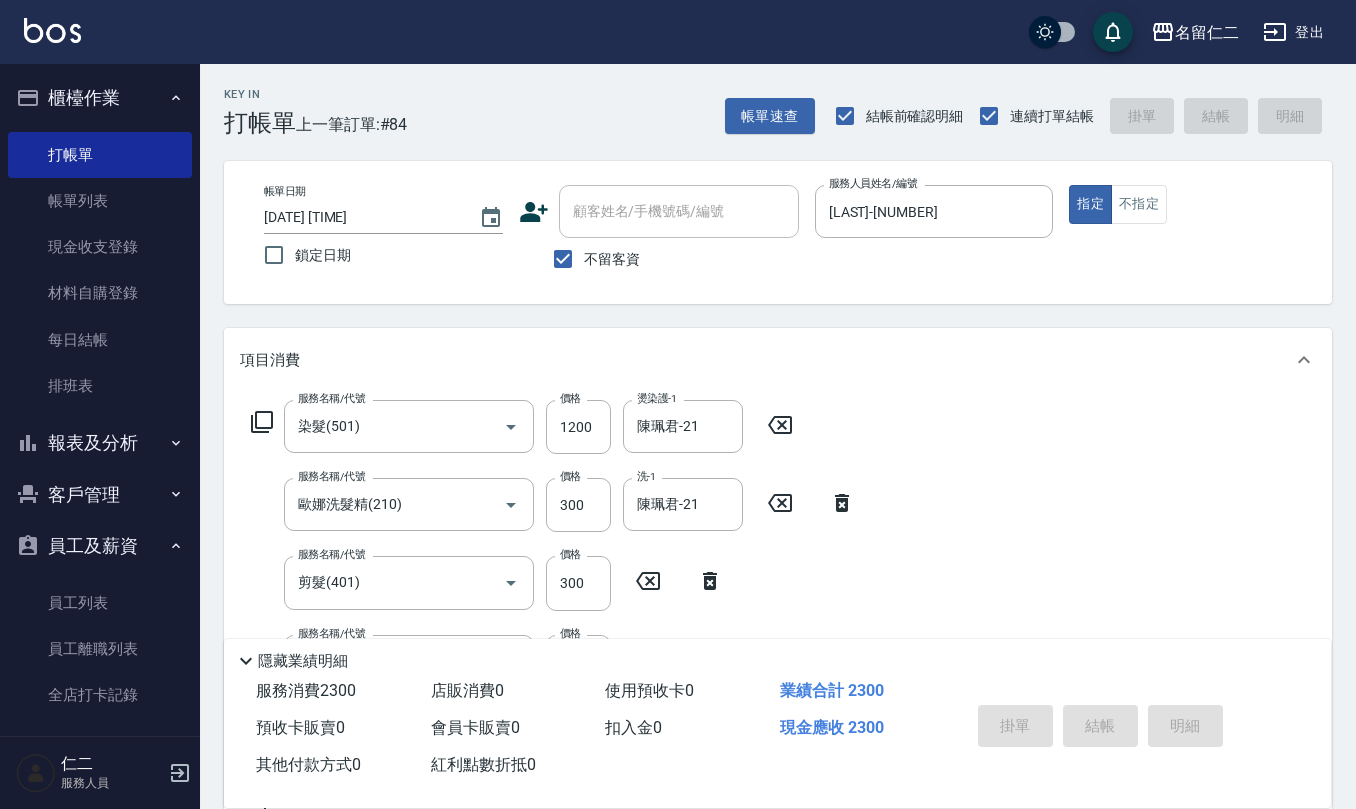 type on "2025/08/03 20:12" 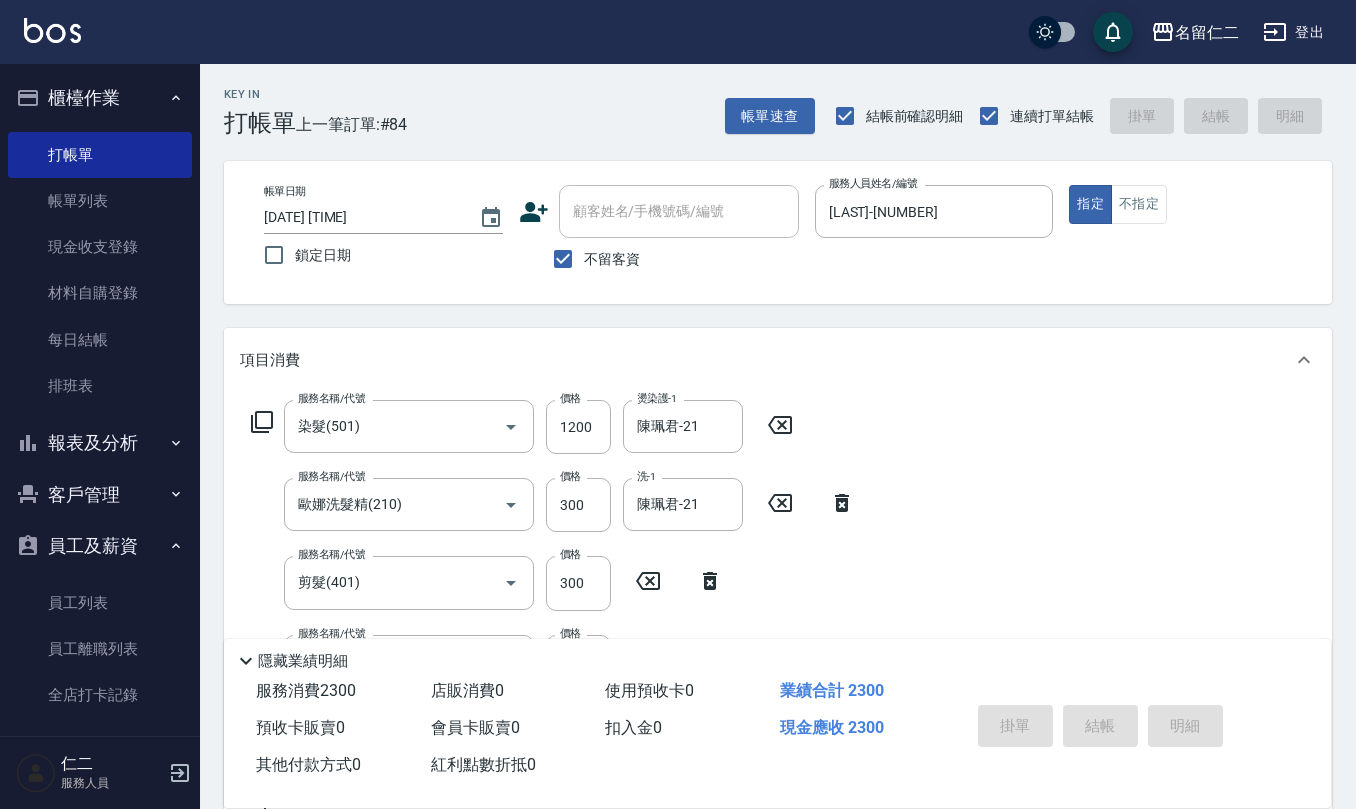 type 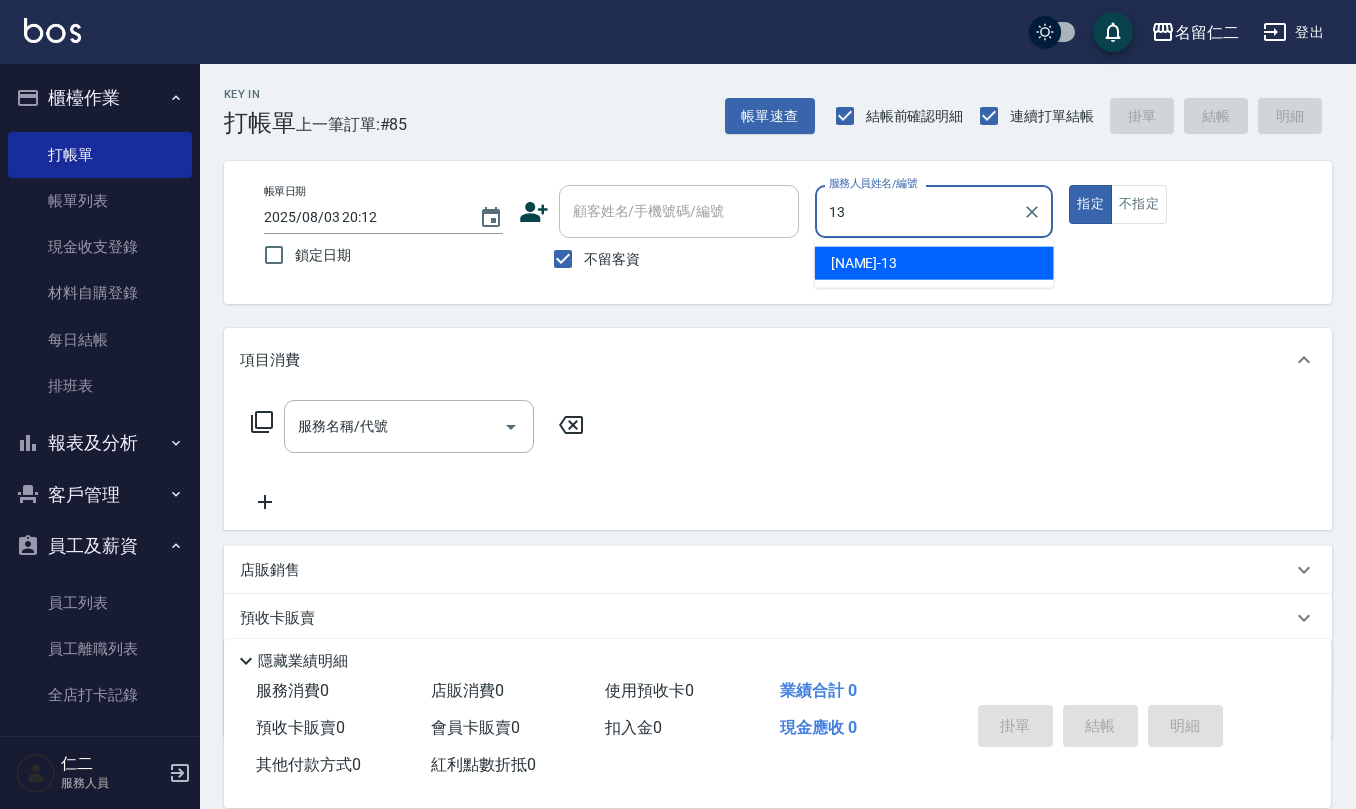 type on "[NAME]-[QUANTITY]" 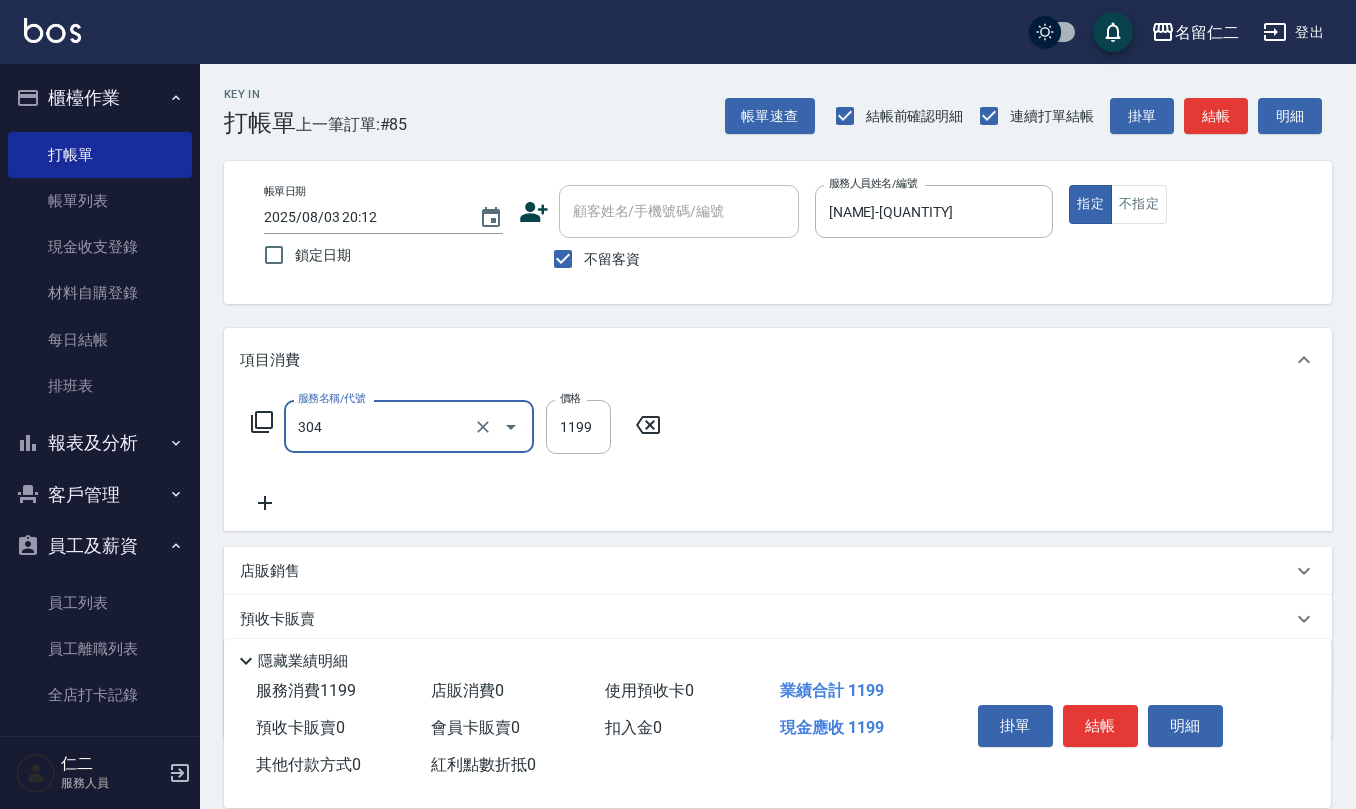 type on "離子燙(特價)(304)" 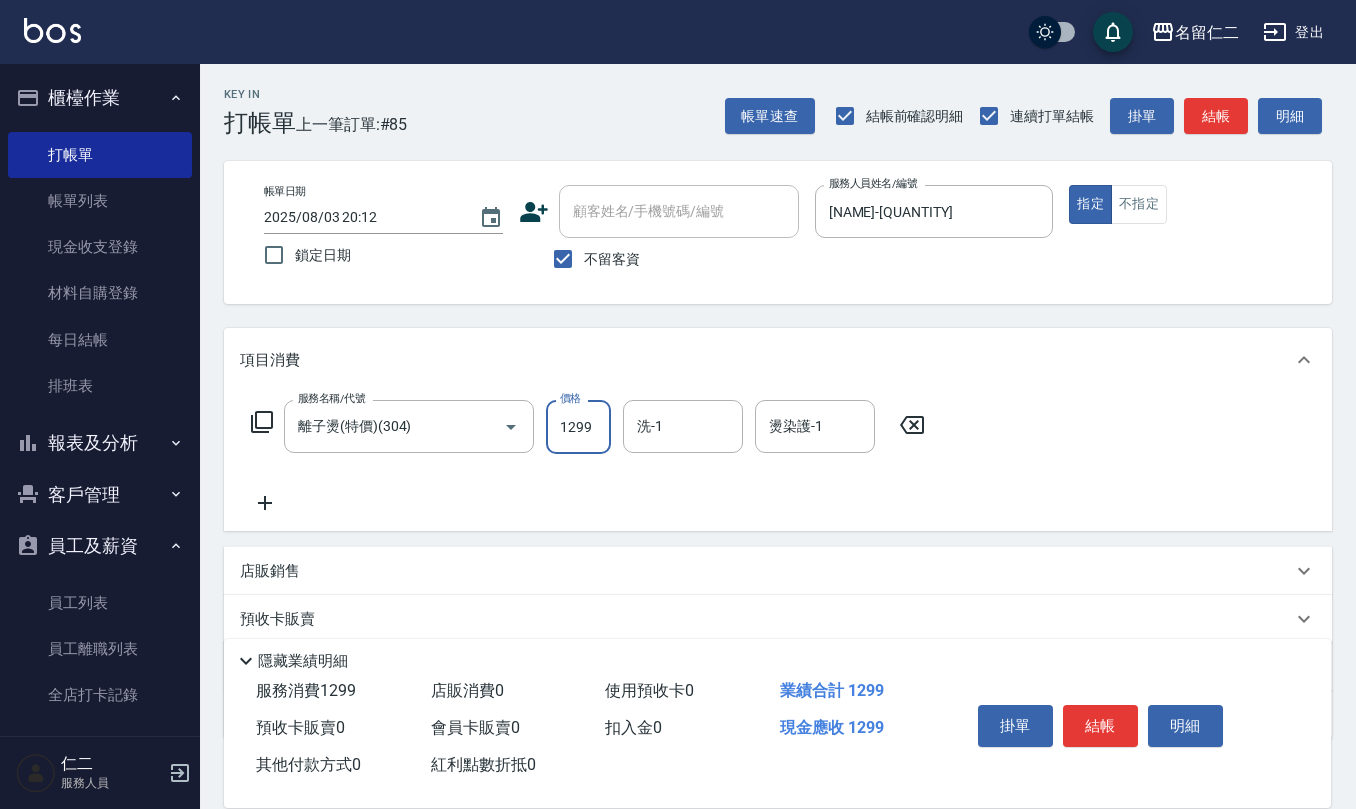 type on "1299" 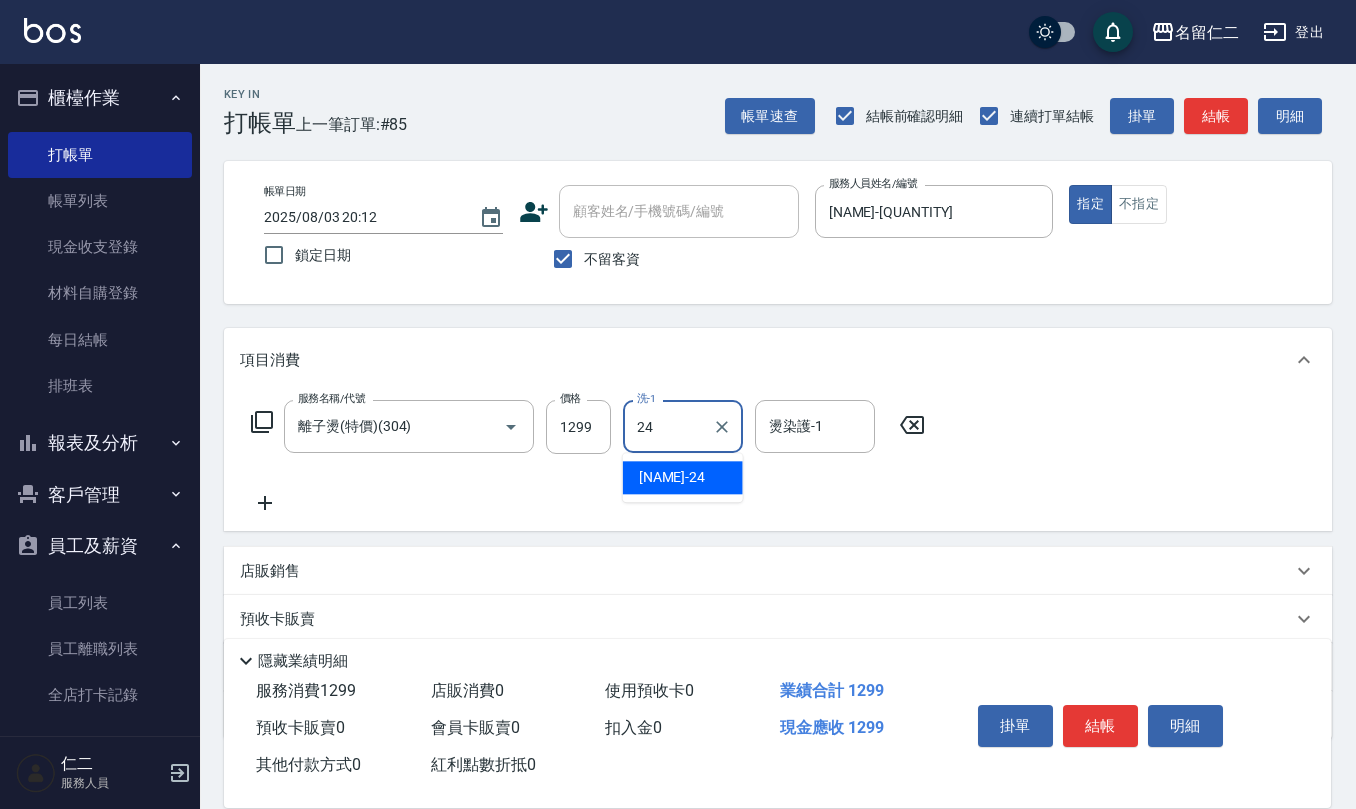 type on "[NAME]-[QUANTITY]" 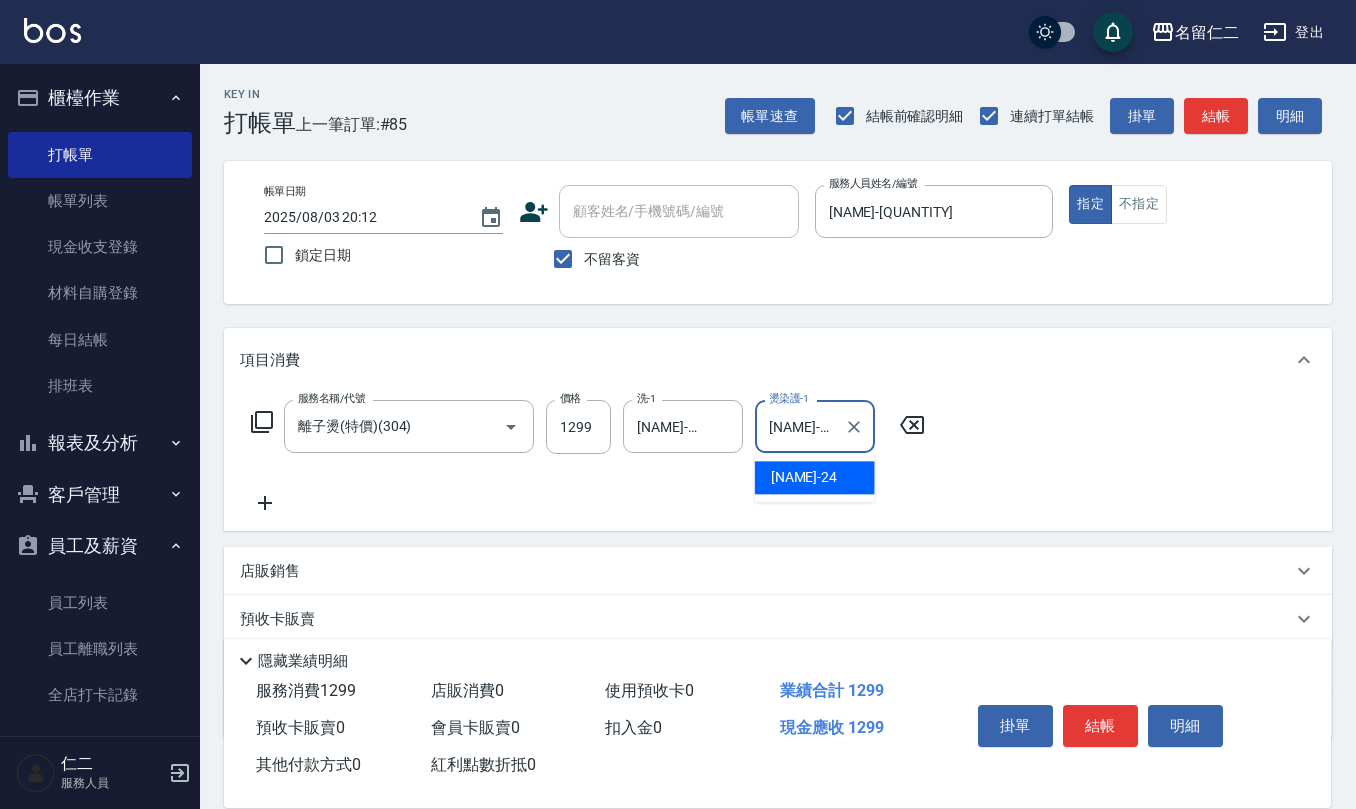 type on "[NAME]-[QUANTITY]" 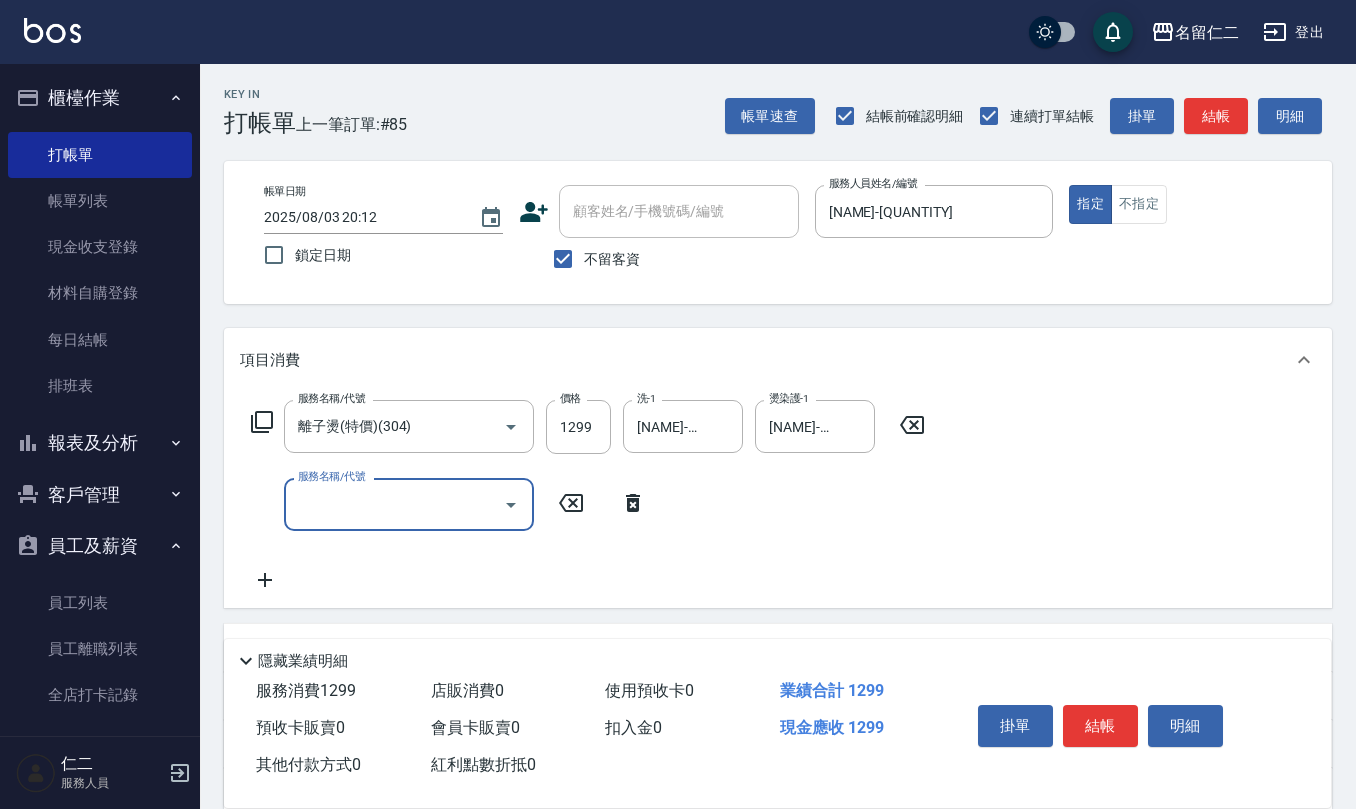 scroll, scrollTop: 133, scrollLeft: 0, axis: vertical 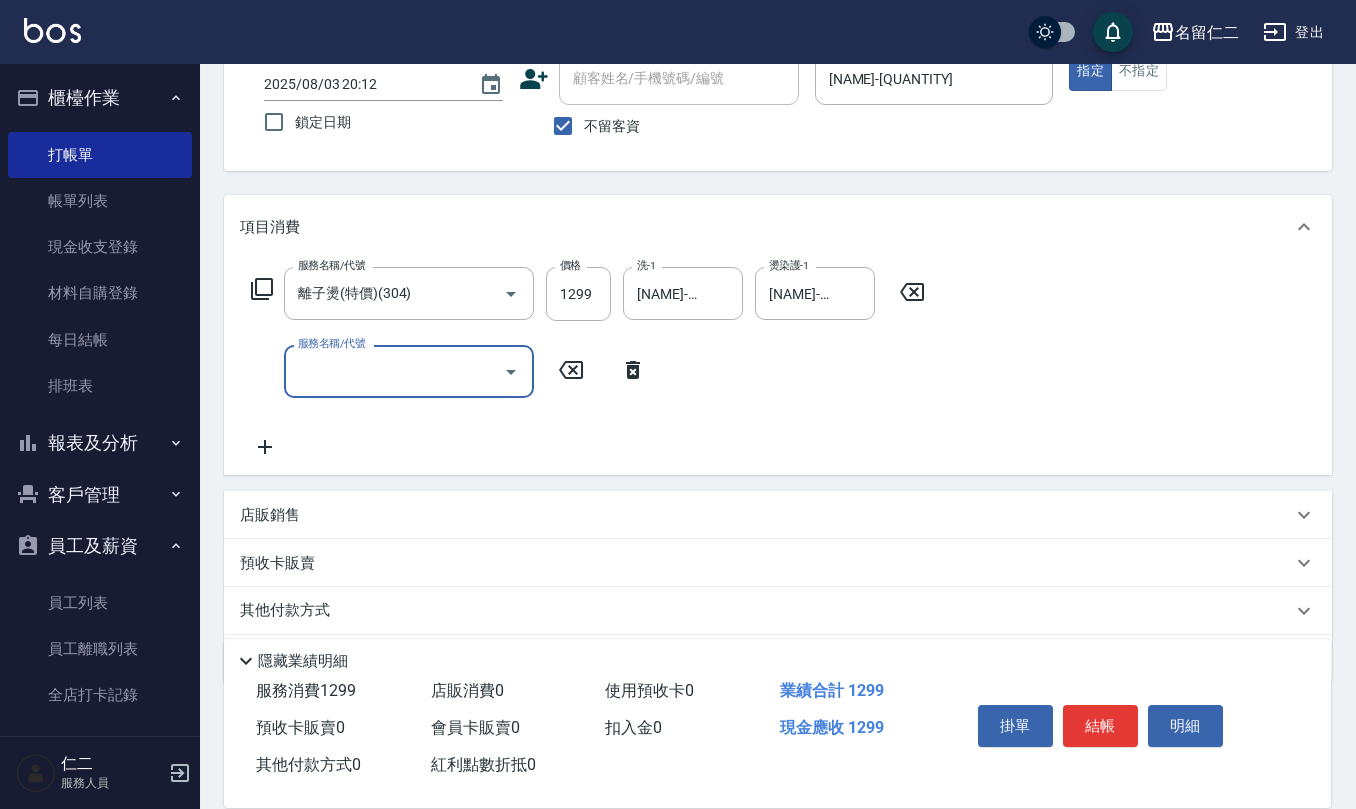 click on "店販銷售" at bounding box center (766, 515) 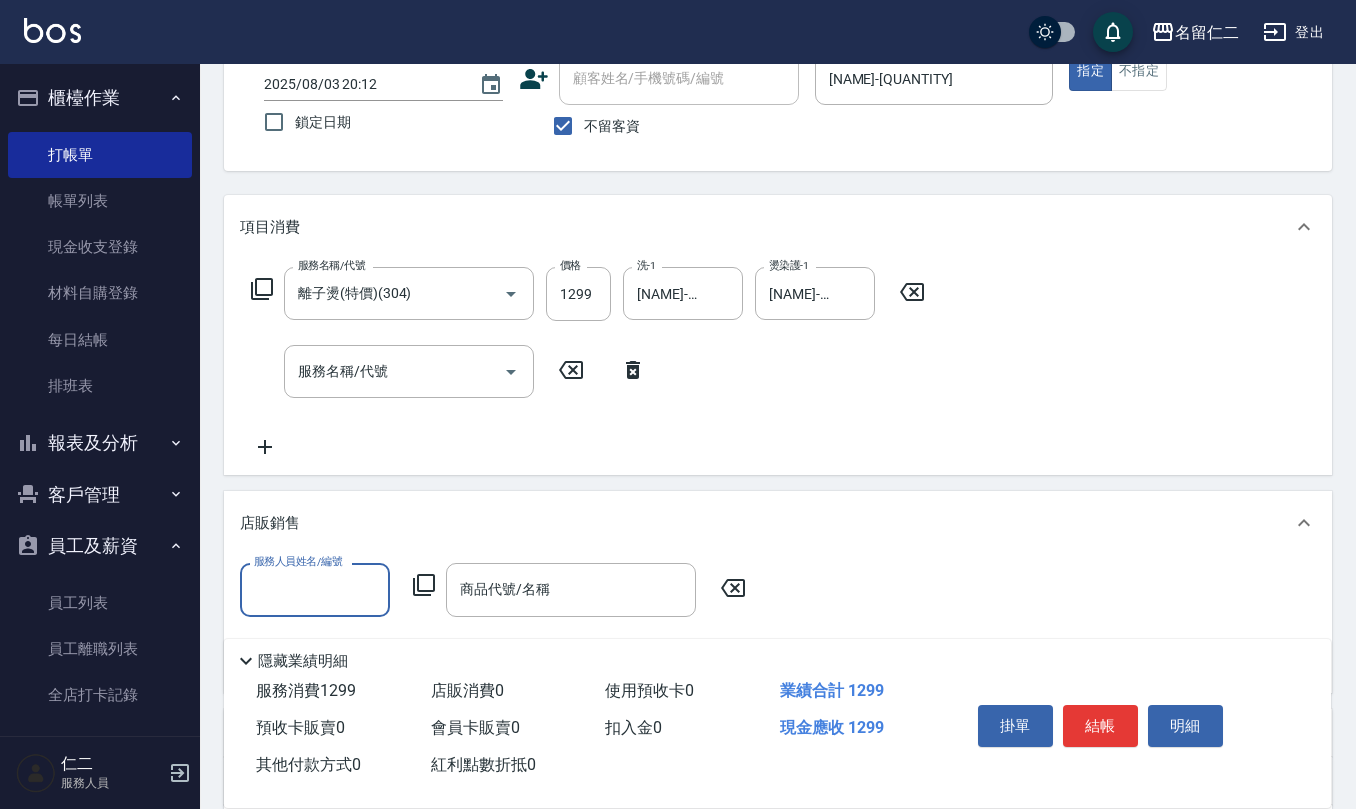 scroll, scrollTop: 1, scrollLeft: 0, axis: vertical 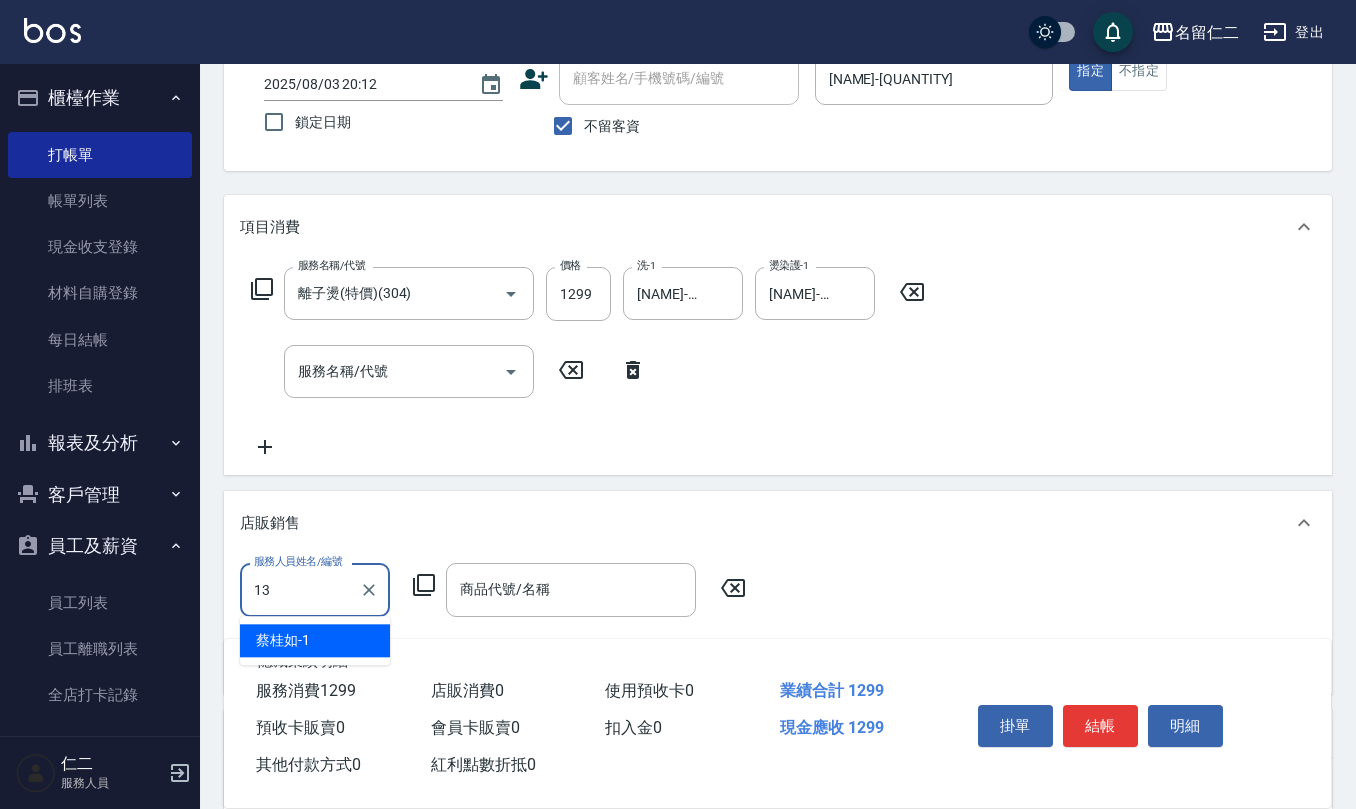 type on "[NAME]-[QUANTITY]" 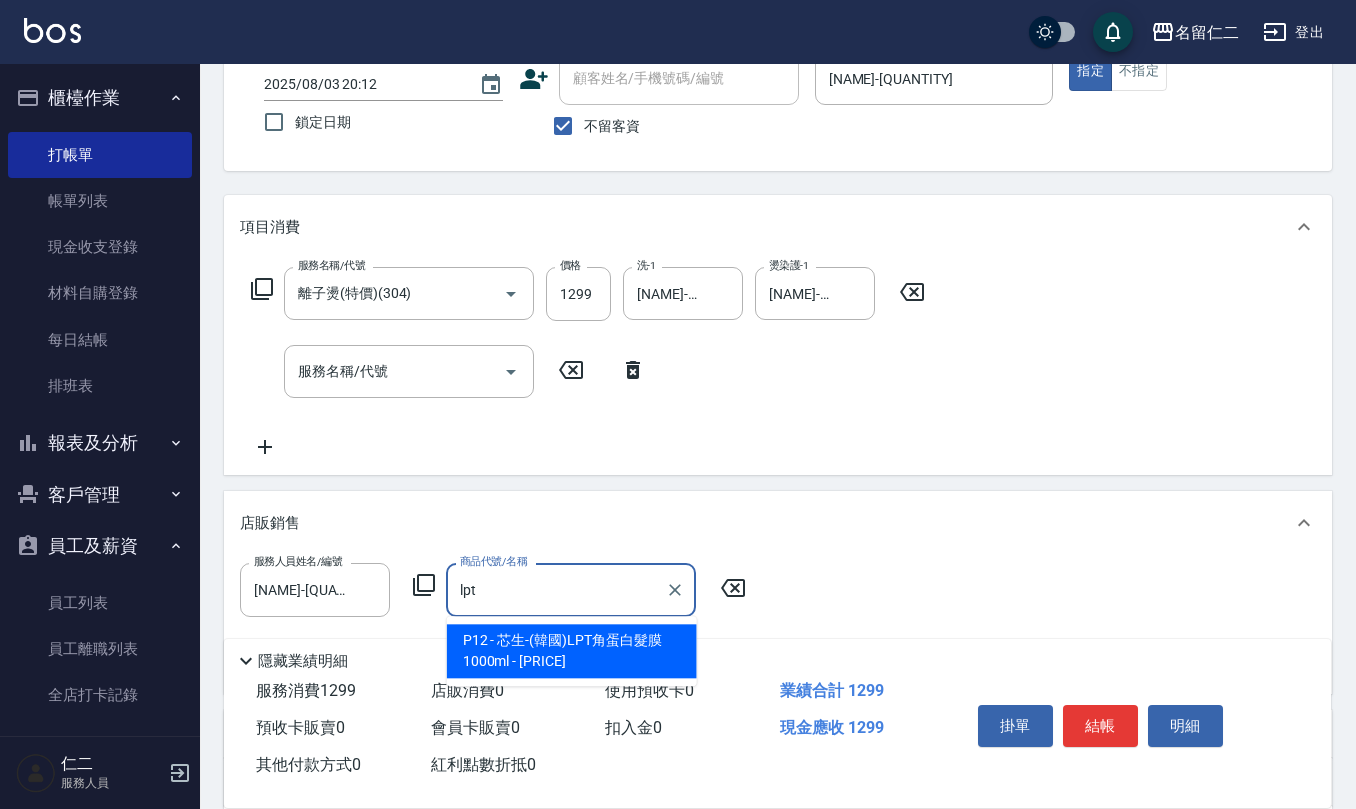 type on "芯生-(韓國)LPT角蛋白髮膜1000ml" 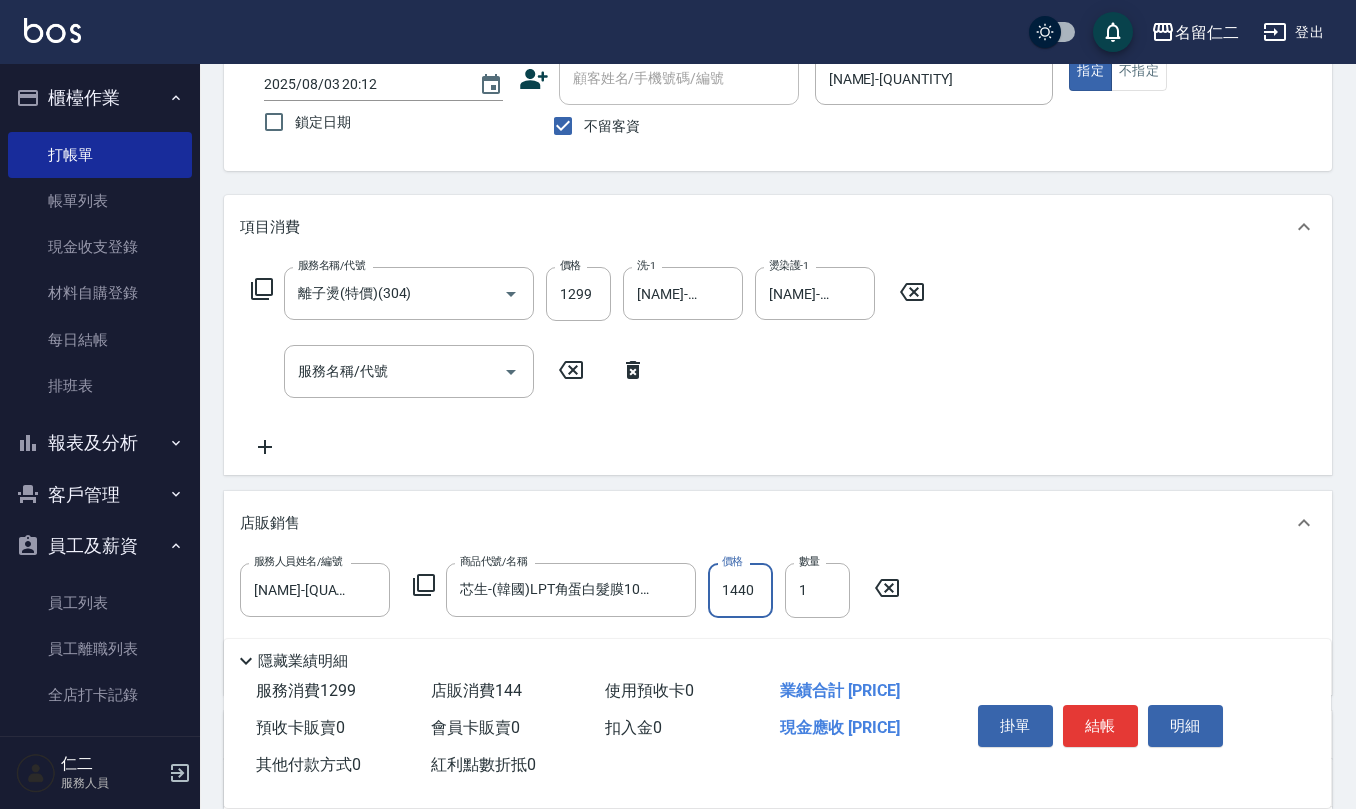 type on "1440" 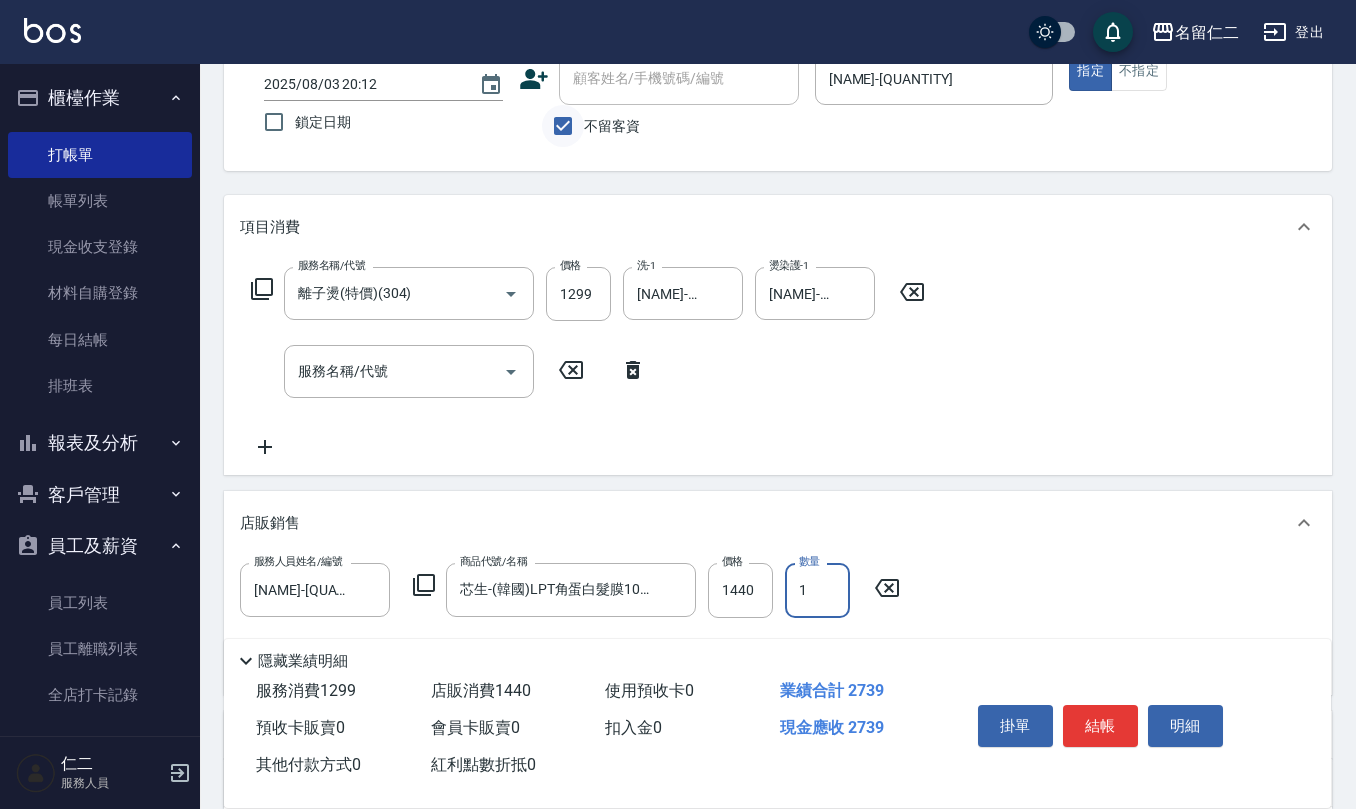 click on "不留客資" at bounding box center (563, 126) 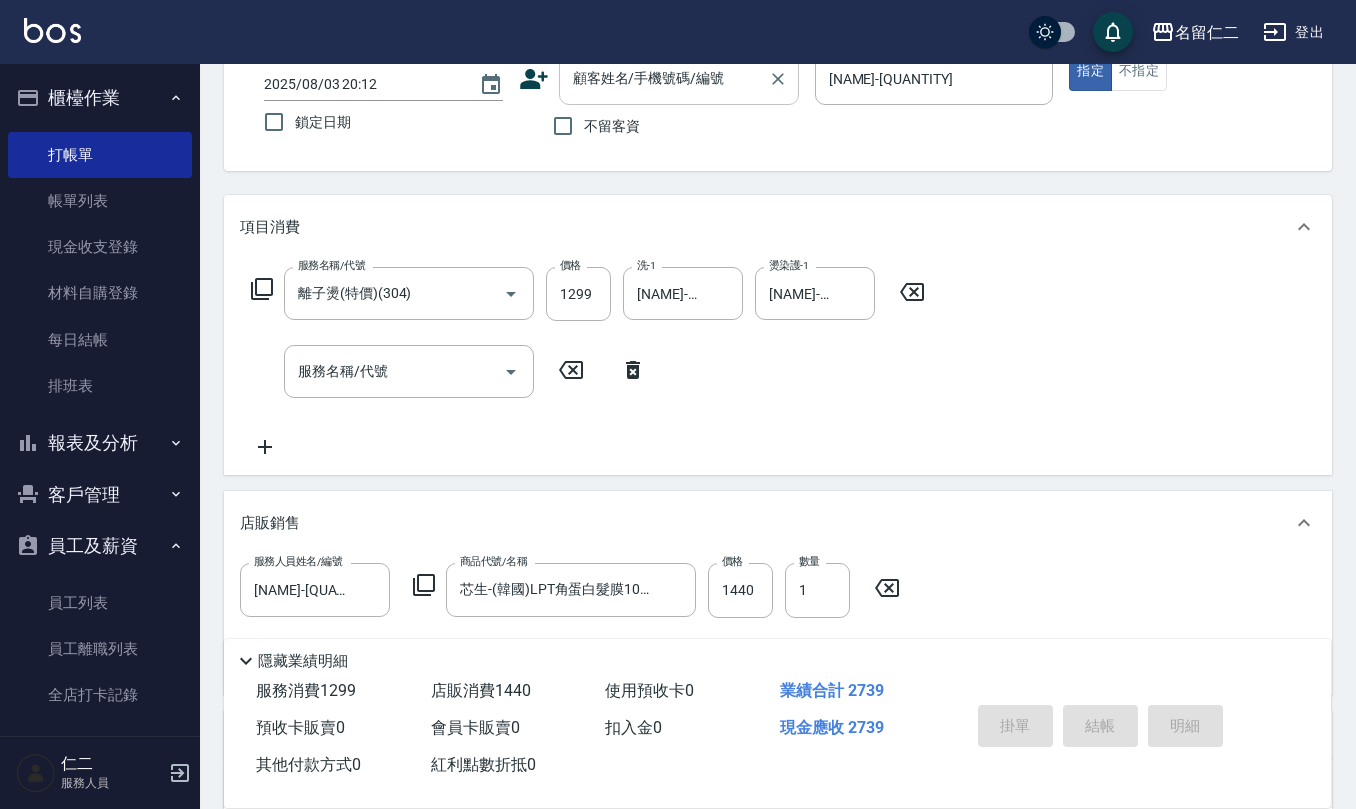click on "顧客姓名/手機號碼/編號" at bounding box center [679, 78] 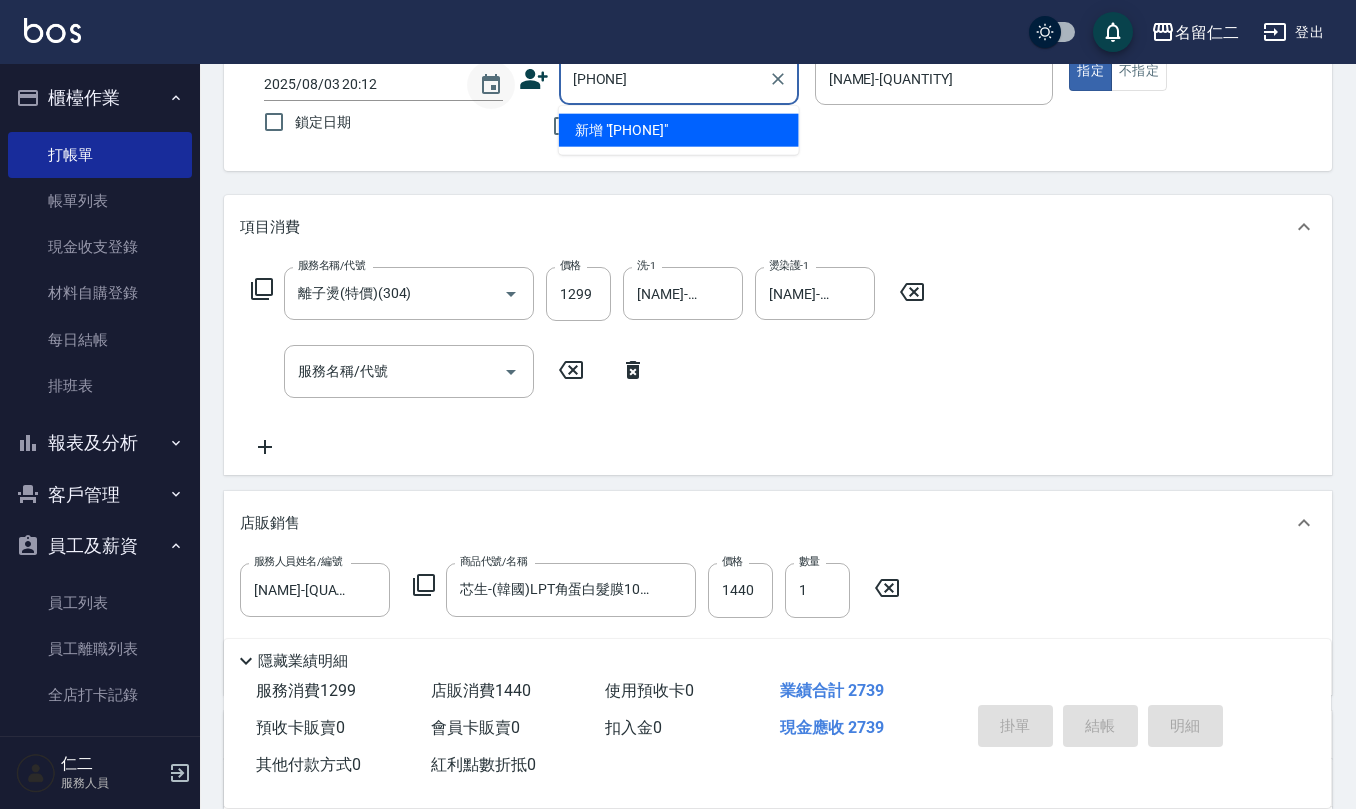 drag, startPoint x: 678, startPoint y: 68, endPoint x: 494, endPoint y: 64, distance: 184.04347 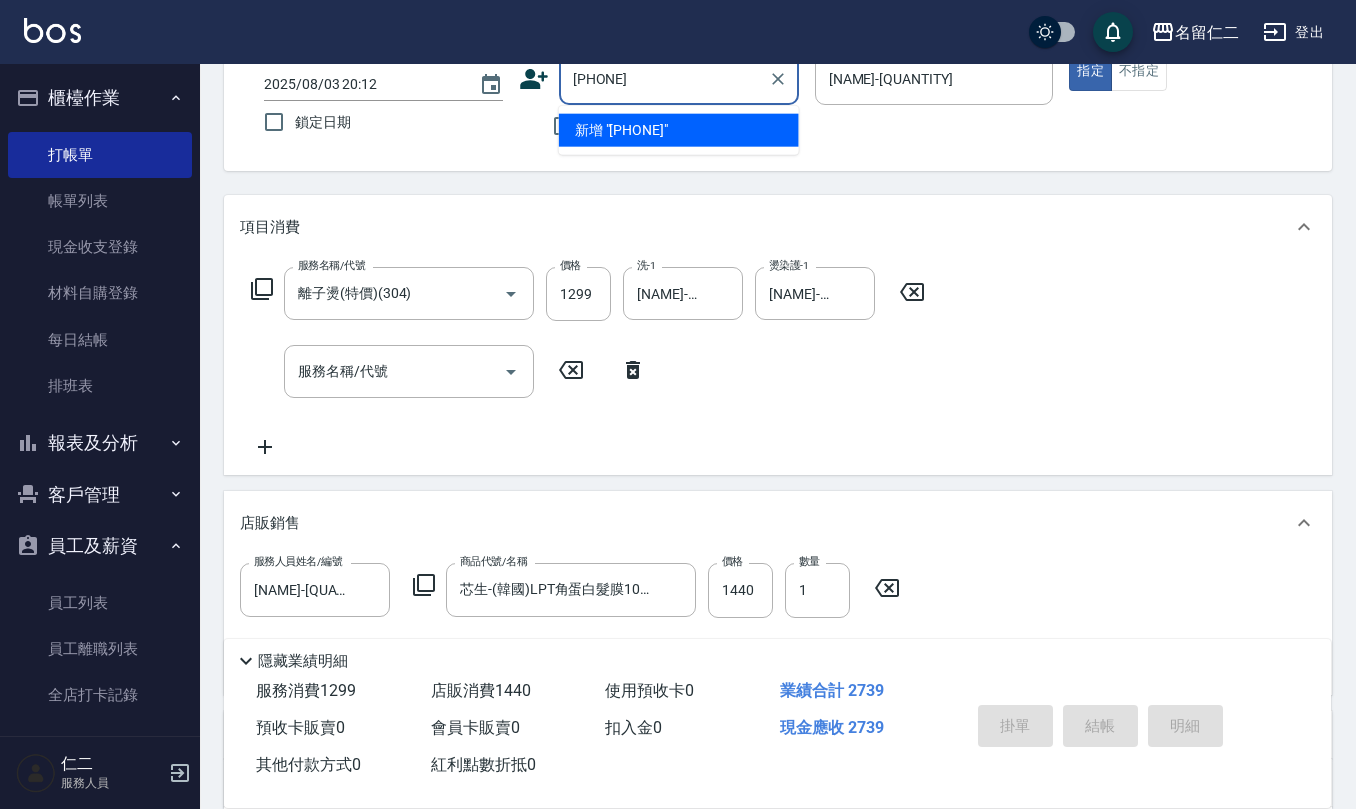 drag, startPoint x: 676, startPoint y: 76, endPoint x: 346, endPoint y: 109, distance: 331.6459 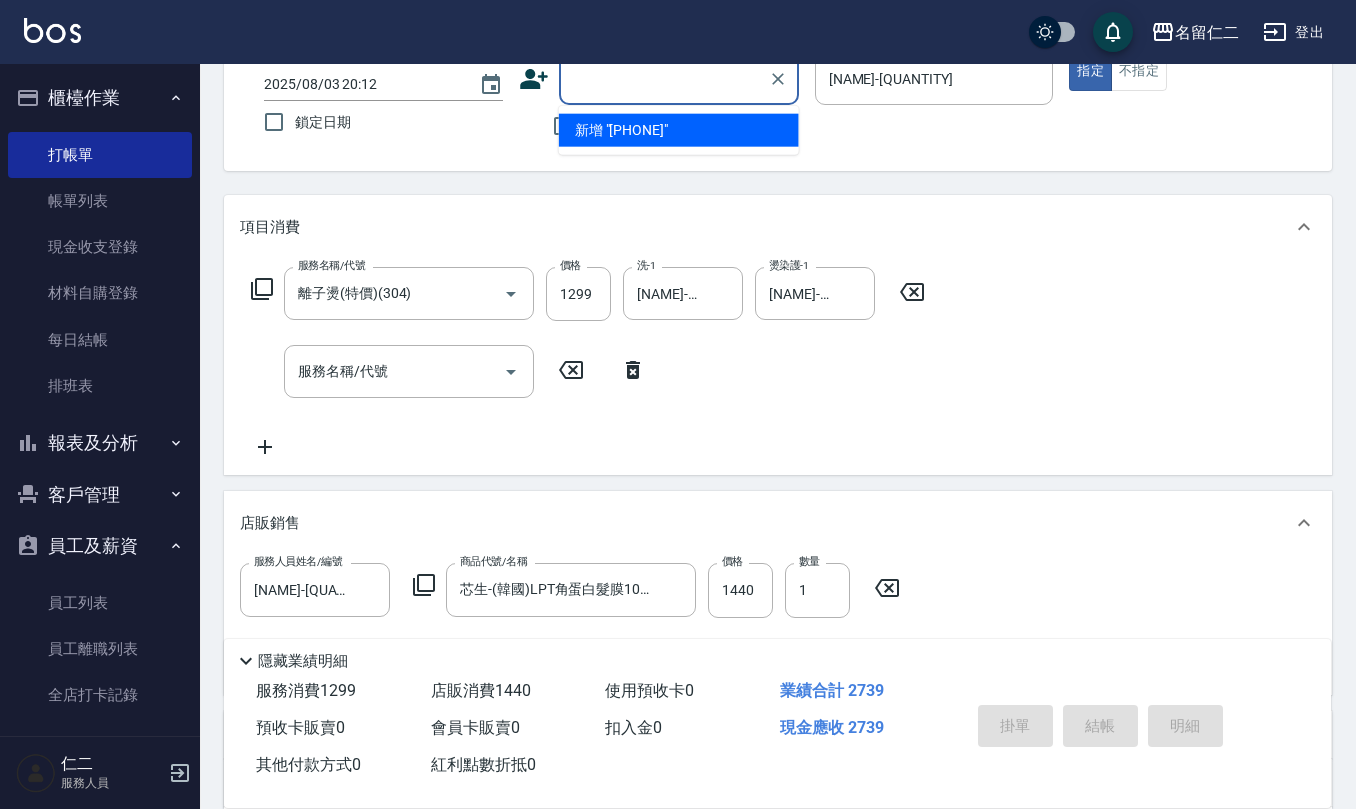 click 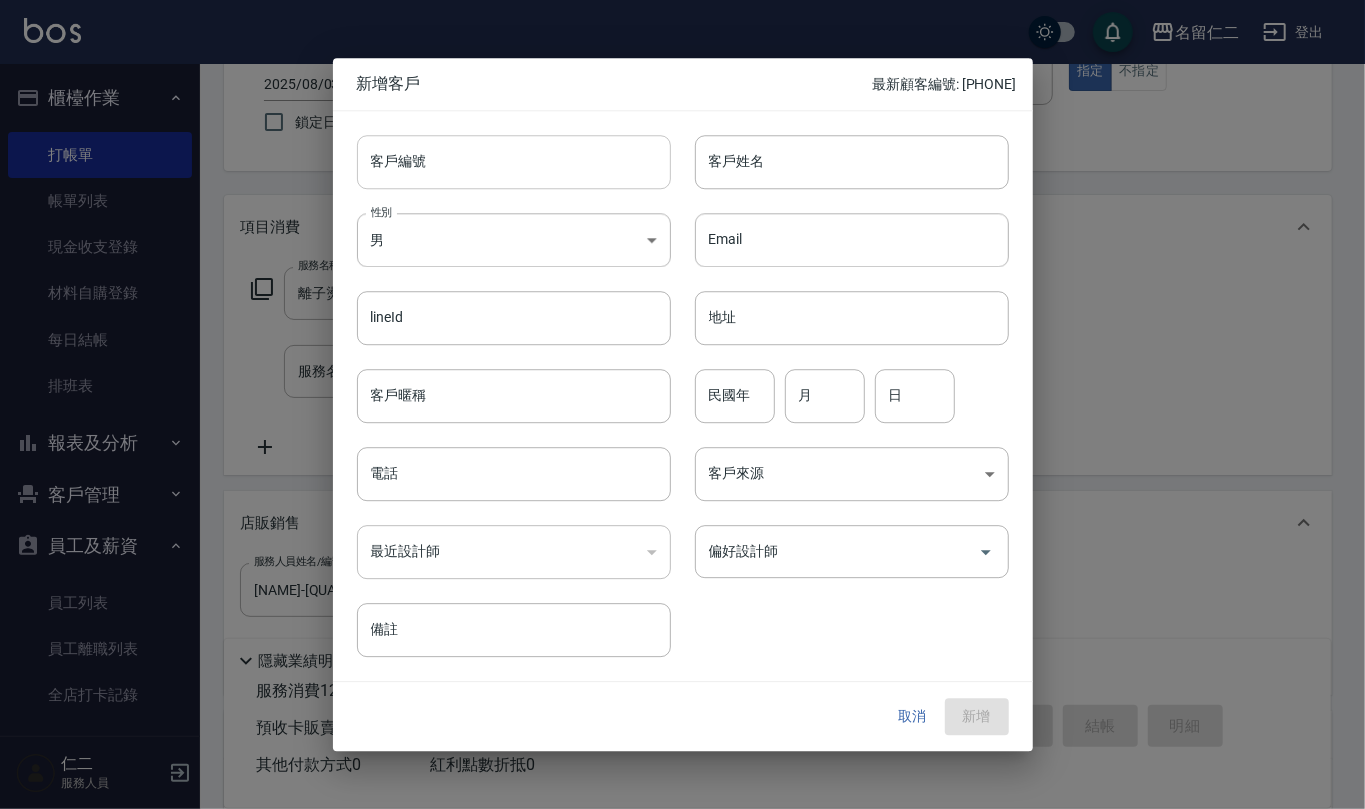 click on "客戶編號" at bounding box center (514, 162) 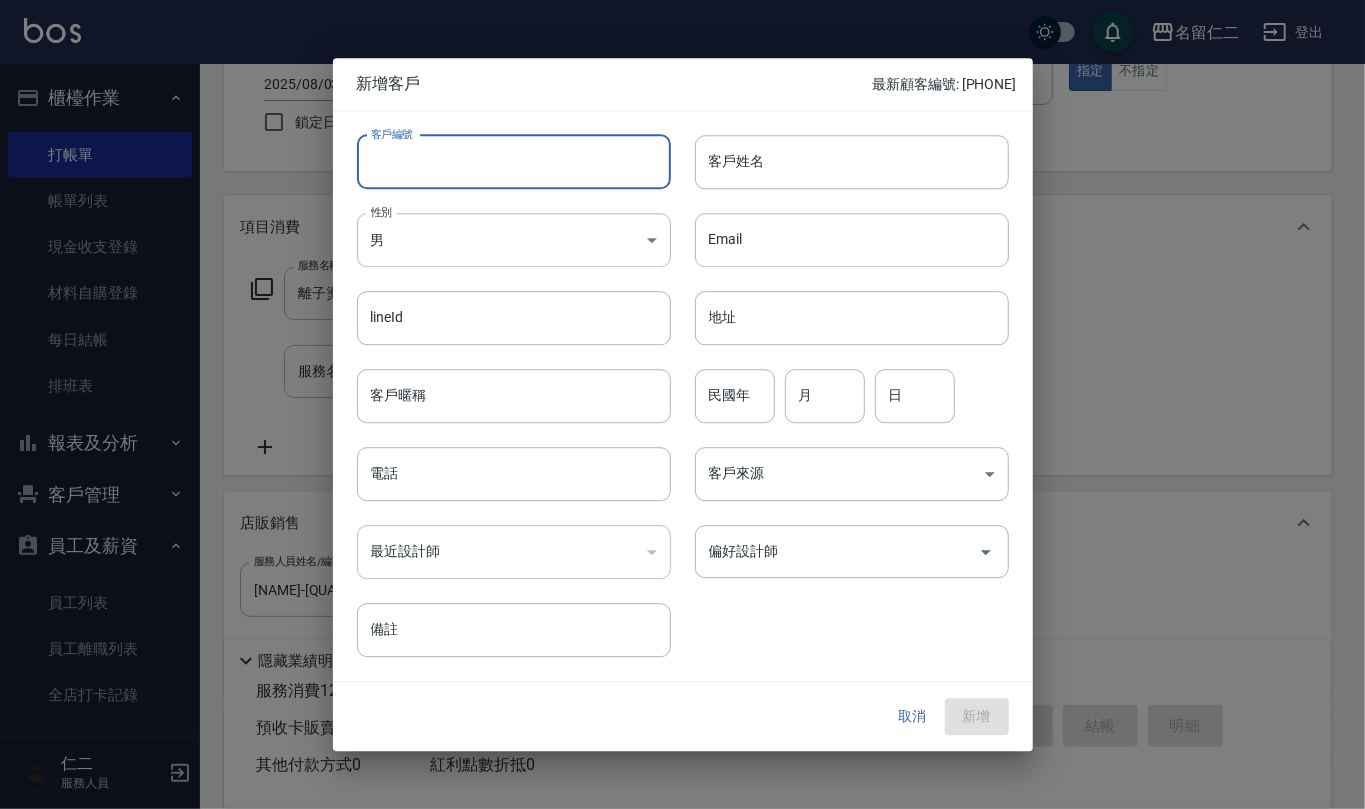 paste on "[PHONE]" 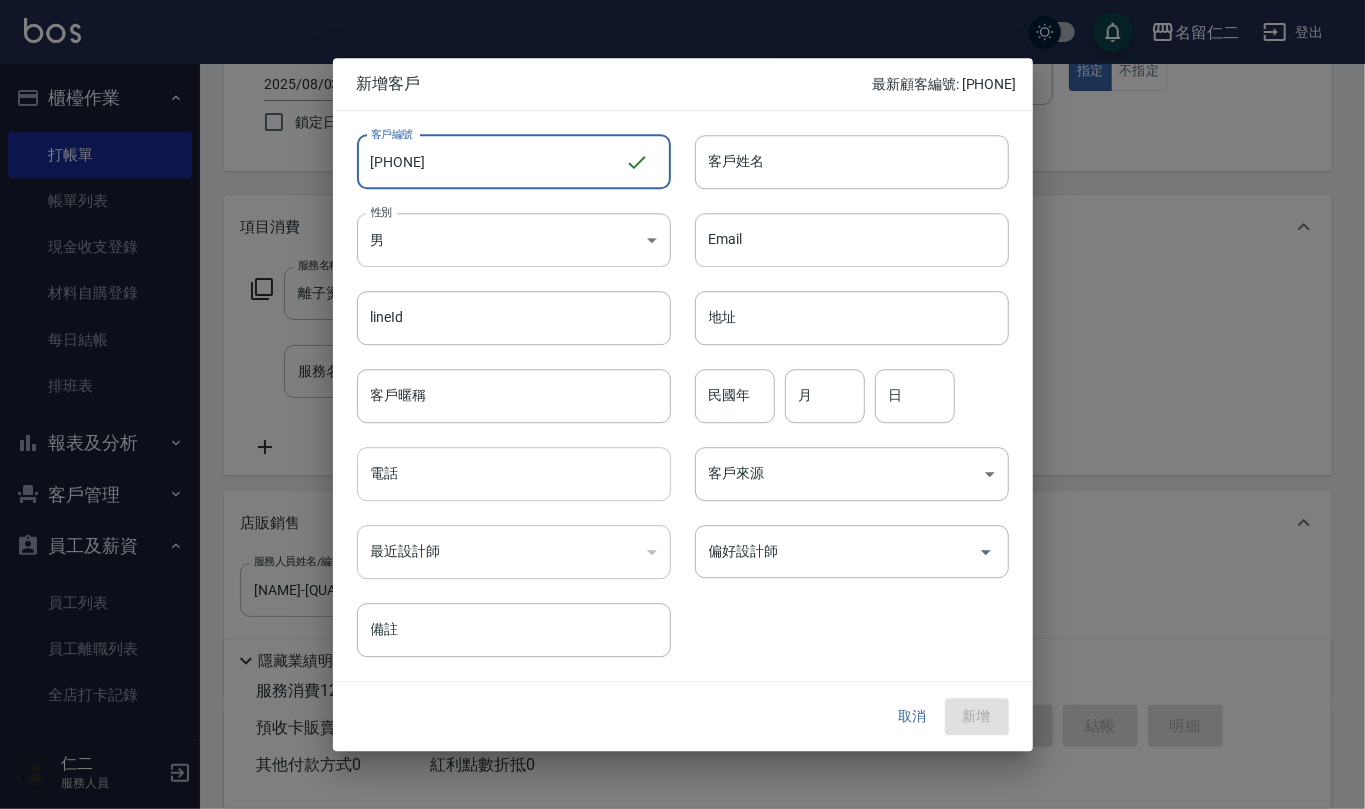 type on "[PHONE]" 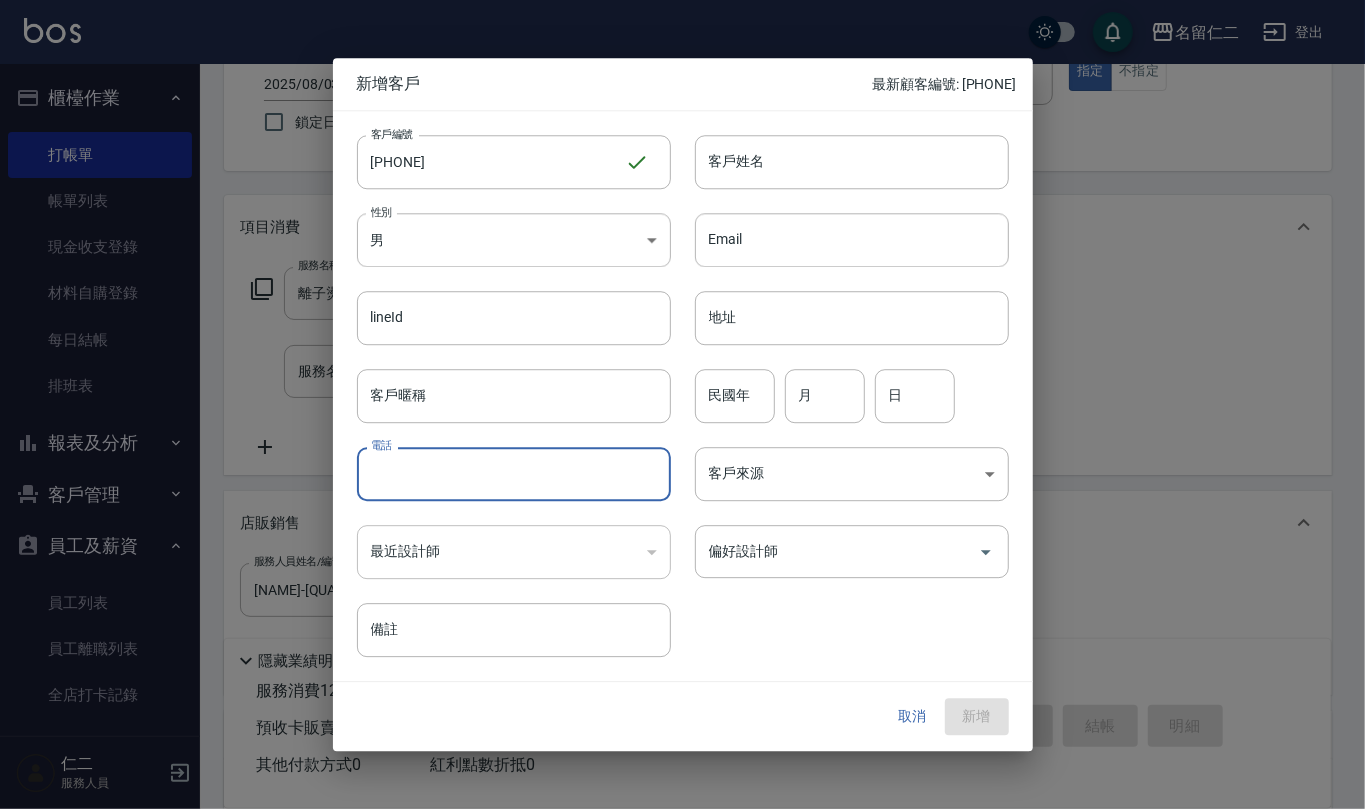 paste on "[PHONE]" 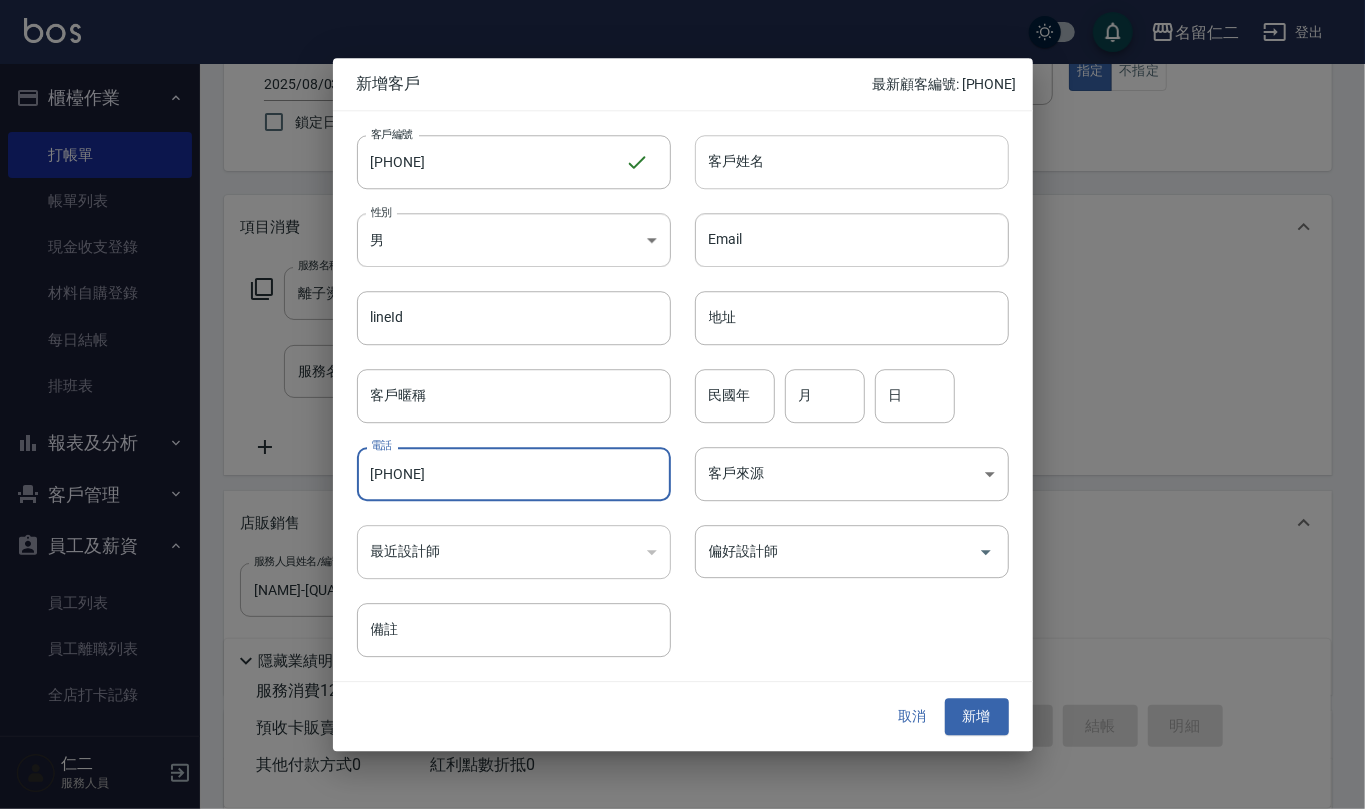 type on "[PHONE]" 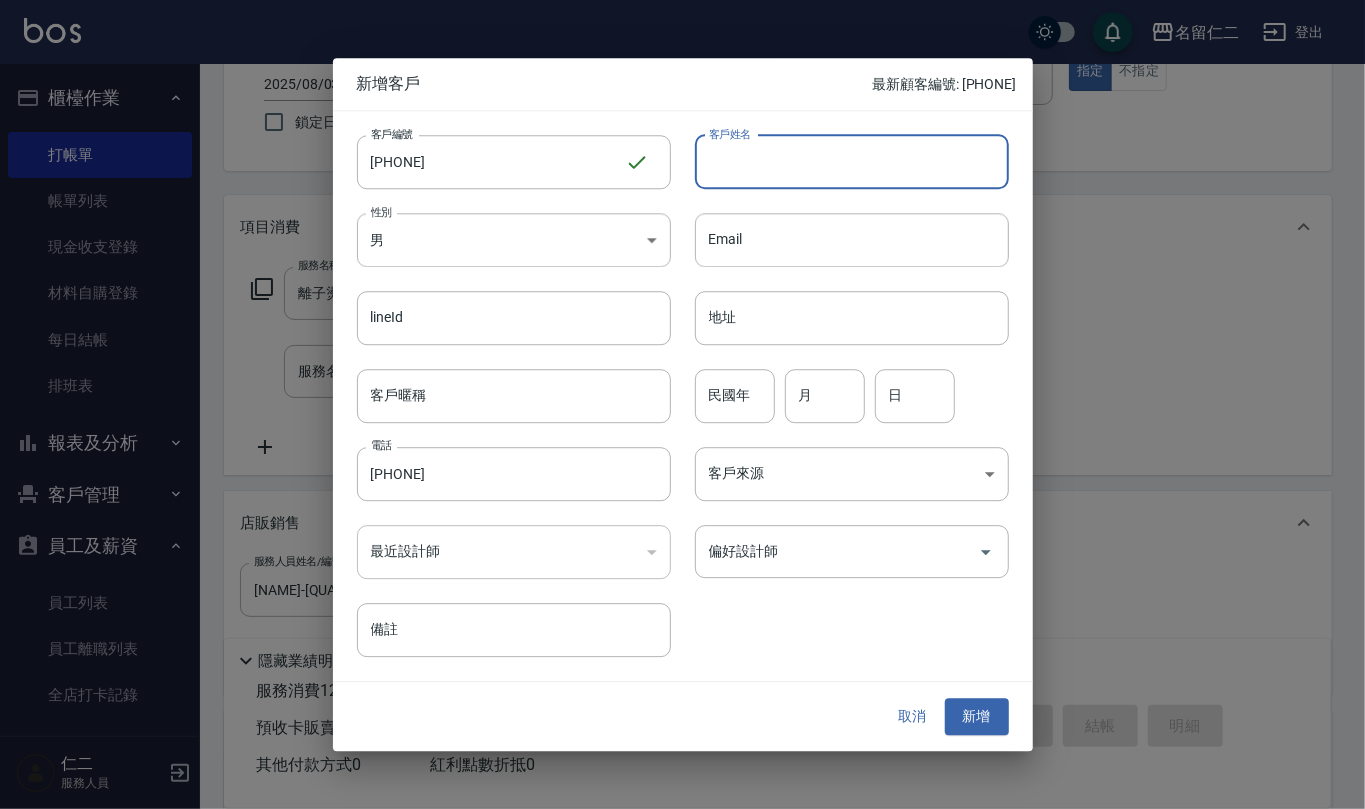 click on "客戶姓名" at bounding box center (852, 162) 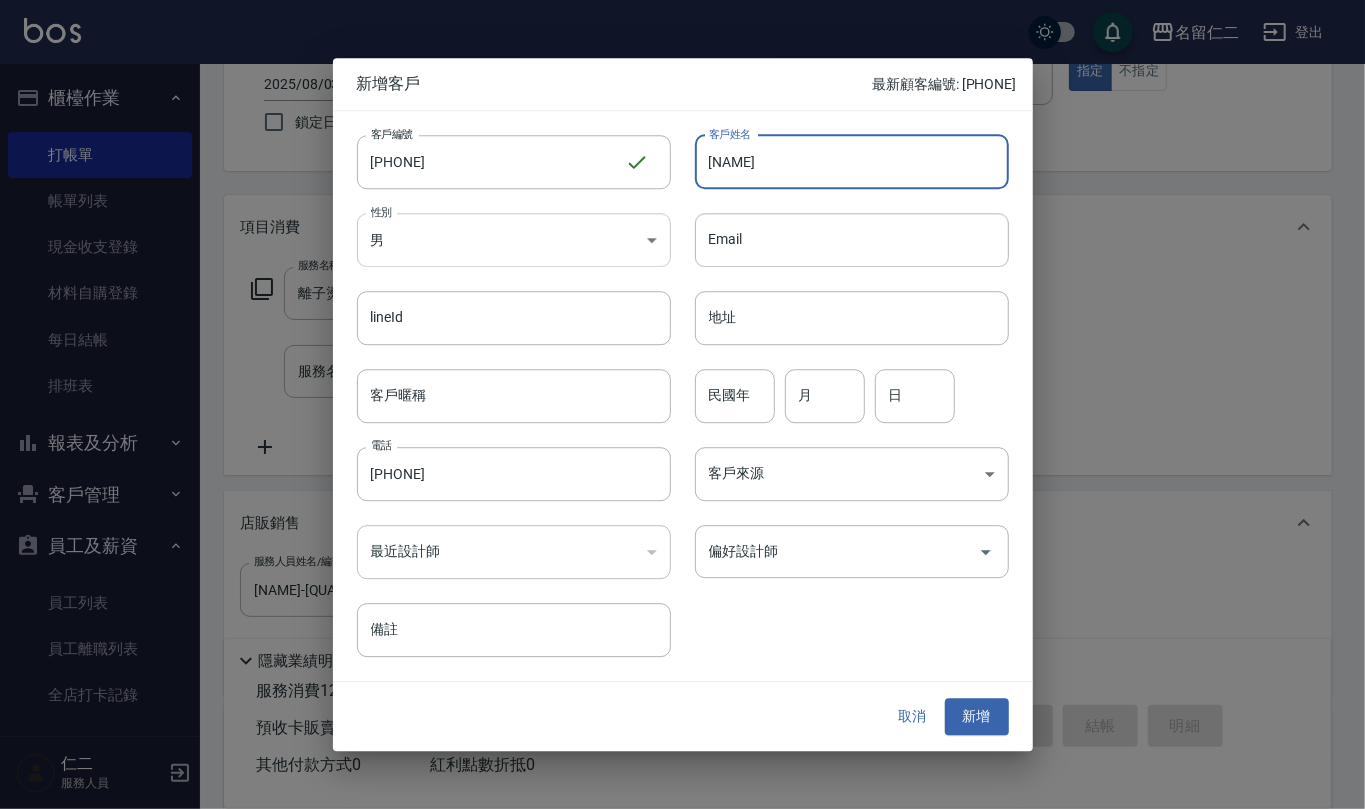 type on "[NAME]" 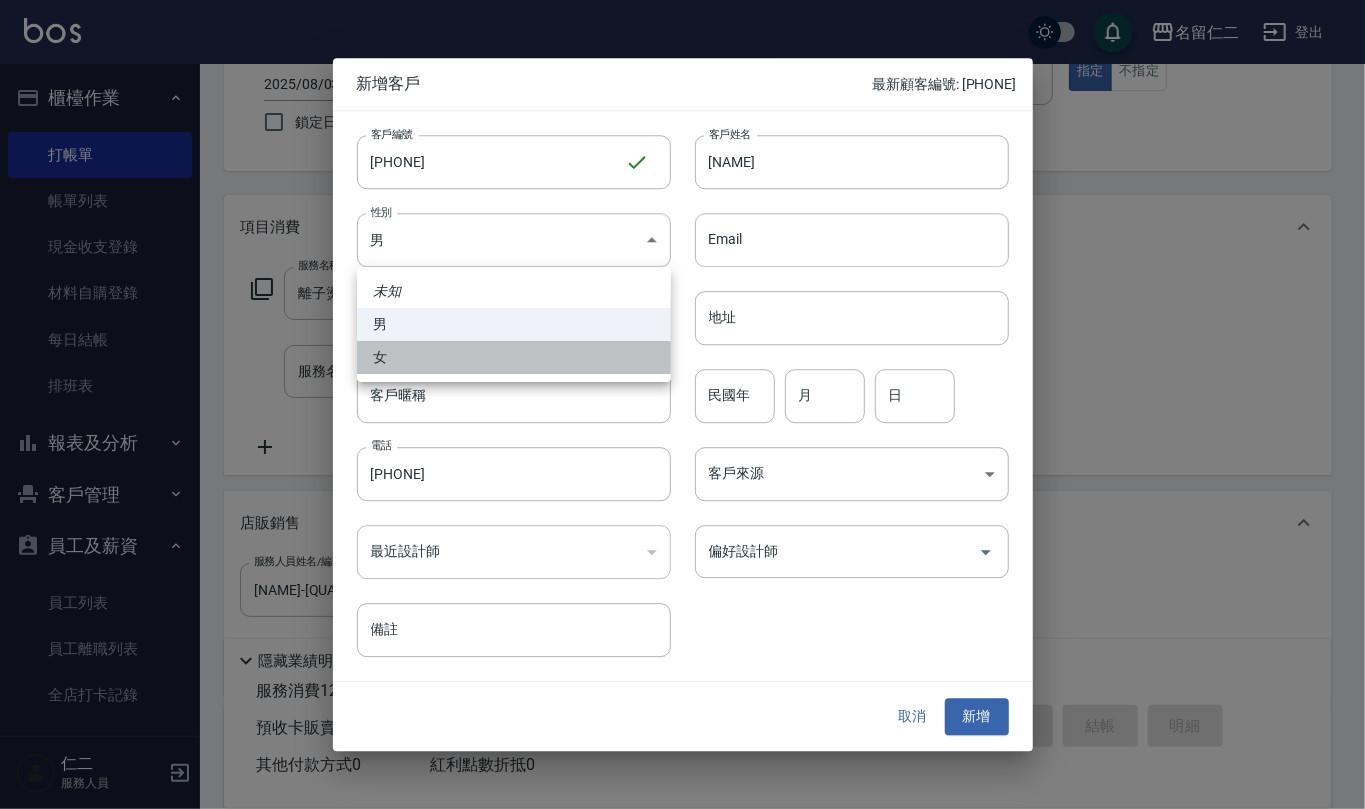 click on "女" at bounding box center [514, 357] 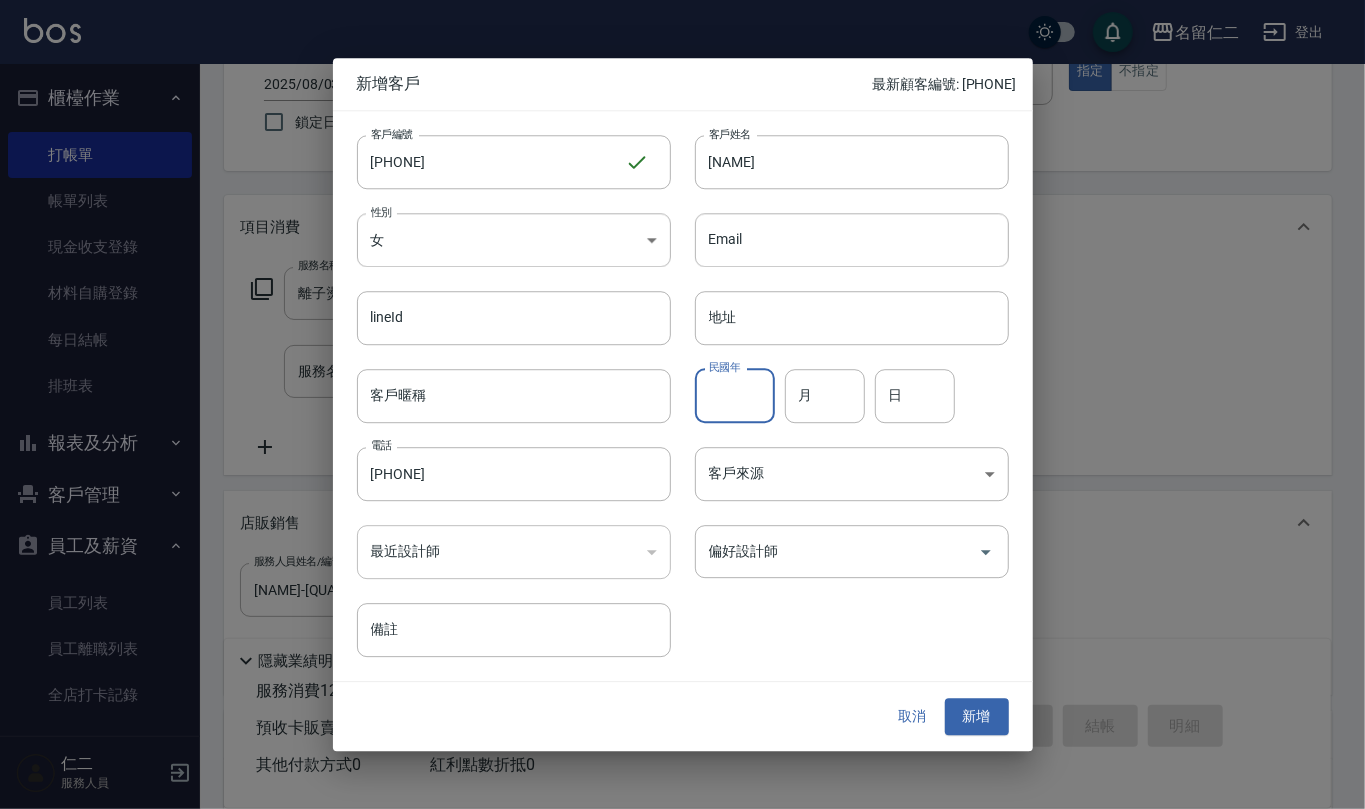 click on "民國年" at bounding box center [735, 396] 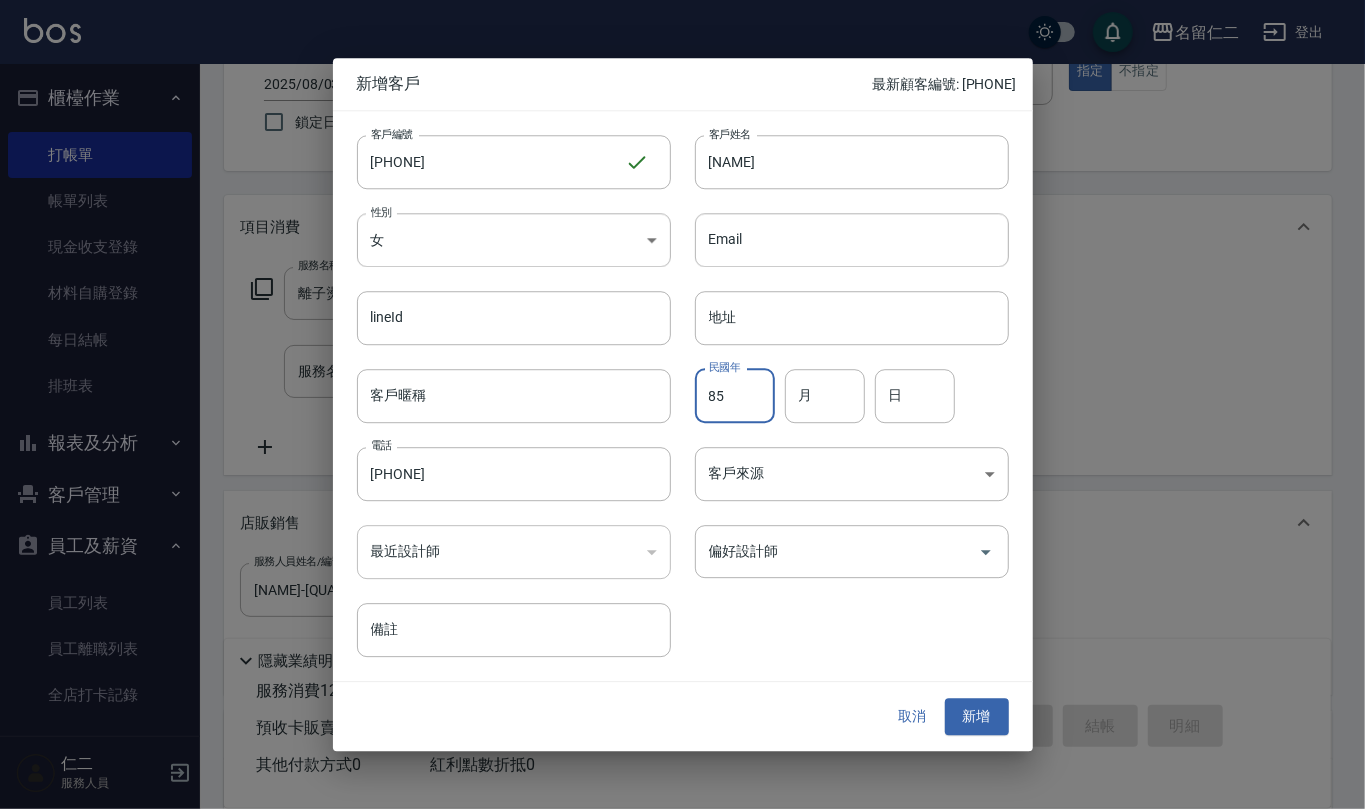 type on "85" 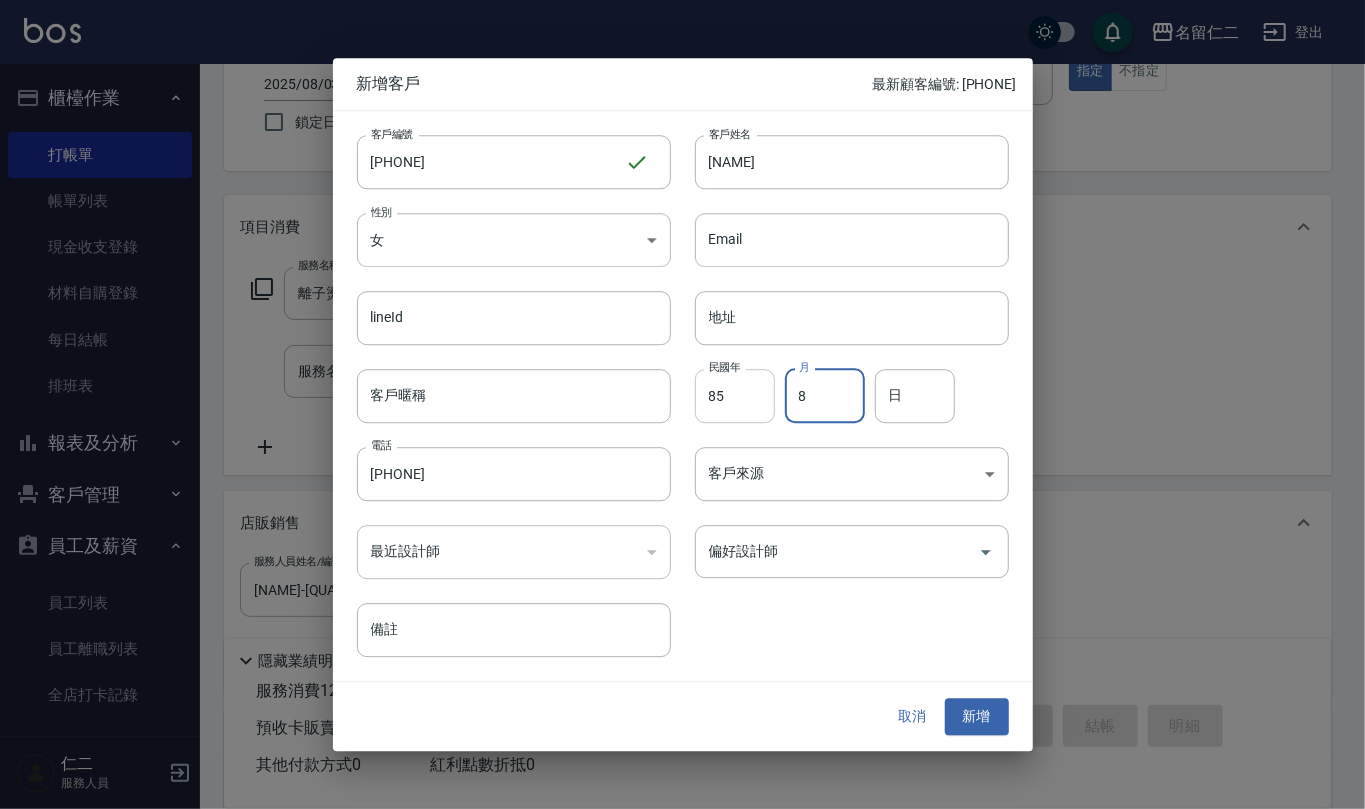 type on "8" 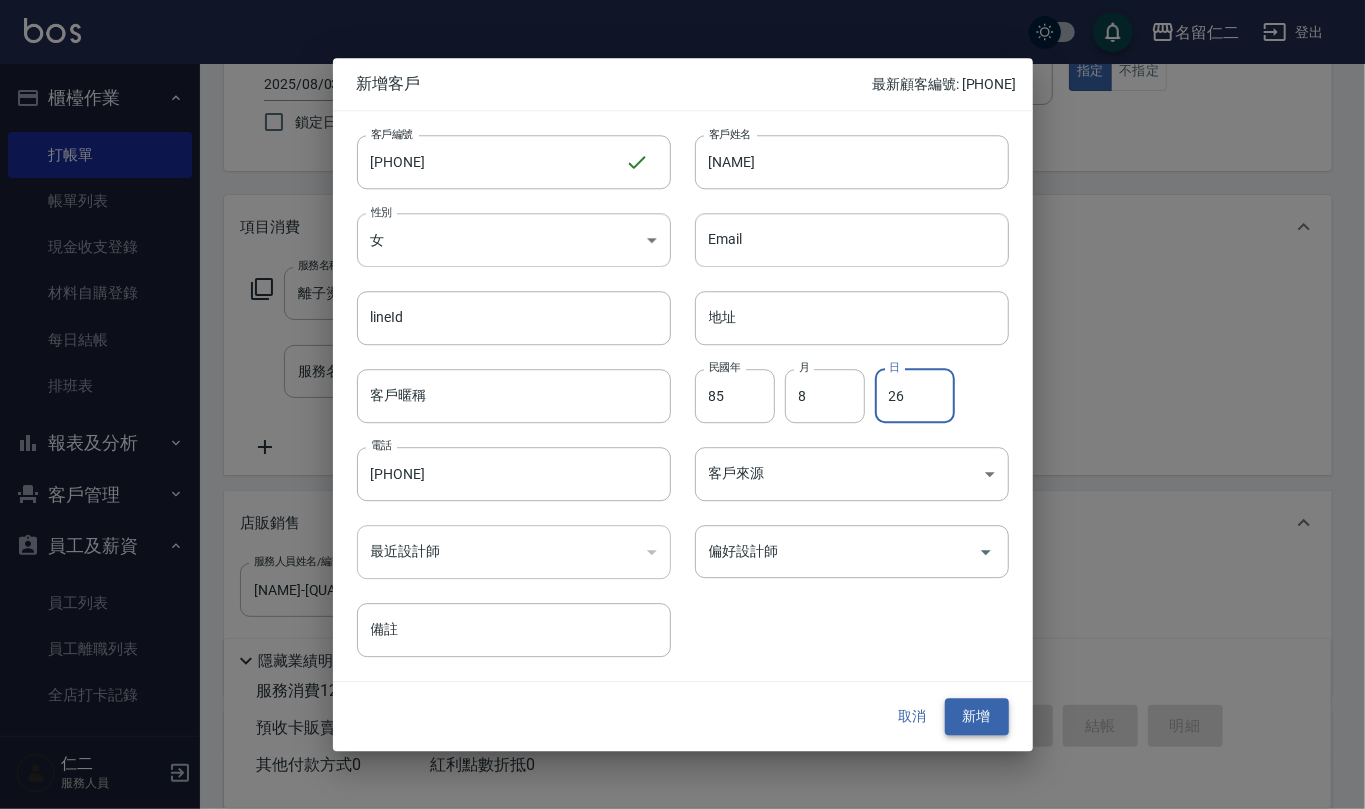 type on "26" 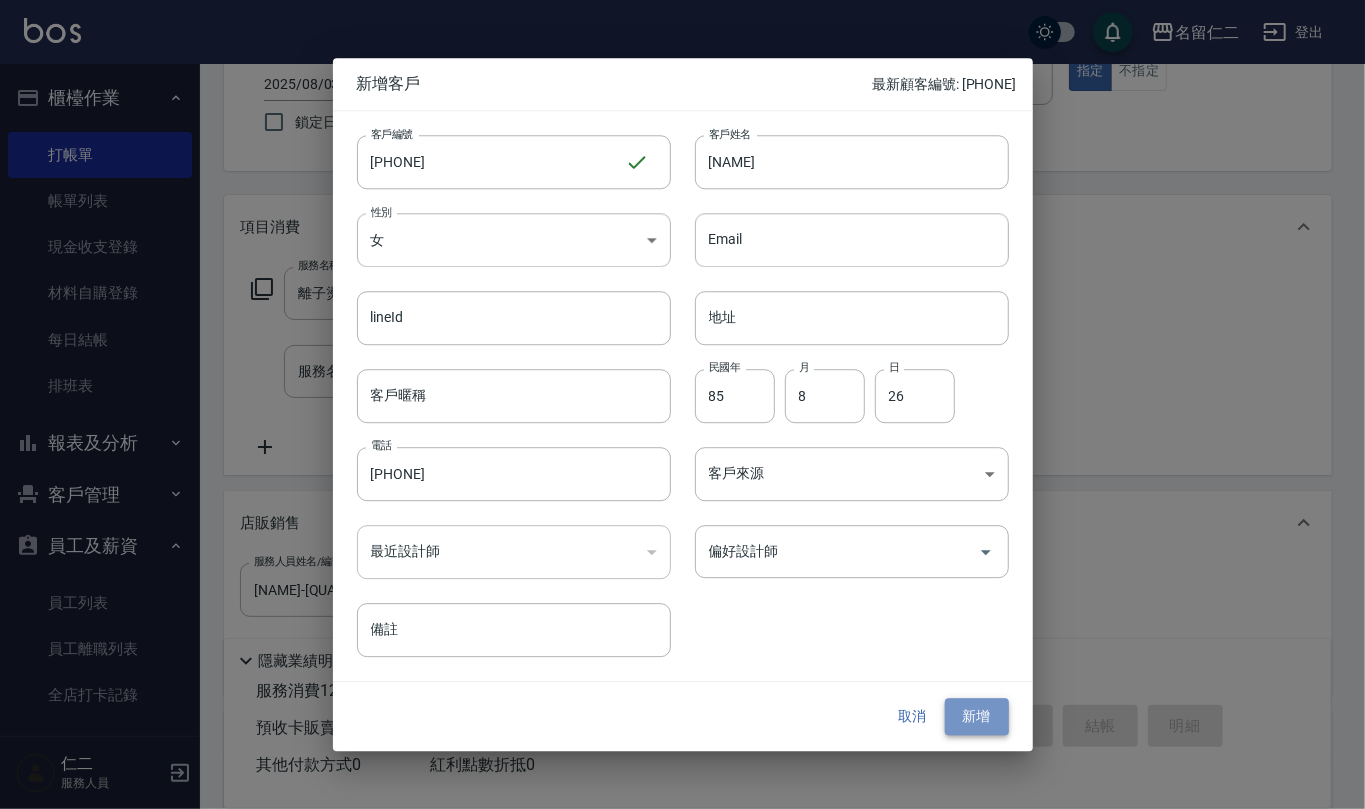 click on "新增" at bounding box center [977, 717] 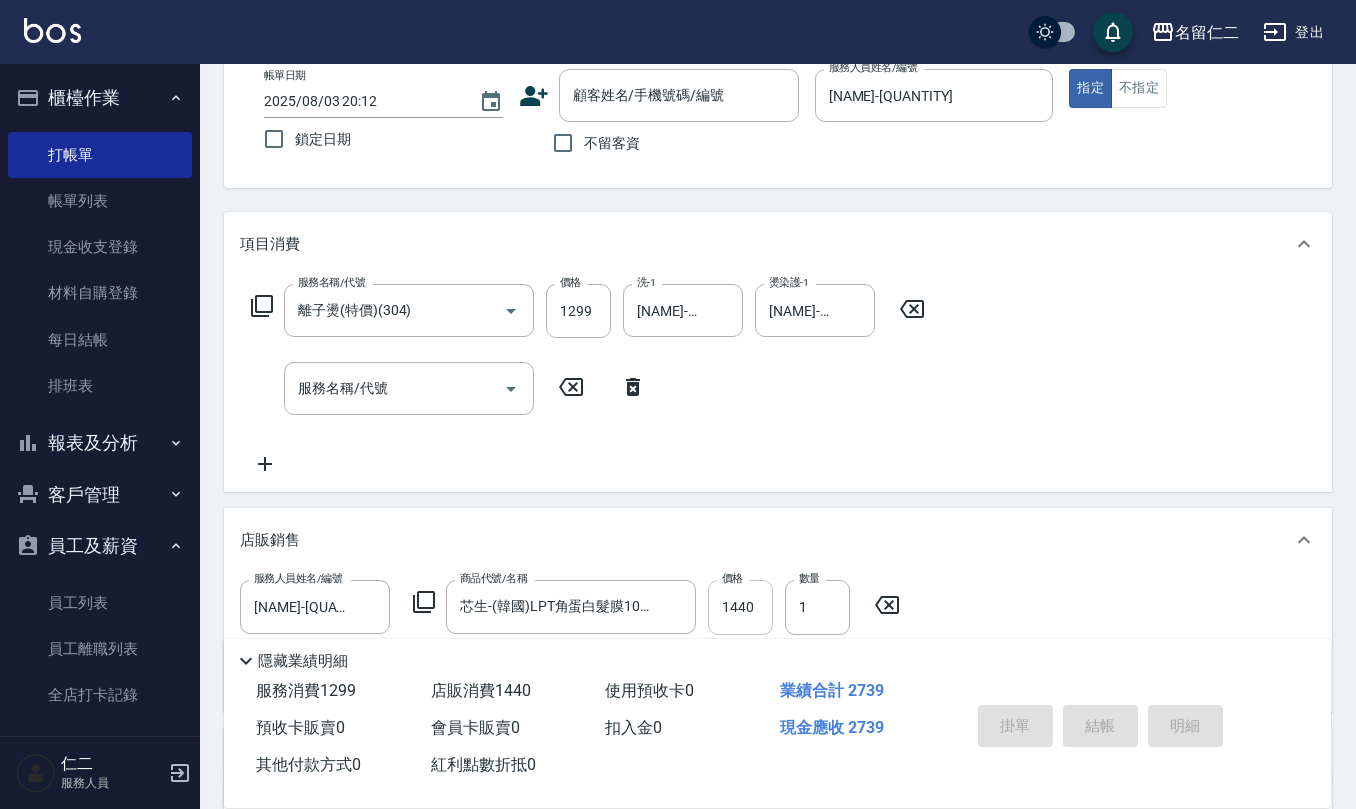 scroll, scrollTop: 0, scrollLeft: 0, axis: both 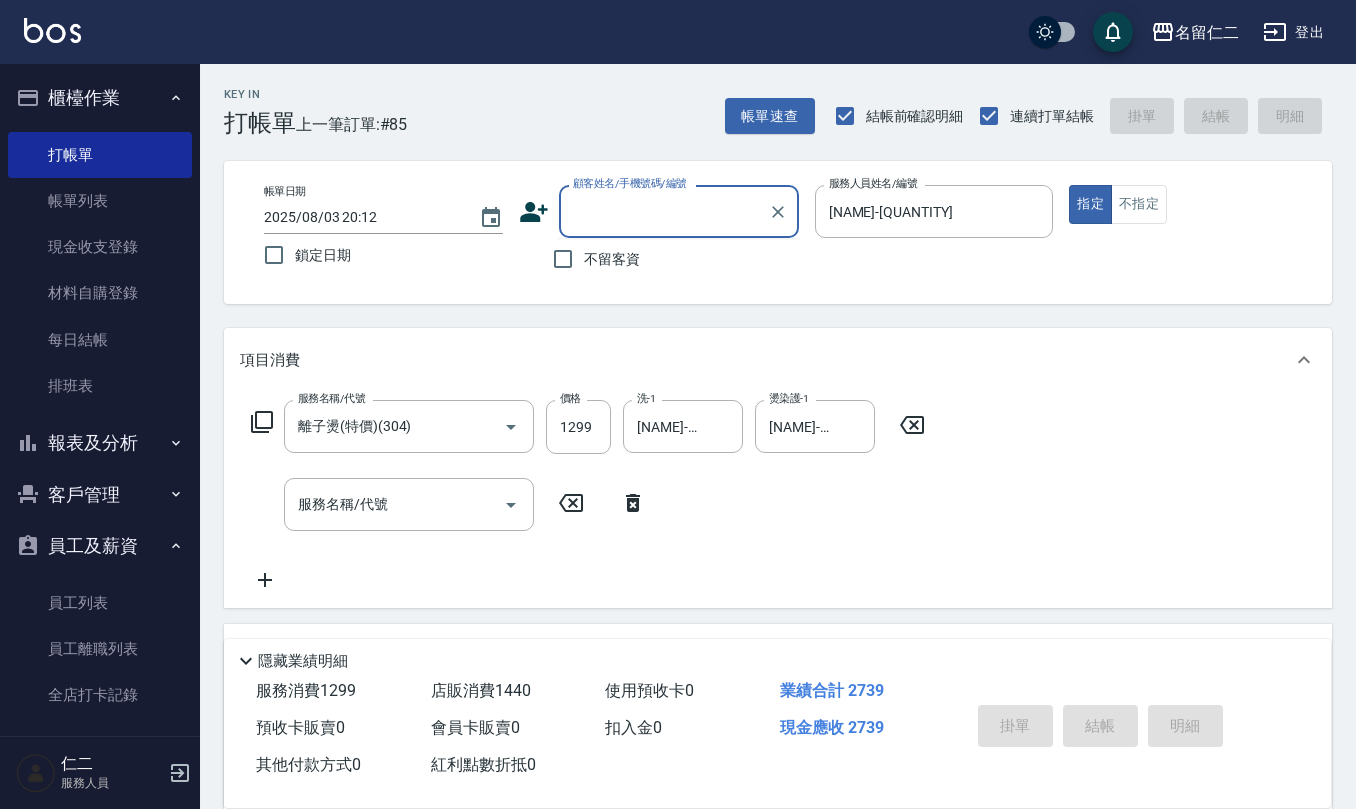 click on "顧客姓名/手機號碼/編號" at bounding box center [664, 211] 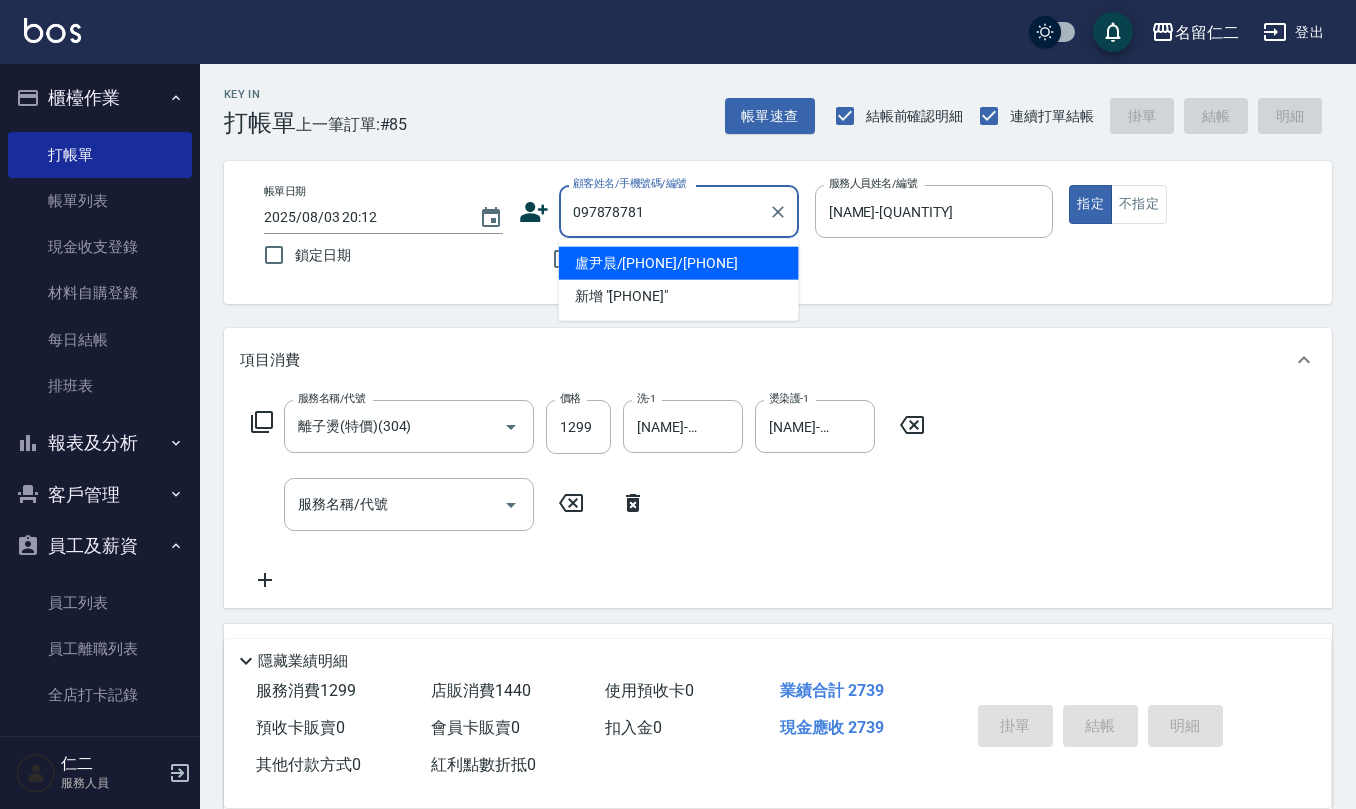 type on "盧尹晨/[PHONE]/[PHONE]" 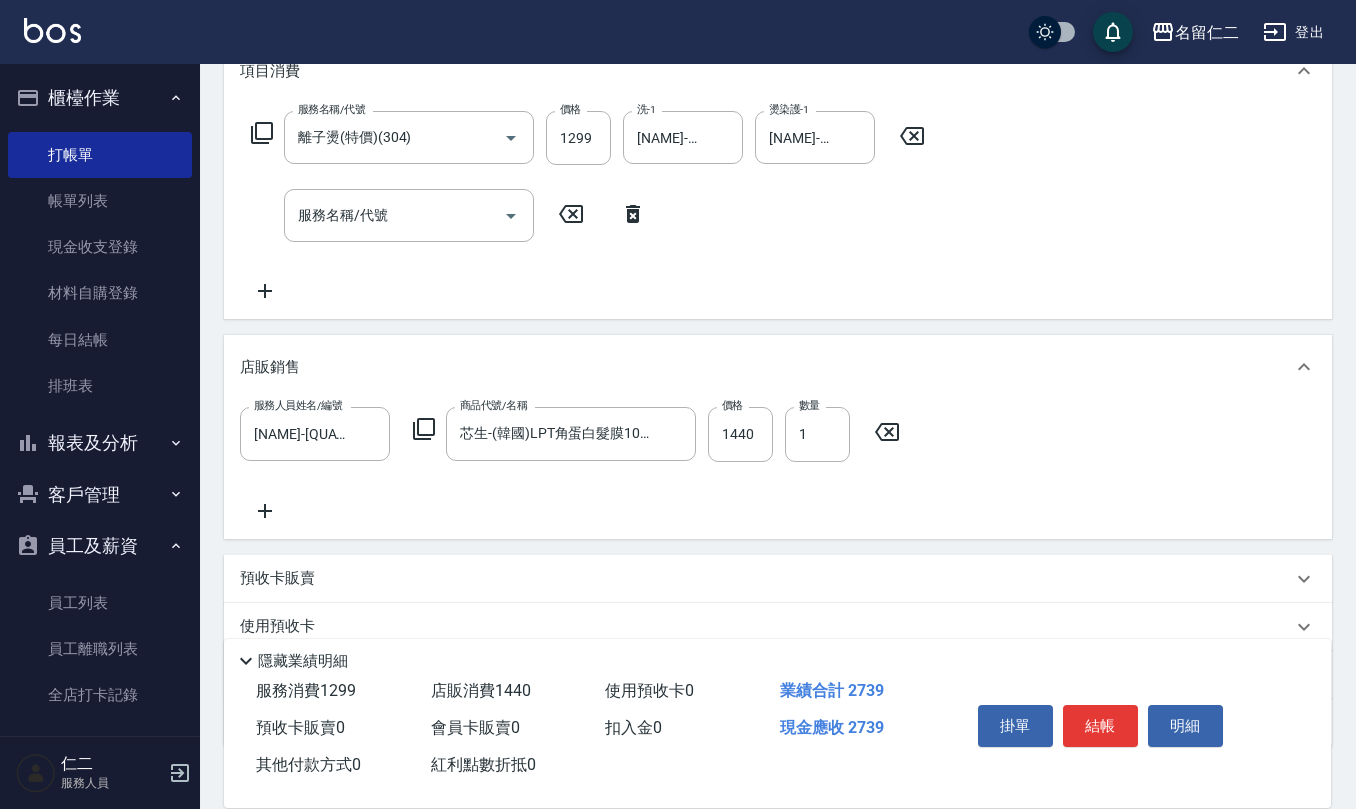 scroll, scrollTop: 14, scrollLeft: 0, axis: vertical 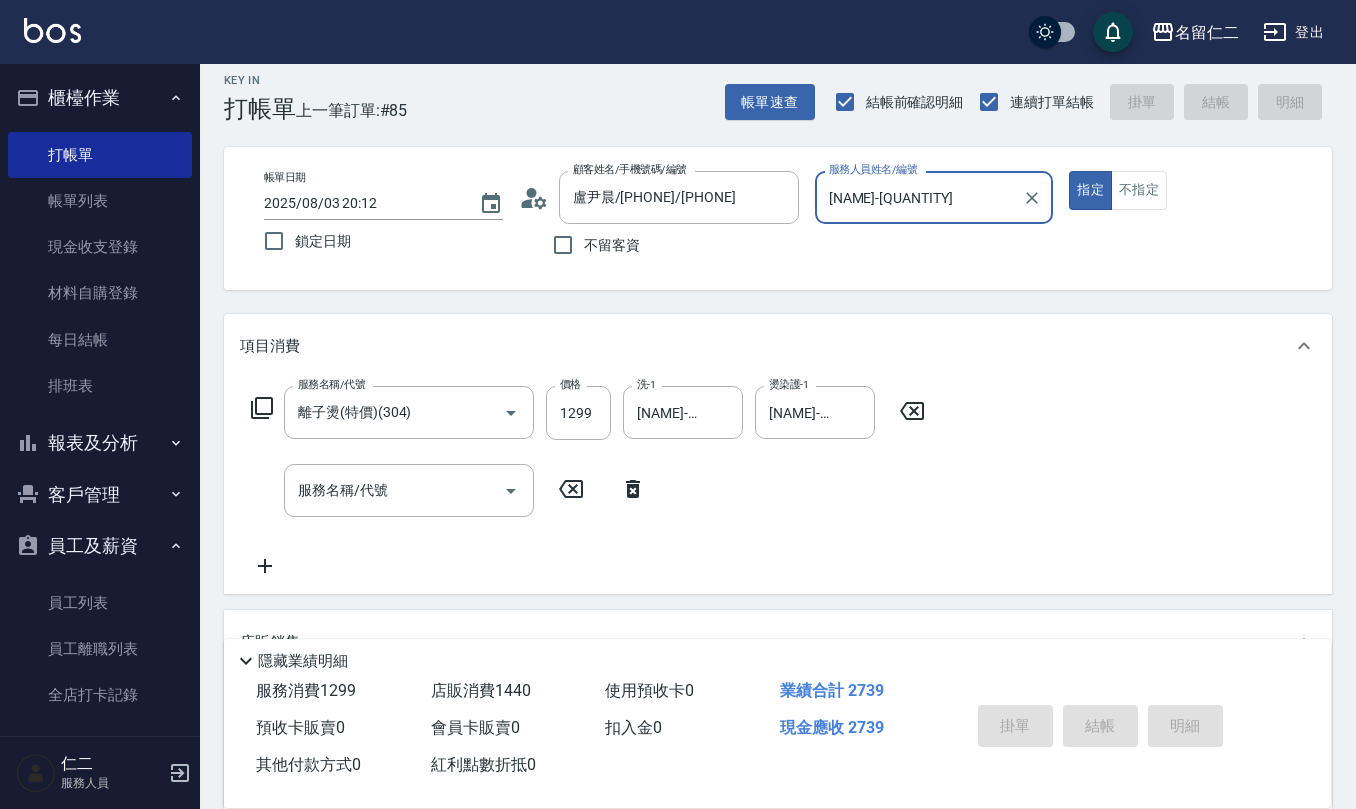 type on "2025/08/03 20:14" 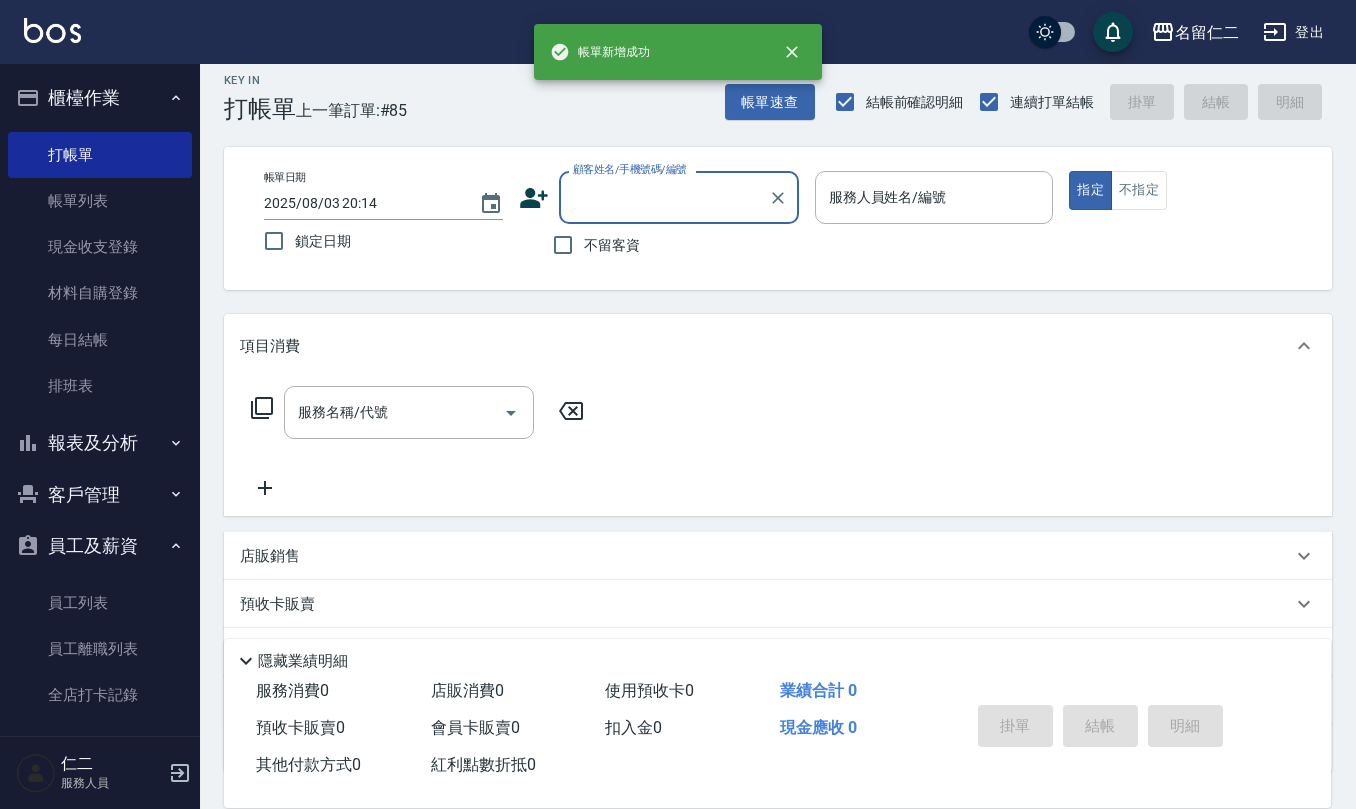 scroll, scrollTop: 0, scrollLeft: 0, axis: both 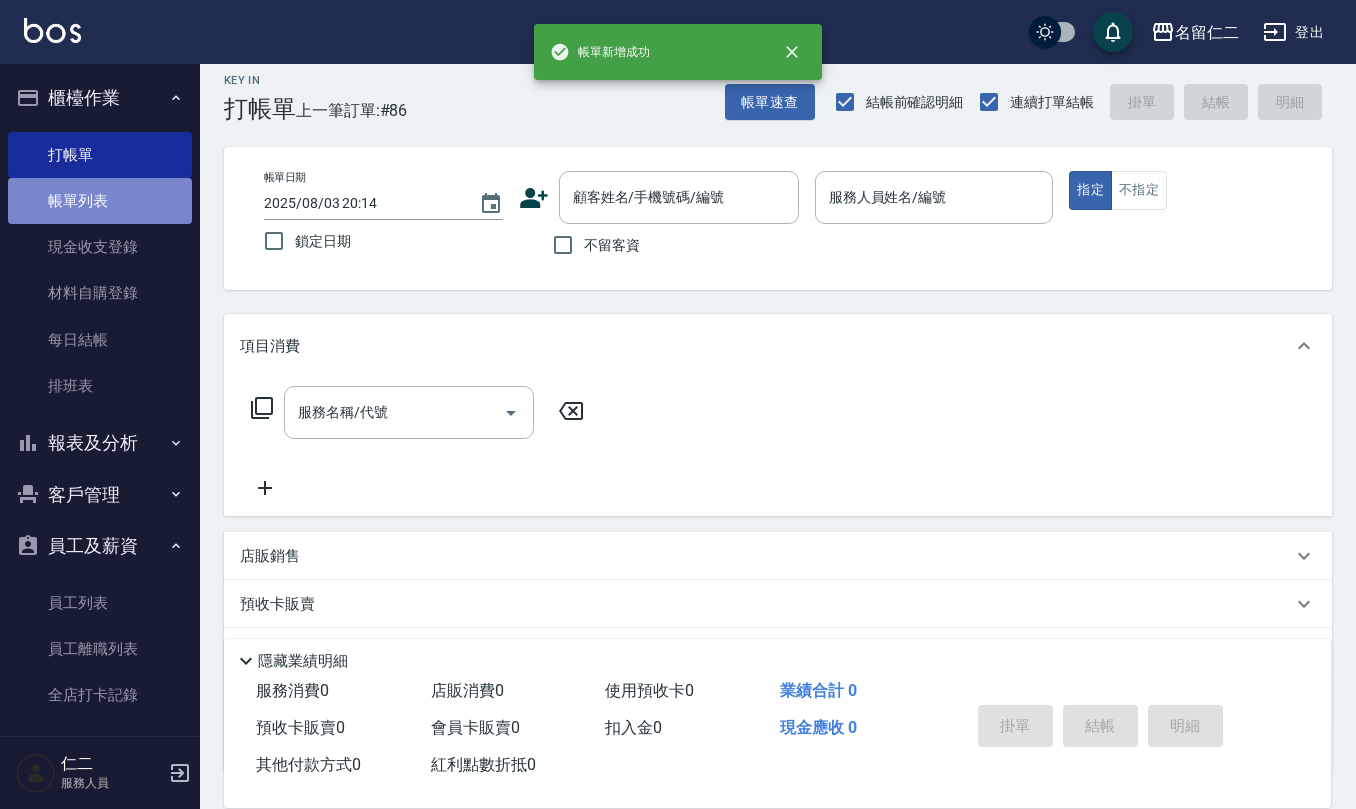 click on "帳單列表" at bounding box center (100, 201) 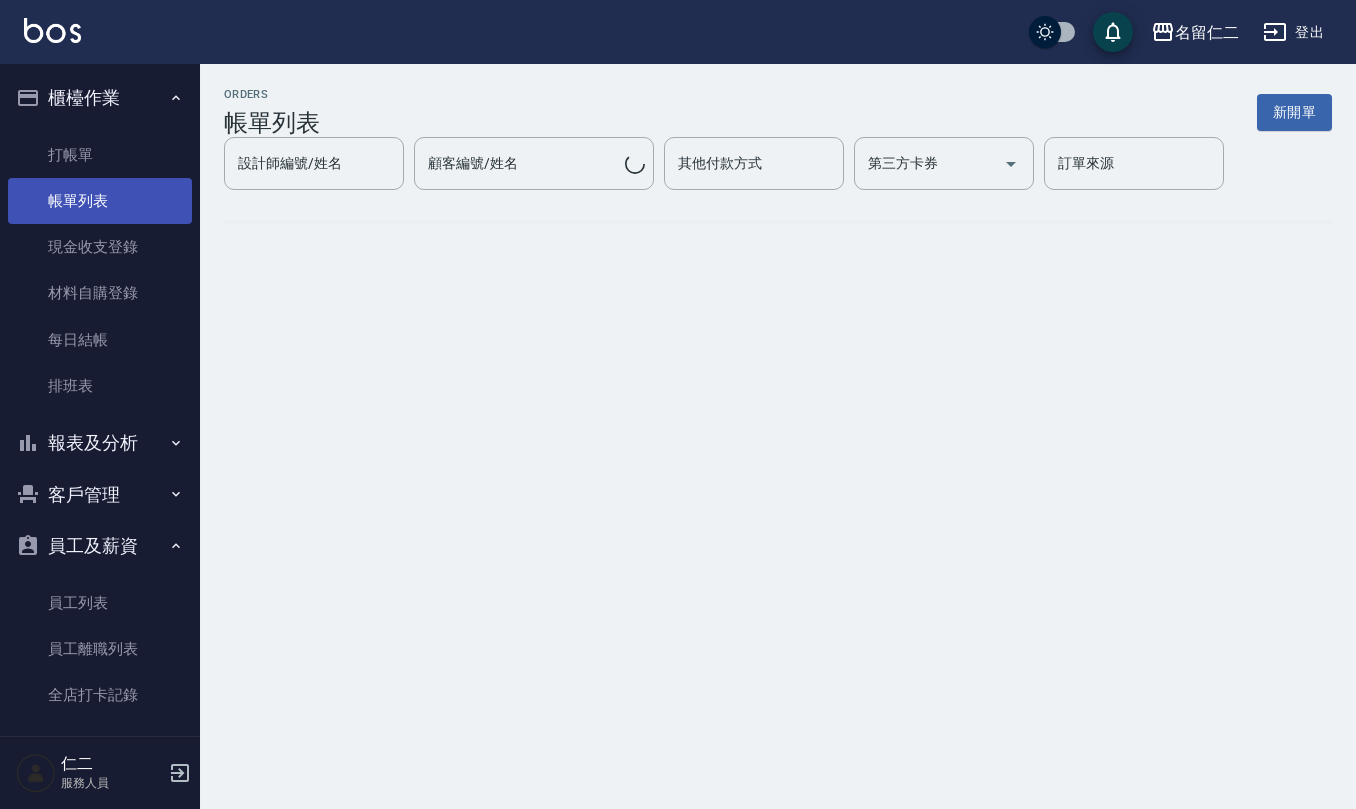 scroll, scrollTop: 0, scrollLeft: 0, axis: both 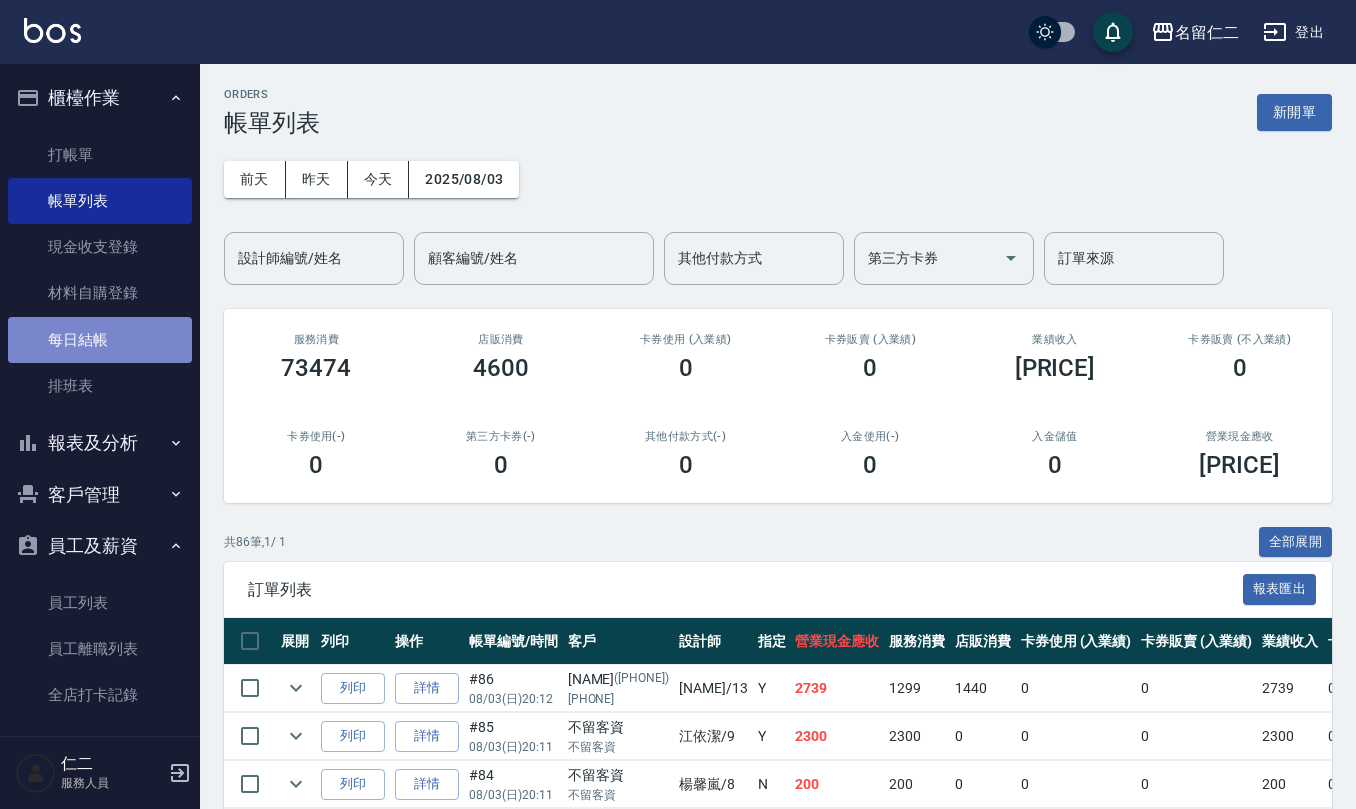 click on "每日結帳" at bounding box center [100, 340] 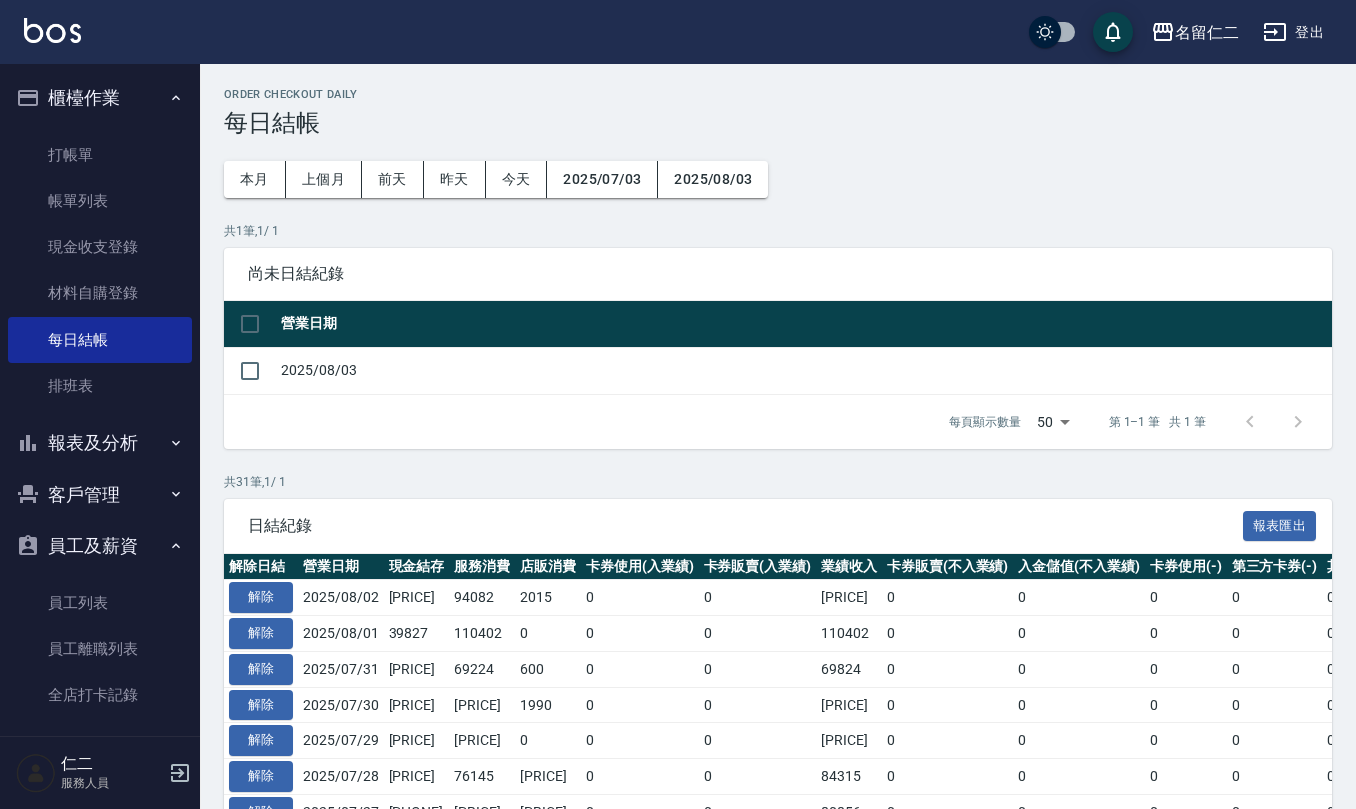 click on "報表及分析" at bounding box center (100, 443) 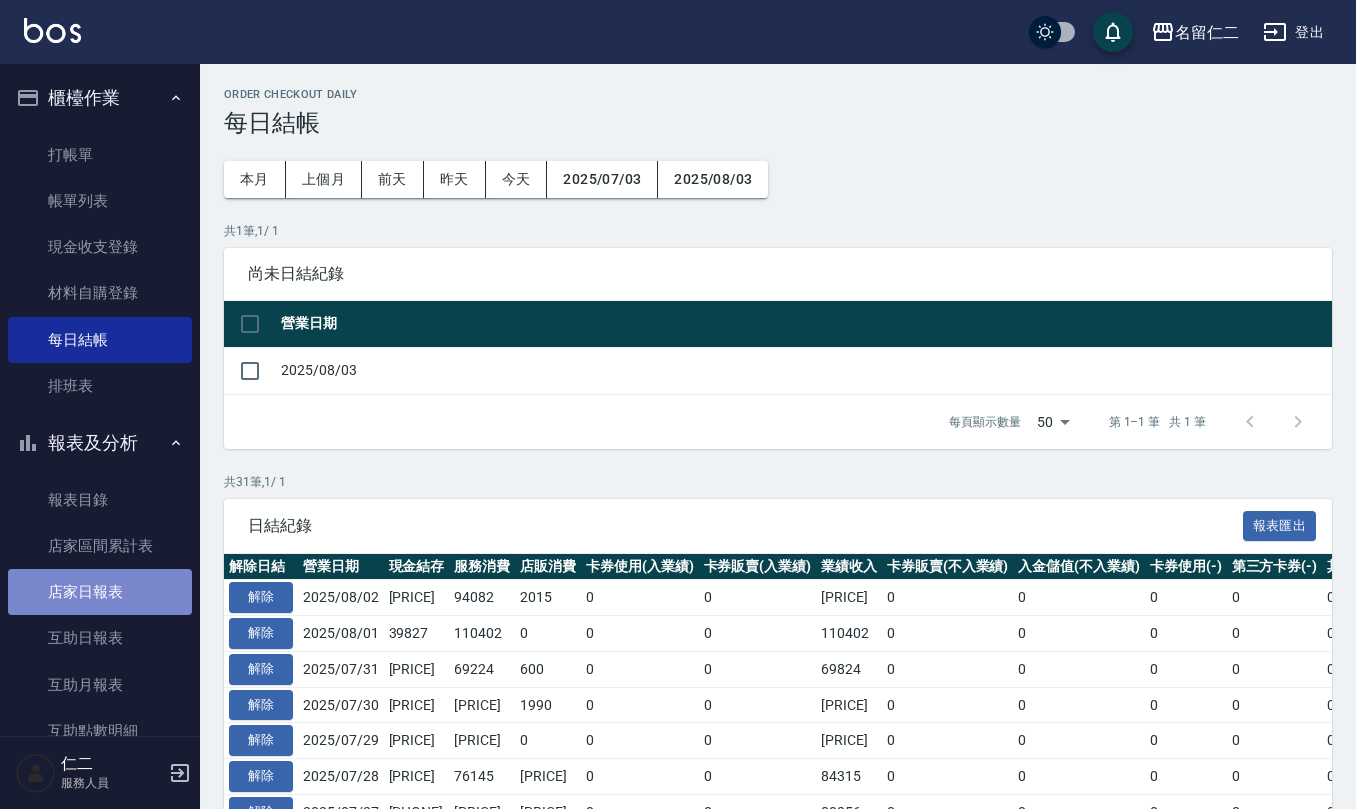 click on "店家日報表" at bounding box center [100, 592] 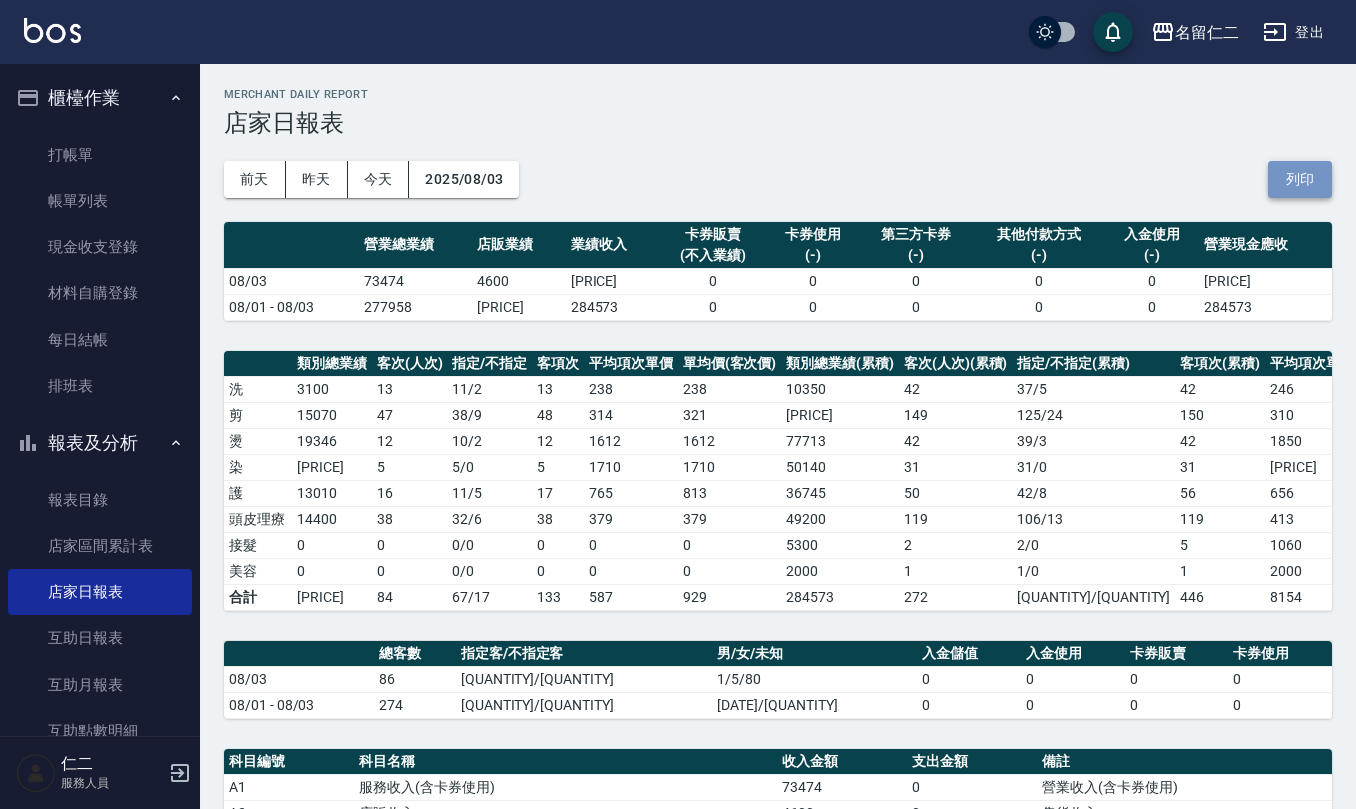 click on "列印" at bounding box center [1300, 179] 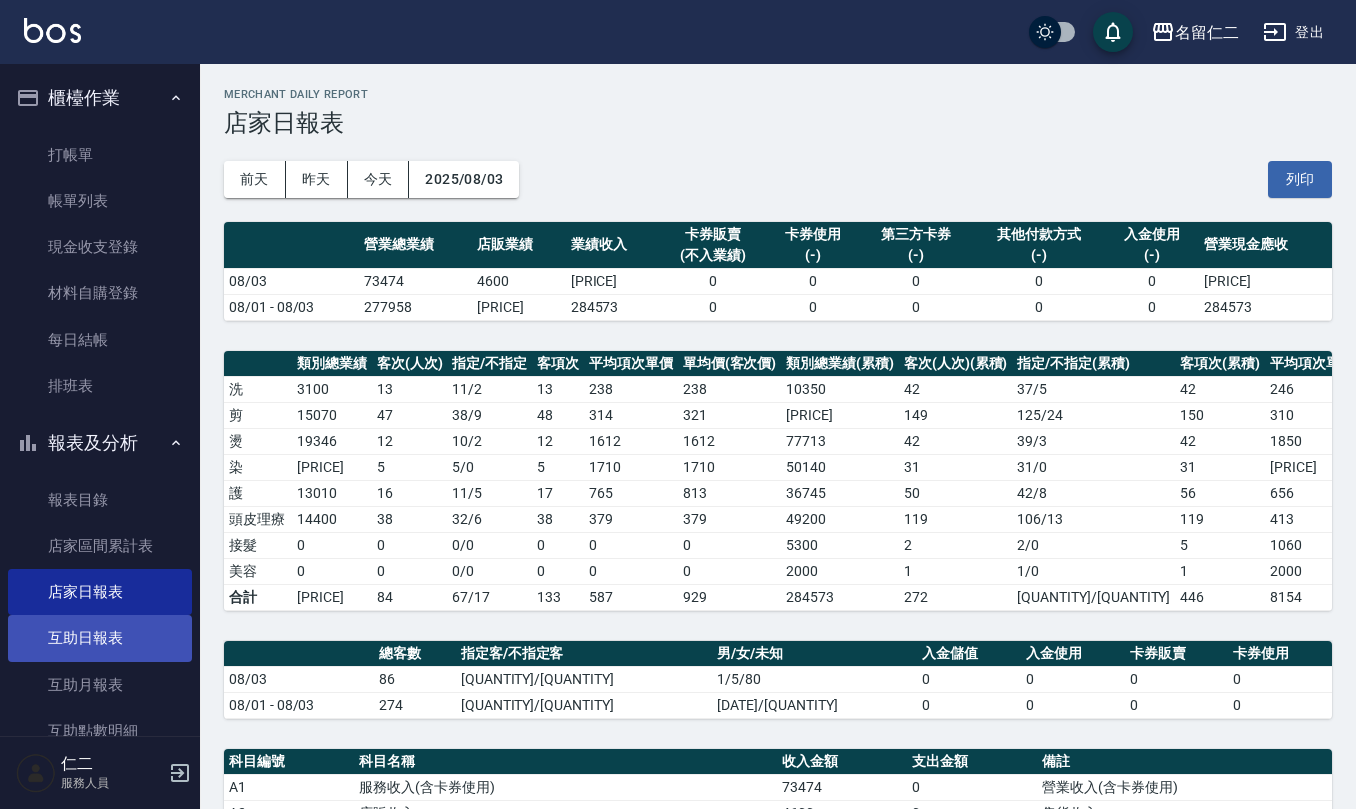 click on "互助日報表" at bounding box center [100, 638] 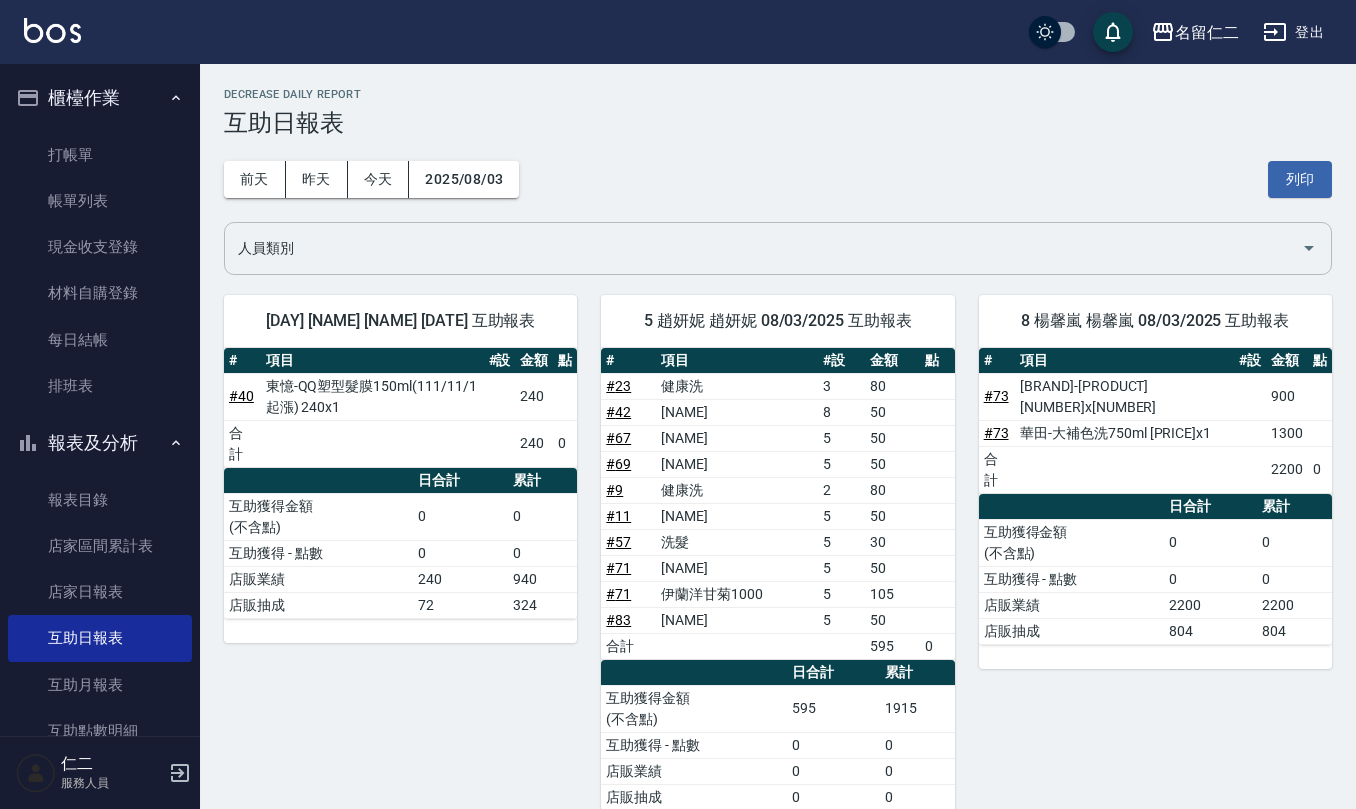 click on "人員類別" at bounding box center (763, 248) 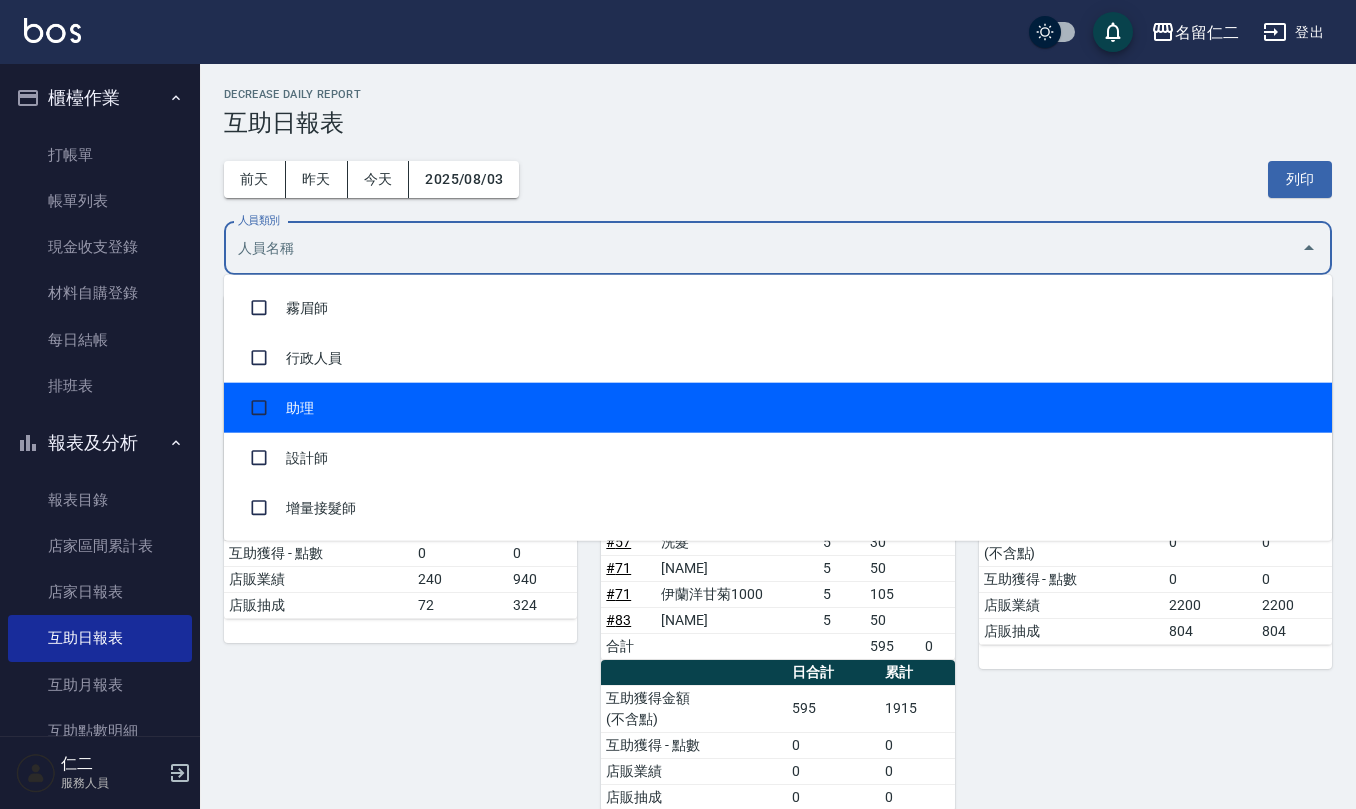 click on "助理" at bounding box center [778, 408] 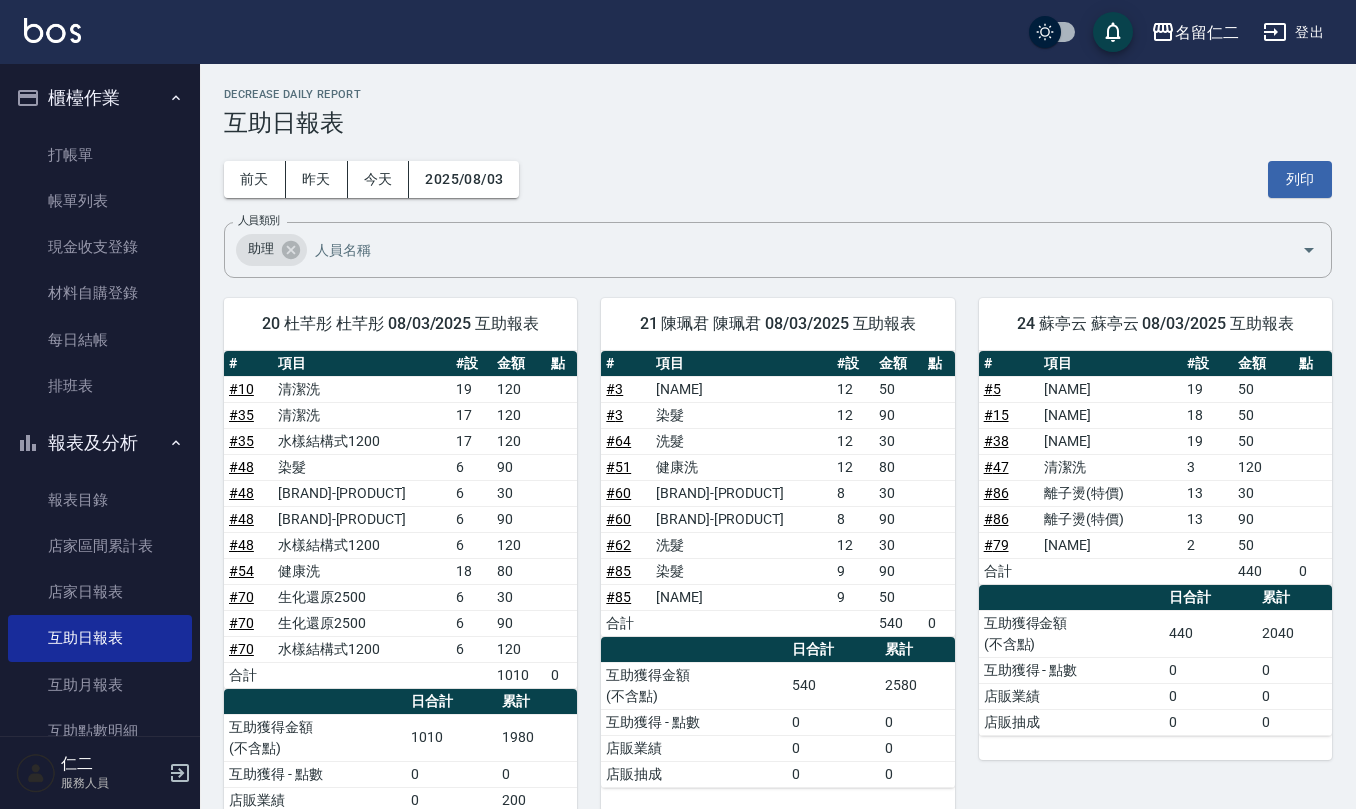 click on "前天 昨天 今天 2025/08/03 列印" at bounding box center (778, 179) 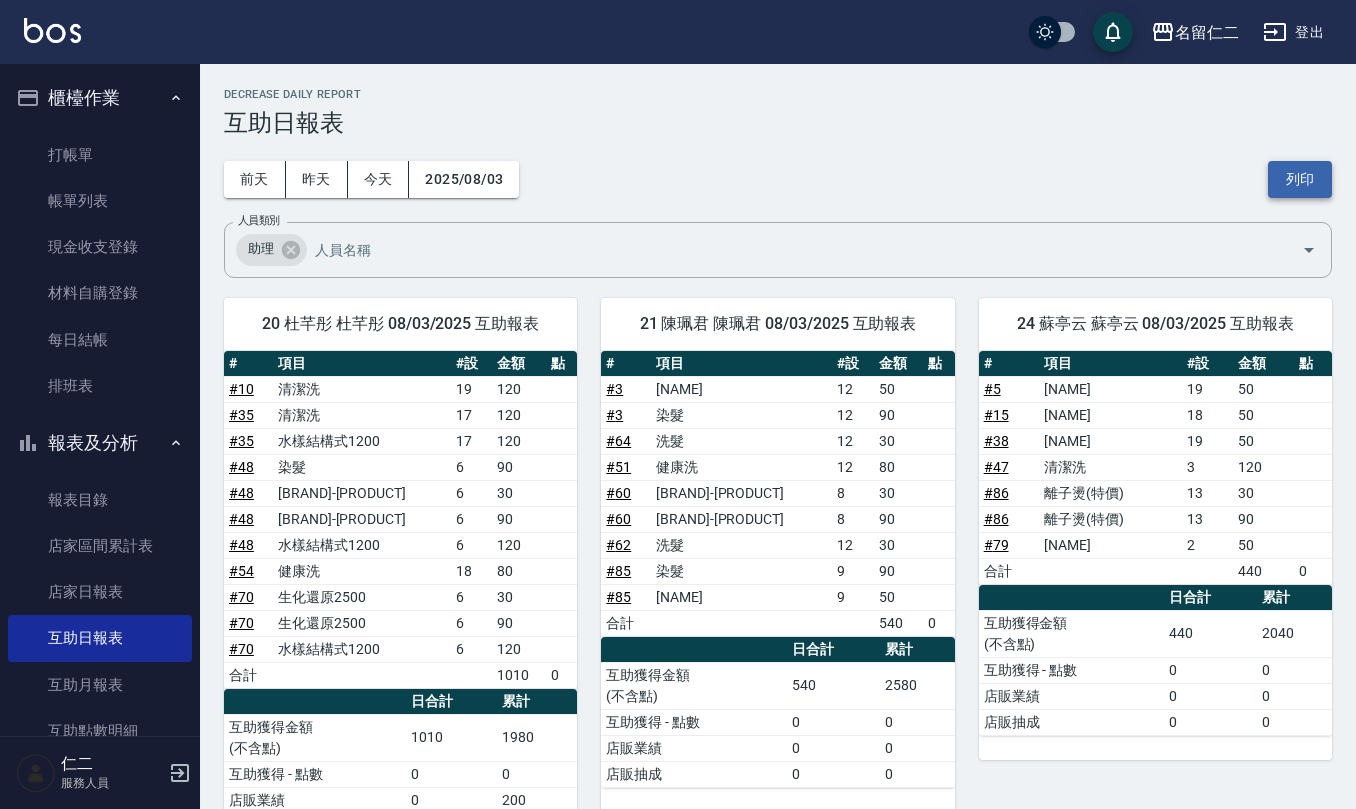 click on "列印" at bounding box center (1300, 179) 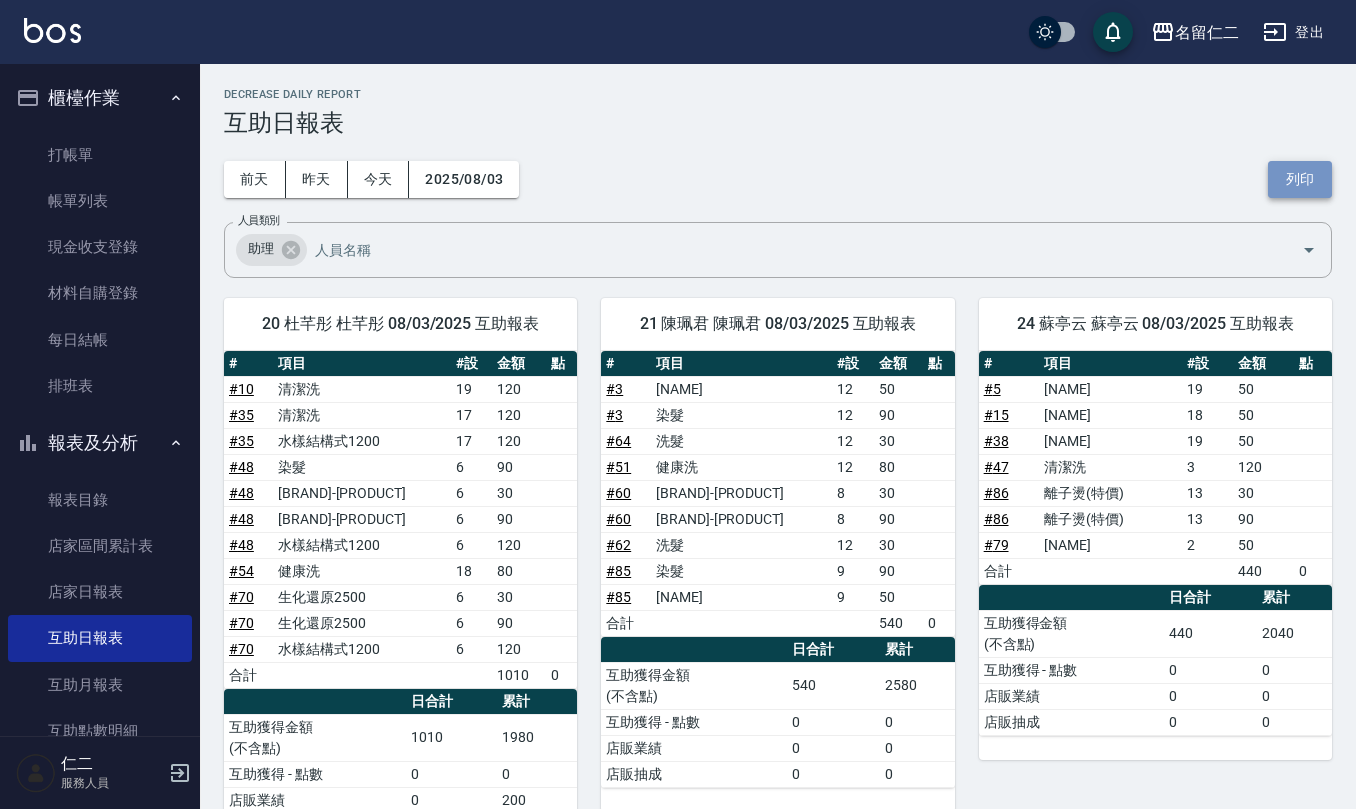 click on "列印" at bounding box center (1300, 179) 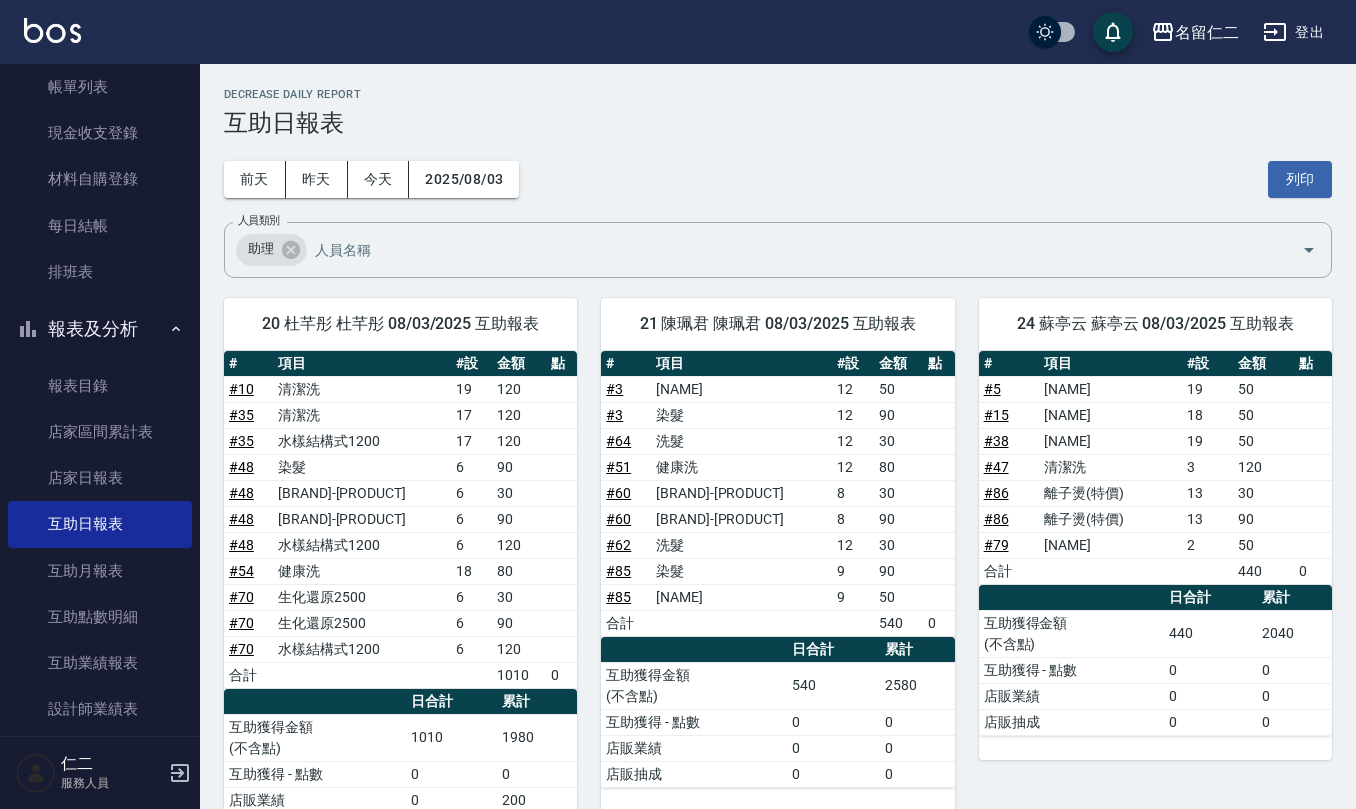 scroll, scrollTop: 266, scrollLeft: 0, axis: vertical 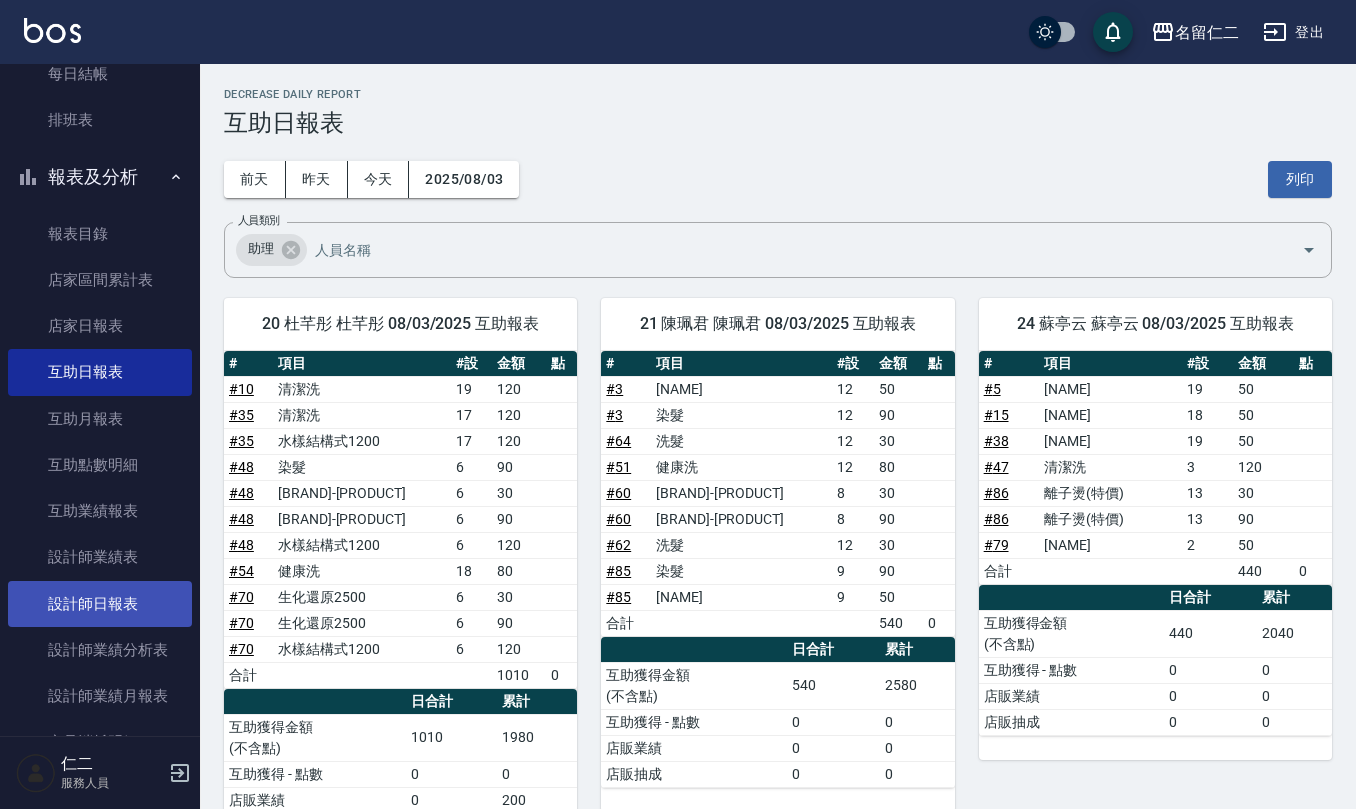 click on "設計師日報表" at bounding box center [100, 604] 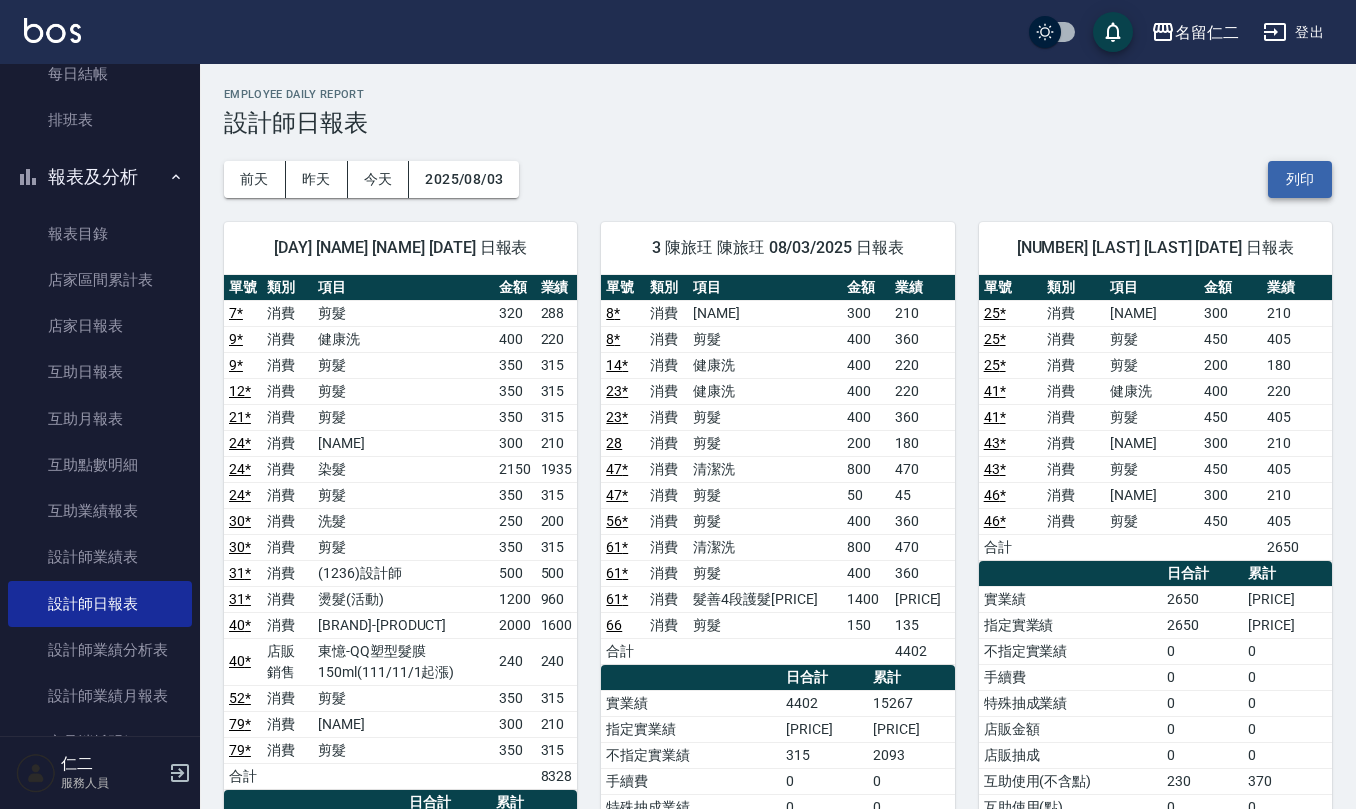 click on "列印" at bounding box center (1300, 179) 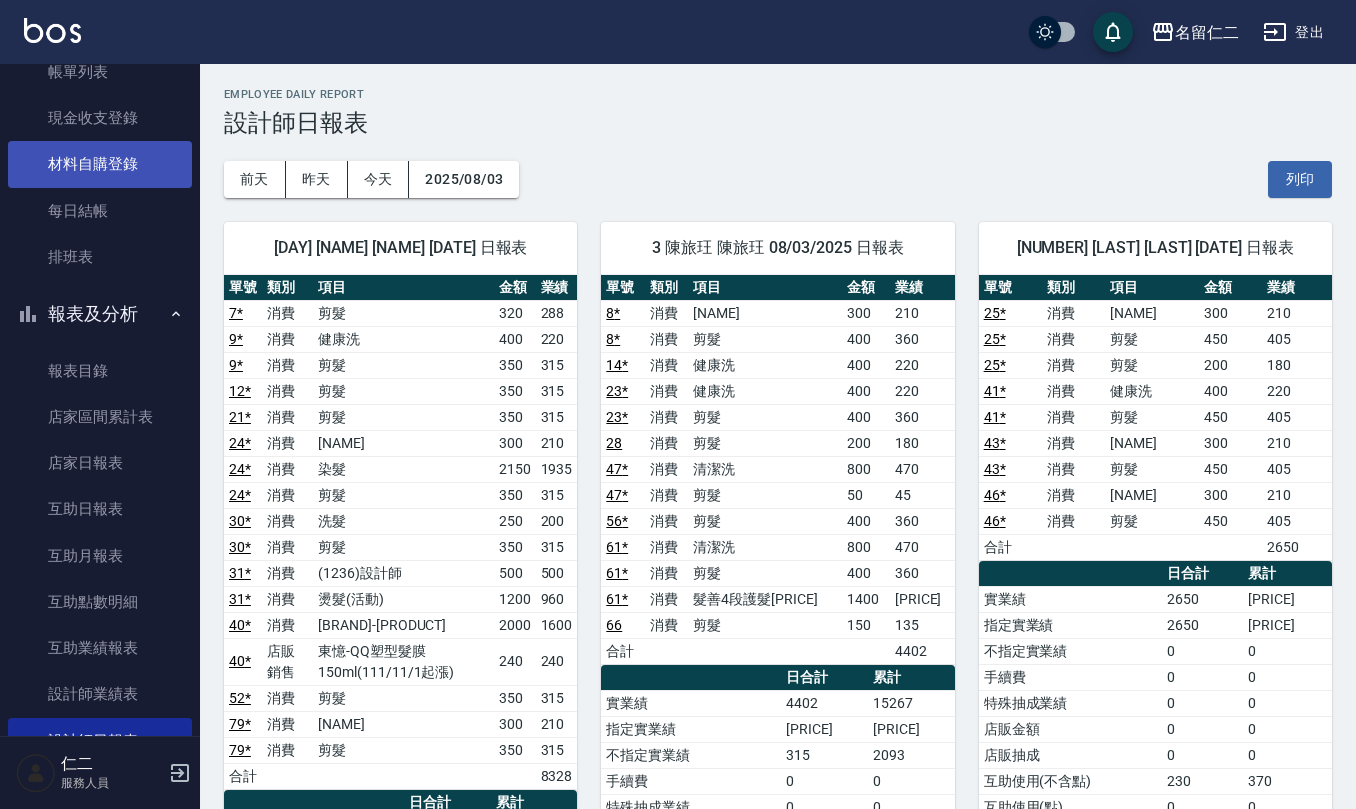 scroll, scrollTop: 0, scrollLeft: 0, axis: both 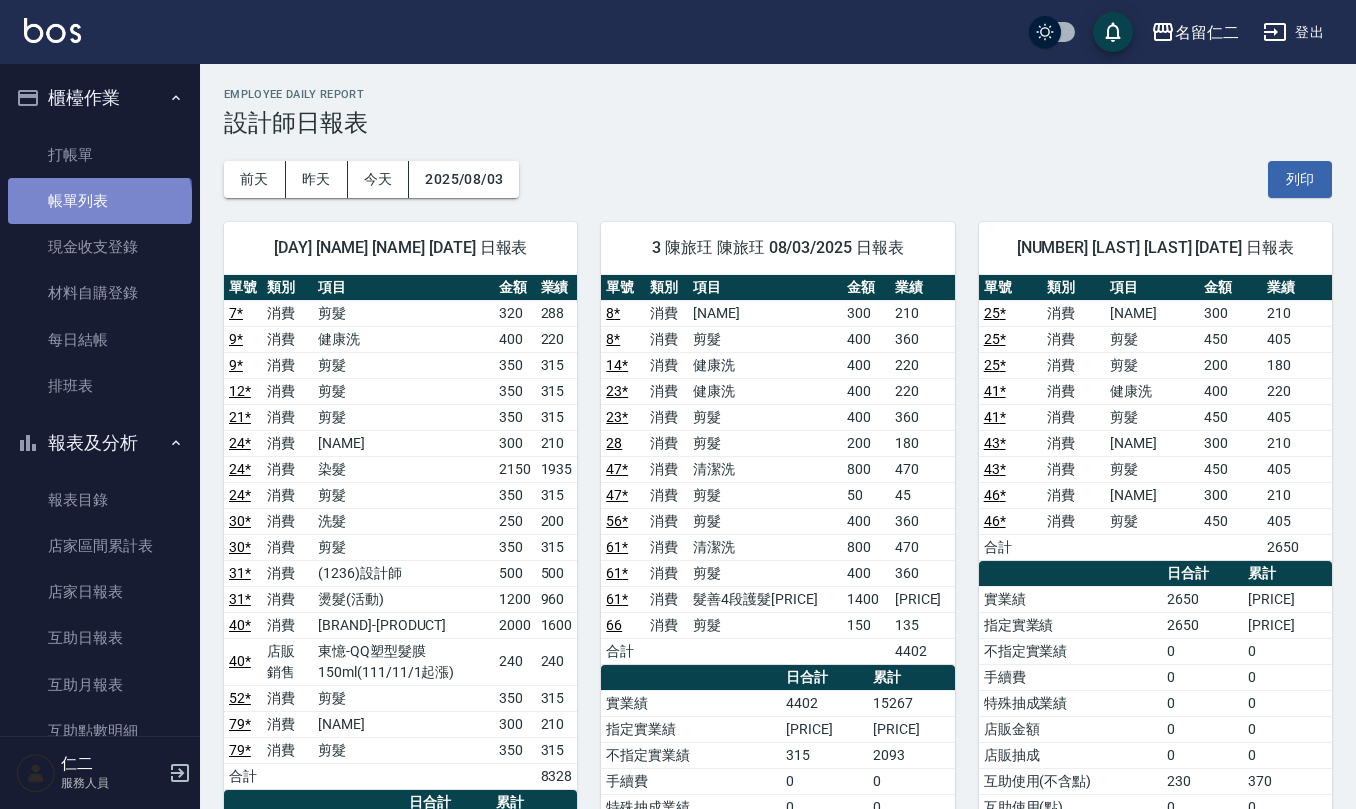 click on "帳單列表" at bounding box center (100, 201) 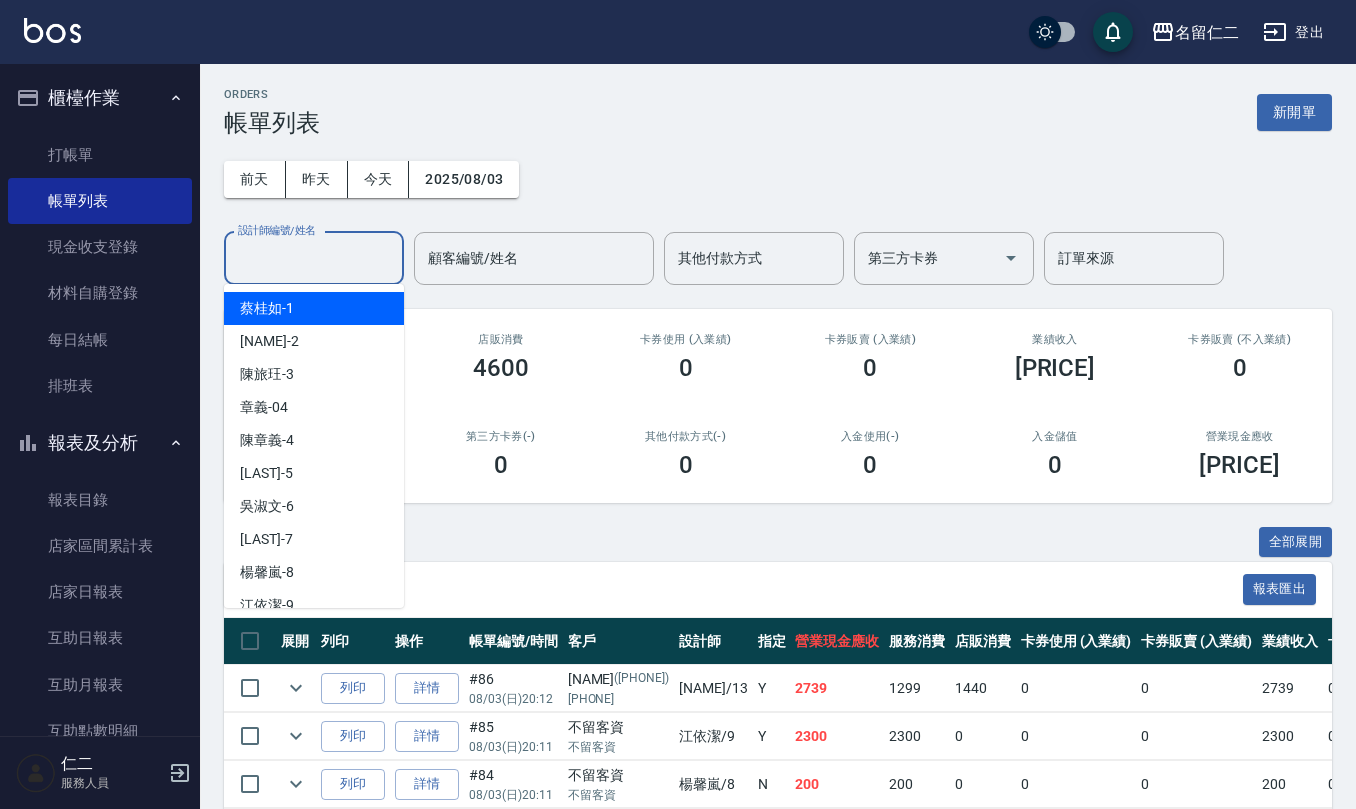click on "設計師編號/姓名" at bounding box center [314, 258] 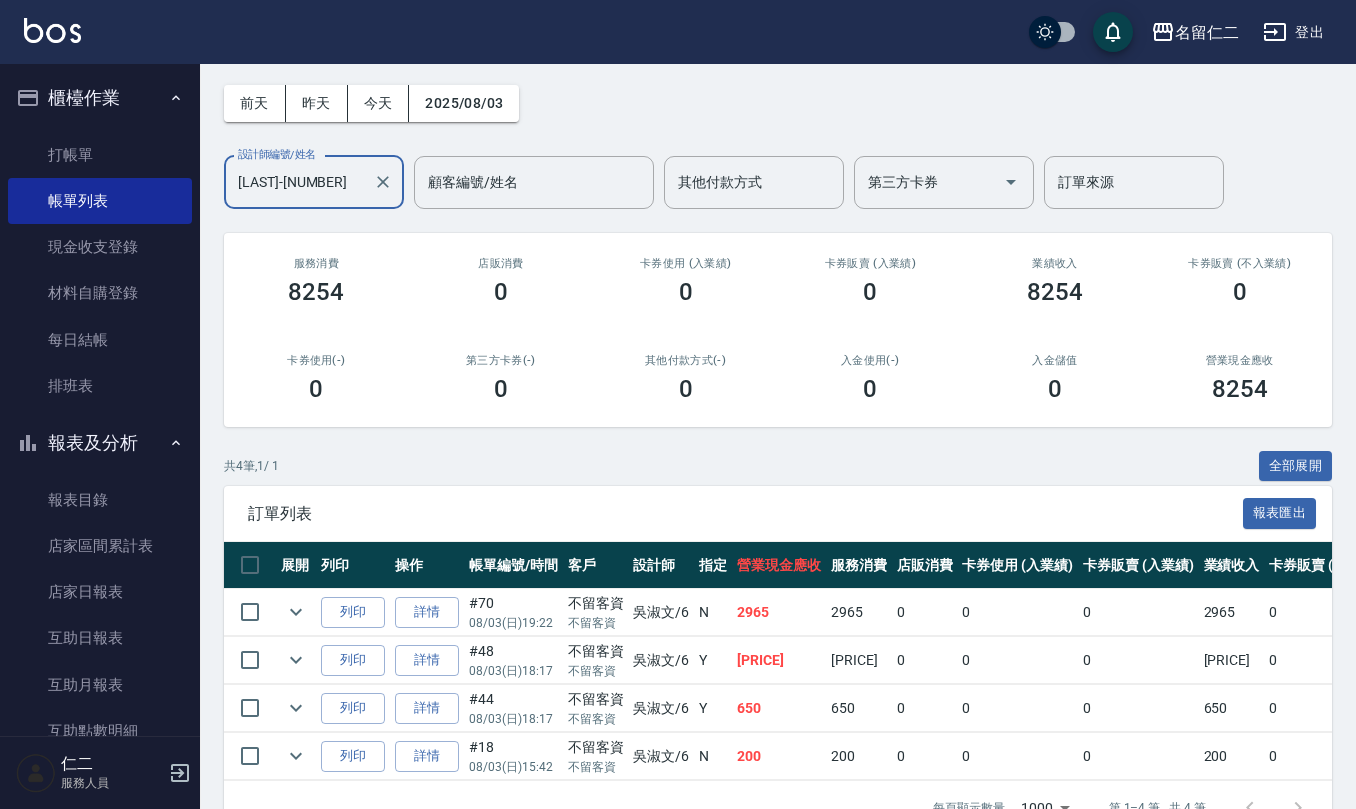 scroll, scrollTop: 149, scrollLeft: 0, axis: vertical 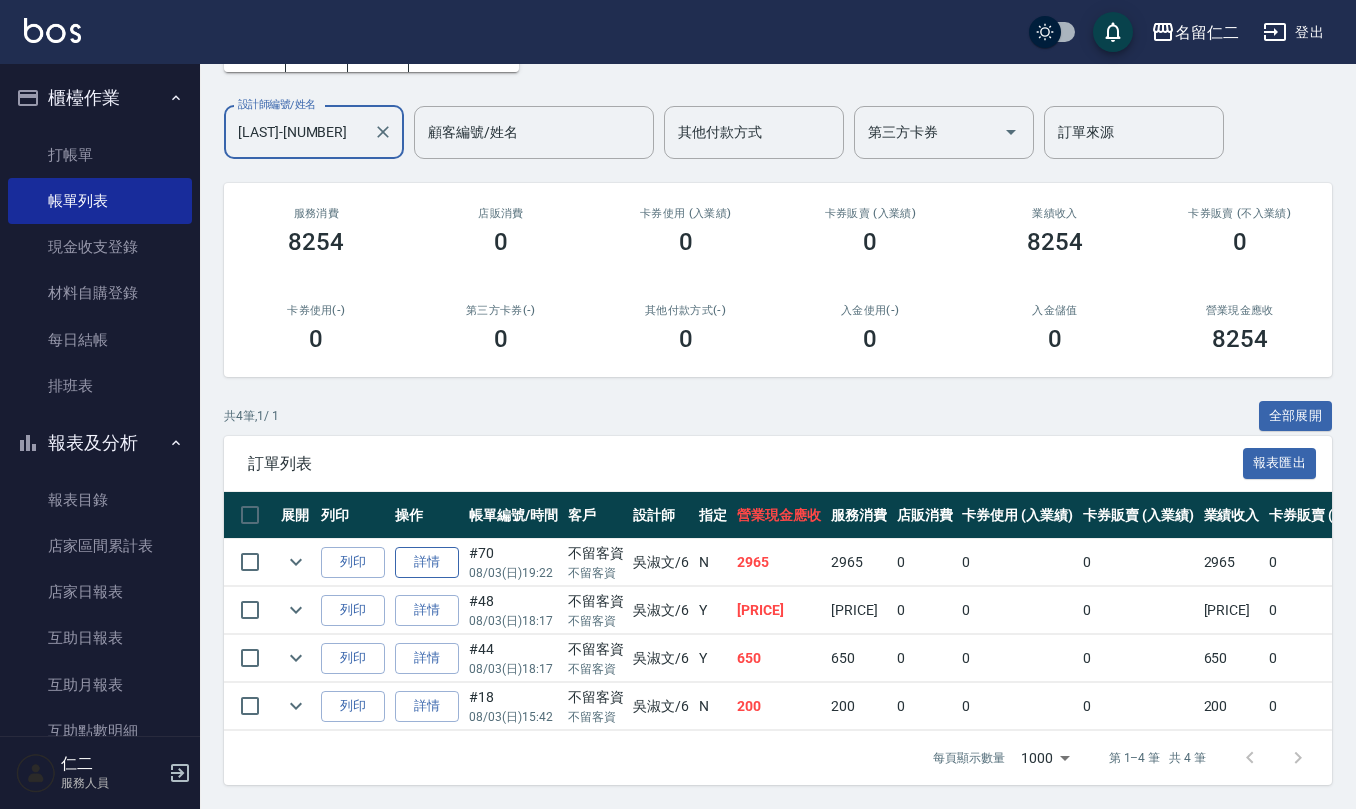 type on "[LAST]-[NUMBER]" 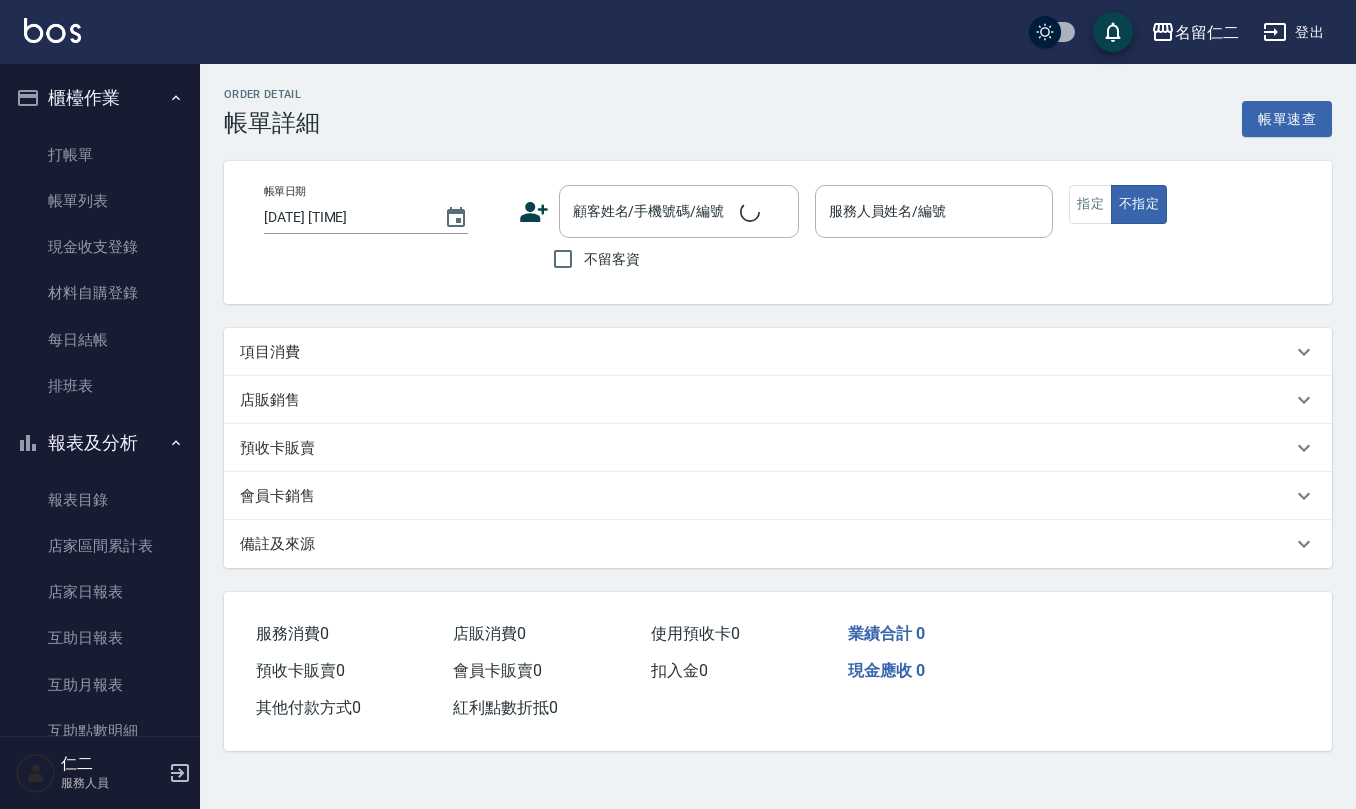 scroll, scrollTop: 0, scrollLeft: 0, axis: both 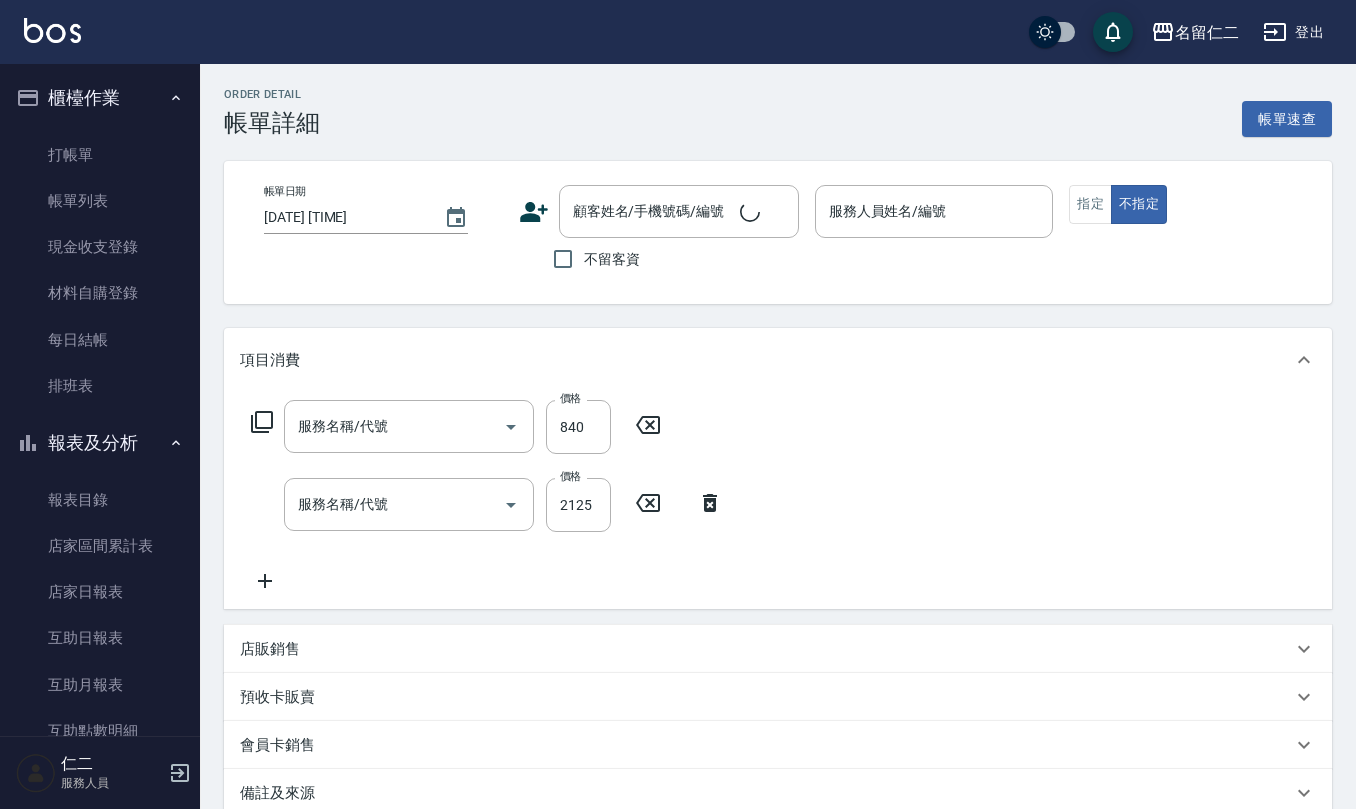 type on "水樣結構式[PRICE]([QUANTITY])" 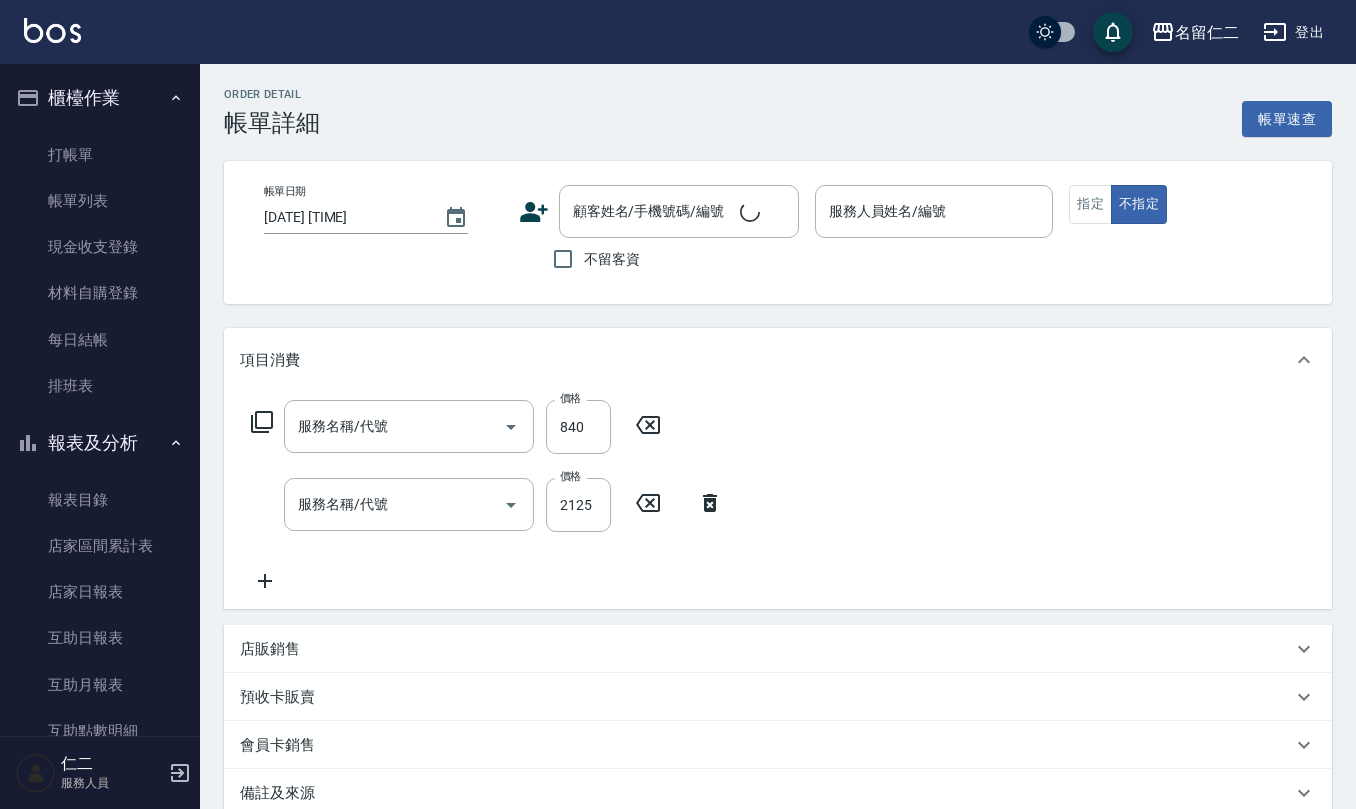 type on "生化還原[PRICE]([QUANTITY])" 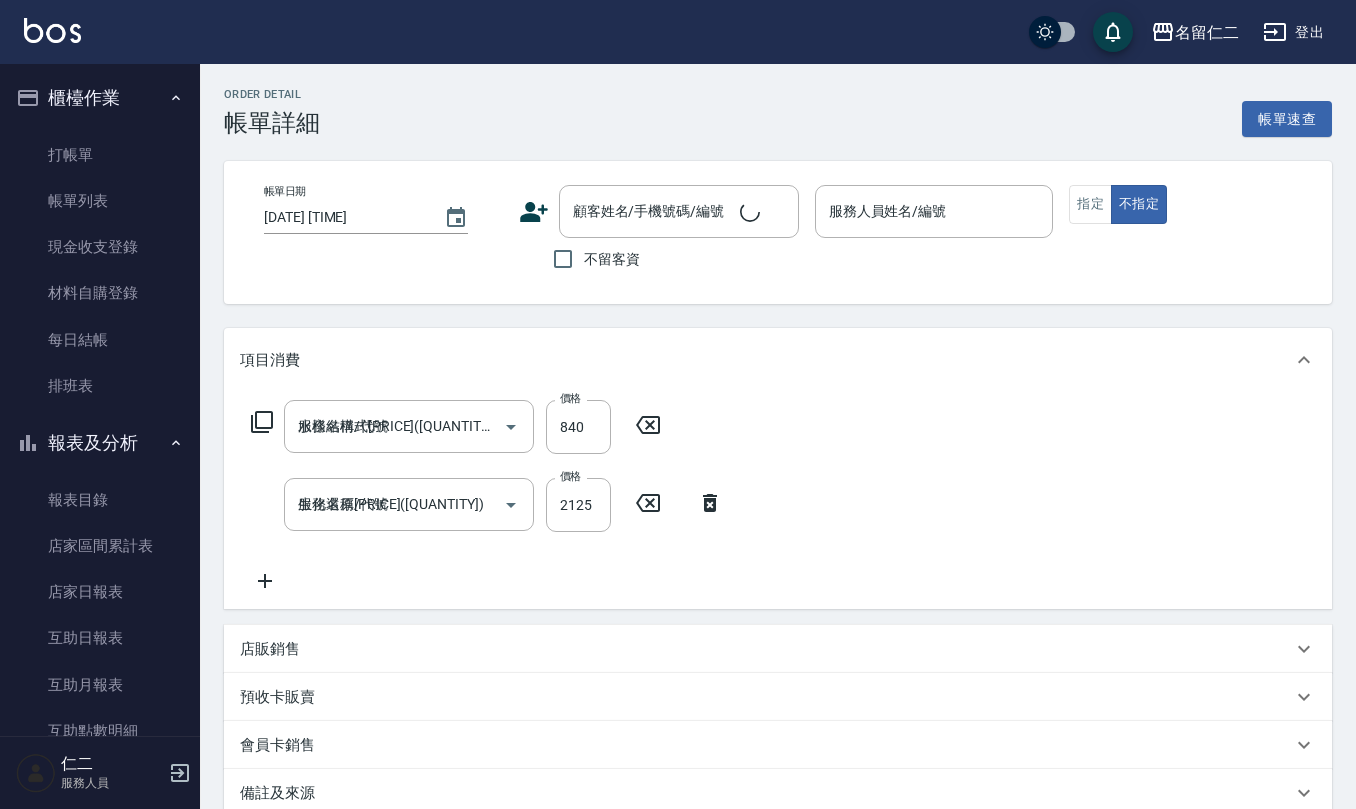 type on "2025/08/03 19:22" 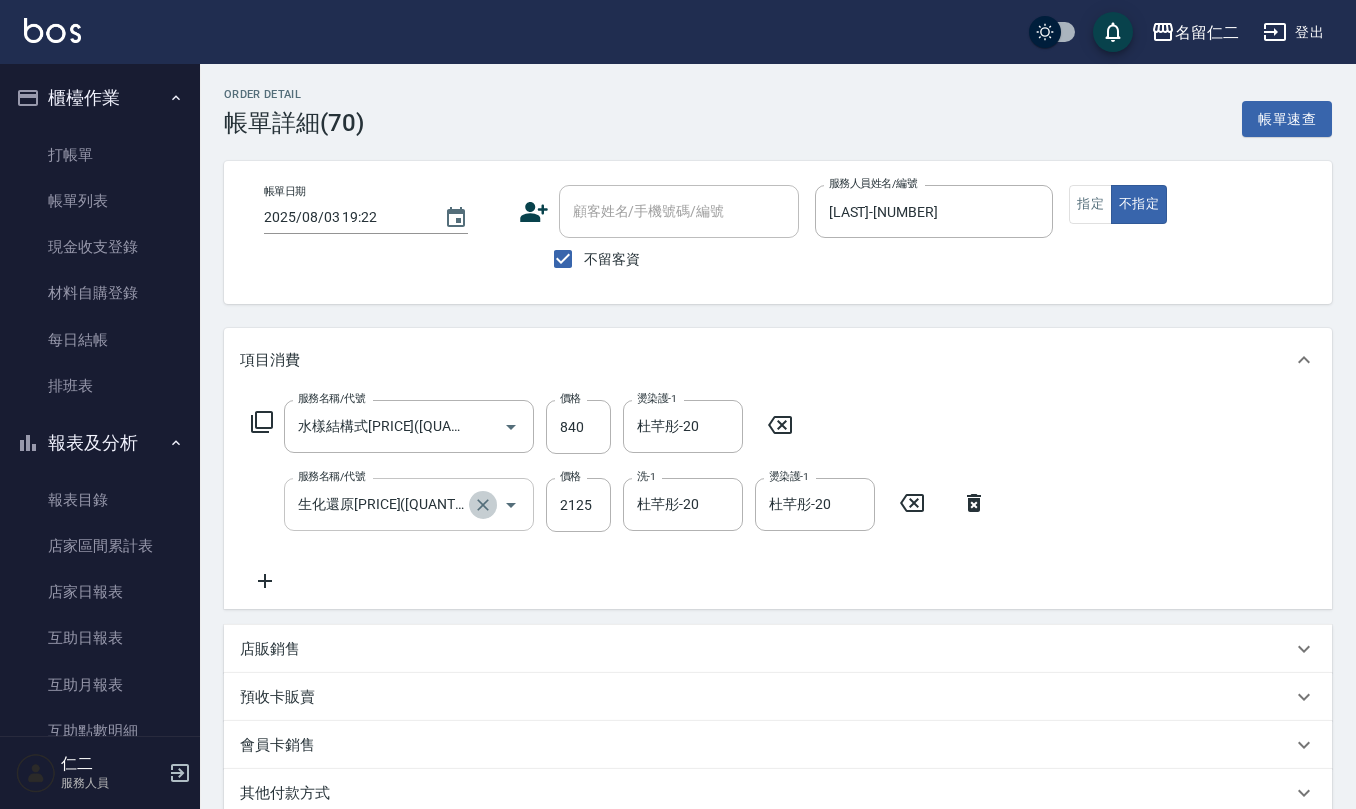click 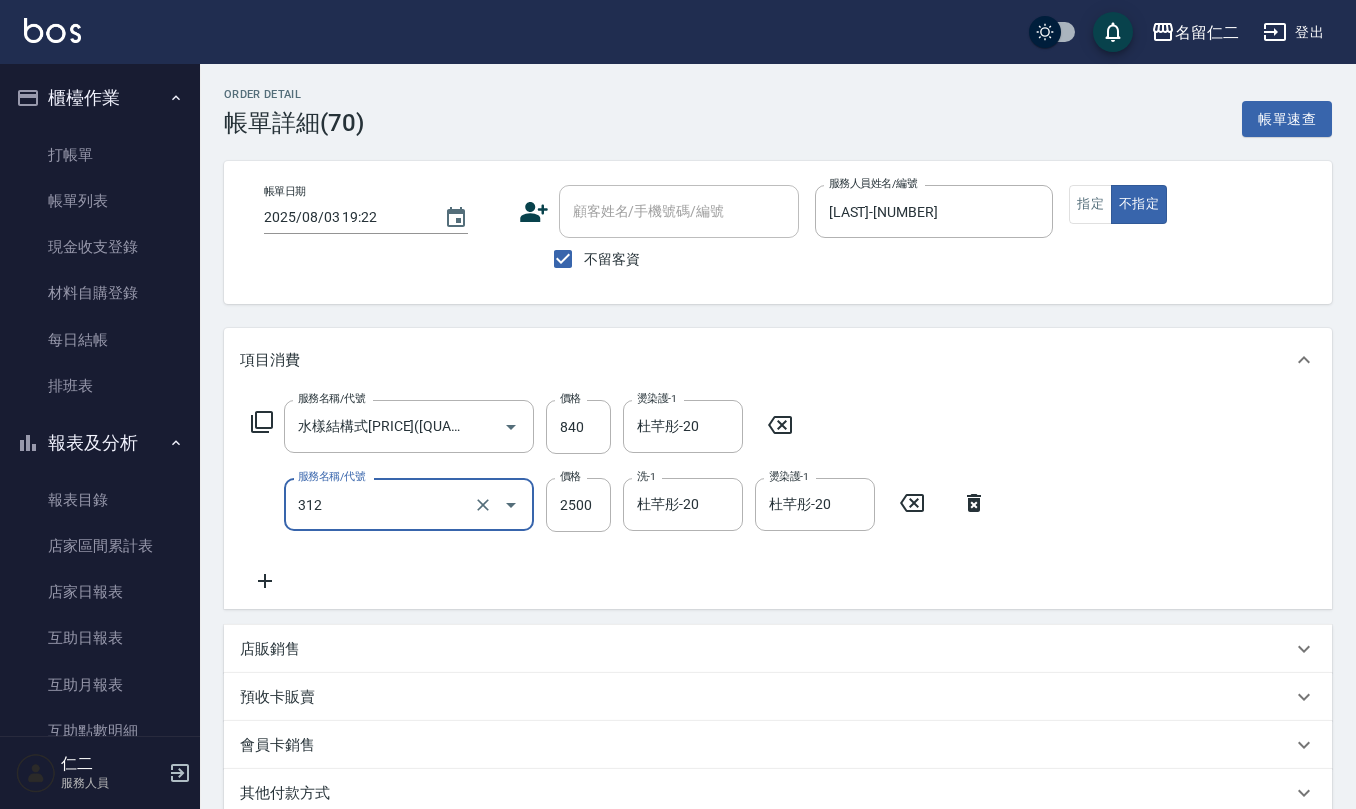 type on "[PRODUCT][NUMBER]([NUMBER])" 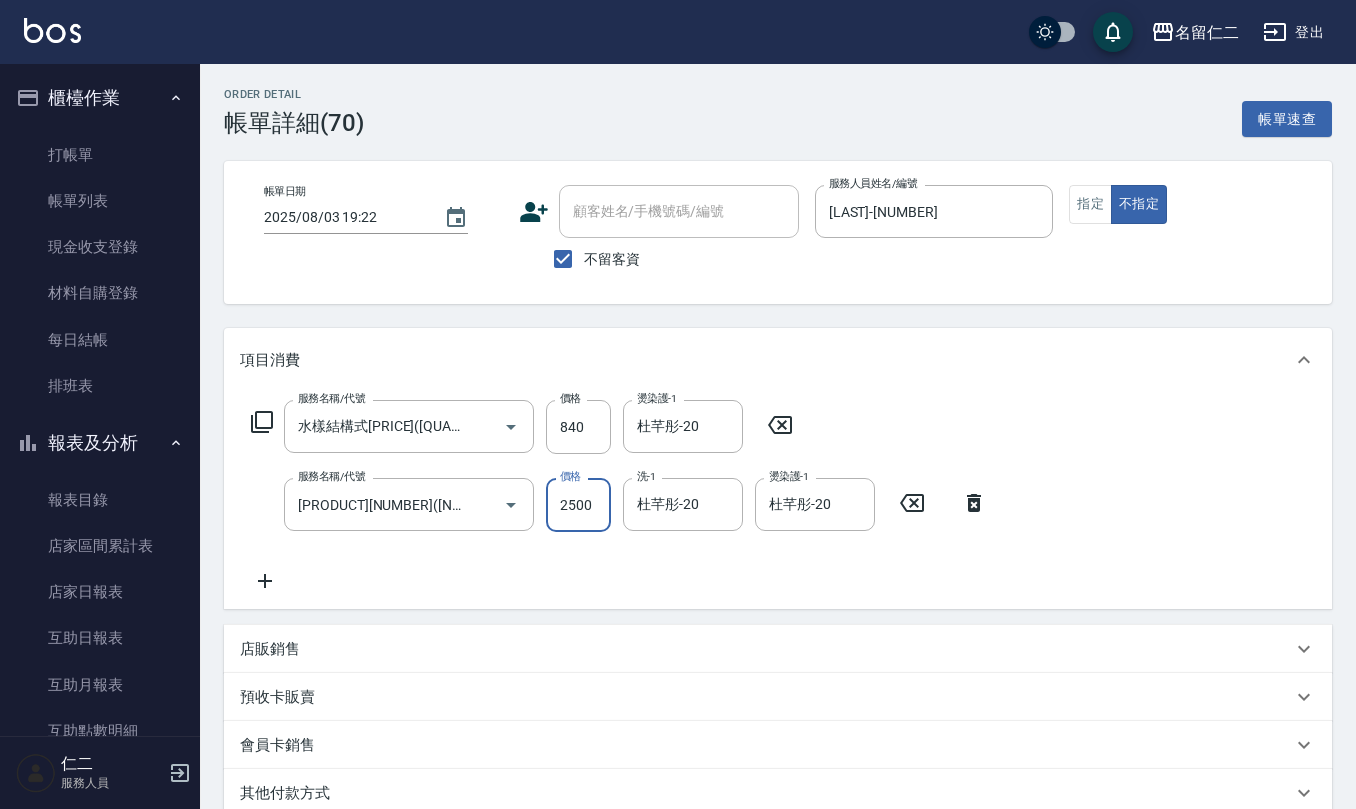 click 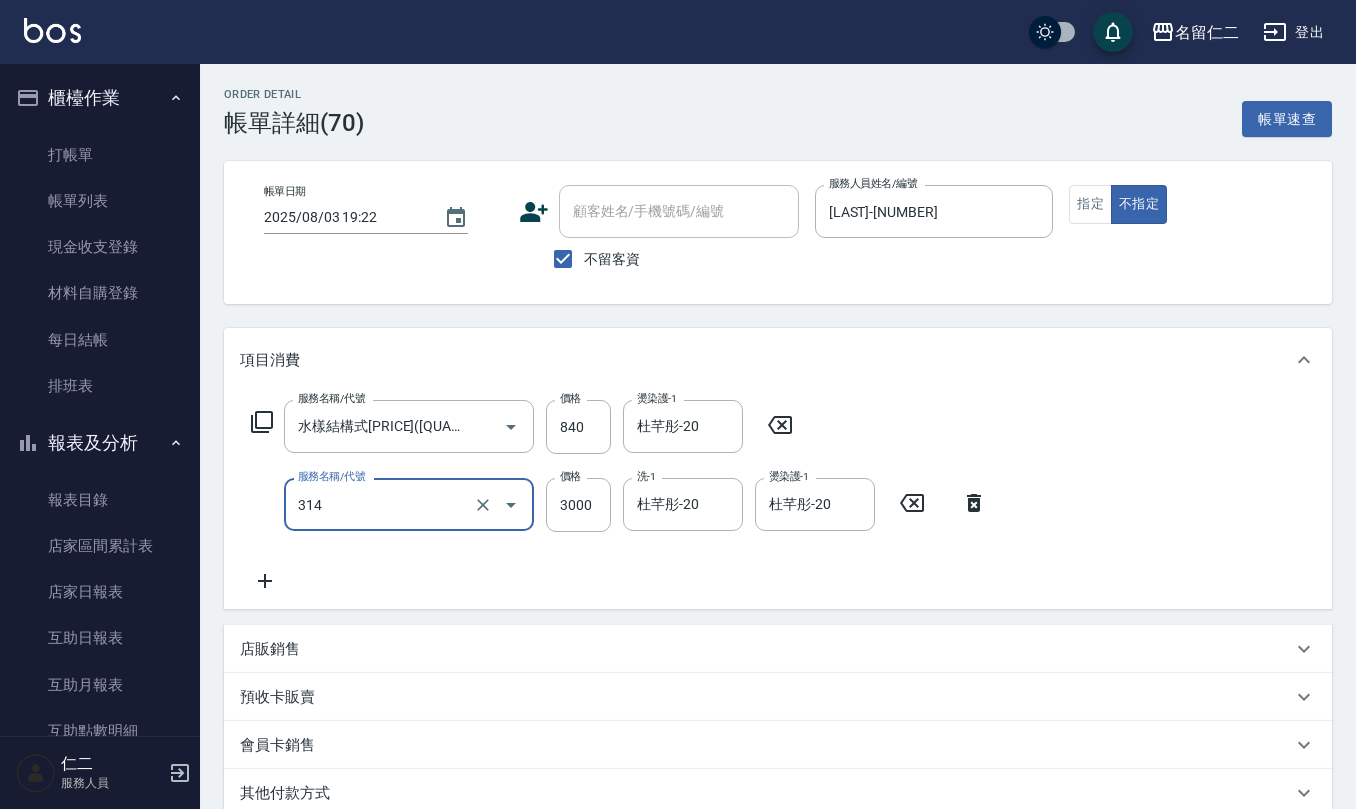 type on "CYA水質感2500UP(314)" 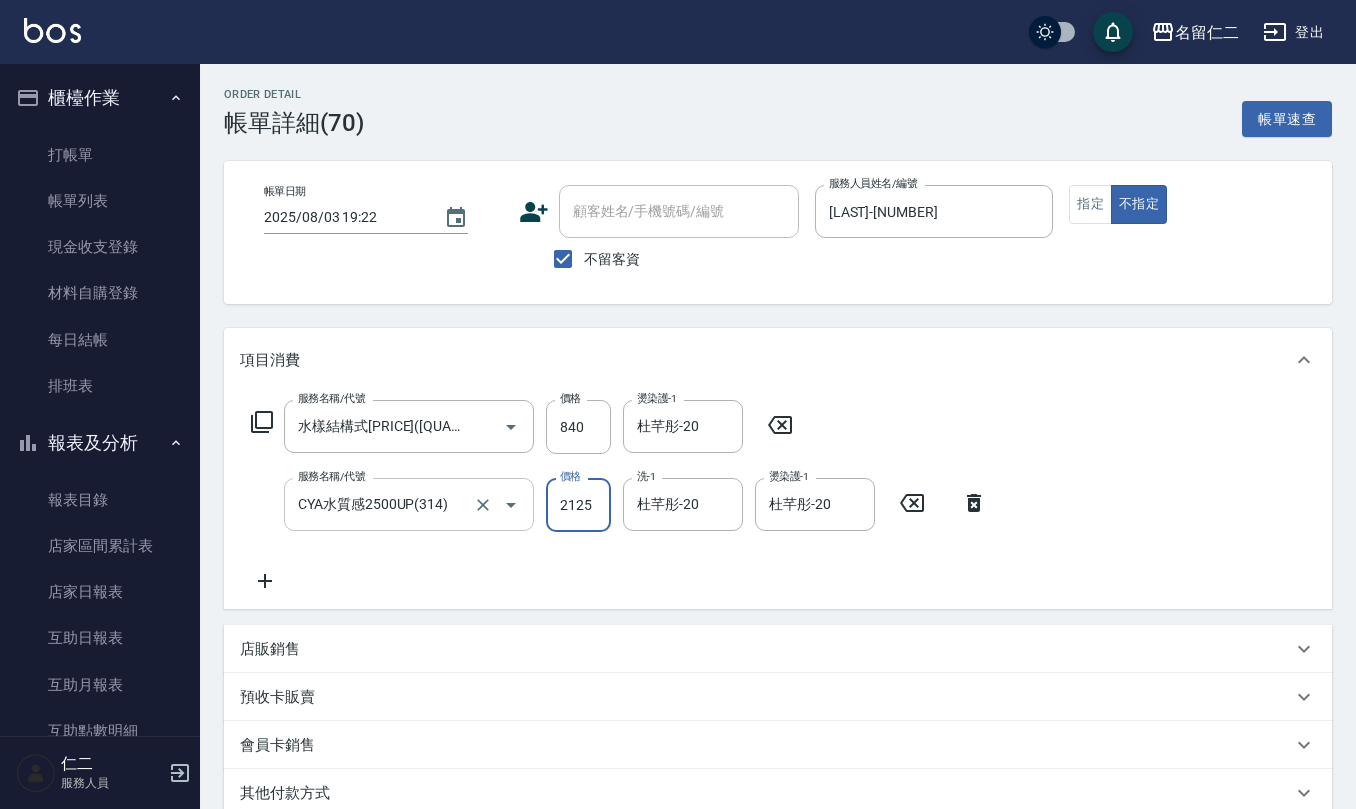 type on "2125" 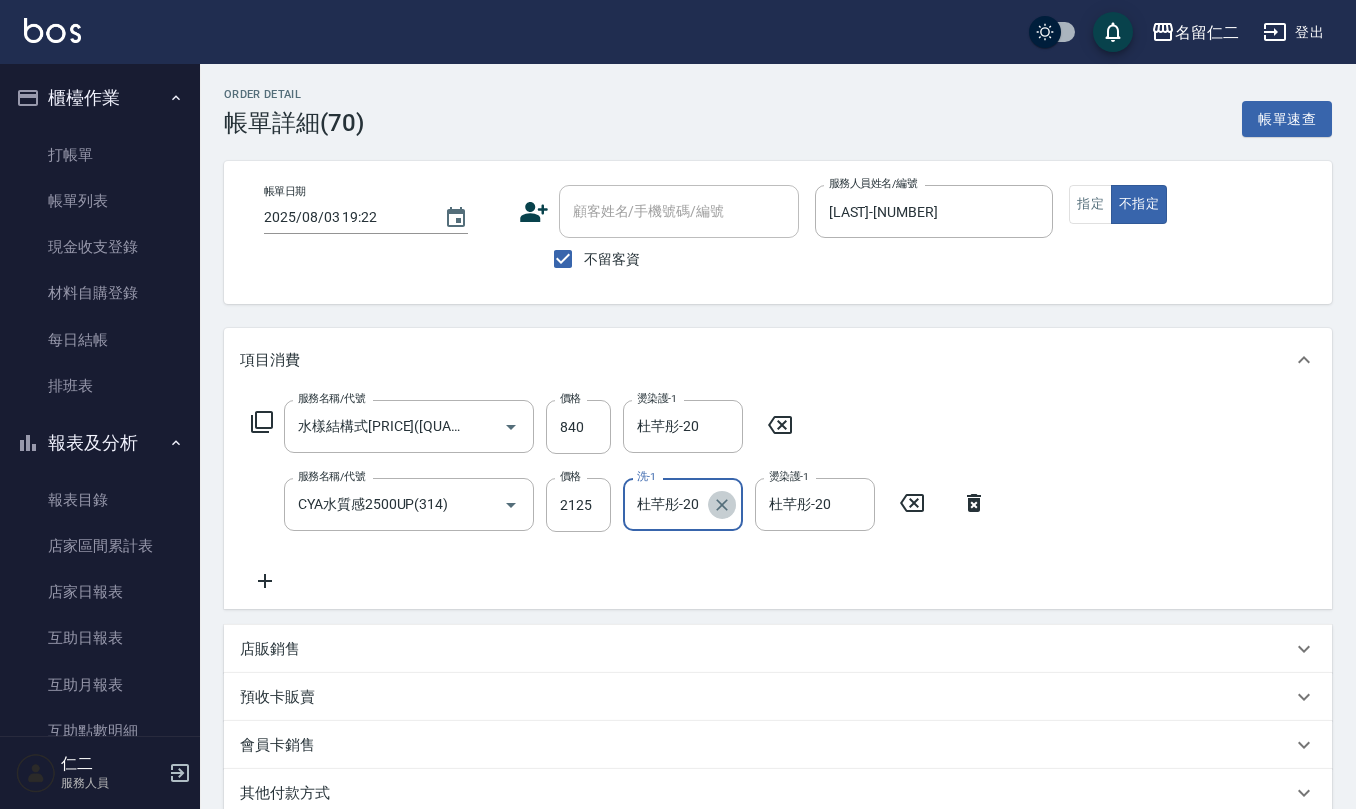 click 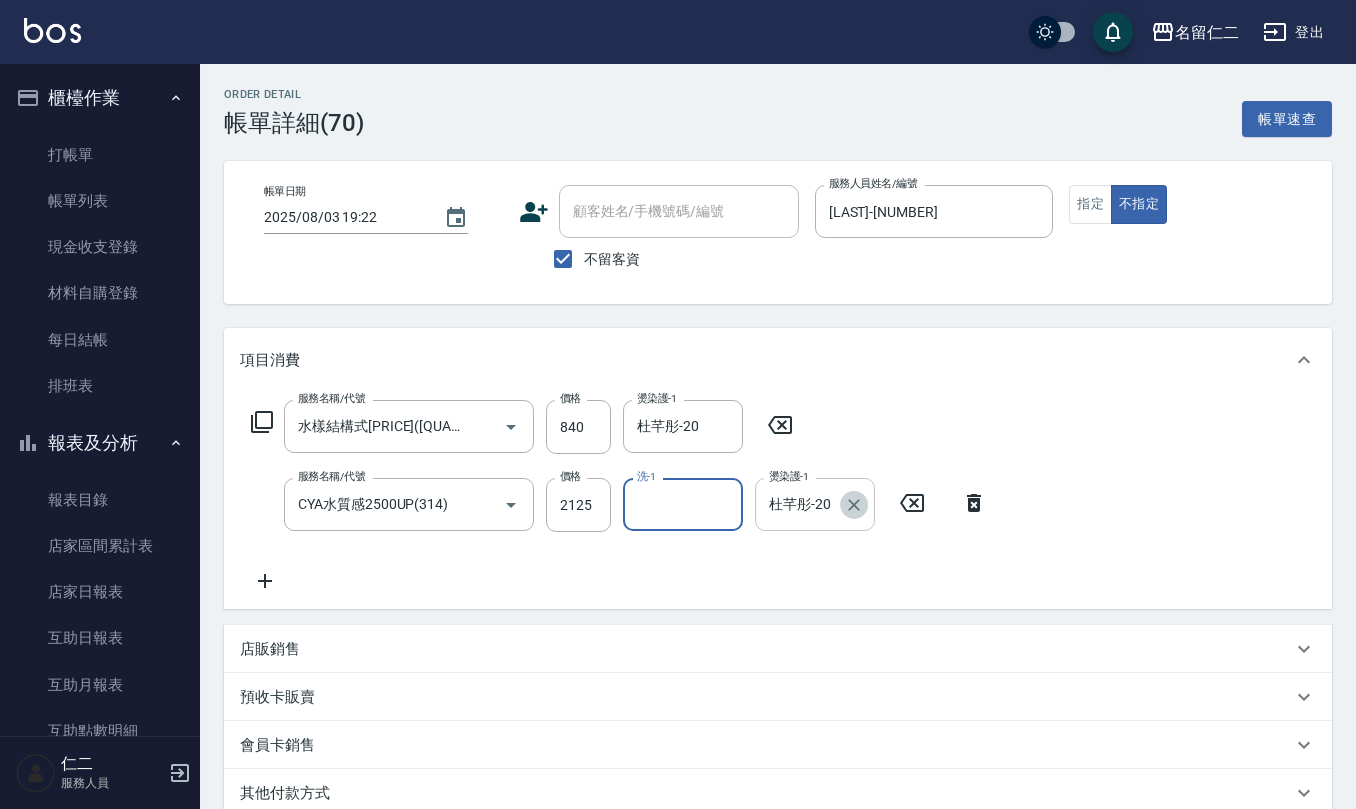 drag, startPoint x: 850, startPoint y: 509, endPoint x: 760, endPoint y: 526, distance: 91.591484 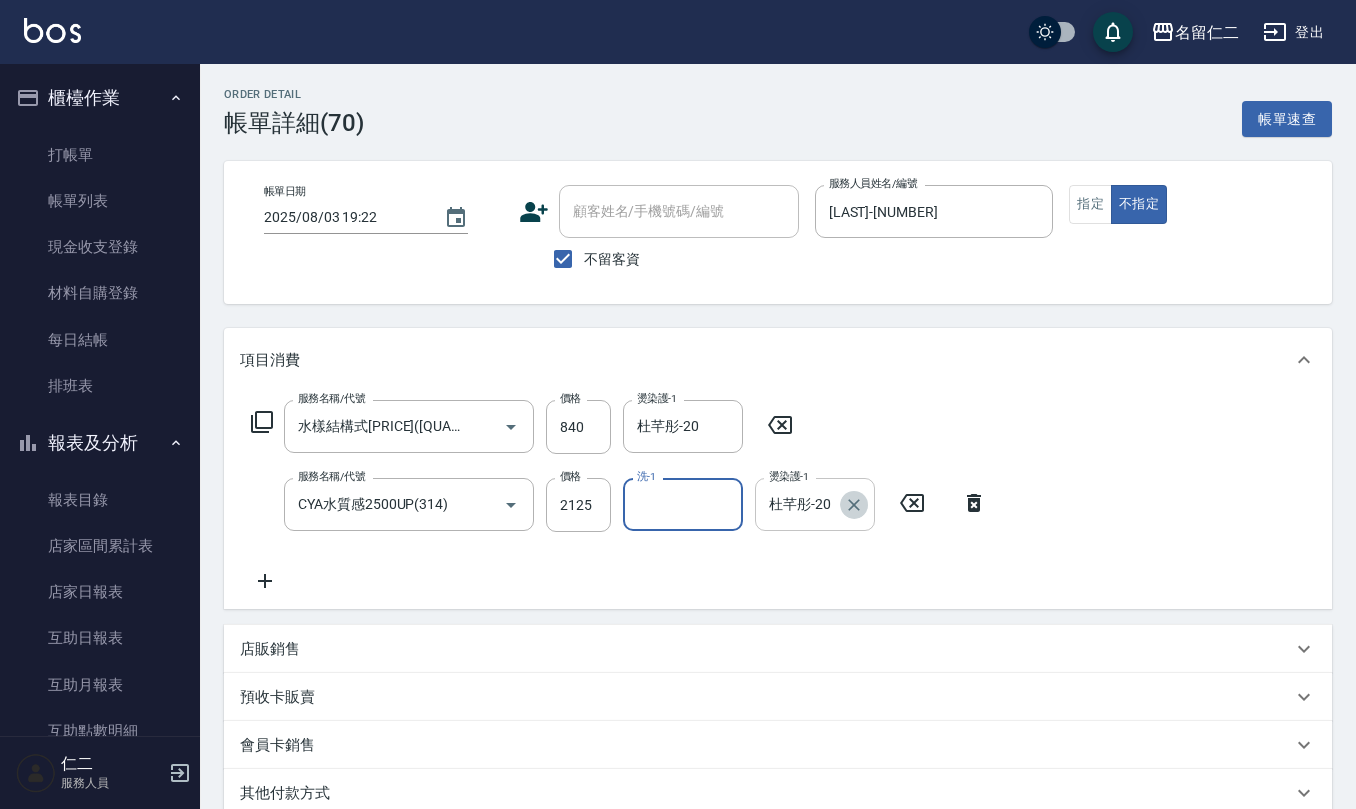 click 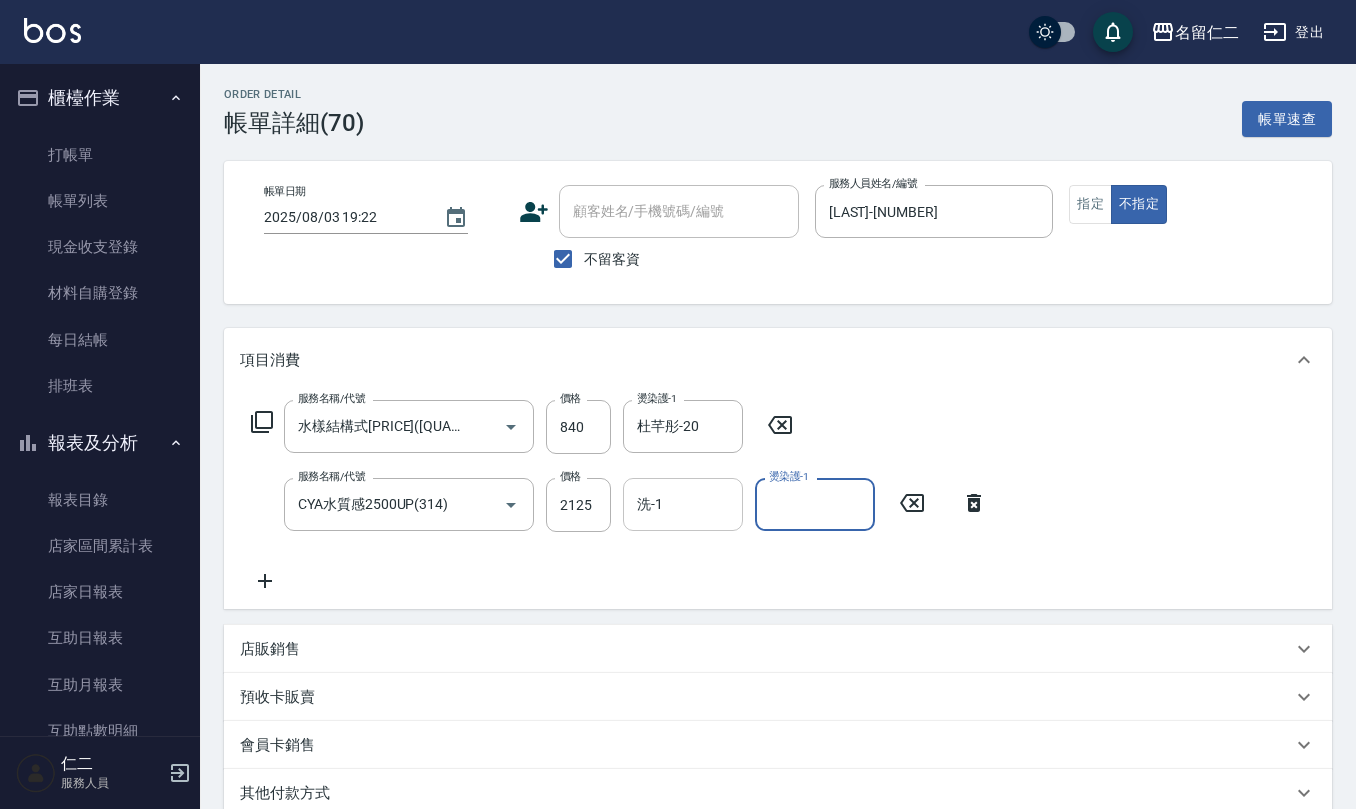 click on "洗-1" at bounding box center (683, 504) 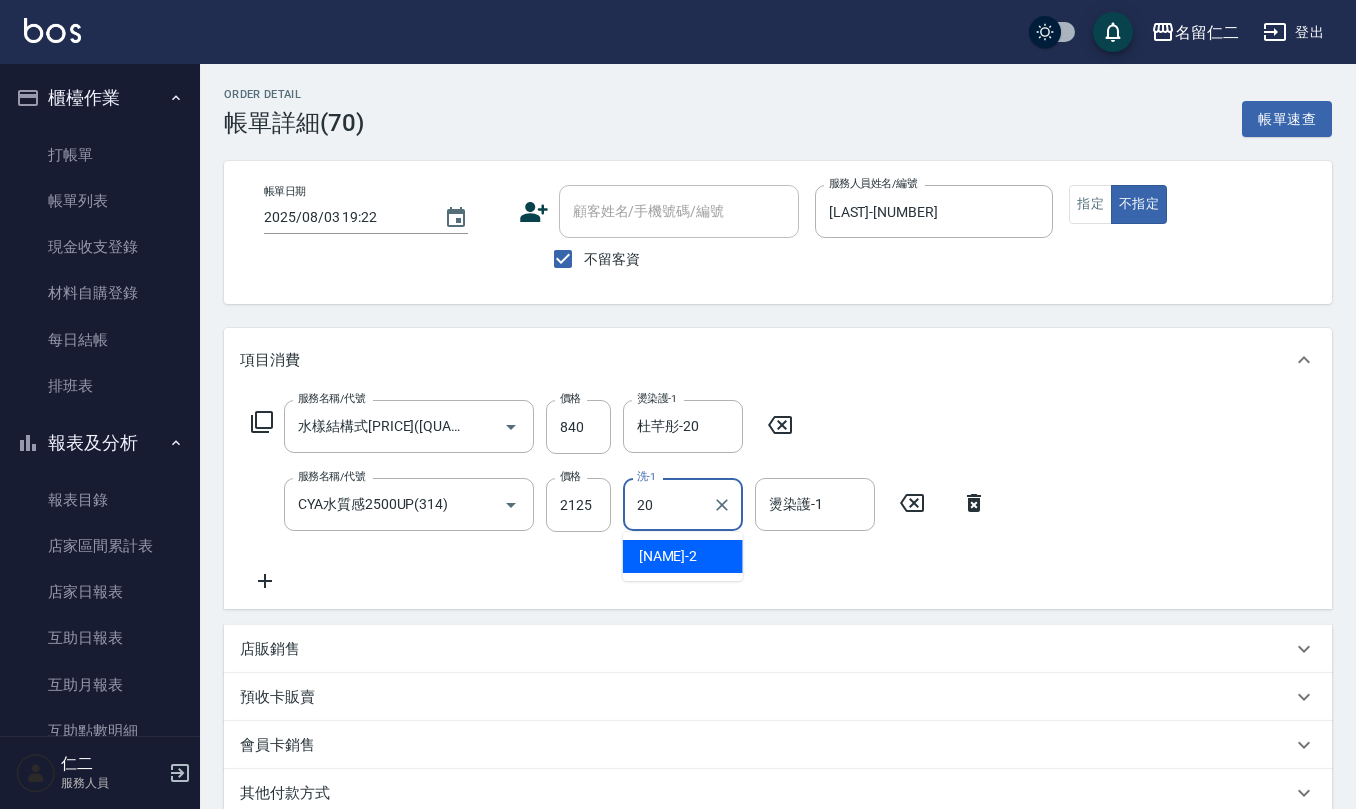 type on "杜芊彤-20" 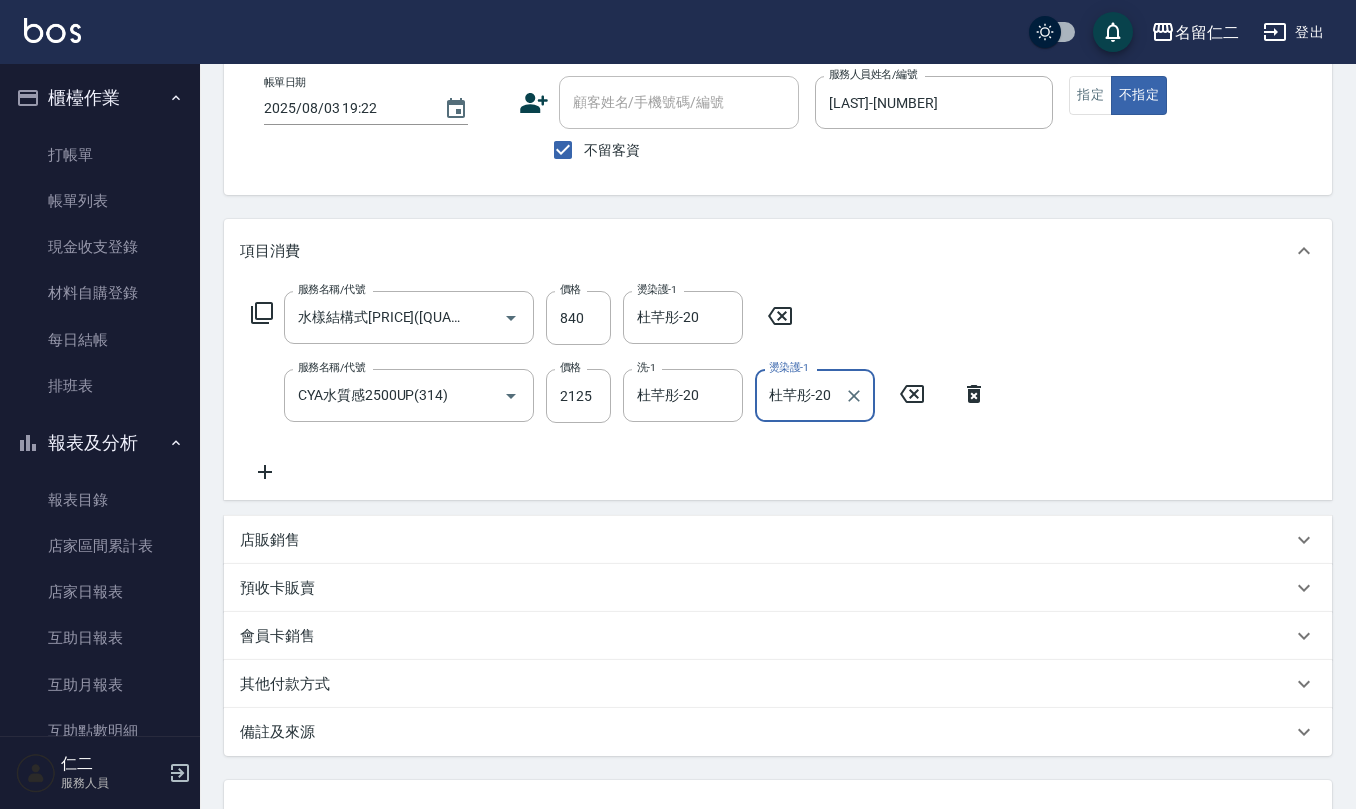 scroll, scrollTop: 268, scrollLeft: 0, axis: vertical 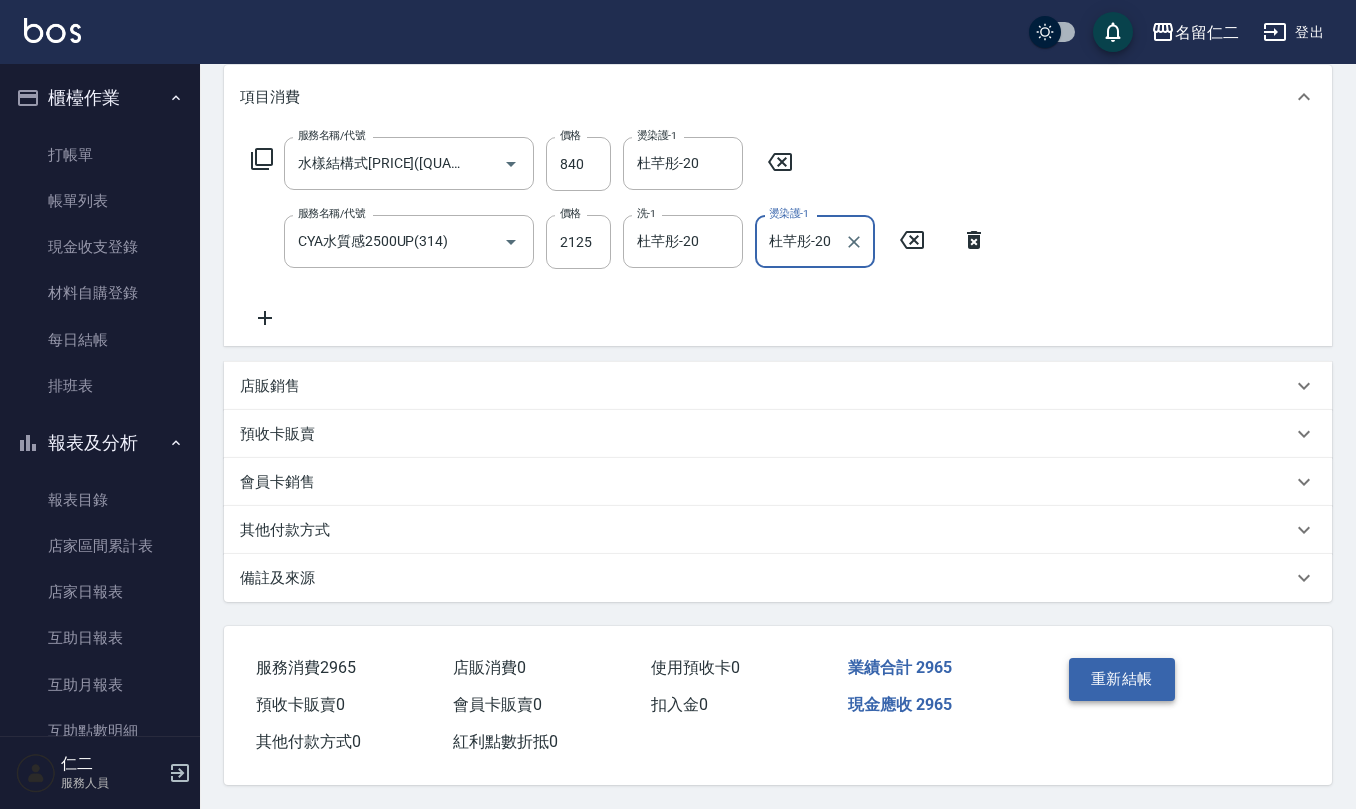 type on "杜芊彤-20" 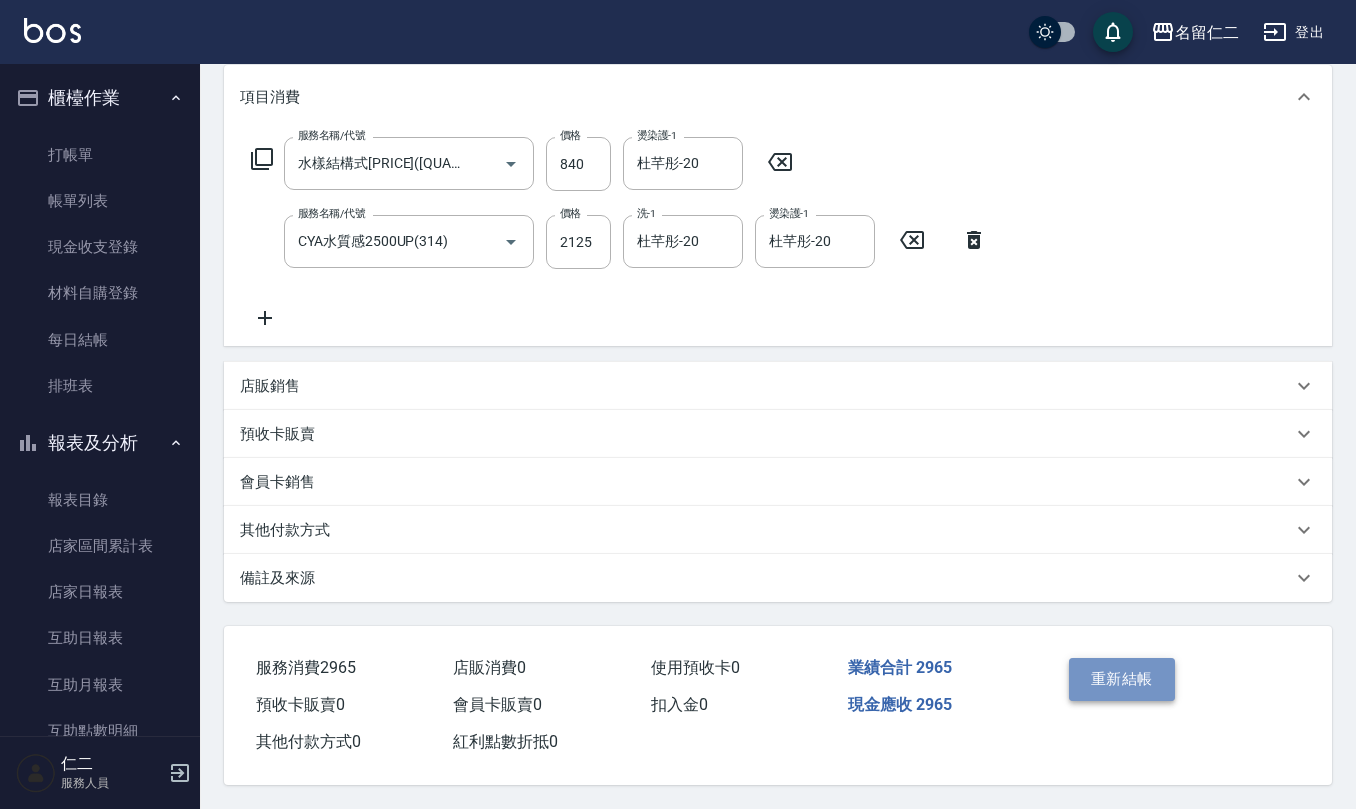 click on "重新結帳" at bounding box center [1122, 679] 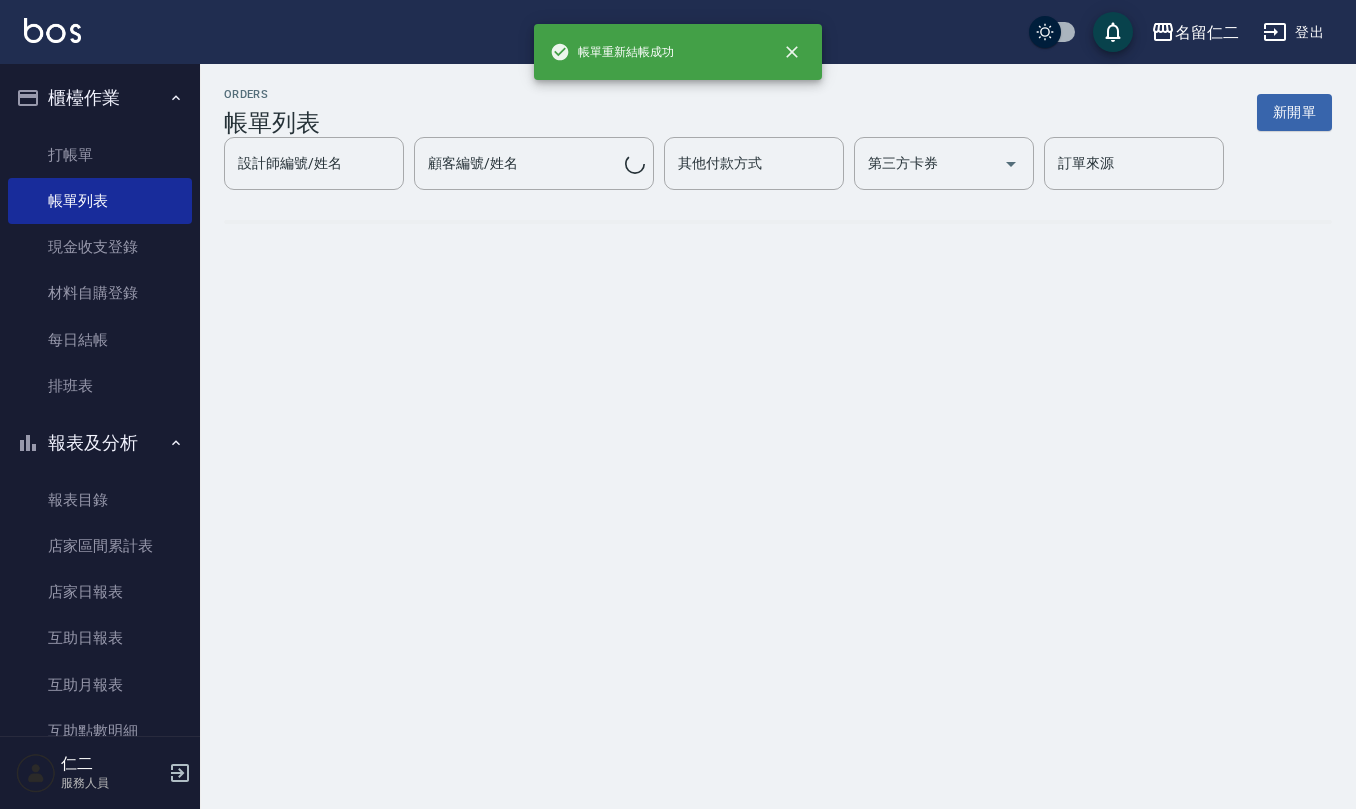 scroll, scrollTop: 0, scrollLeft: 0, axis: both 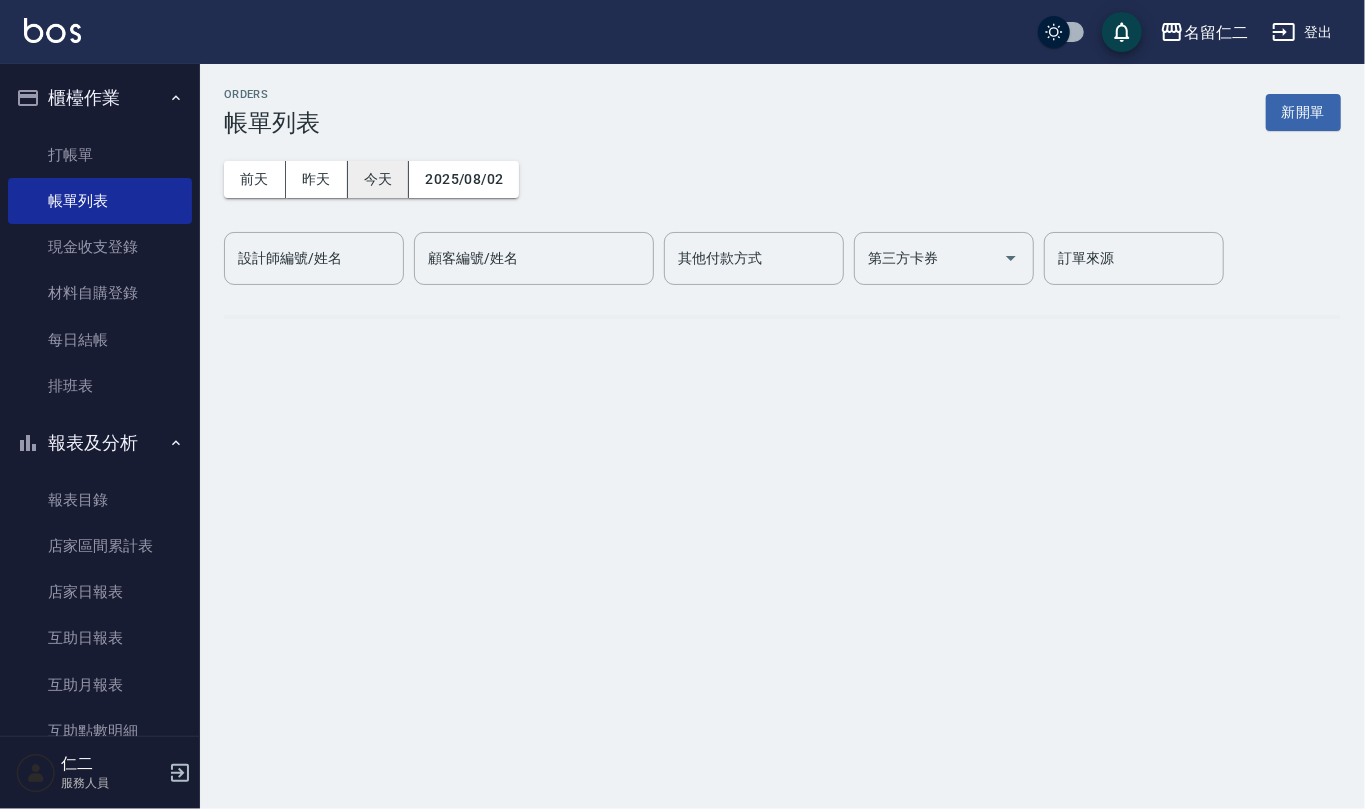 click on "今天" at bounding box center (379, 179) 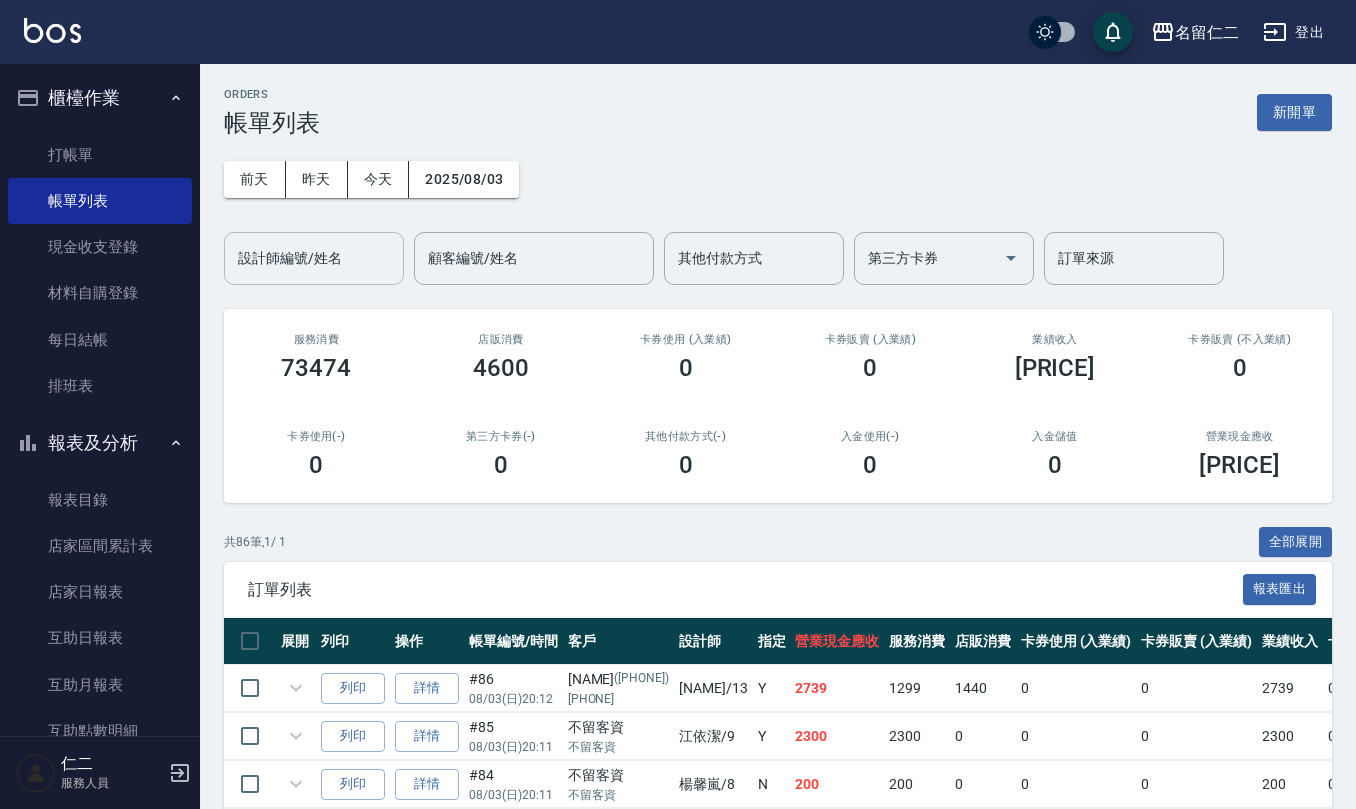 click on "設計師編號/姓名 設計師編號/姓名" at bounding box center [314, 258] 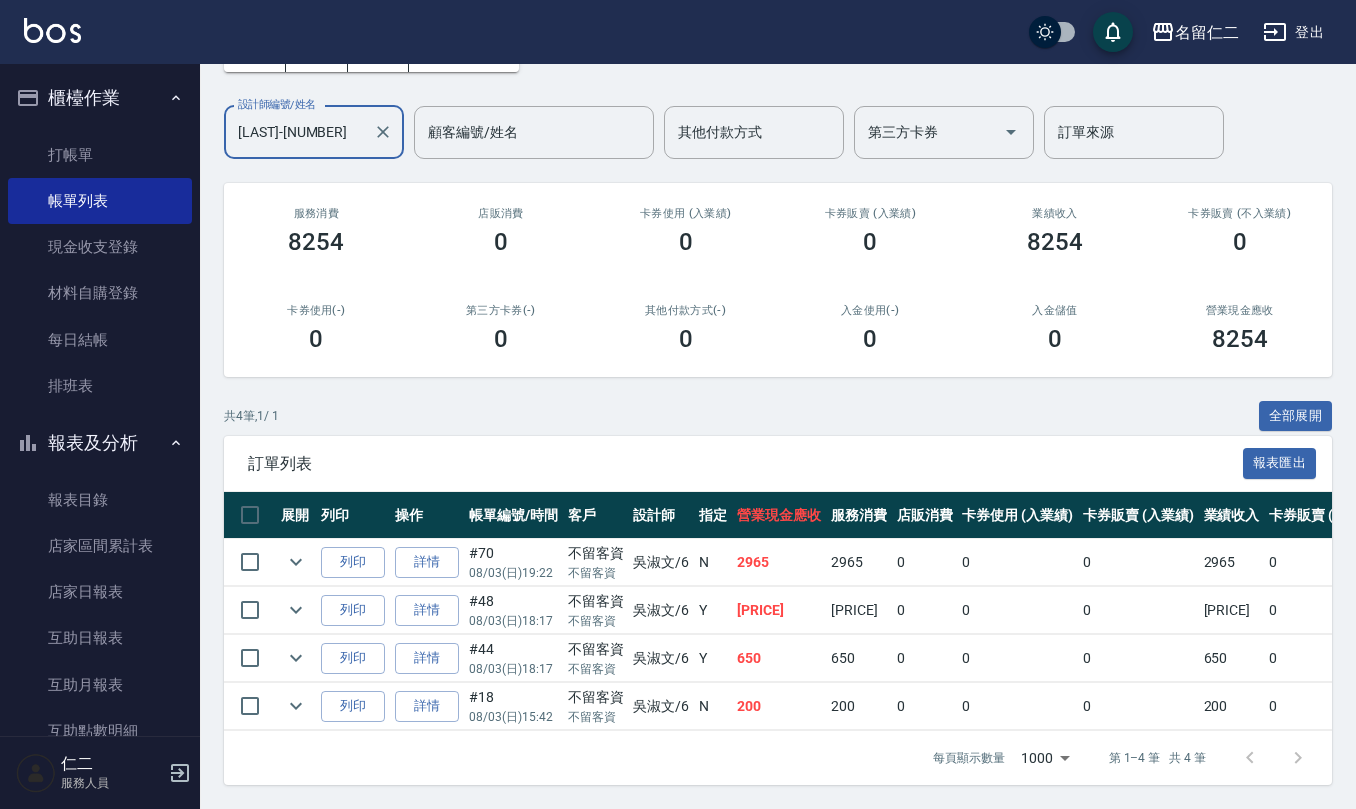 scroll, scrollTop: 149, scrollLeft: 0, axis: vertical 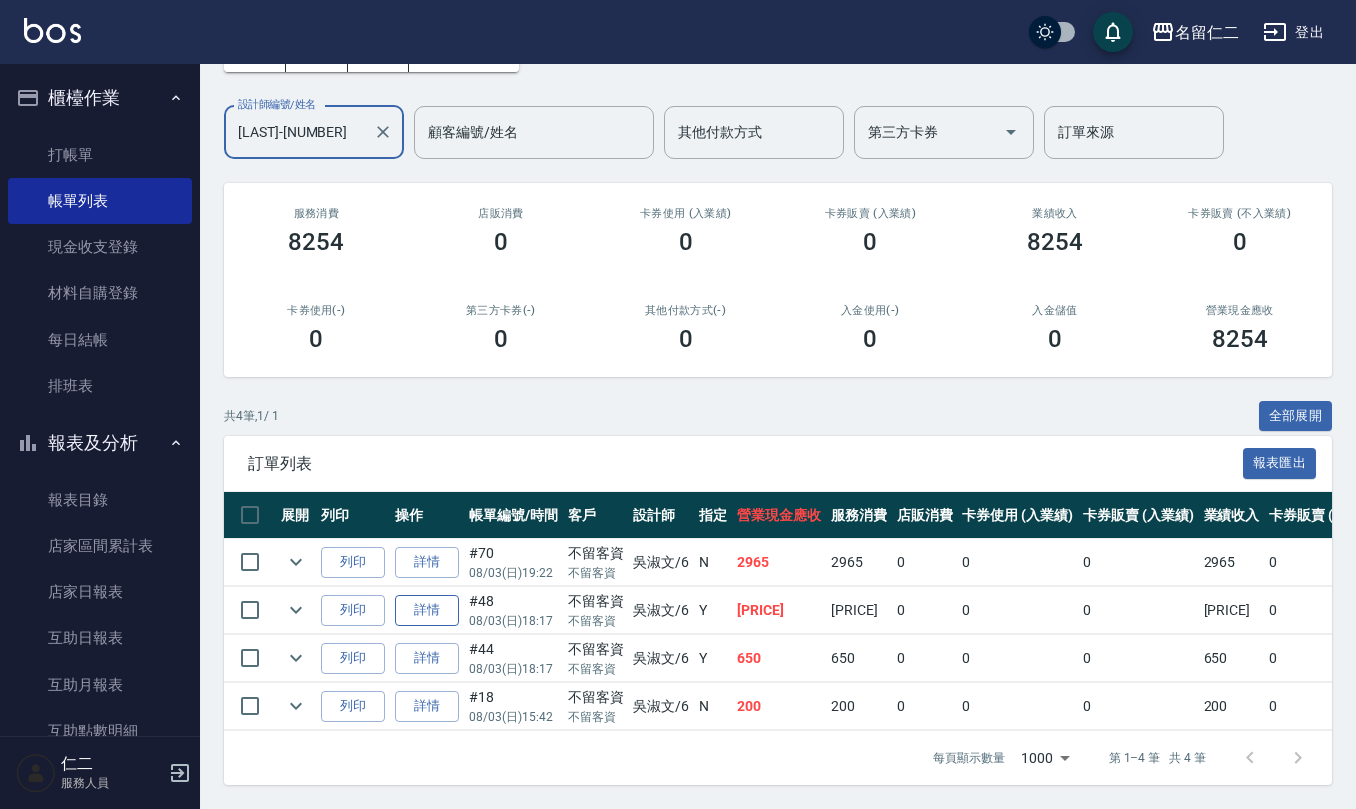 type on "[LAST]-[NUMBER]" 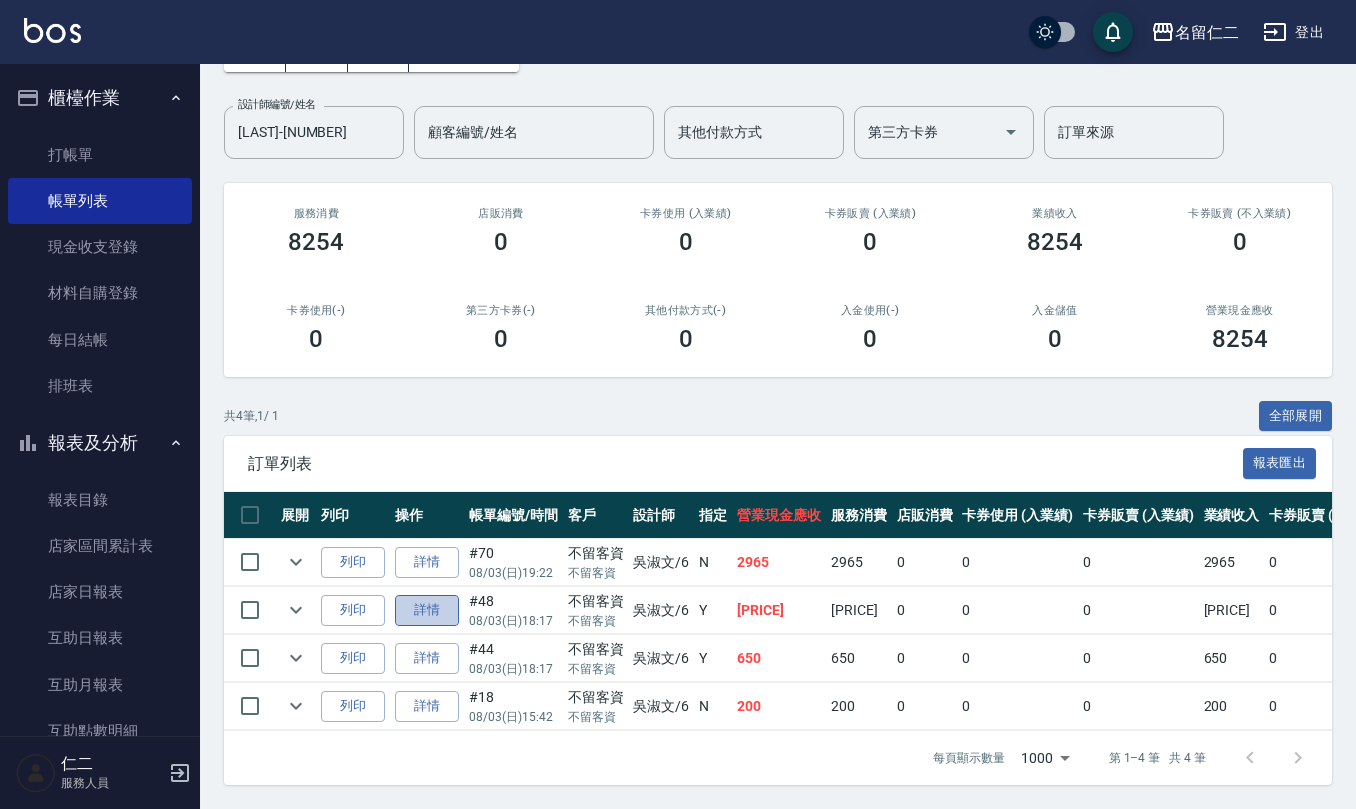 click on "詳情" at bounding box center [427, 610] 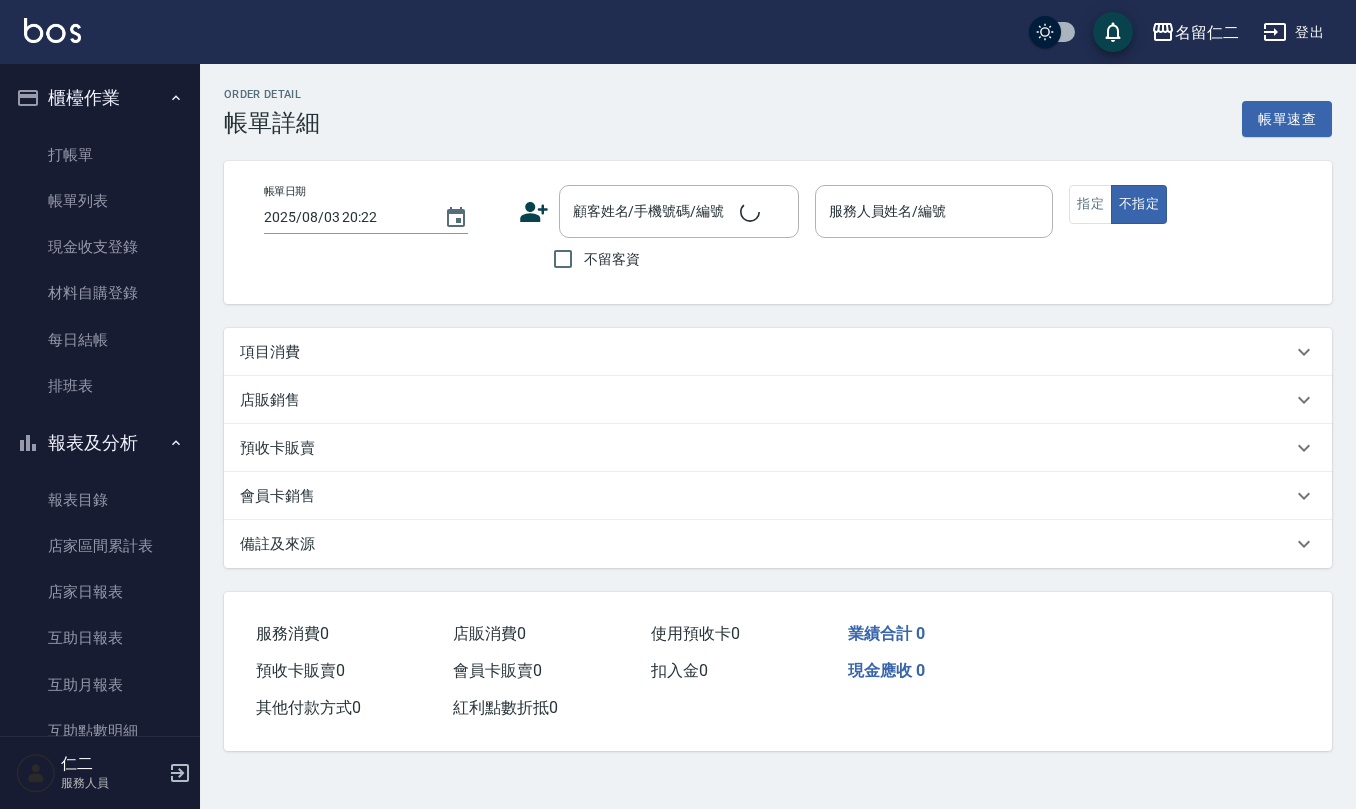 scroll, scrollTop: 0, scrollLeft: 0, axis: both 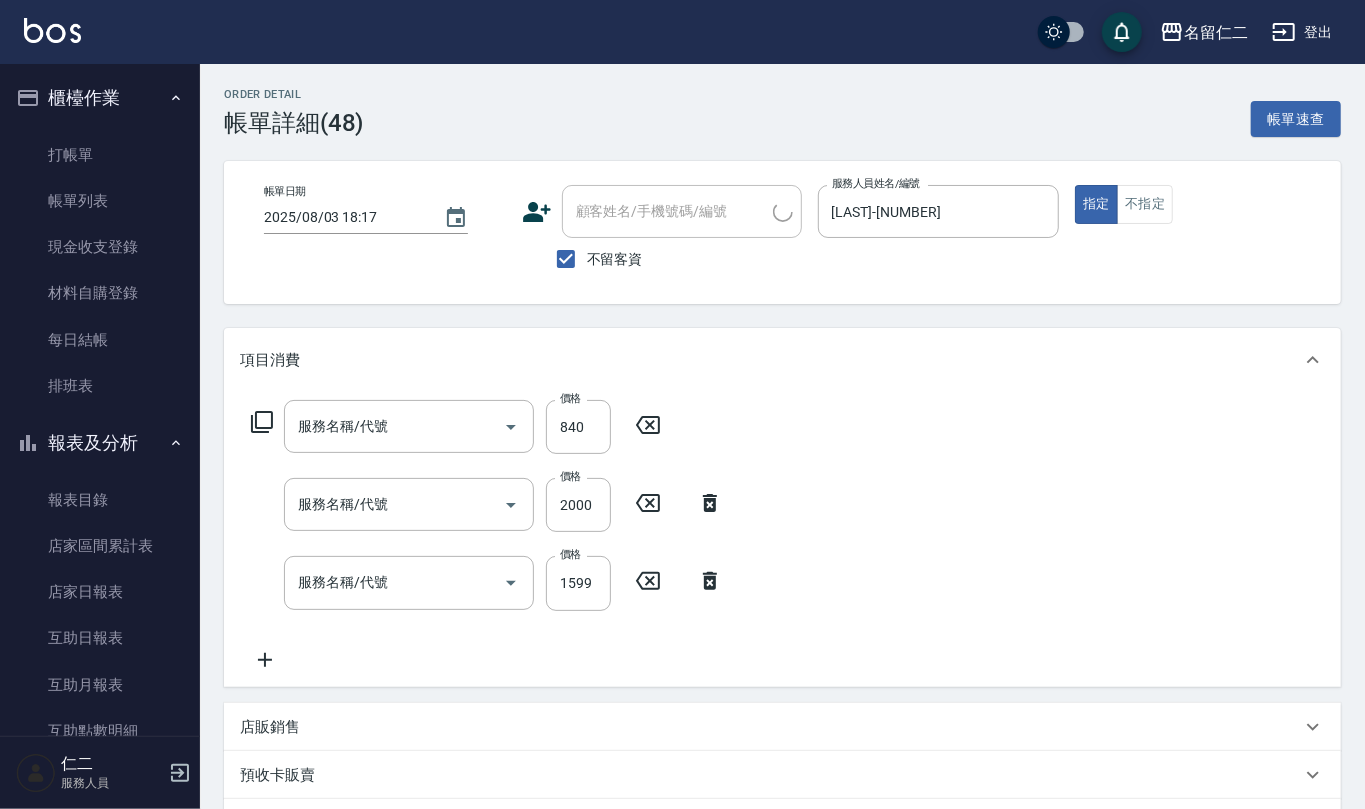 type on "2025/08/03 18:17" 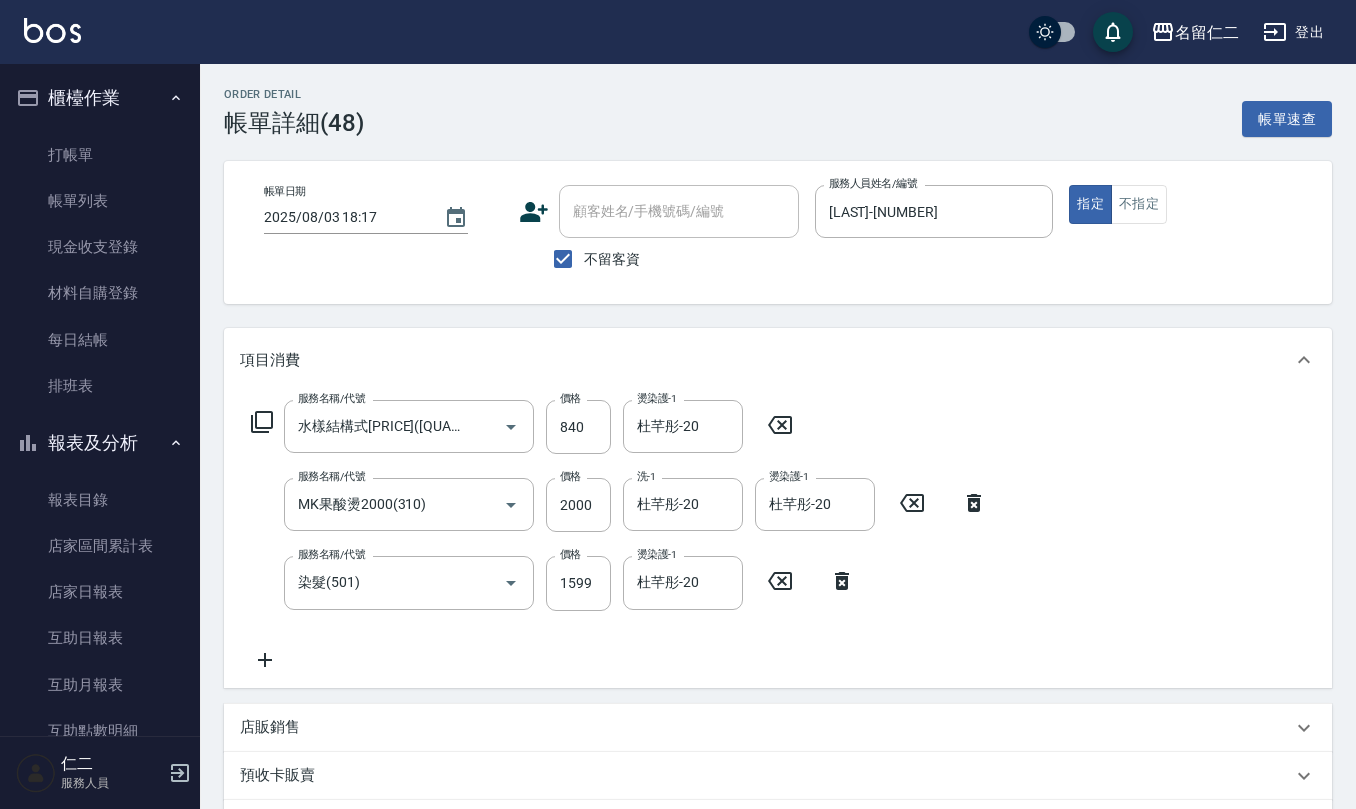click 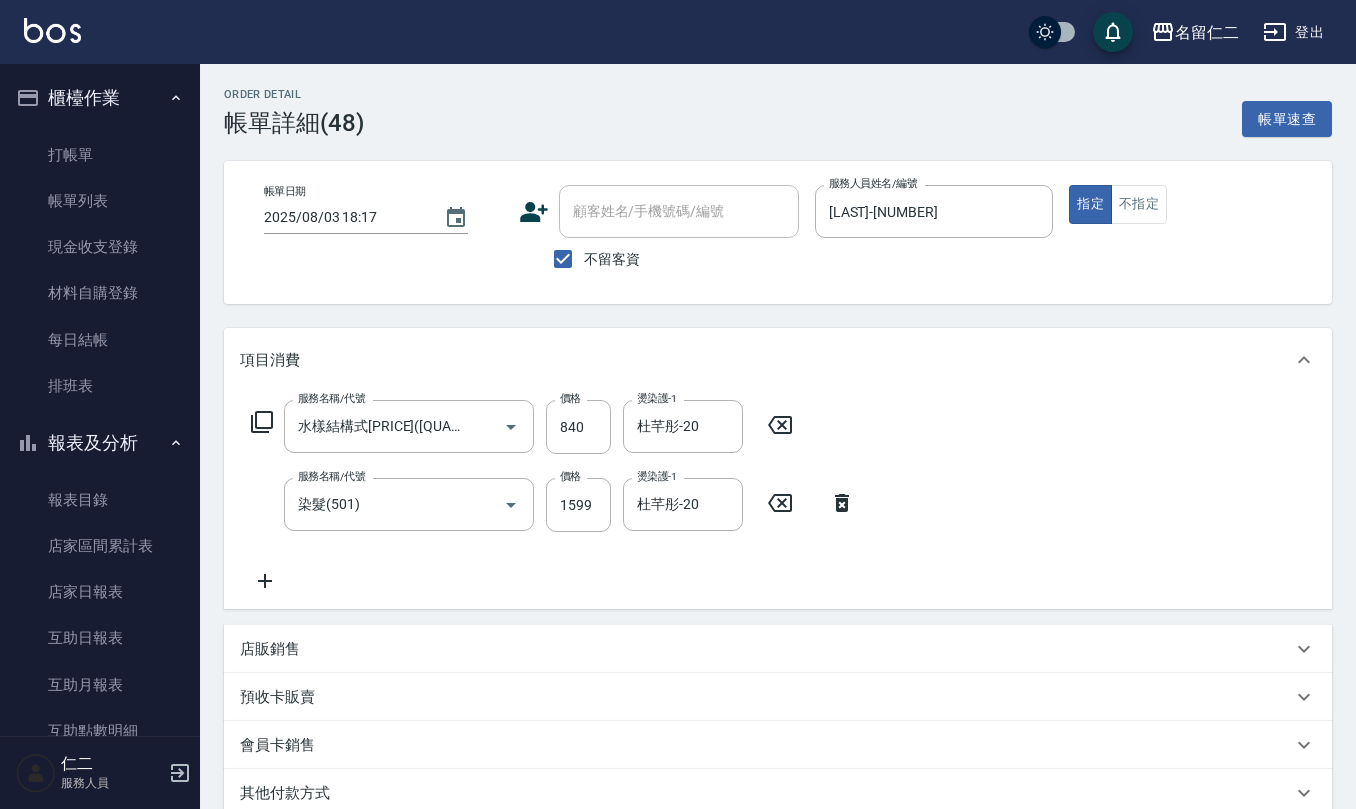 click 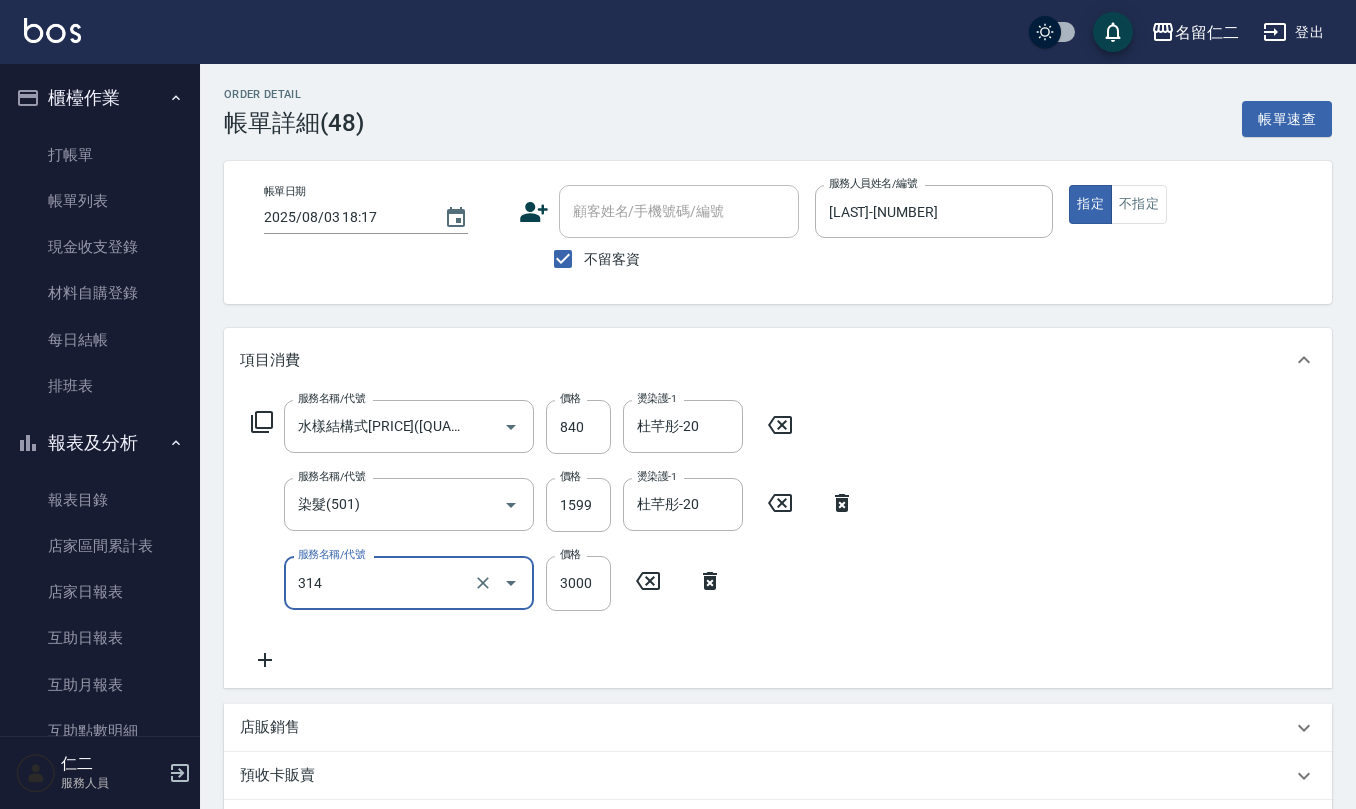 type on "CYA水質感2500UP(314)" 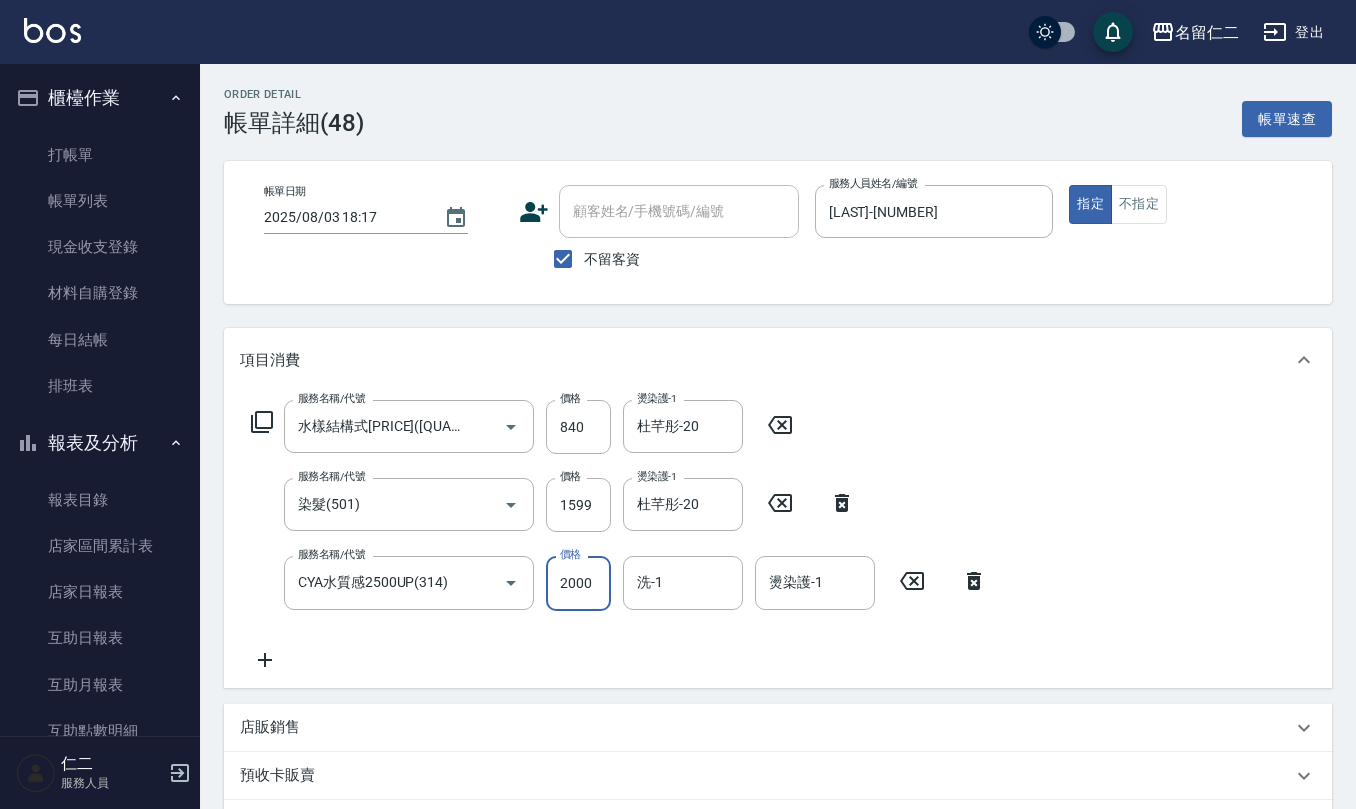 type on "2000" 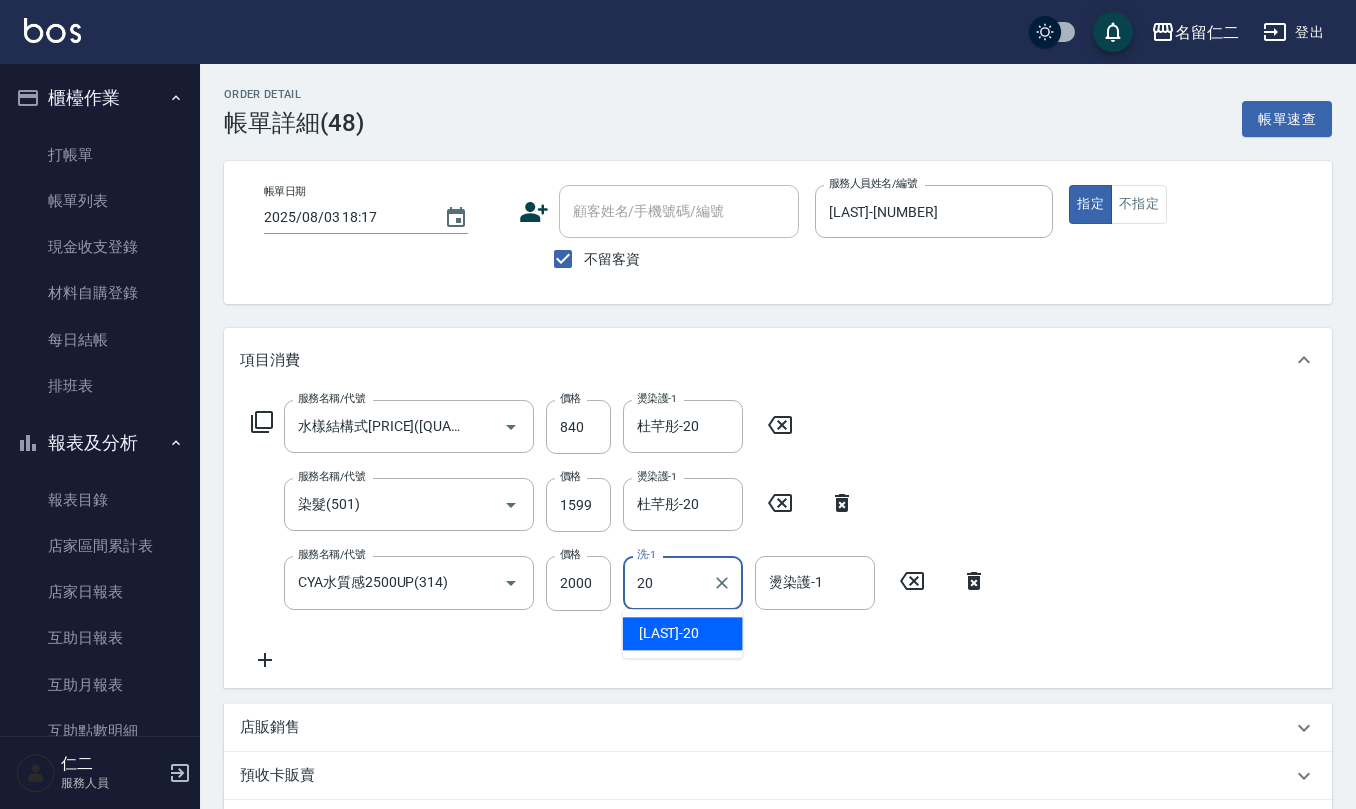 type on "杜芊彤-20" 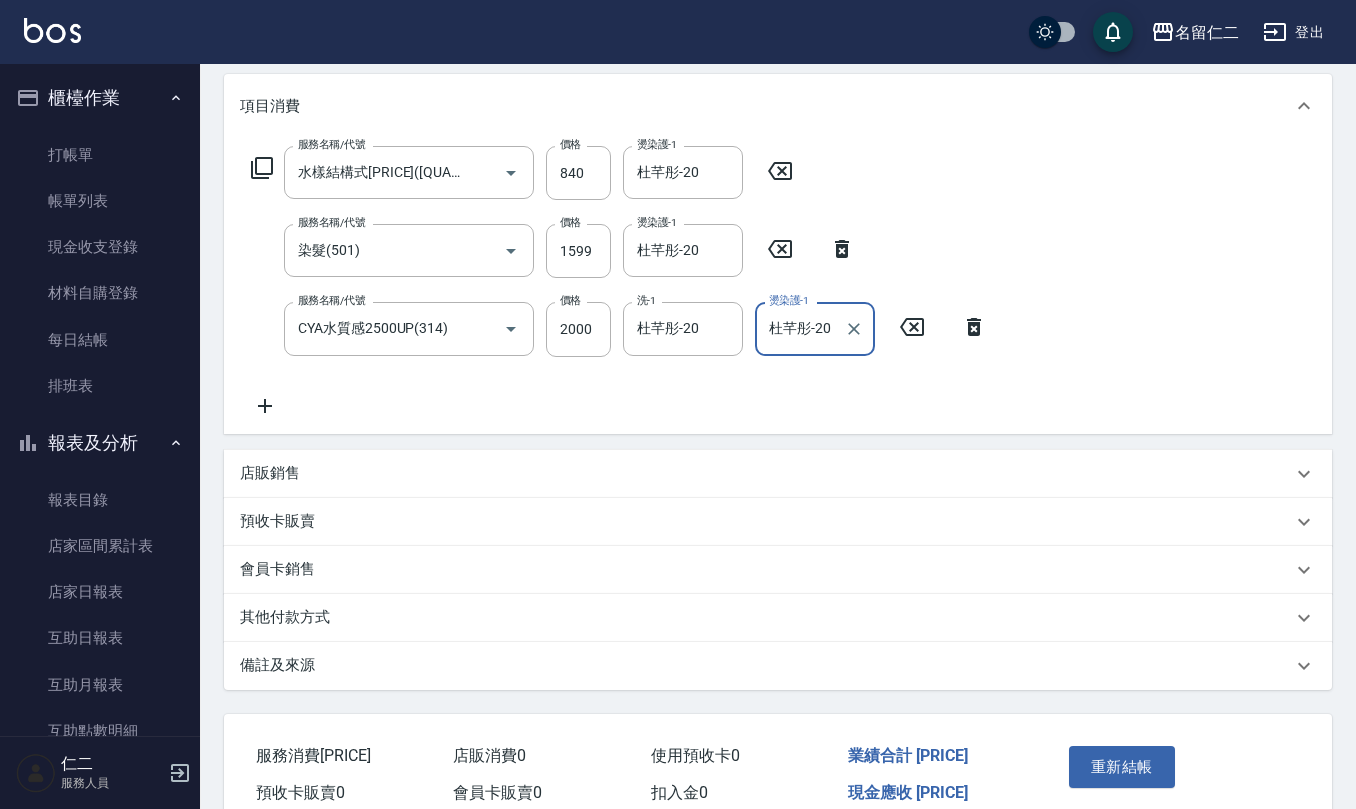 scroll, scrollTop: 266, scrollLeft: 0, axis: vertical 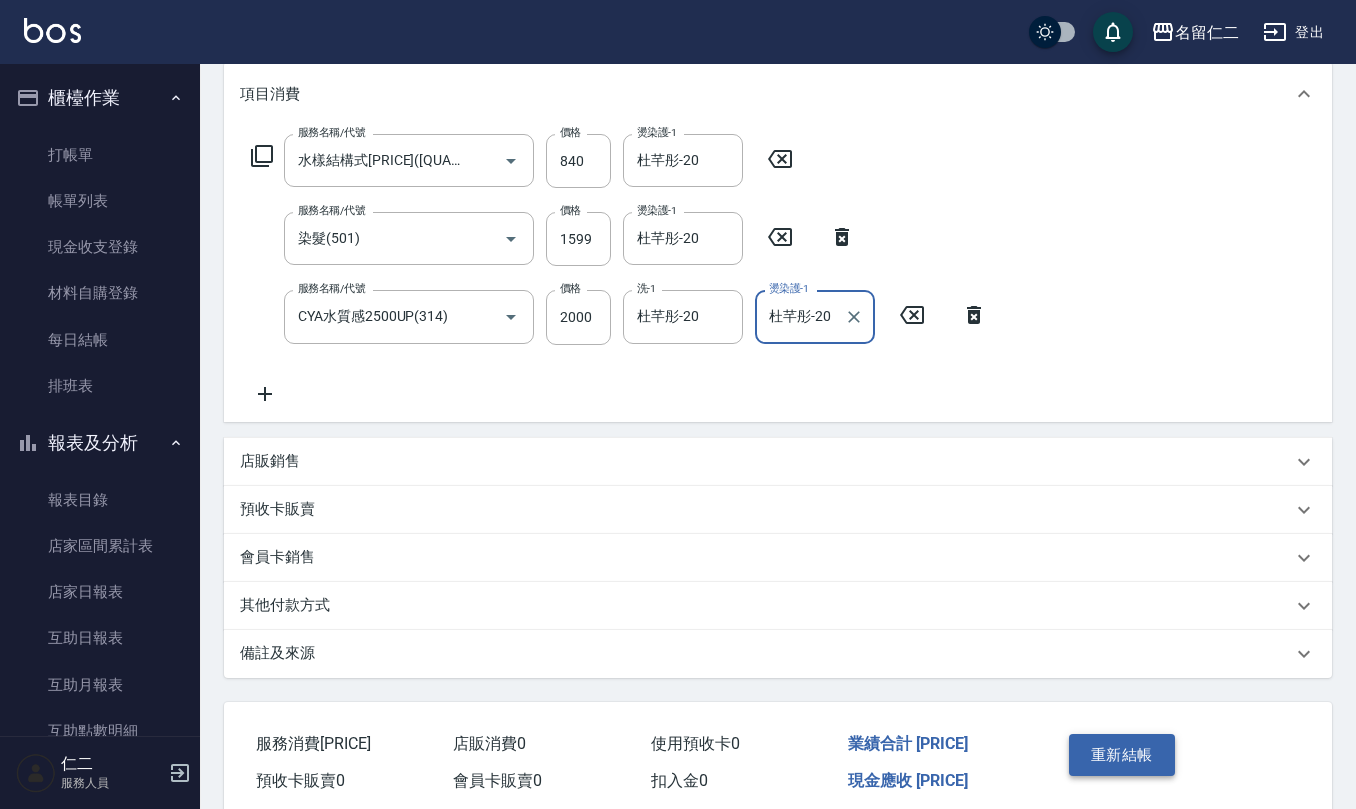 type on "杜芊彤-20" 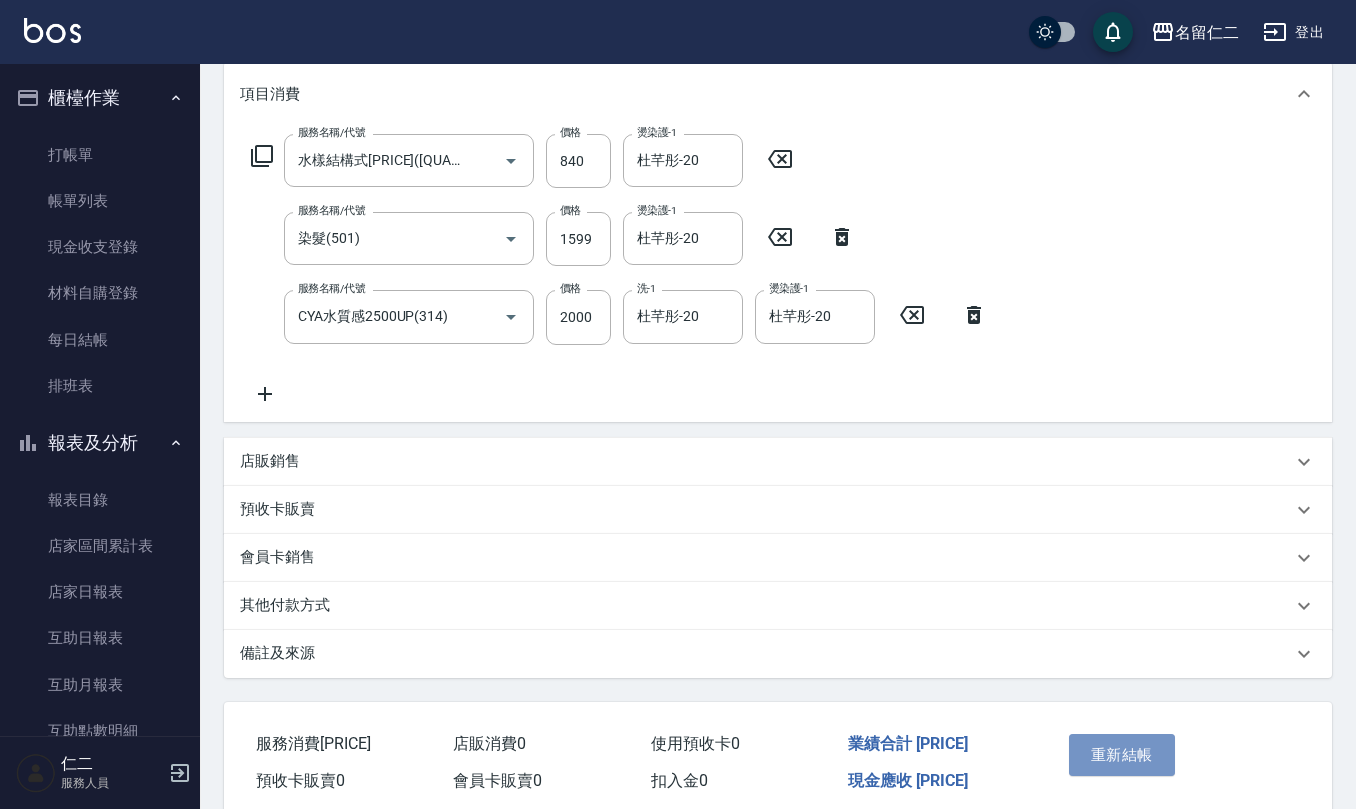 drag, startPoint x: 1134, startPoint y: 756, endPoint x: 1134, endPoint y: 769, distance: 13 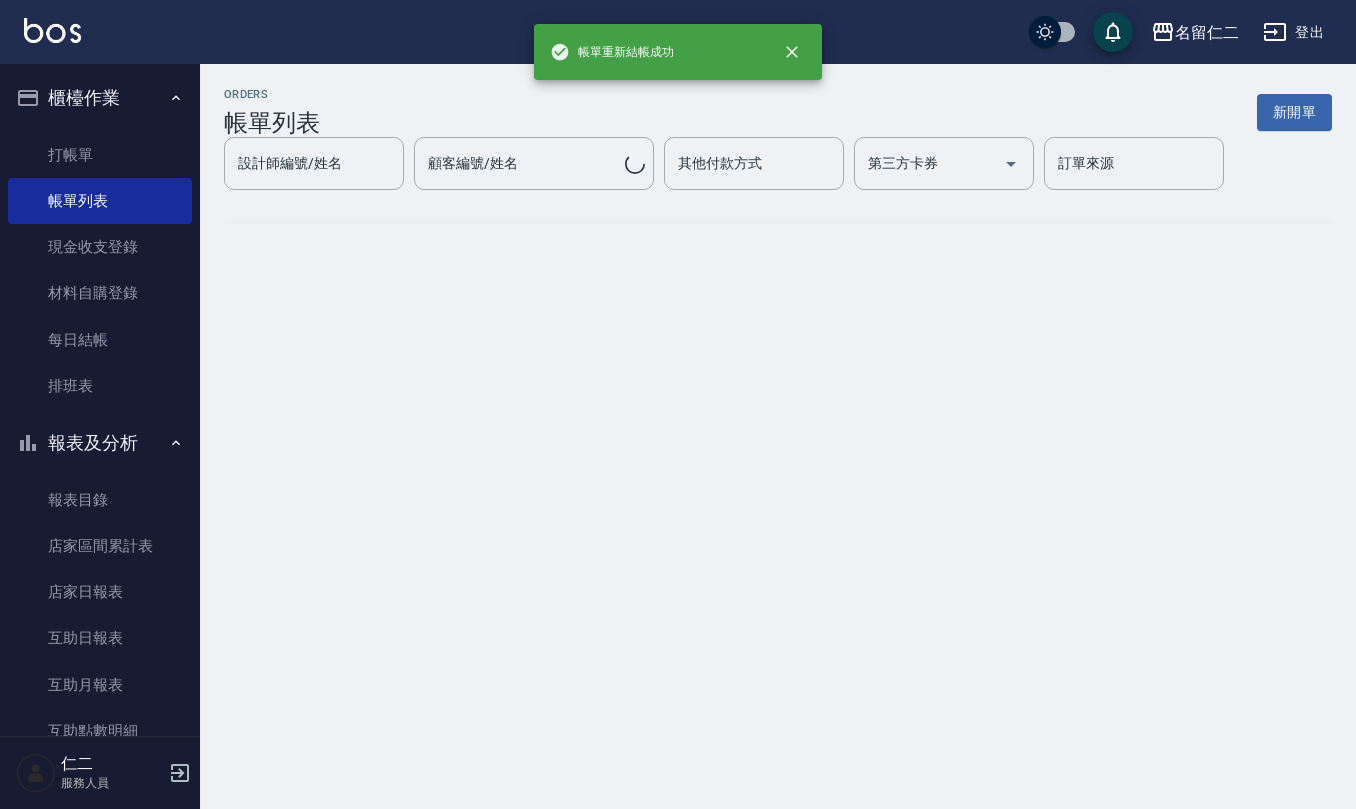 scroll, scrollTop: 0, scrollLeft: 0, axis: both 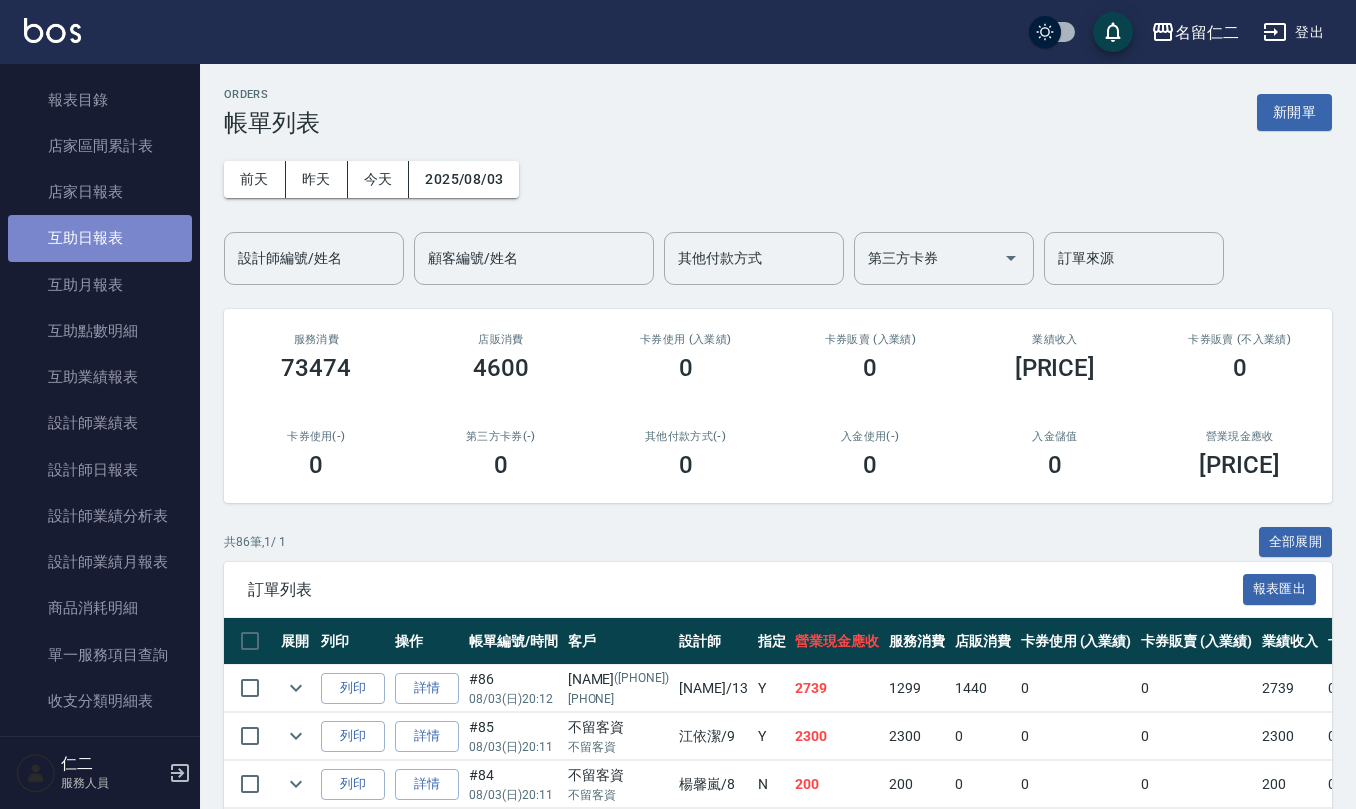 click on "互助日報表" at bounding box center [100, 238] 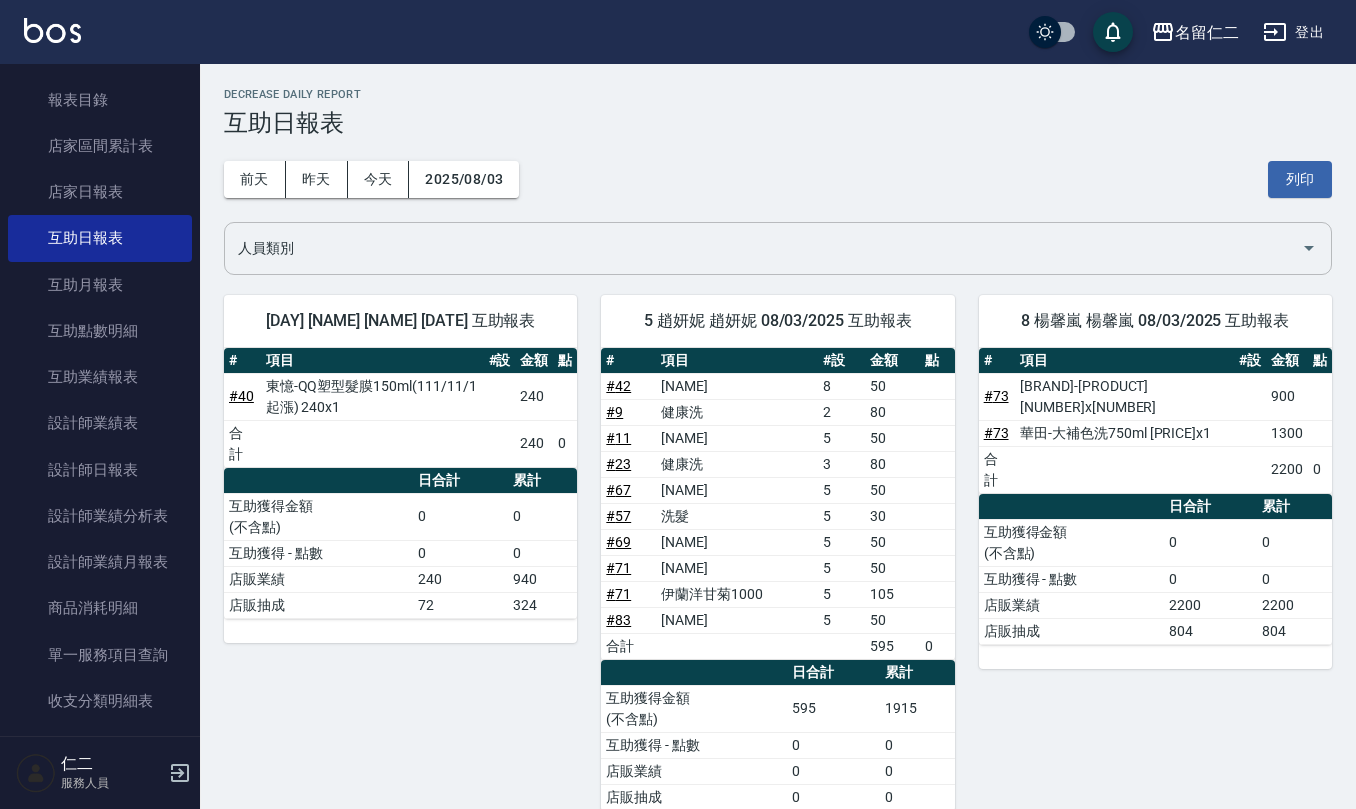 click on "人員類別" at bounding box center (763, 248) 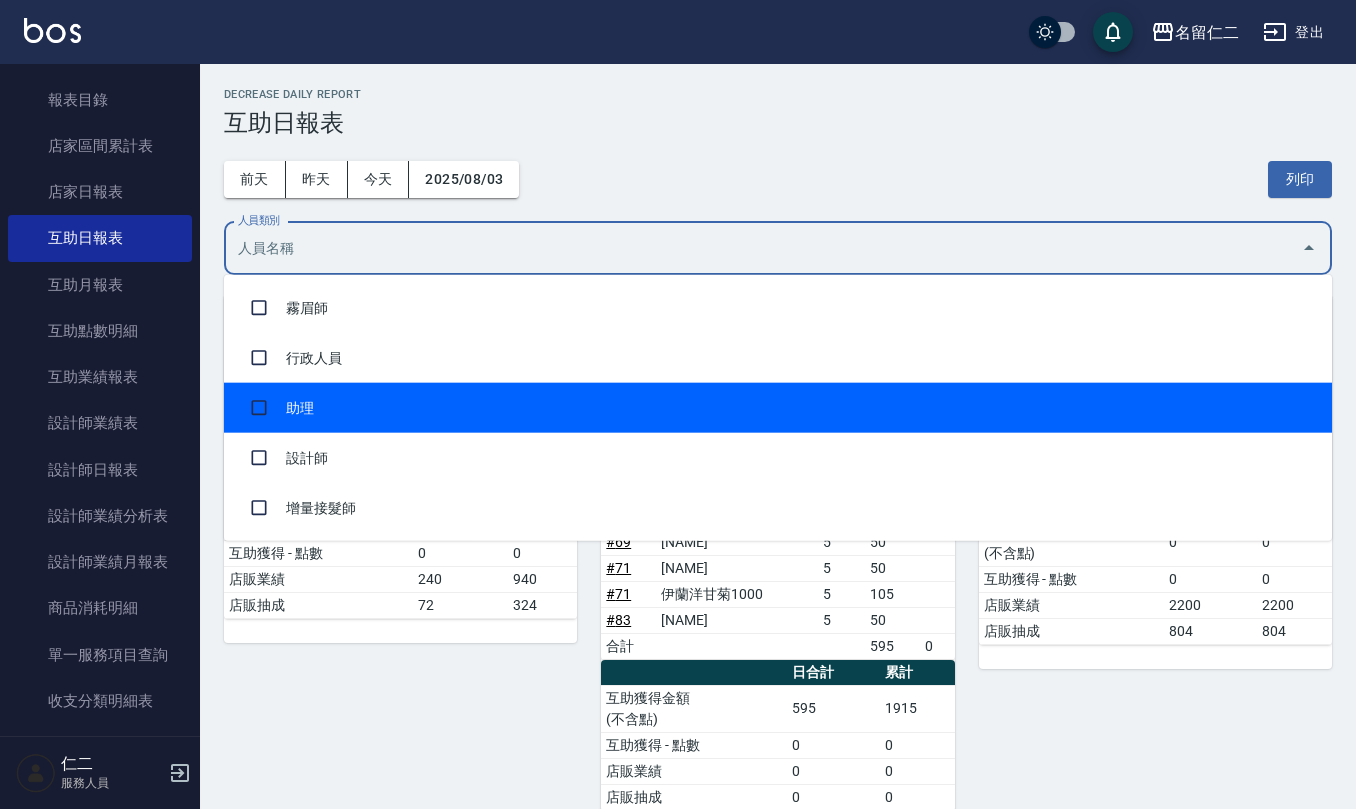 click on "助理" at bounding box center [778, 408] 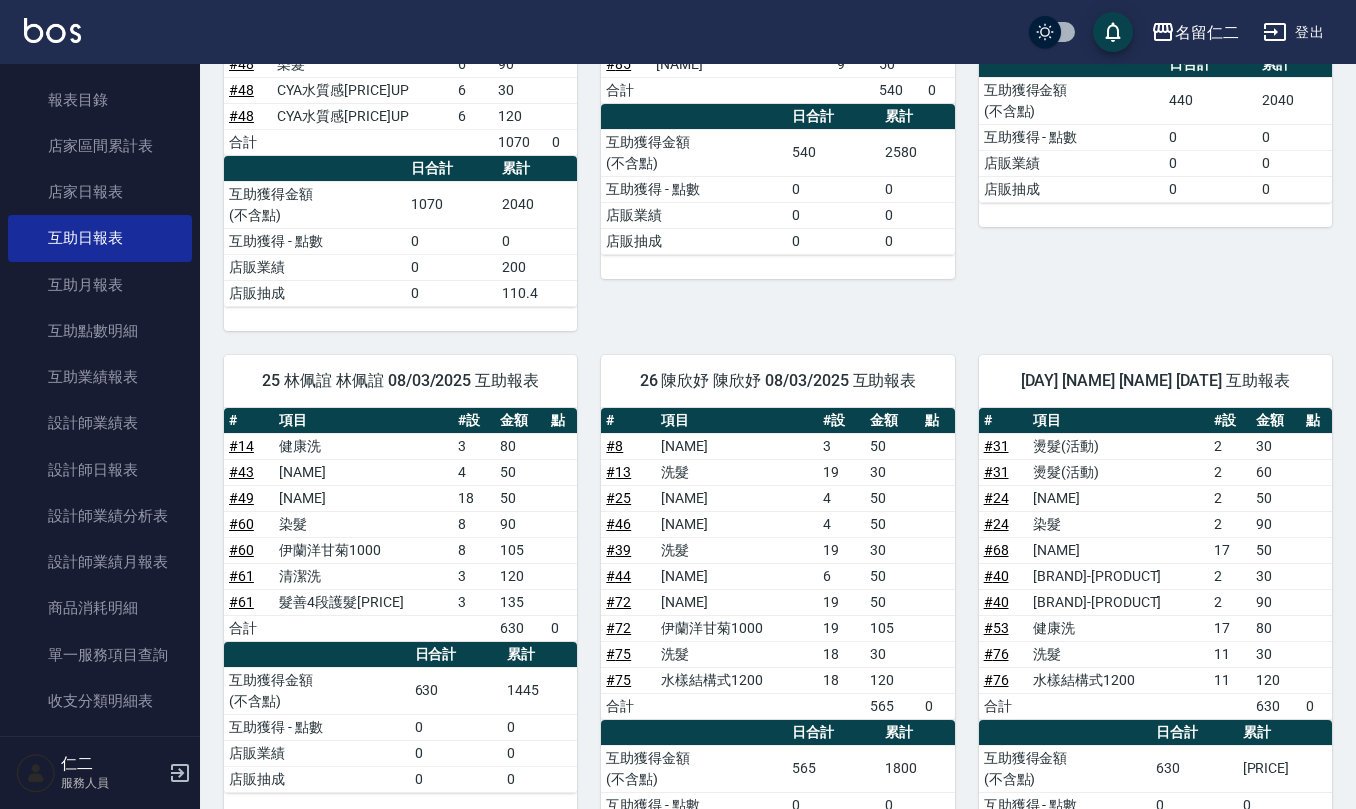 click on "[NAME]" at bounding box center [737, 524] 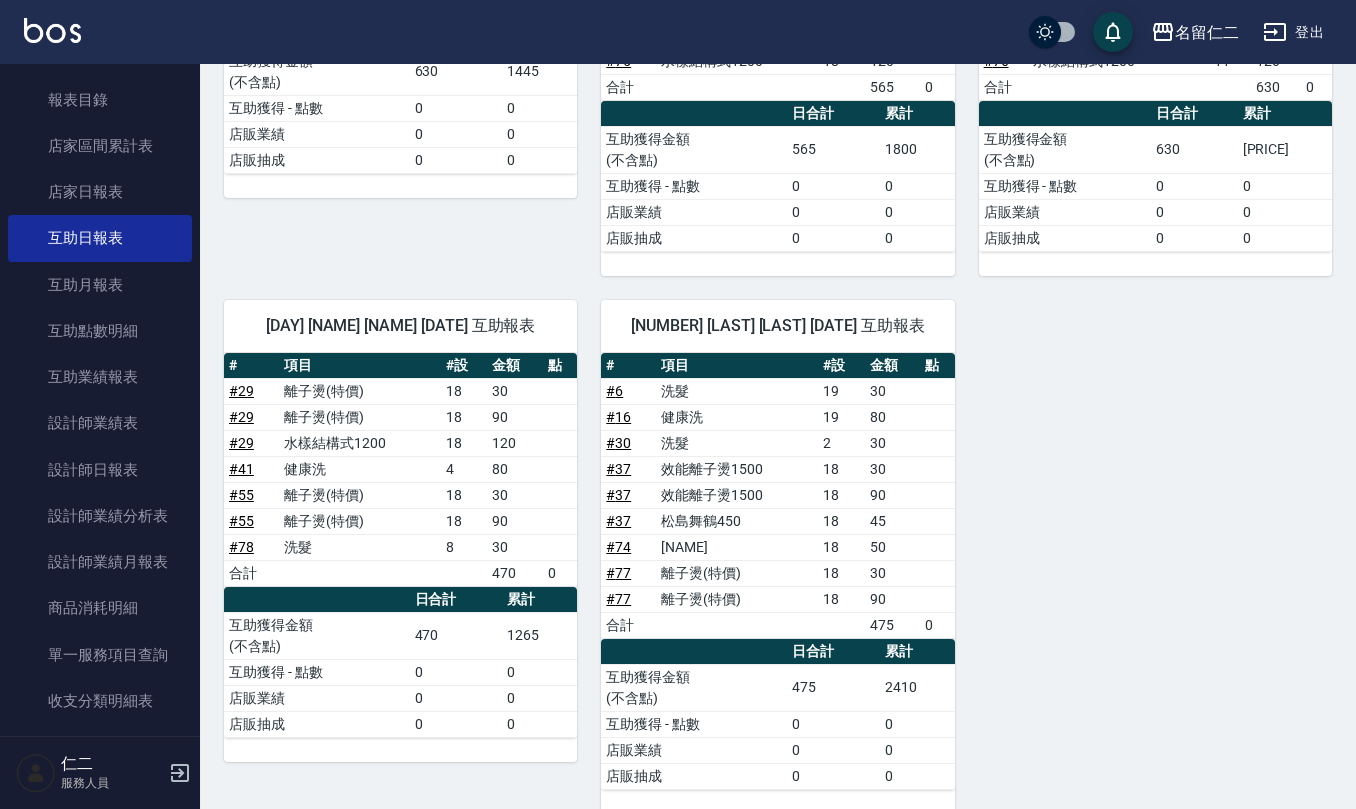 scroll, scrollTop: 1198, scrollLeft: 0, axis: vertical 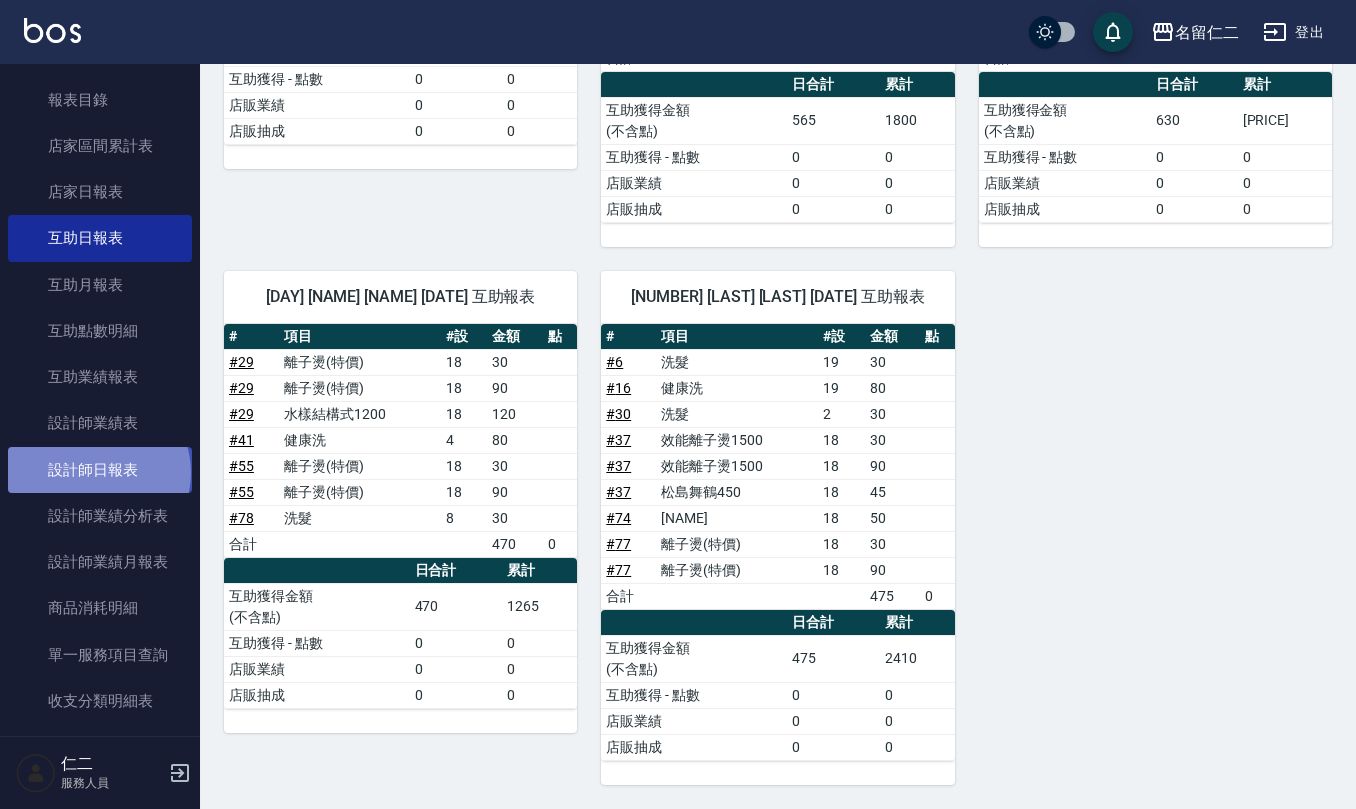 click on "設計師日報表" at bounding box center (100, 470) 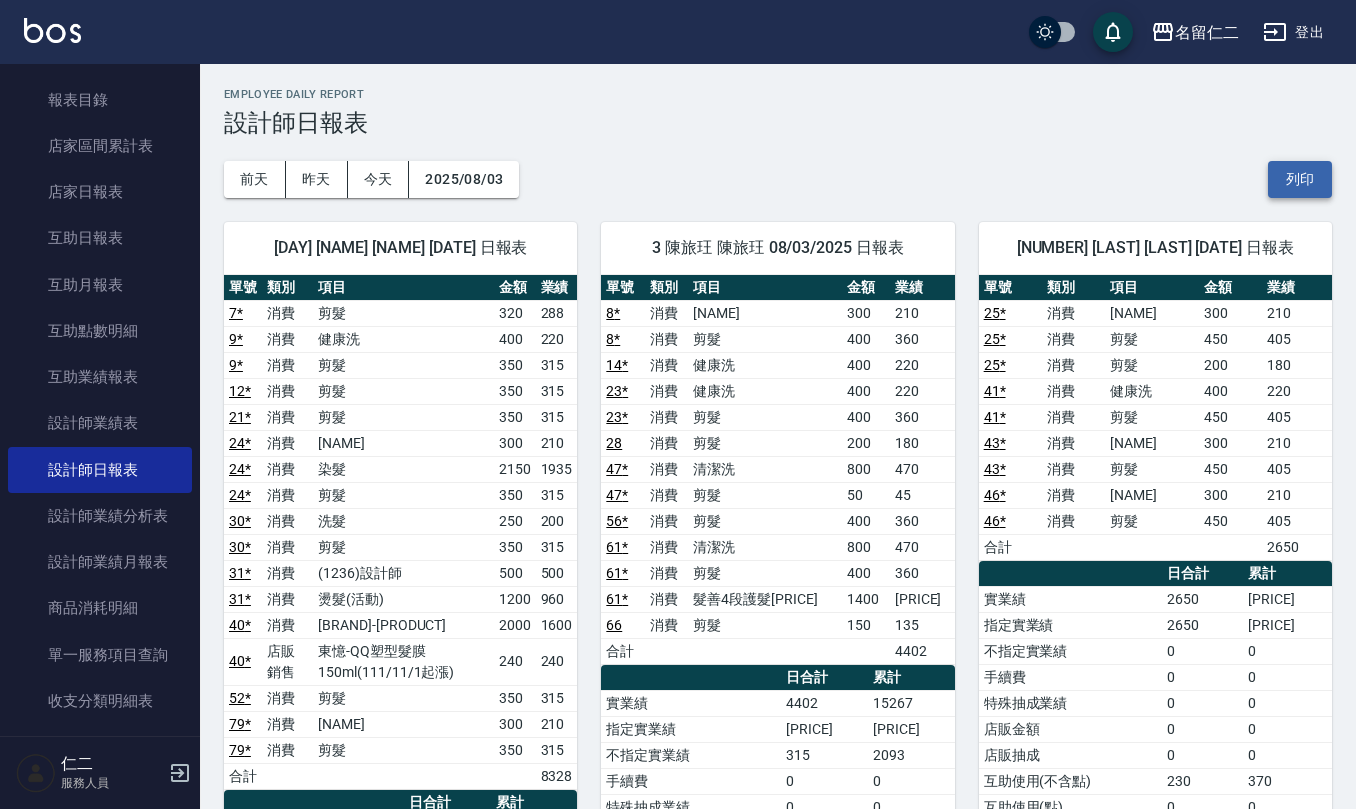 click on "列印" at bounding box center (1300, 179) 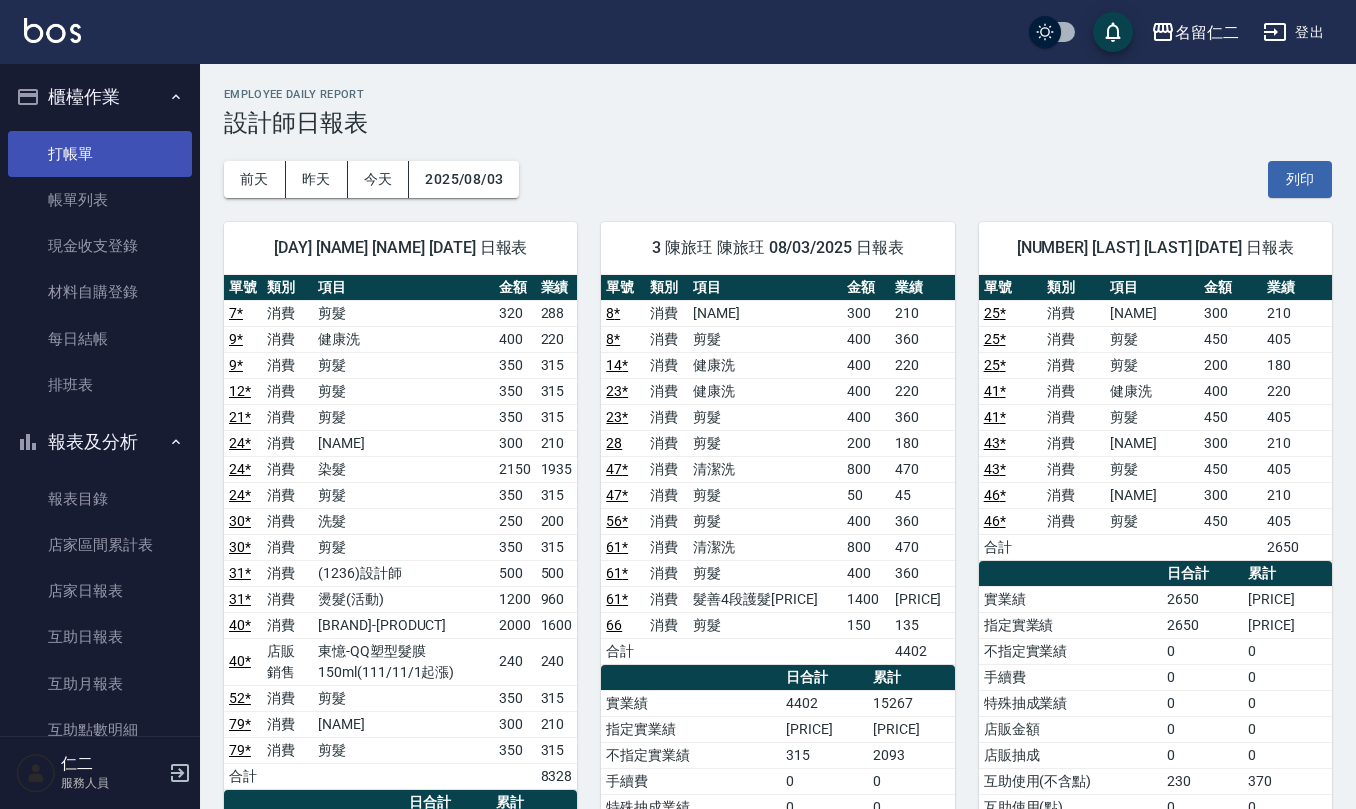 scroll, scrollTop: 0, scrollLeft: 0, axis: both 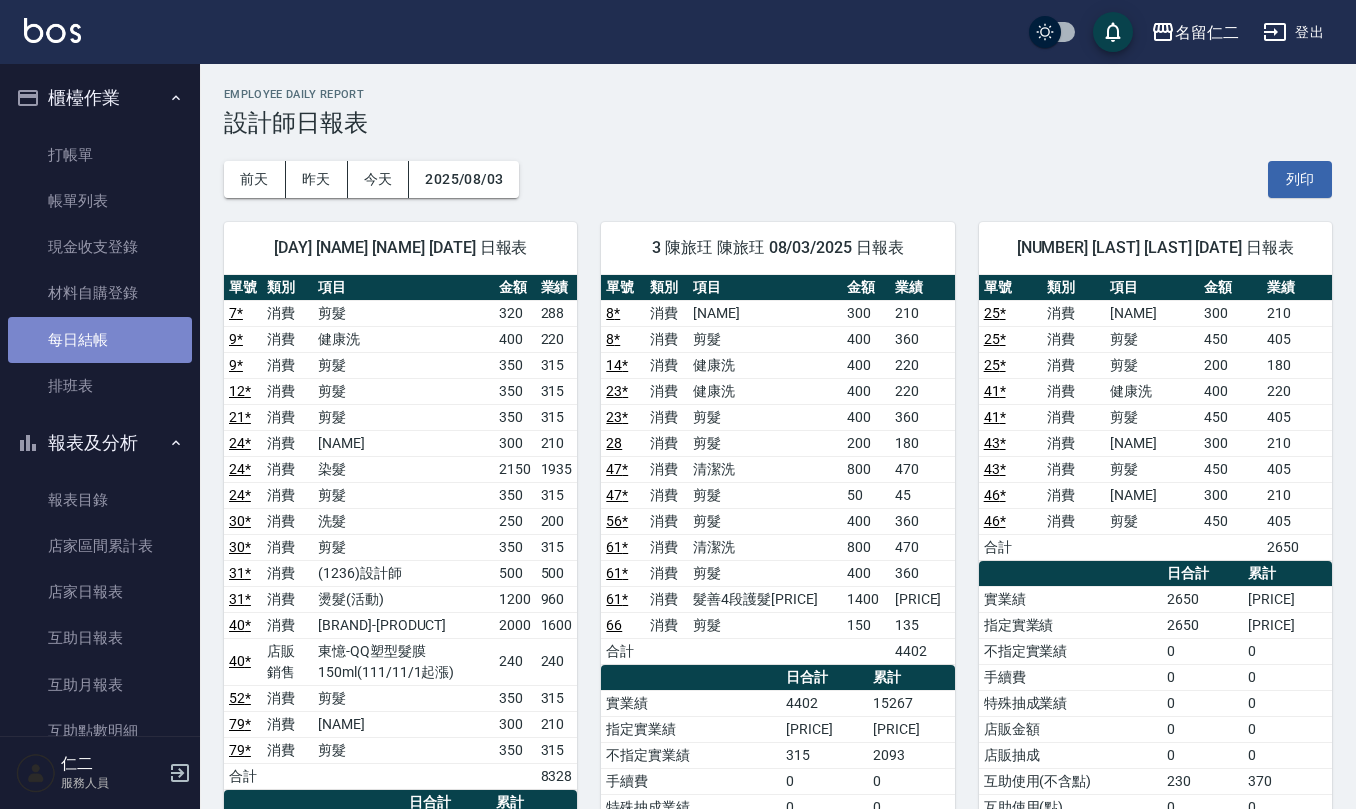 click on "每日結帳" at bounding box center (100, 340) 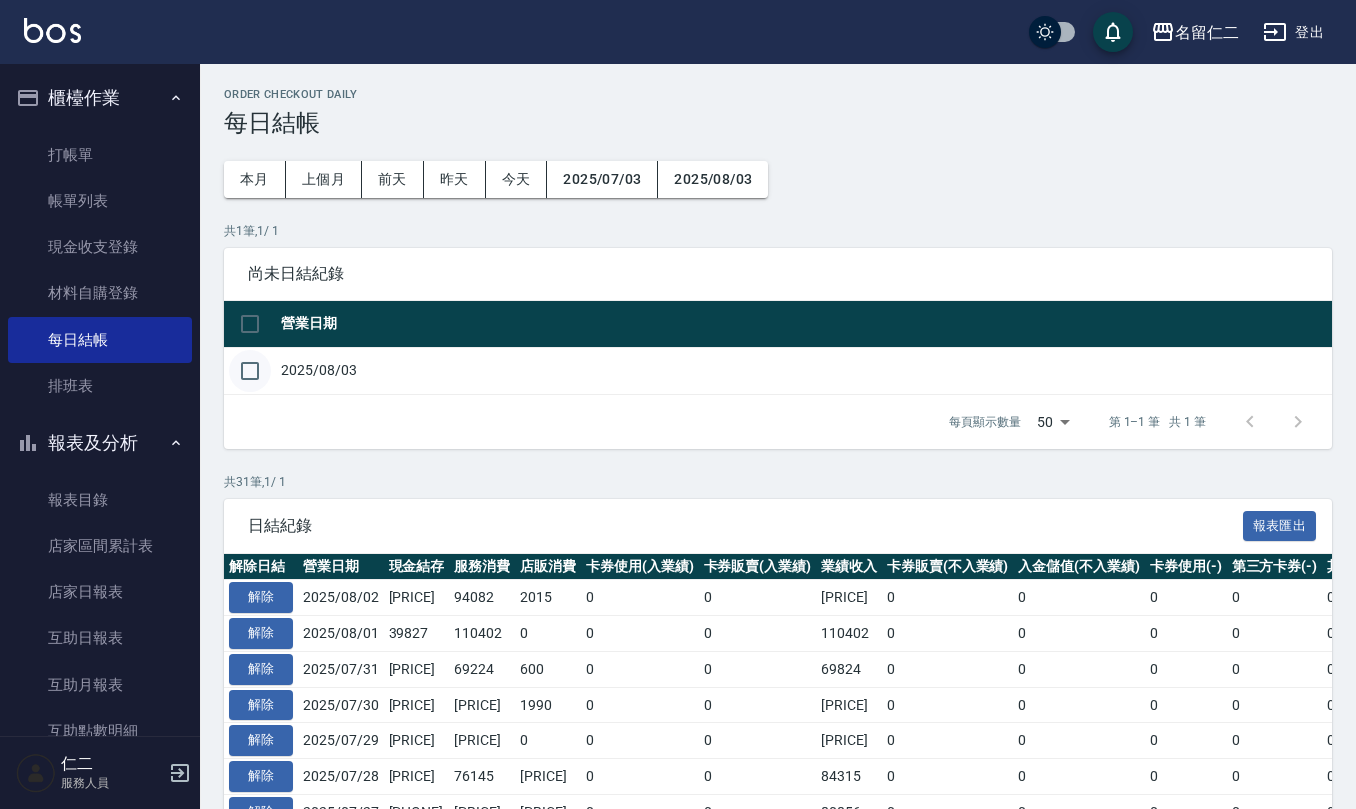 click at bounding box center (250, 371) 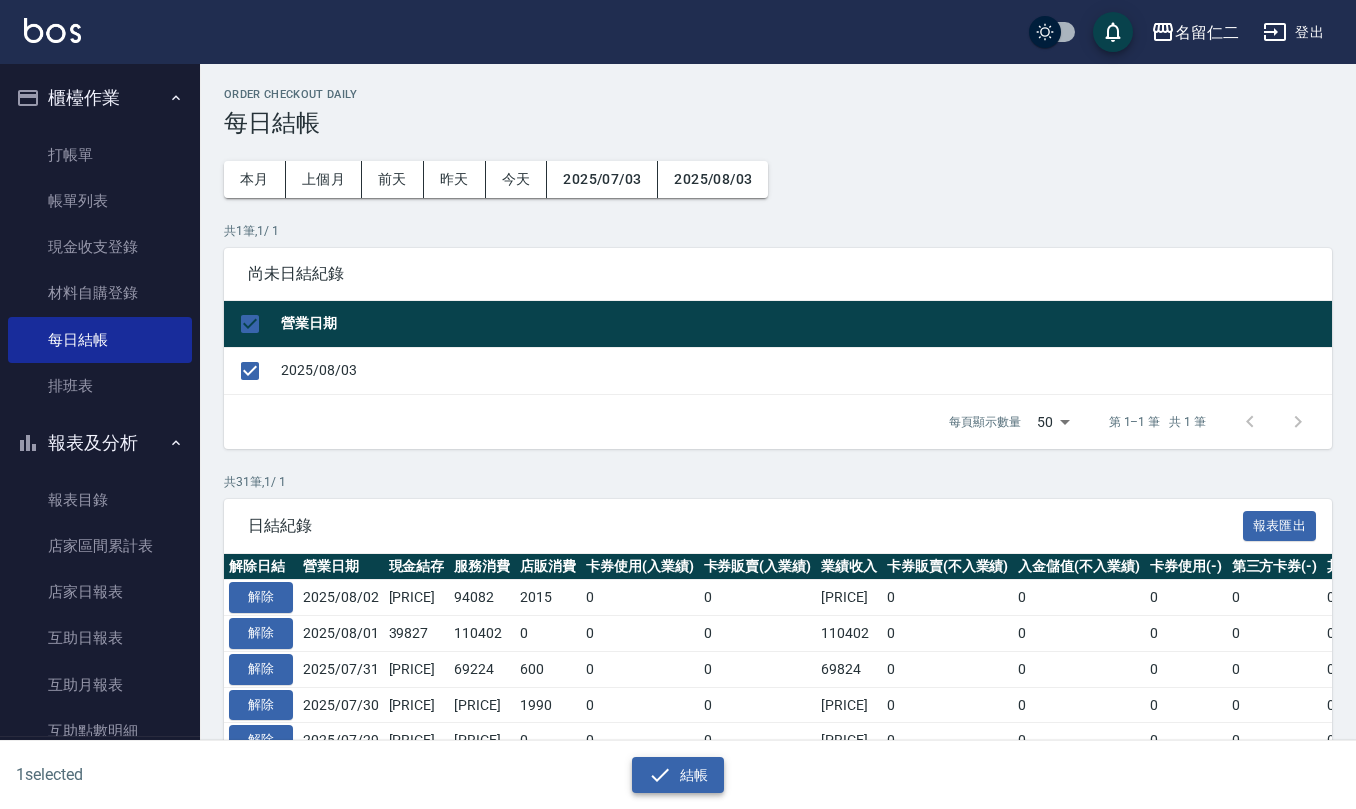 click on "結帳" at bounding box center [678, 775] 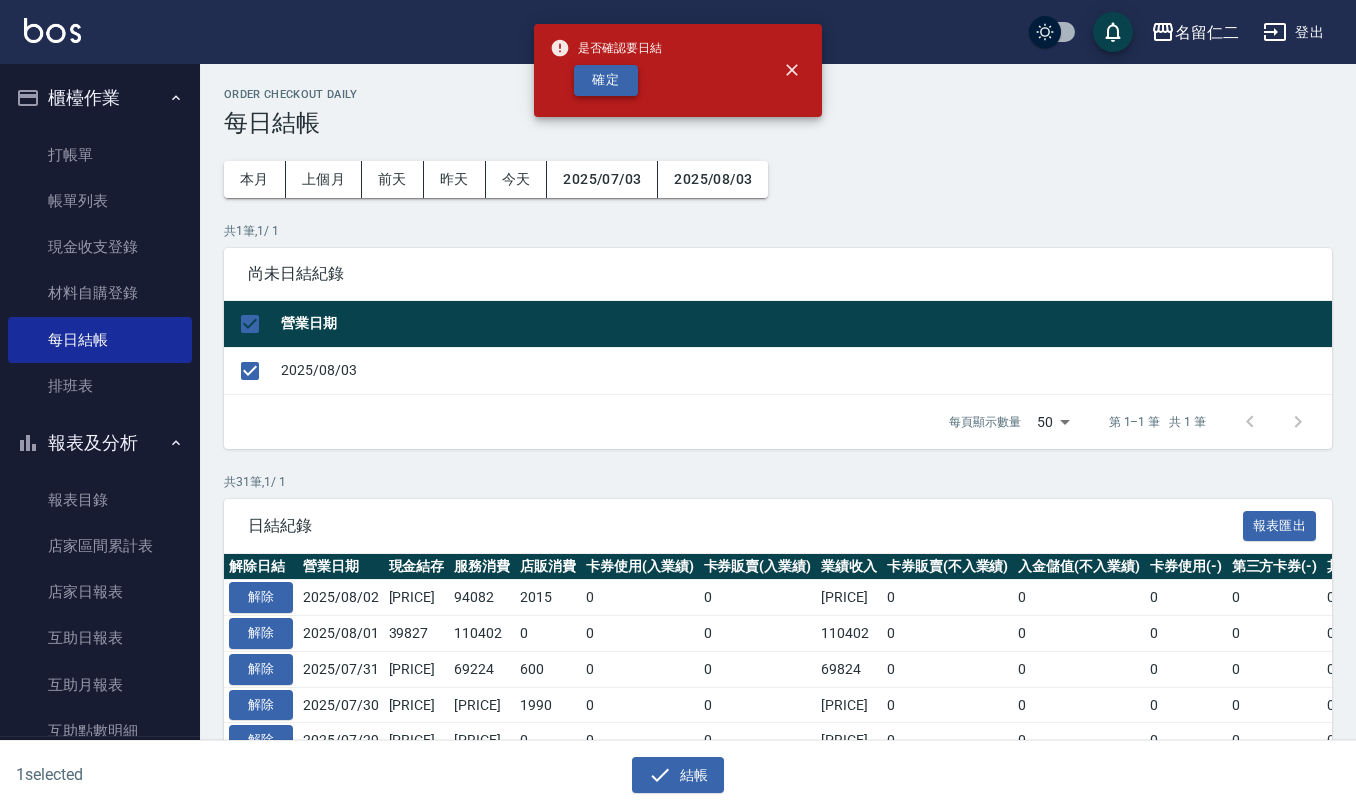 click on "確定" at bounding box center (606, 80) 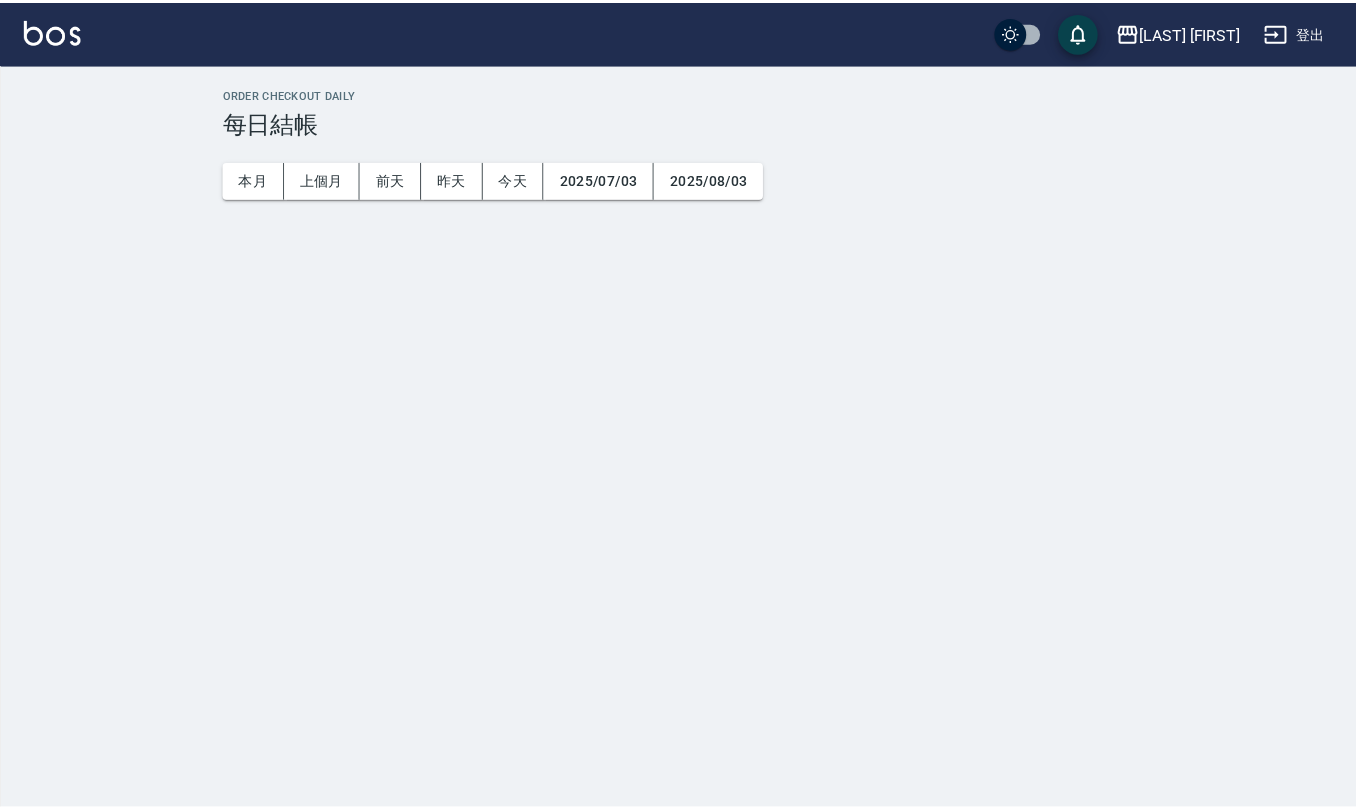 scroll, scrollTop: 0, scrollLeft: 0, axis: both 